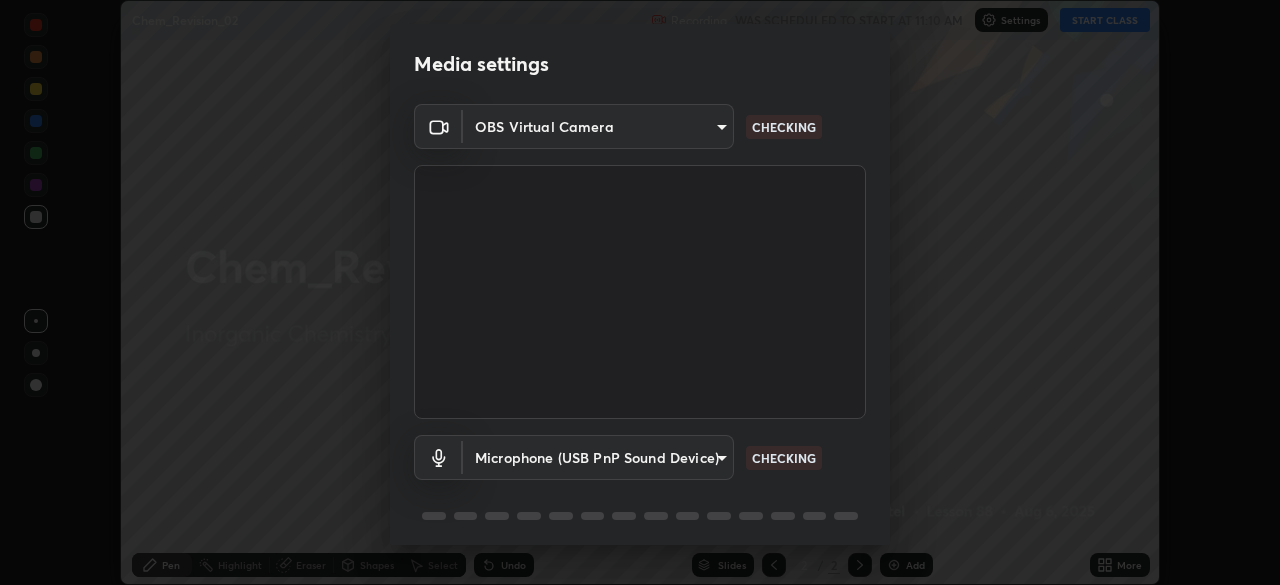 scroll, scrollTop: 0, scrollLeft: 0, axis: both 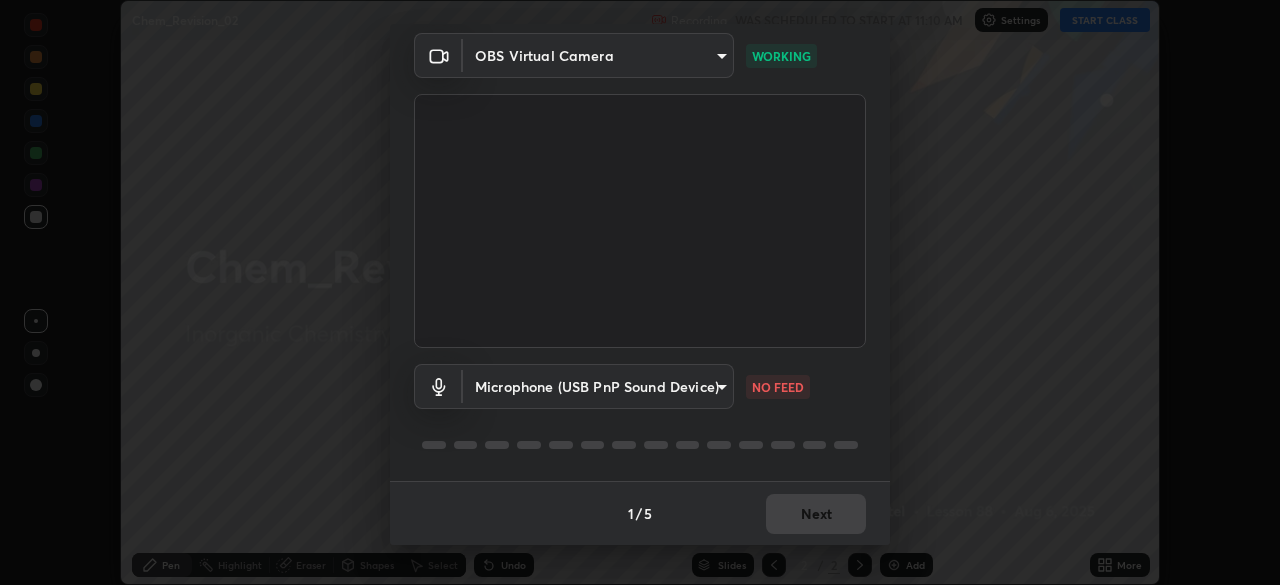 click on "Erase all Chem_Revision_02 Recording WAS SCHEDULED TO START AT  11:10 AM Settings START CLASS Setting up your live class Chem_Revision_02 • L88 of Inorganic Chemistry [PERSON] Pen Highlight Eraser Shapes Select Undo Slides 2 / 2 Add More No doubts shared Encourage your learners to ask a doubt for better clarity Report an issue Reason for reporting Buffering Chat not working Audio - Video sync issue Educator video quality low ​ Attach an image Report Media settings OBS Virtual Camera [HASH] WORKING Microphone (USB PnP Sound Device) [HASH] NO FEED" at bounding box center [640, 292] 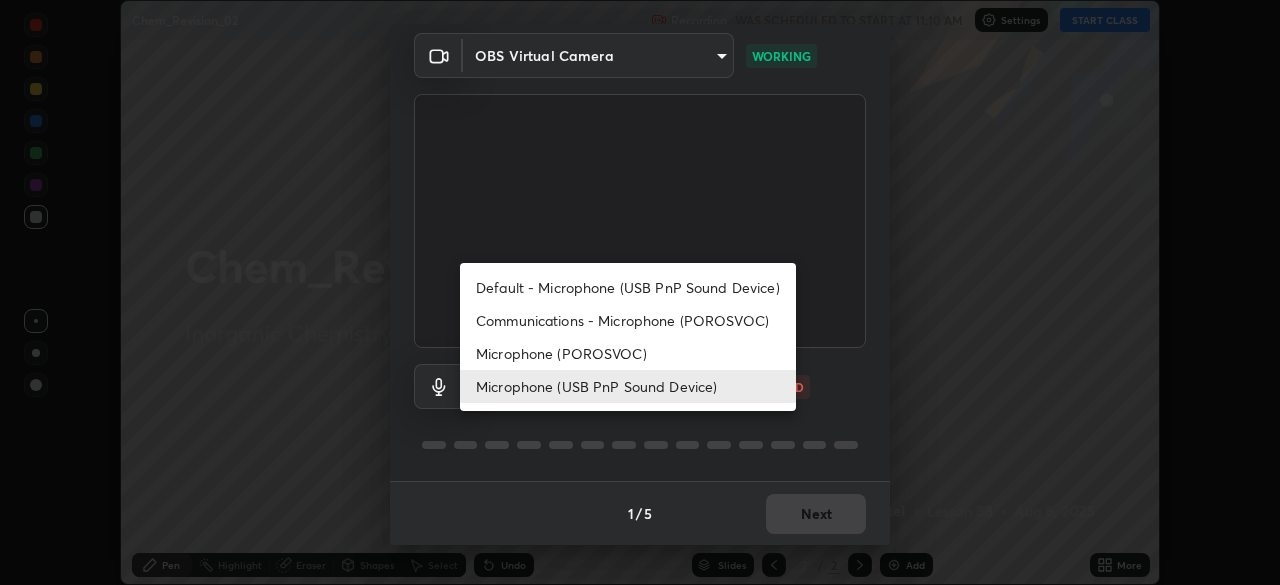 click on "Microphone (POROSVOC)" at bounding box center (628, 353) 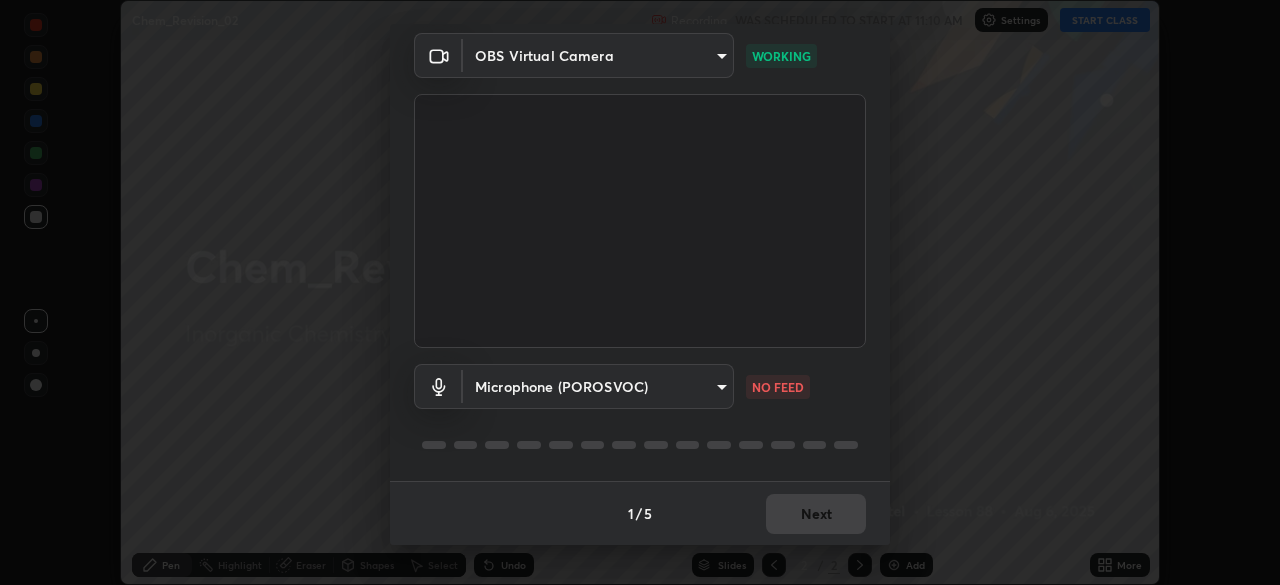click on "Erase all Chem_Revision_02 Recording WAS SCHEDULED TO START AT  11:10 AM Settings START CLASS Setting up your live class Chem_Revision_02 • L88 of Inorganic Chemistry [PERSON] Pen Highlight Eraser Shapes Select Undo Slides 2 / 2 Add More No doubts shared Encourage your learners to ask a doubt for better clarity Report an issue Reason for reporting Buffering Chat not working Audio - Video sync issue Educator video quality low ​ Attach an image Report Media settings OBS Virtual Camera [HASH] WORKING Microphone (POROSVOC) [HASH] NO FEED 1 / 5 Next Default - Microphone (USB PnP Sound Device) Communications - Microphone (POROSVOC) Microphone (POROSVOC) Microphone (USB PnP Sound Device)" at bounding box center [640, 292] 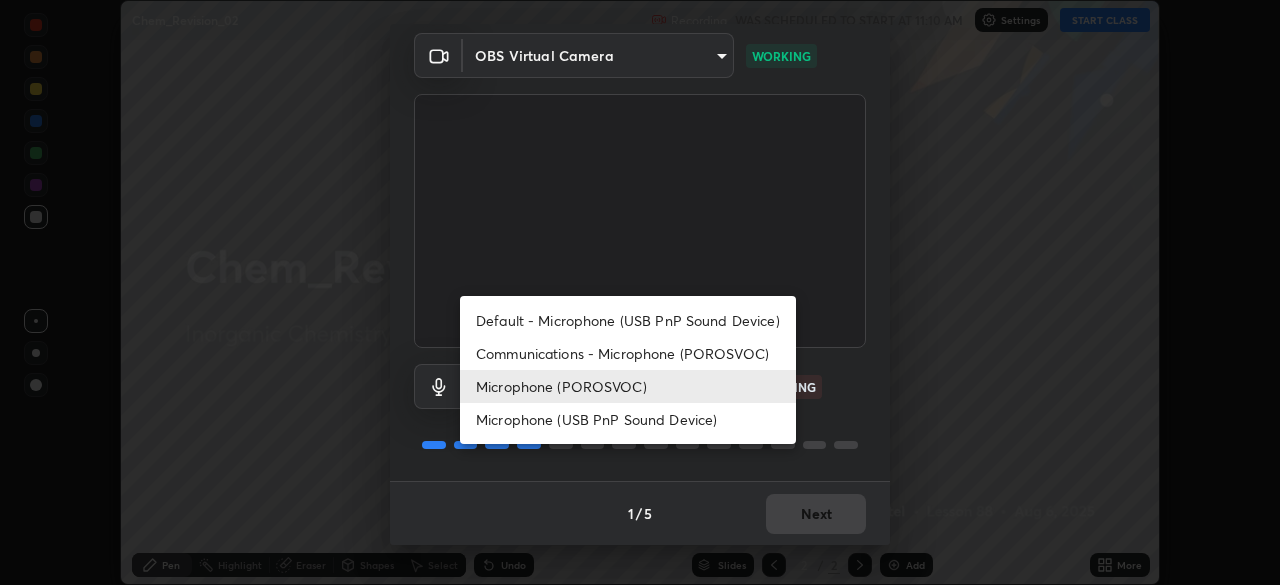 click on "Microphone (USB PnP Sound Device)" at bounding box center (628, 419) 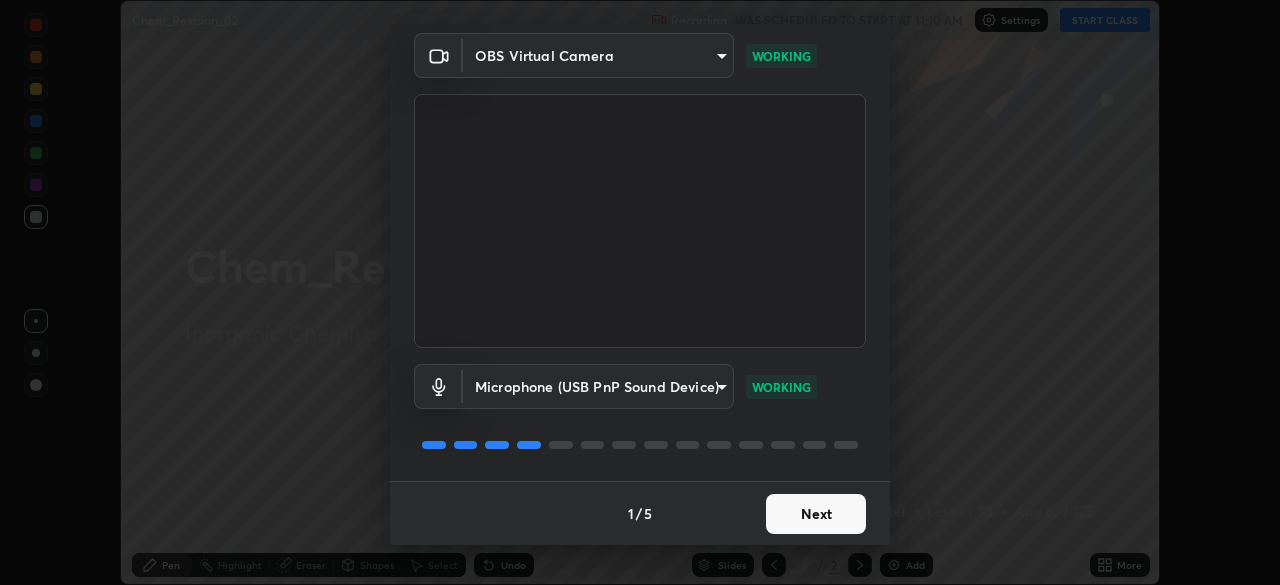 click on "Next" at bounding box center (816, 514) 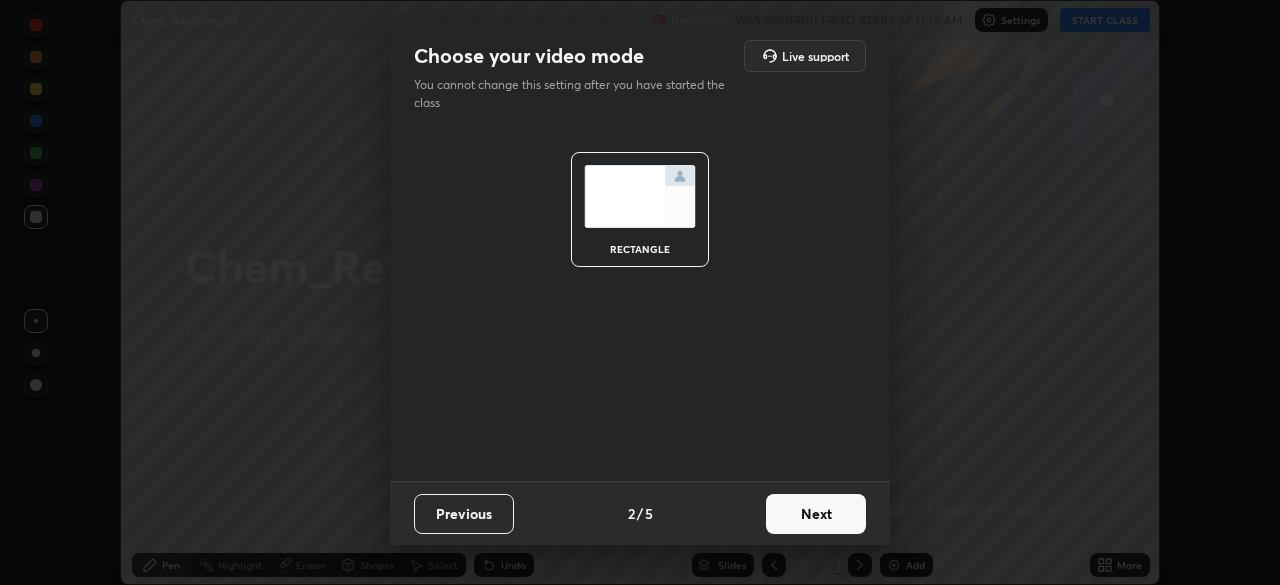 click on "Next" at bounding box center (816, 514) 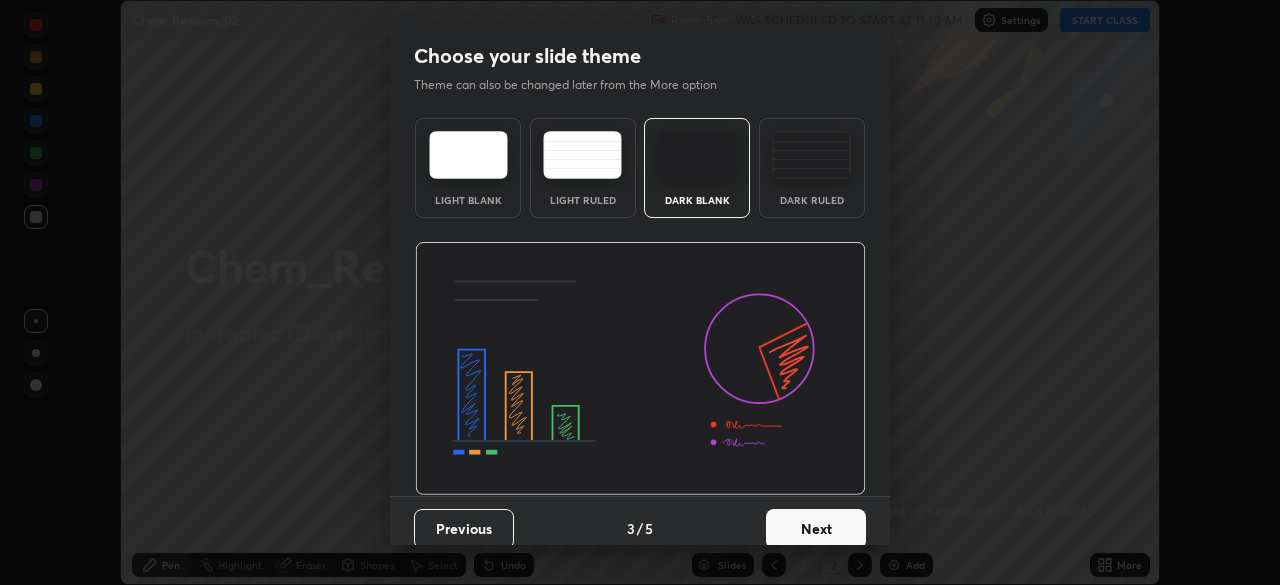 click on "Next" at bounding box center (816, 529) 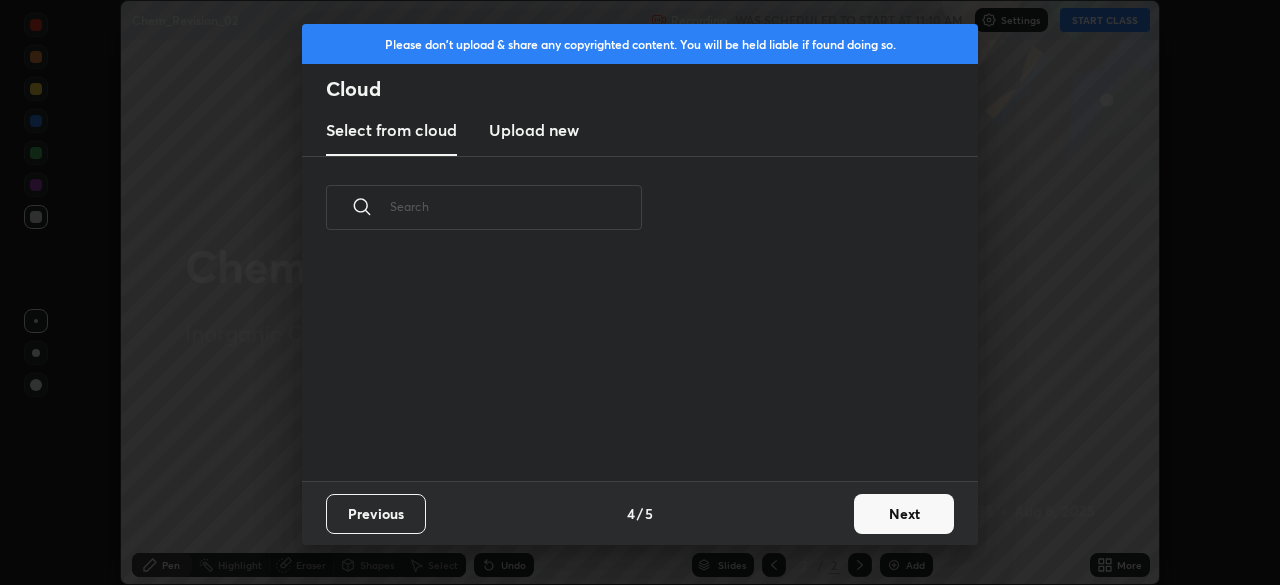 click on "Next" at bounding box center [904, 514] 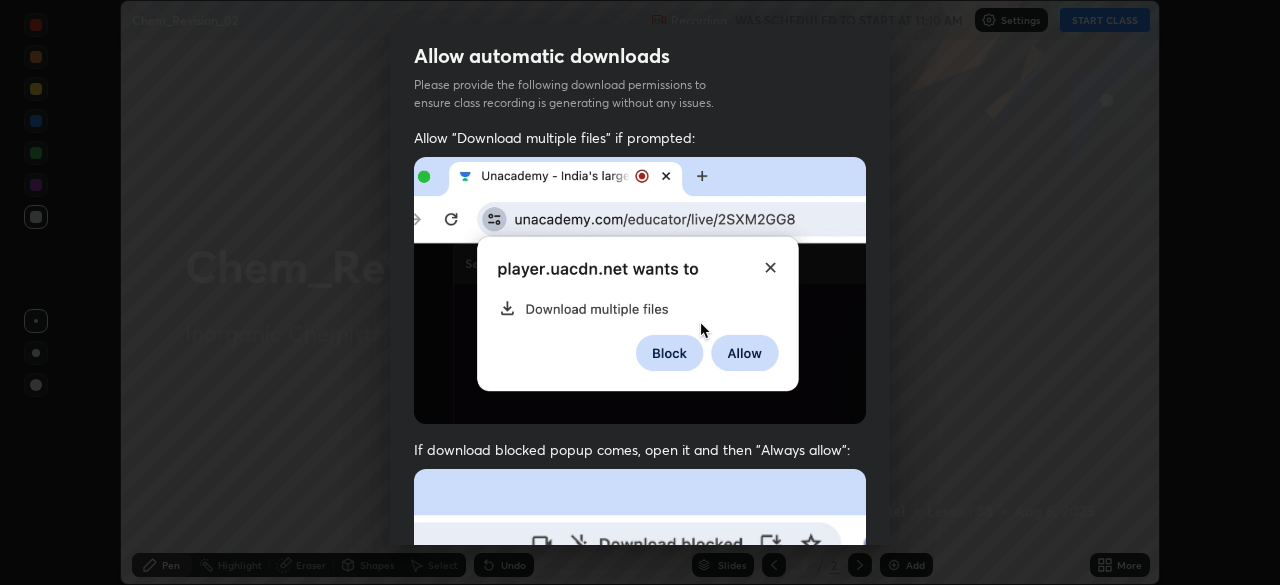 click on "Previous 5 / 5 Done" at bounding box center [640, 1002] 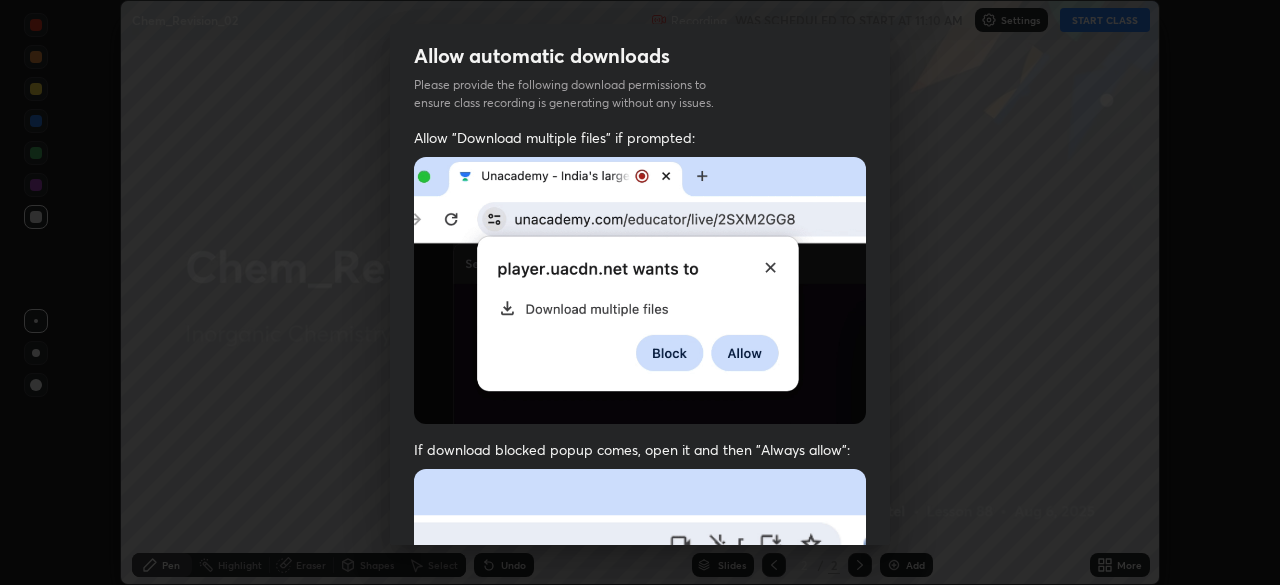 click on "Allow automatic downloads Please provide the following download permissions to ensure class recording is generating without any issues. Allow "Download multiple files" if prompted: If download blocked popup comes, open it and then "Always allow": I agree that if I don't provide required permissions, class recording will not be generated Previous 5 / 5 Done" at bounding box center [640, 284] 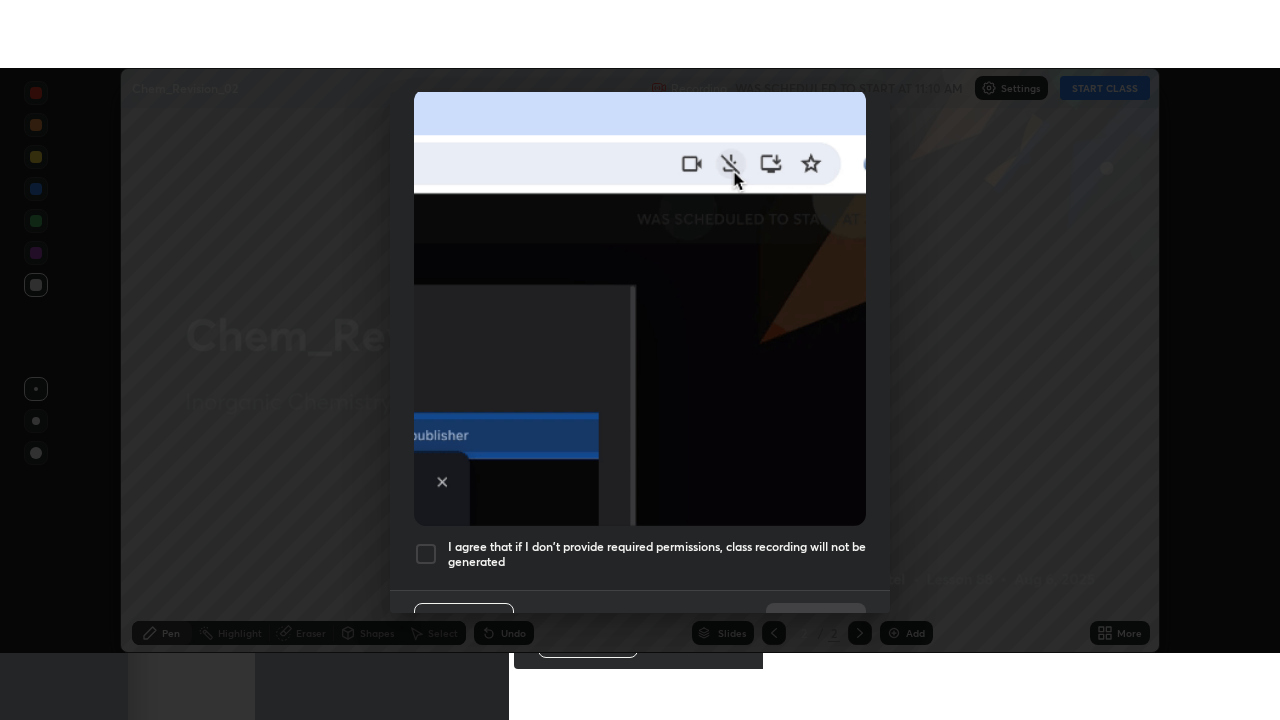scroll, scrollTop: 479, scrollLeft: 0, axis: vertical 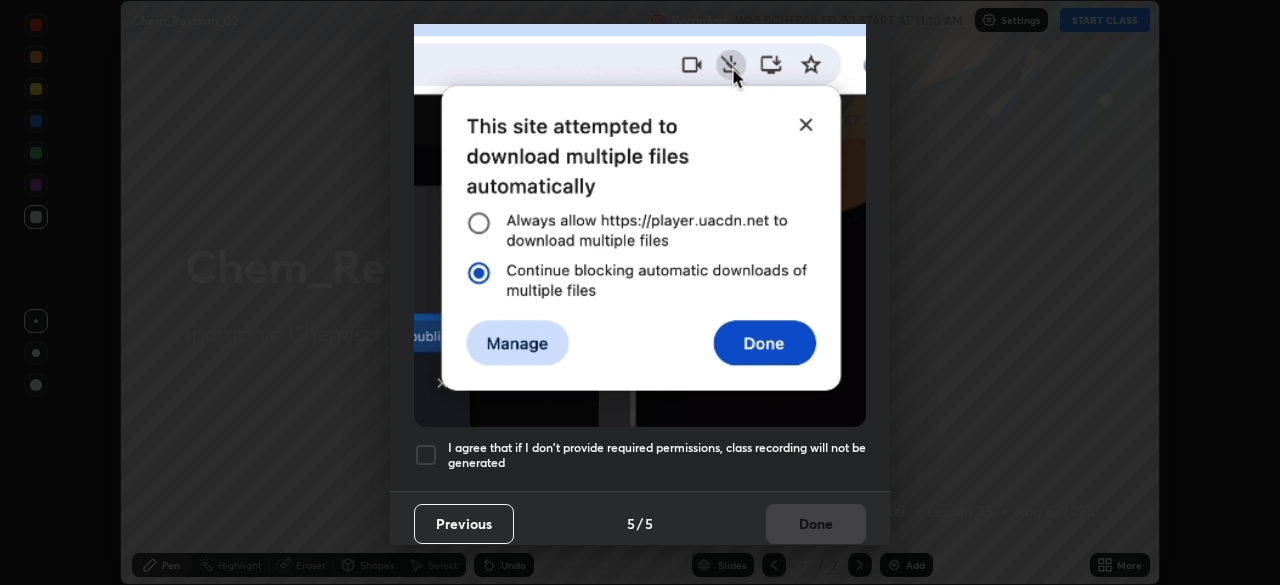 click on "I agree that if I don't provide required permissions, class recording will not be generated" at bounding box center [657, 455] 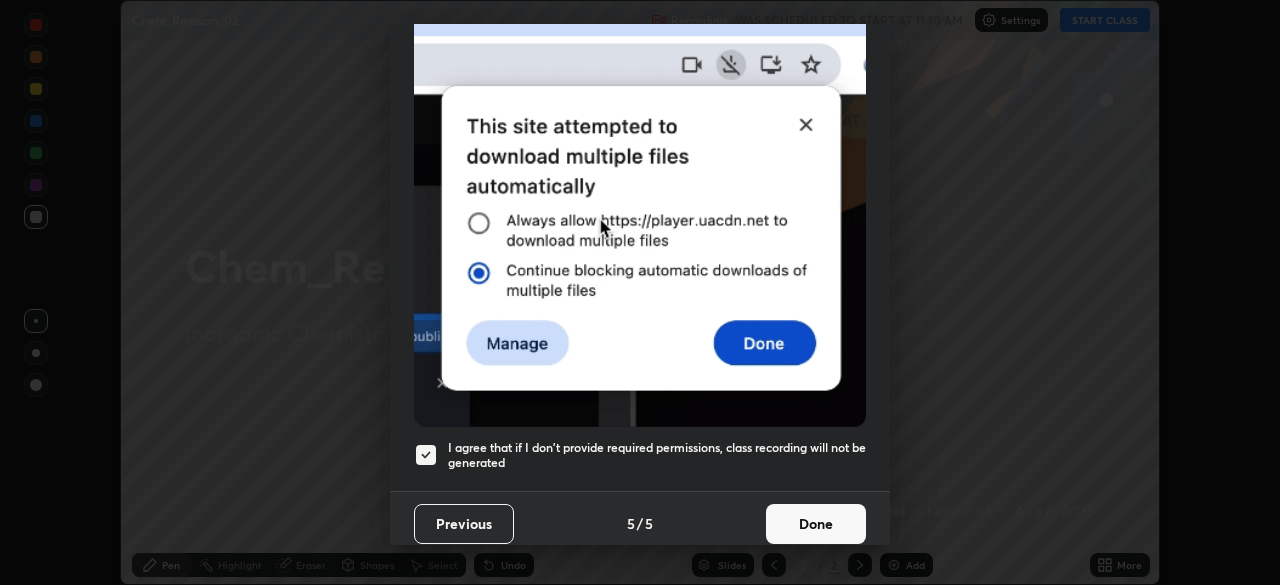 click on "Done" at bounding box center (816, 524) 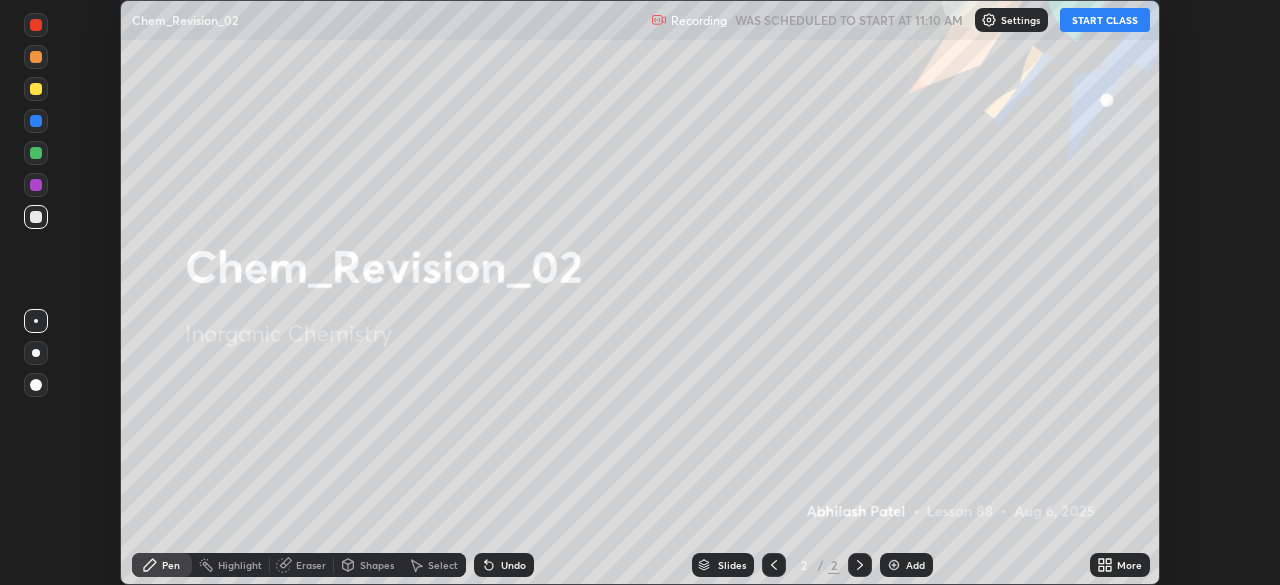 click 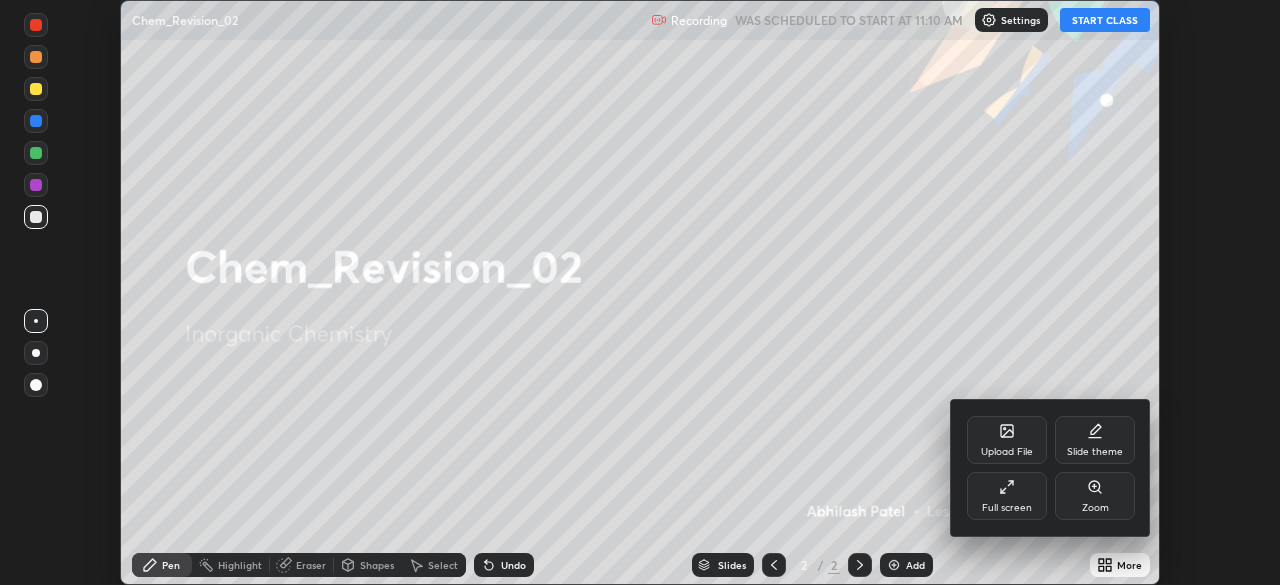 click on "Full screen" at bounding box center (1007, 496) 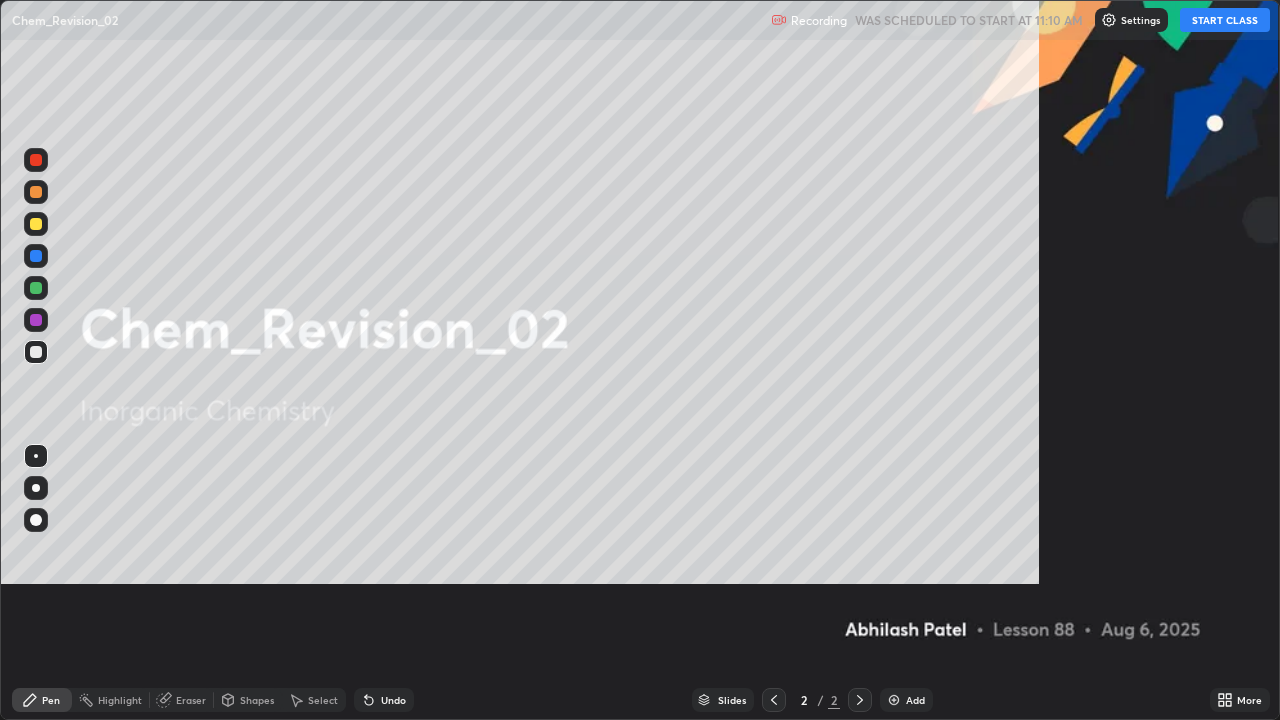 scroll, scrollTop: 99280, scrollLeft: 98720, axis: both 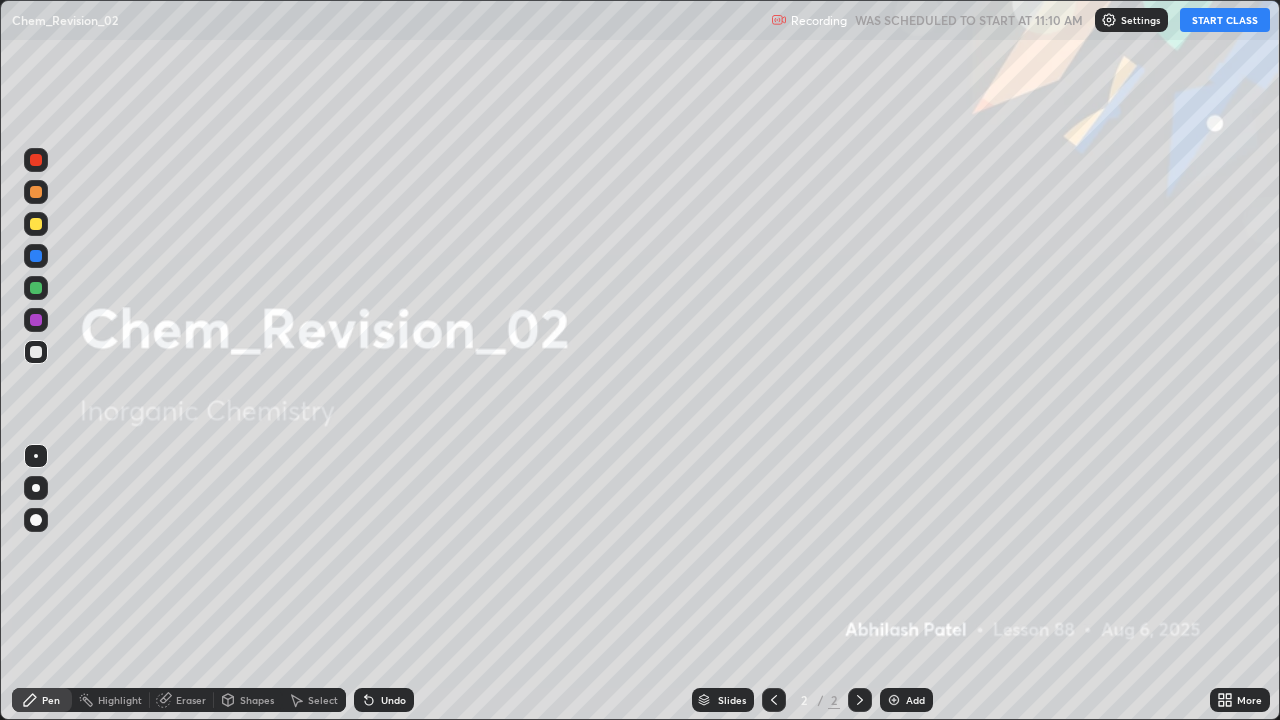 click on "START CLASS" at bounding box center [1225, 20] 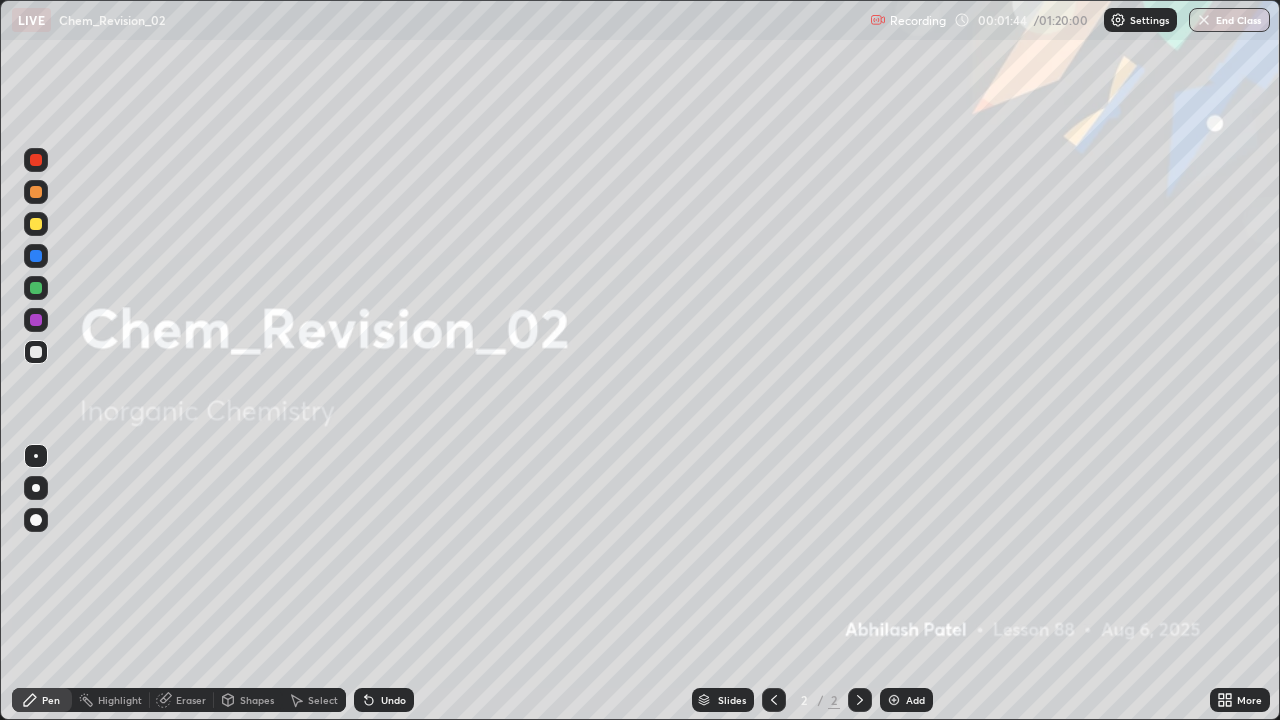 click 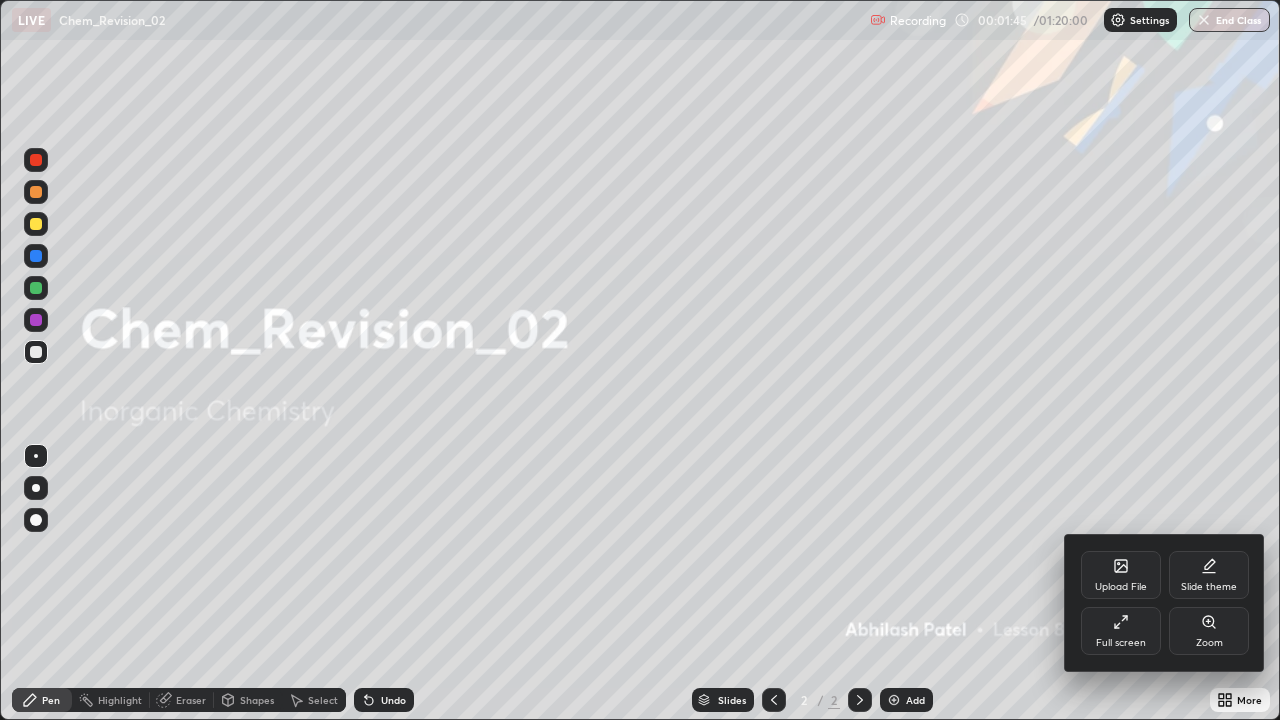 click on "Full screen" at bounding box center (1121, 643) 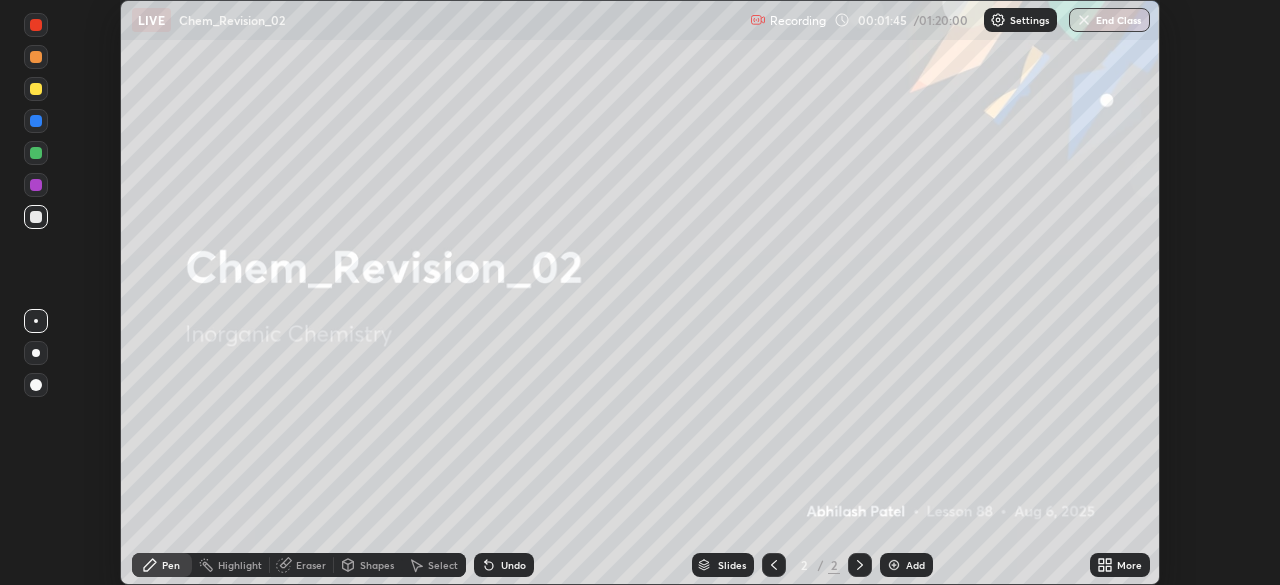 scroll, scrollTop: 585, scrollLeft: 1280, axis: both 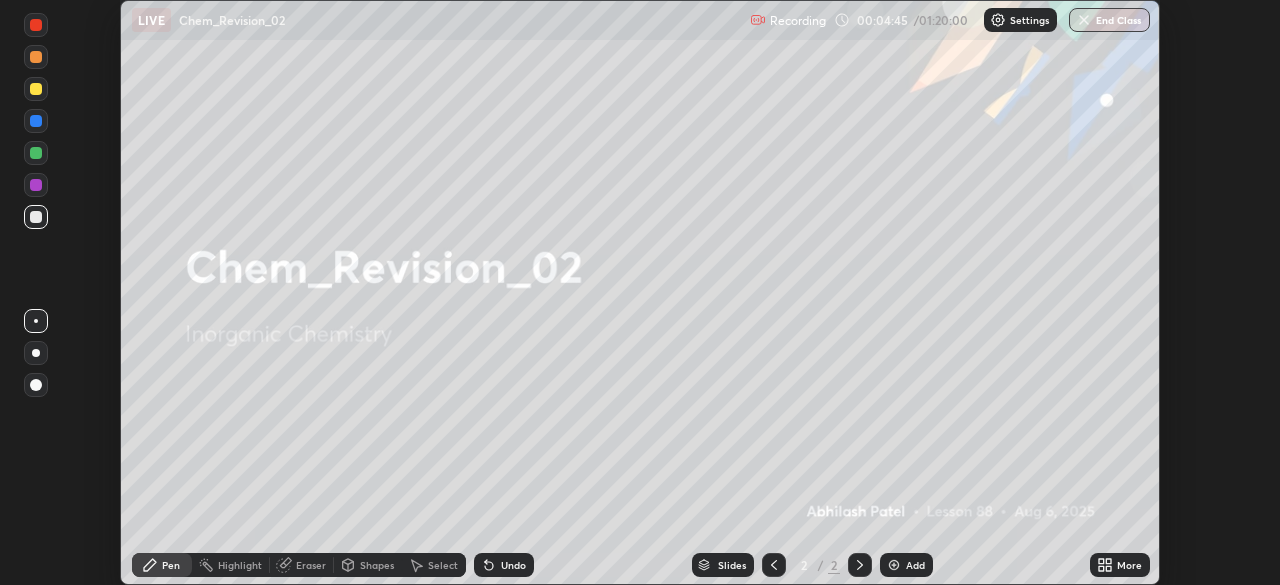 click on "More" at bounding box center [1120, 565] 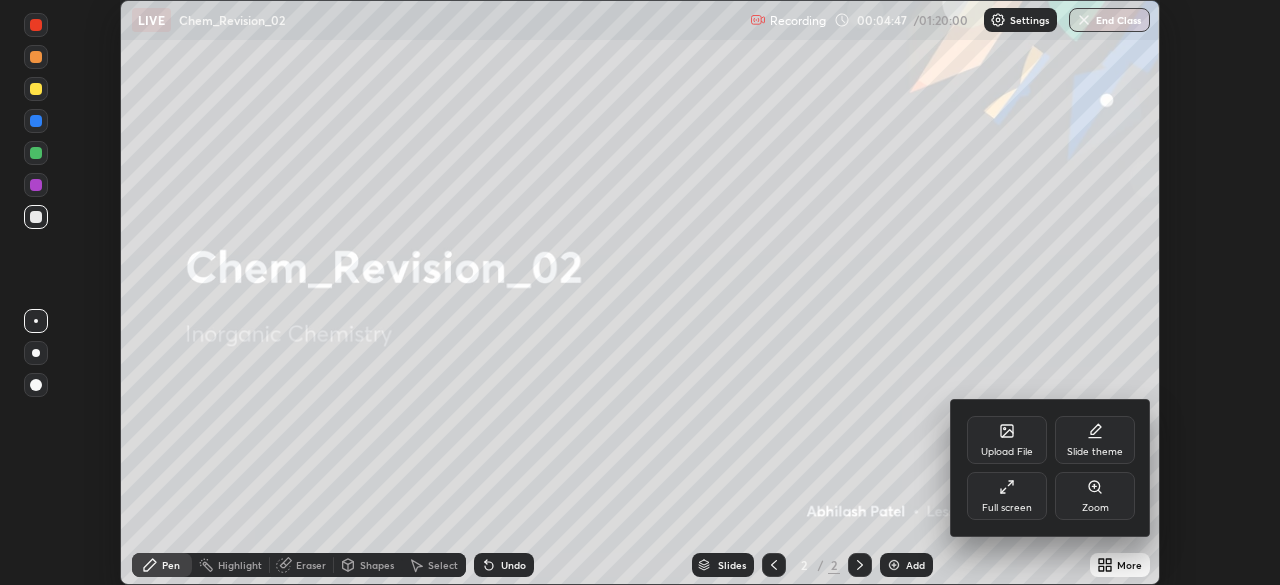 click on "Upload File" at bounding box center (1007, 452) 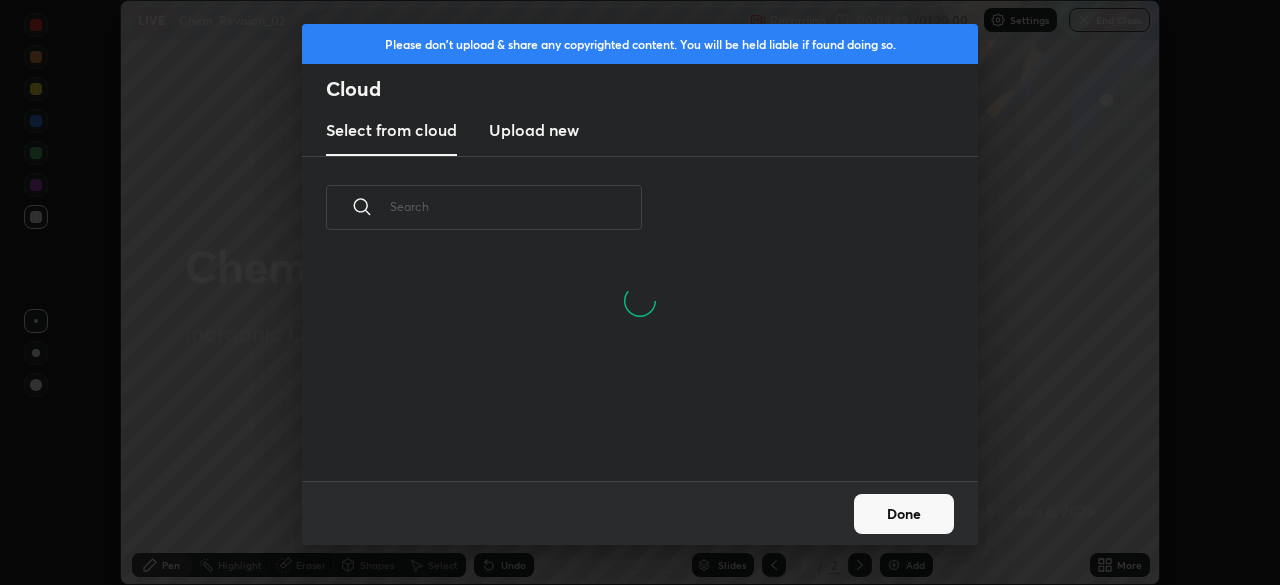 scroll, scrollTop: 7, scrollLeft: 11, axis: both 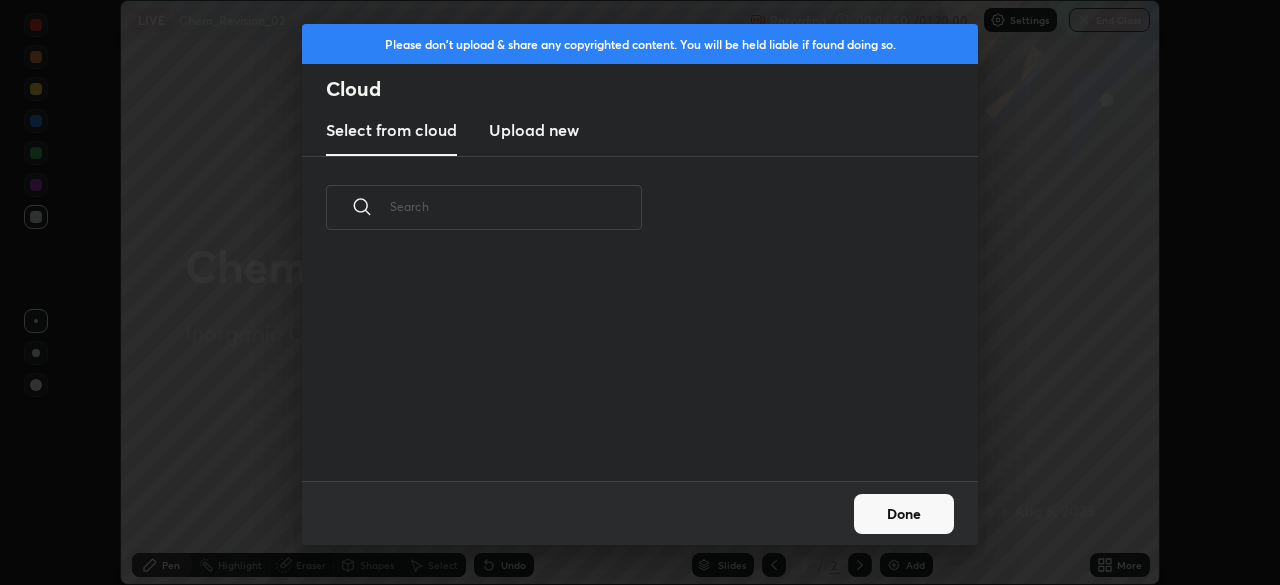 click on "Upload new" at bounding box center (534, 130) 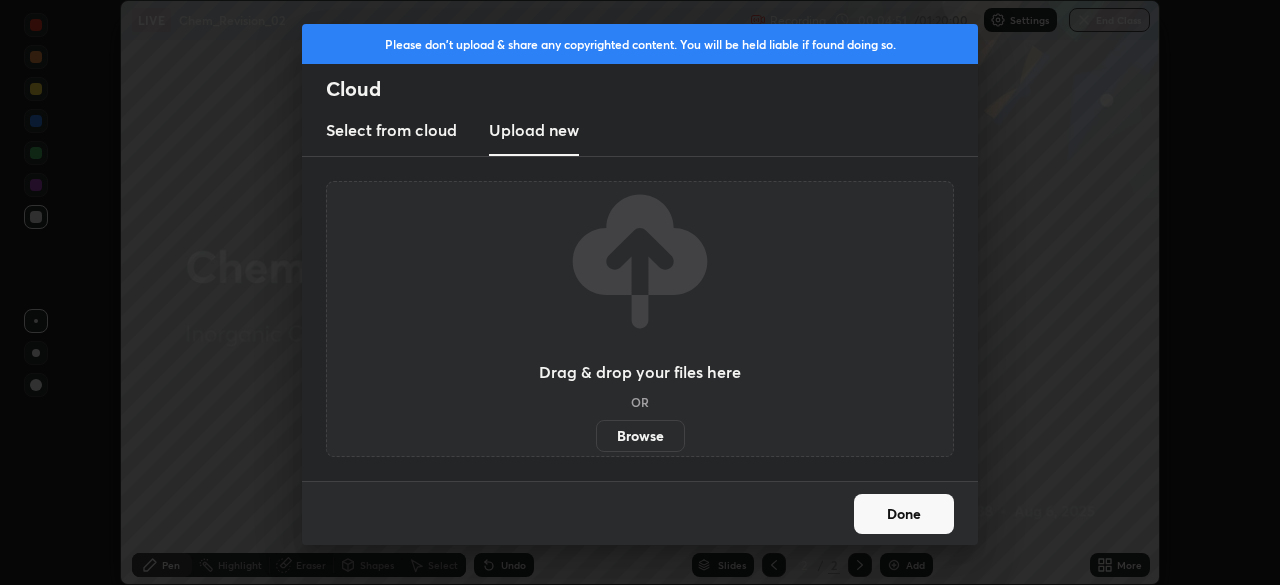 click on "Browse" at bounding box center [640, 436] 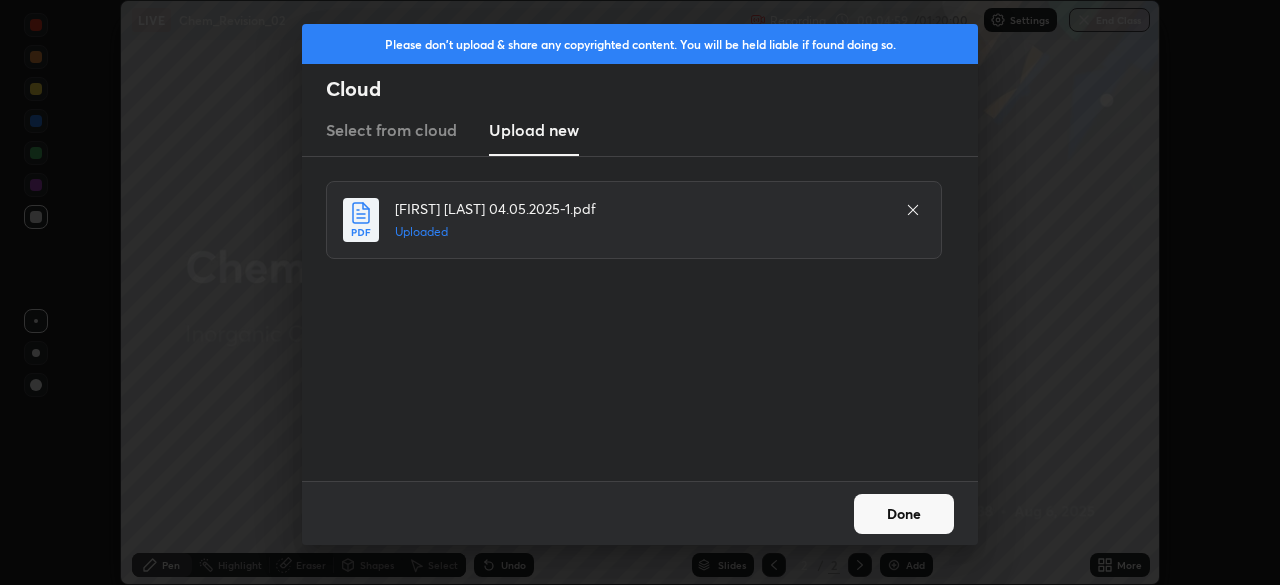 click on "Done" at bounding box center [904, 514] 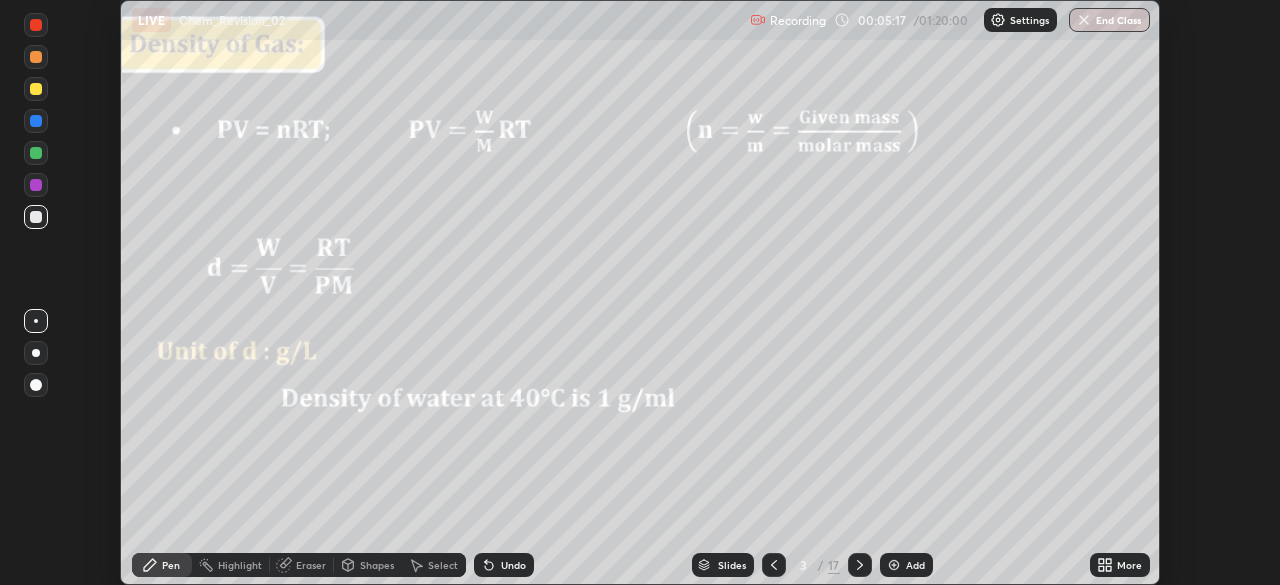 click 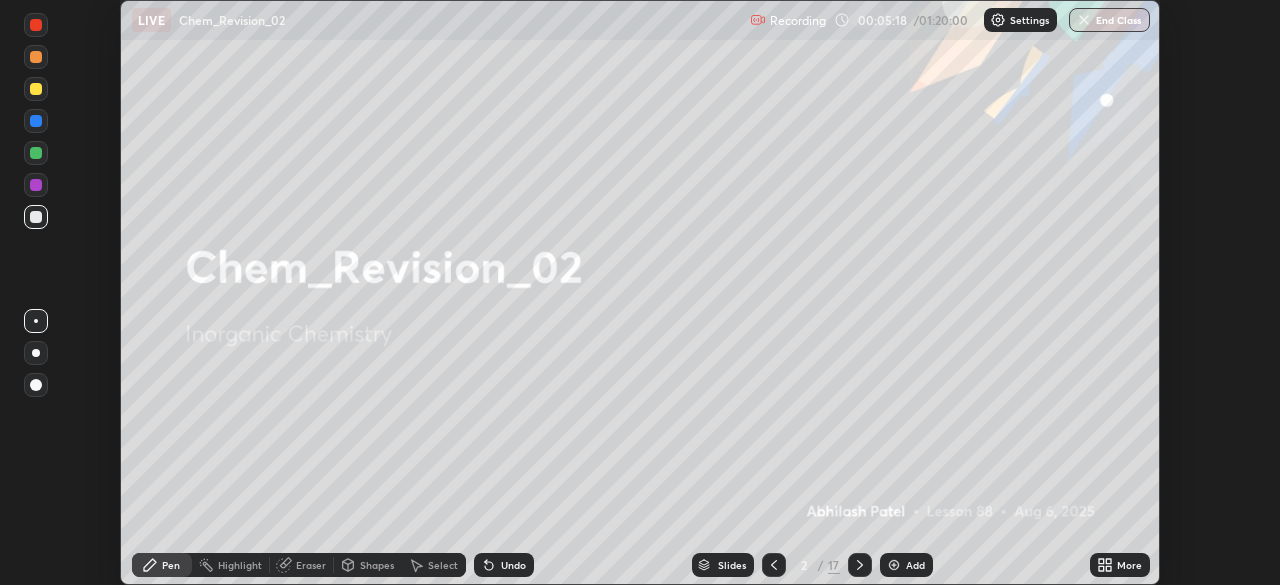 click at bounding box center [860, 565] 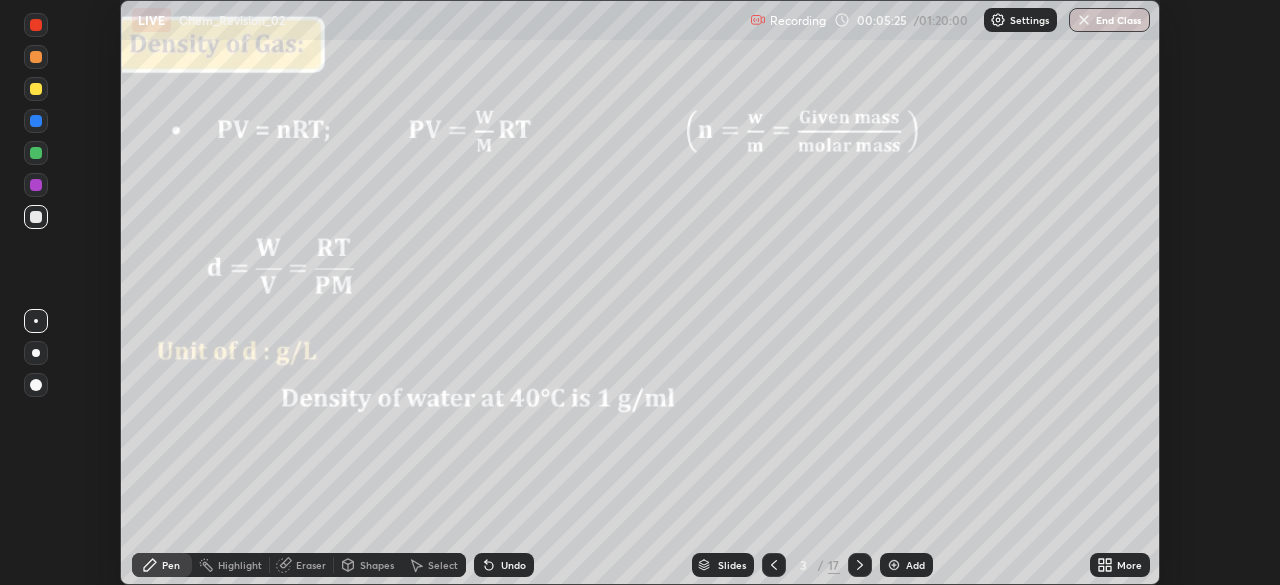 click on "Undo" at bounding box center (513, 565) 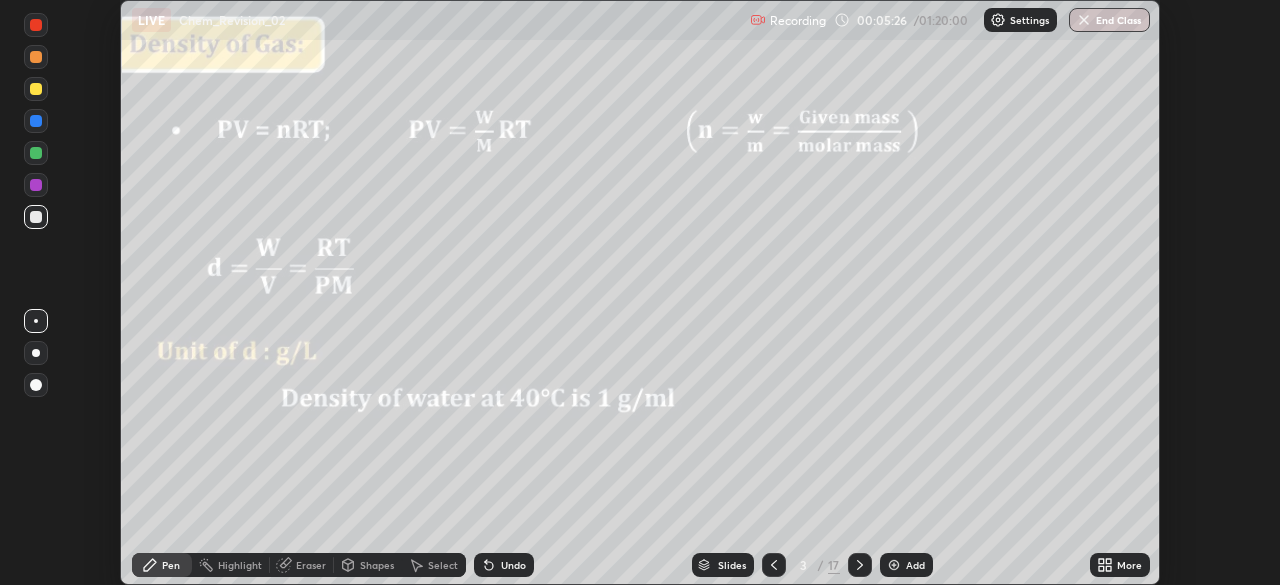 click on "Undo" at bounding box center (513, 565) 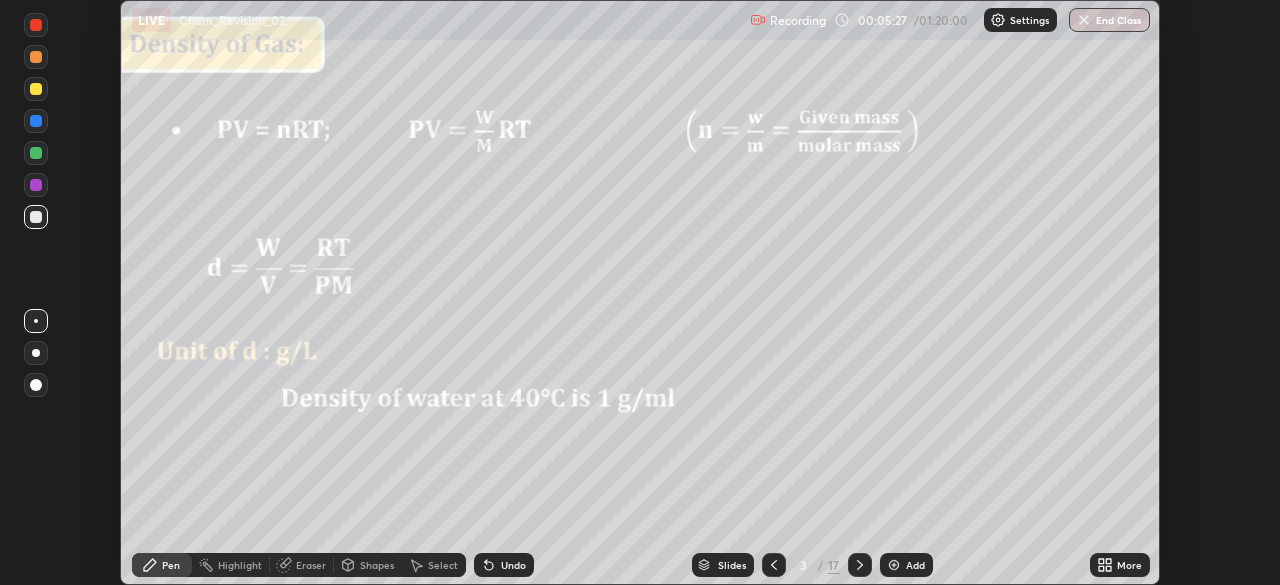 click 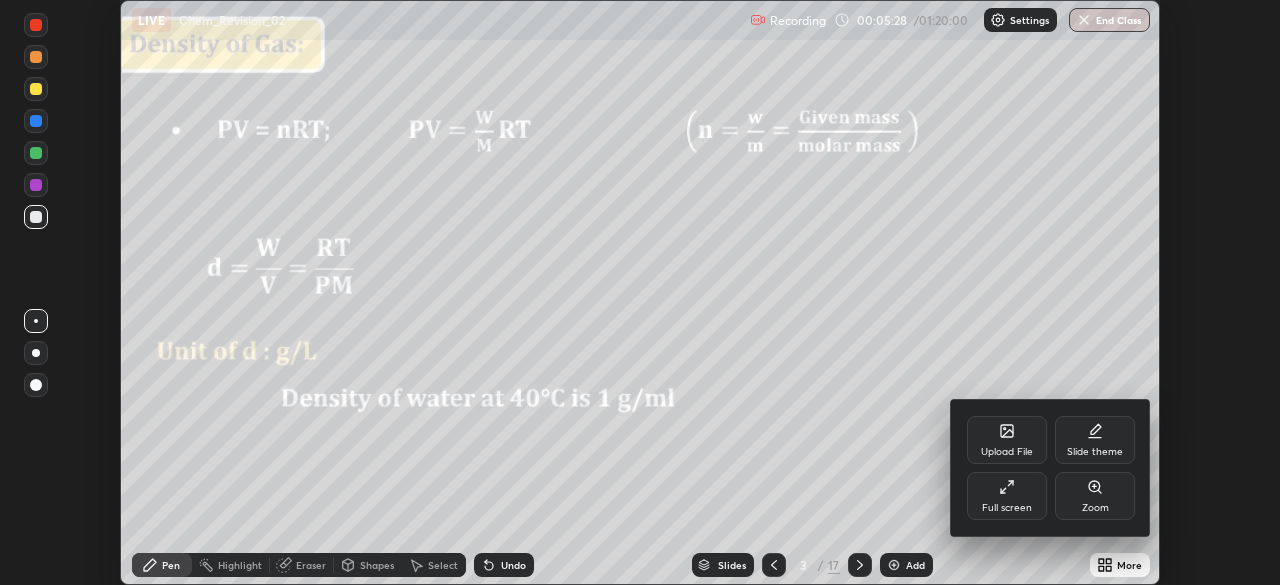 click on "Full screen" at bounding box center (1007, 508) 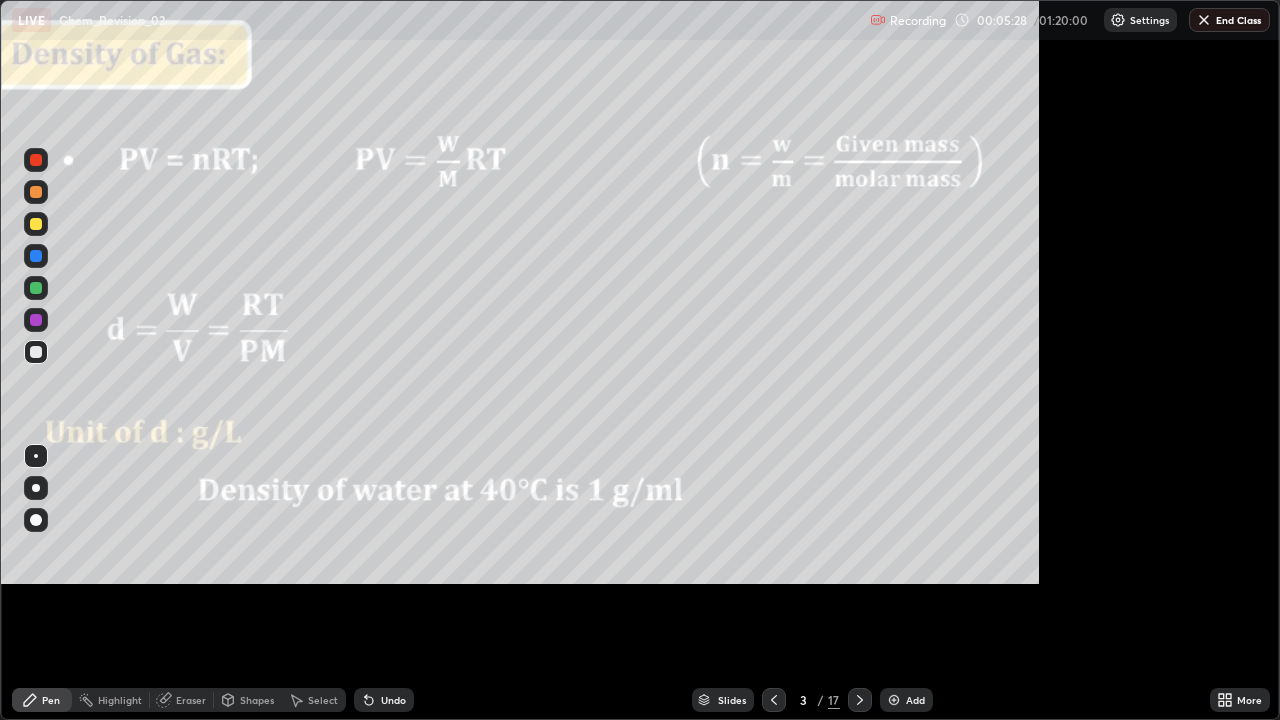 scroll, scrollTop: 99280, scrollLeft: 98720, axis: both 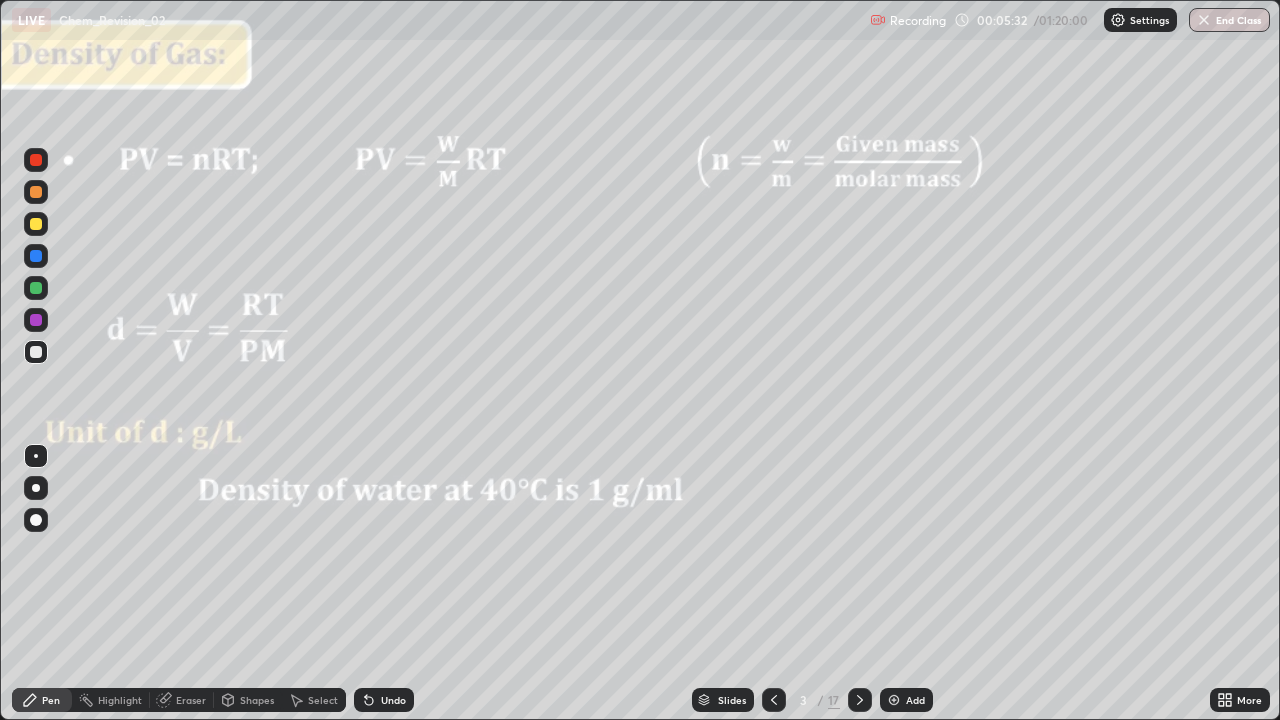 click 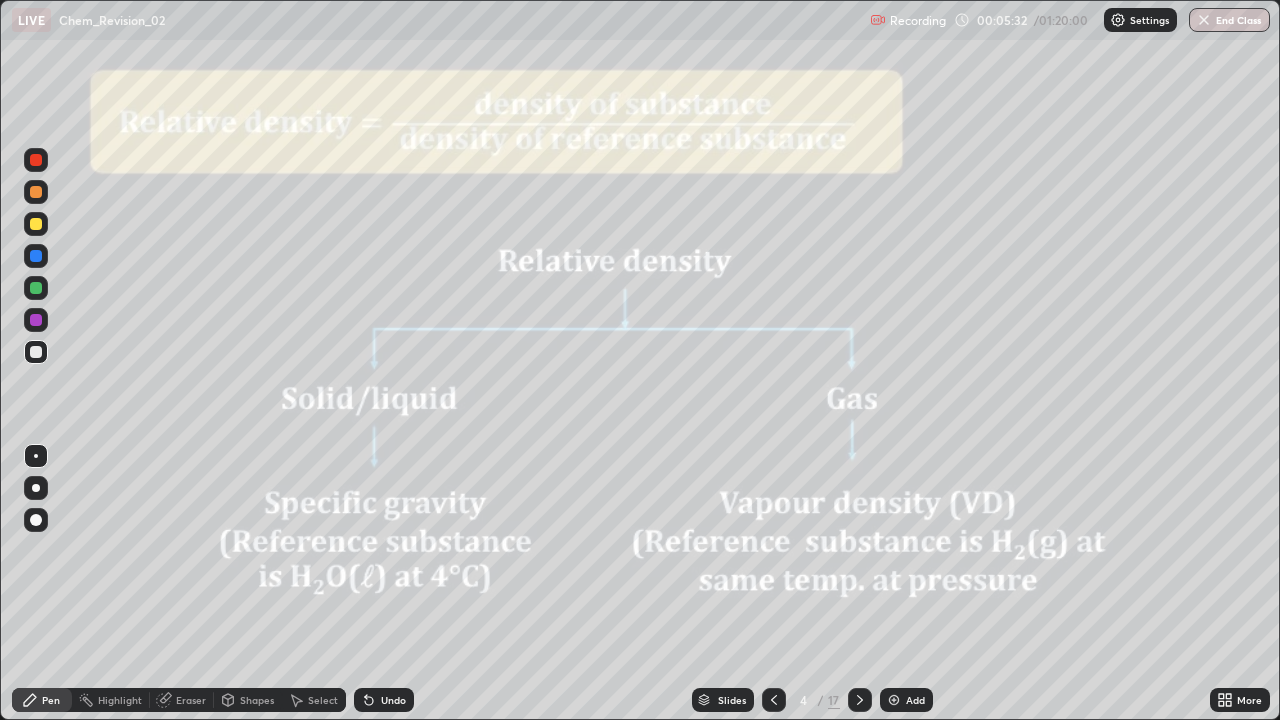 click 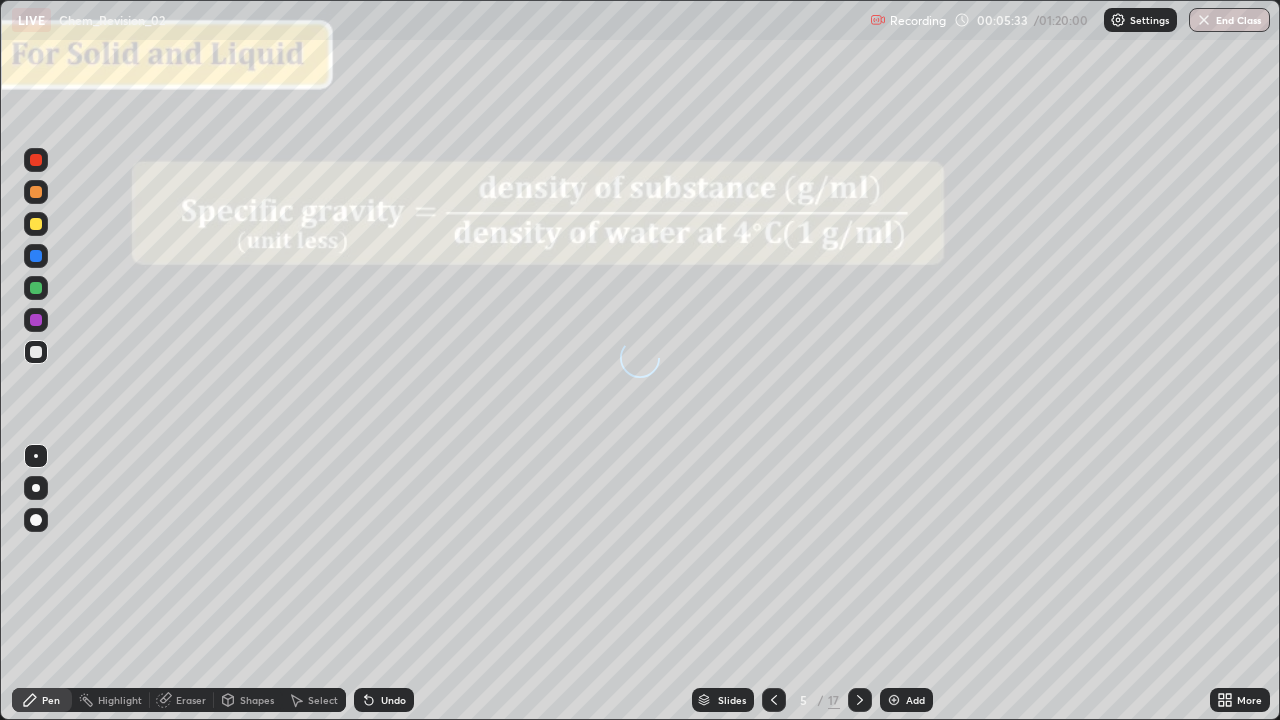 click 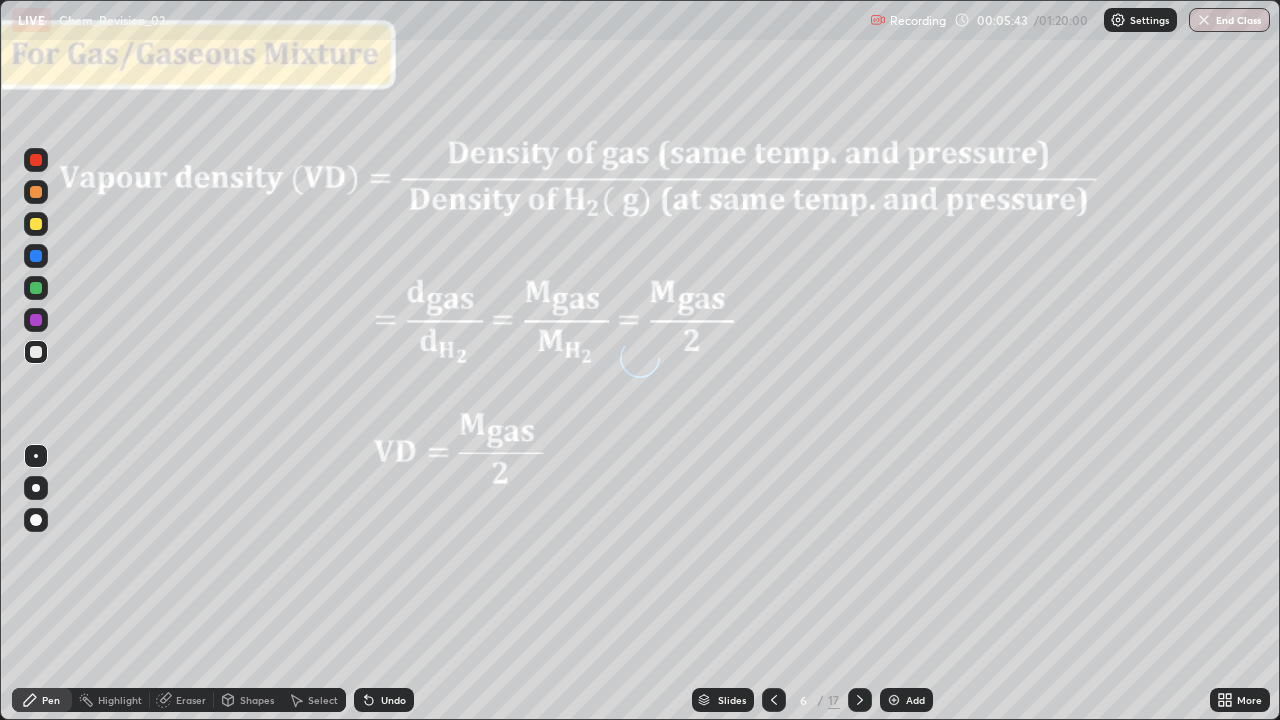 click 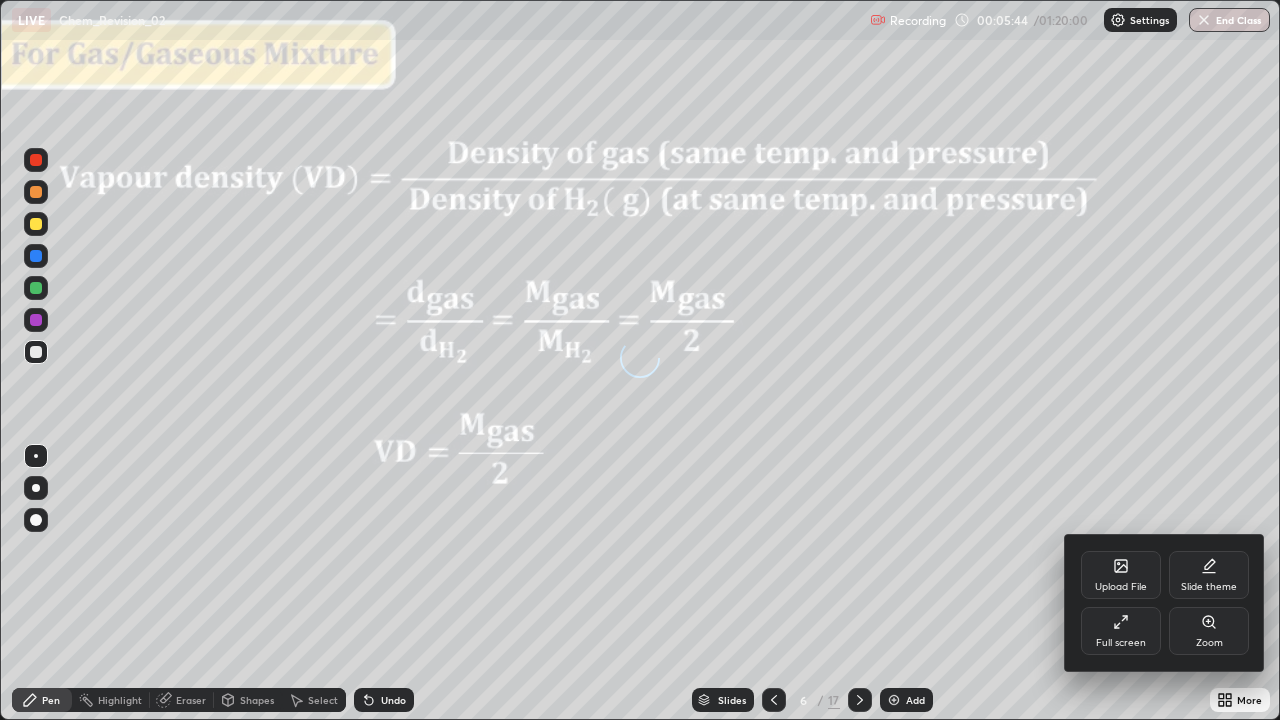 click on "Slide theme" at bounding box center (1209, 587) 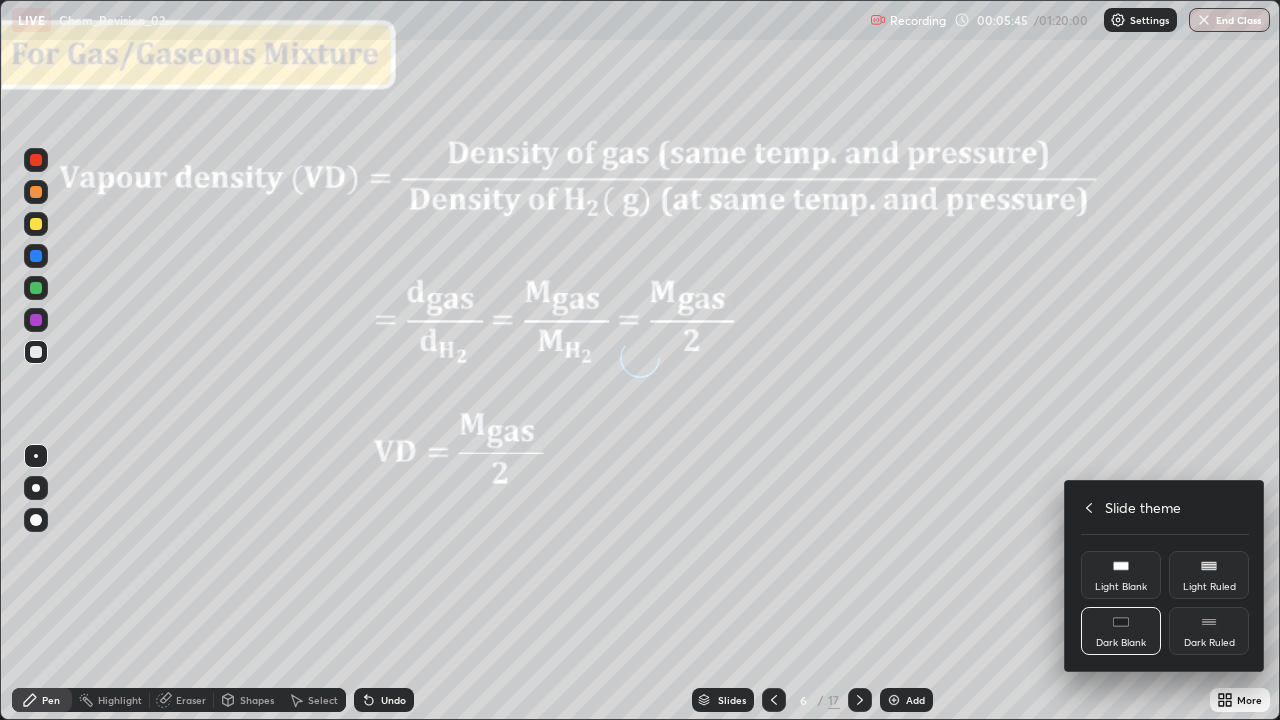 click at bounding box center (640, 360) 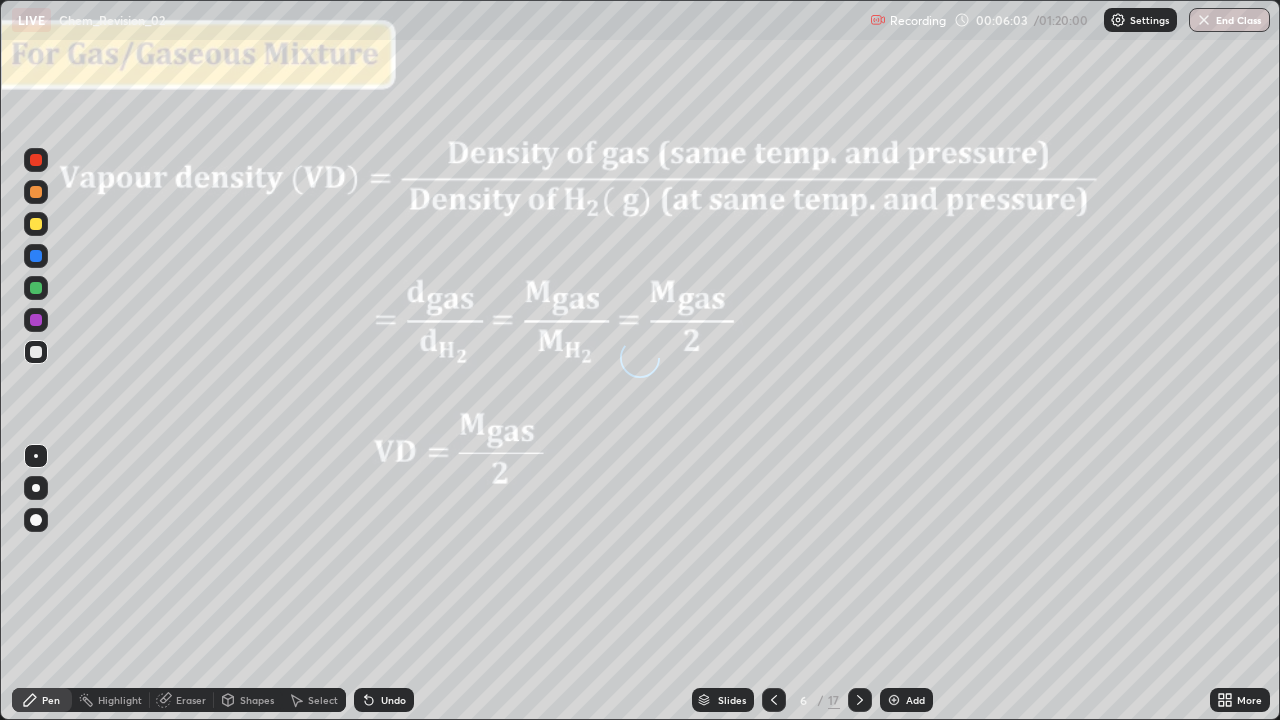click on "More" at bounding box center (1249, 700) 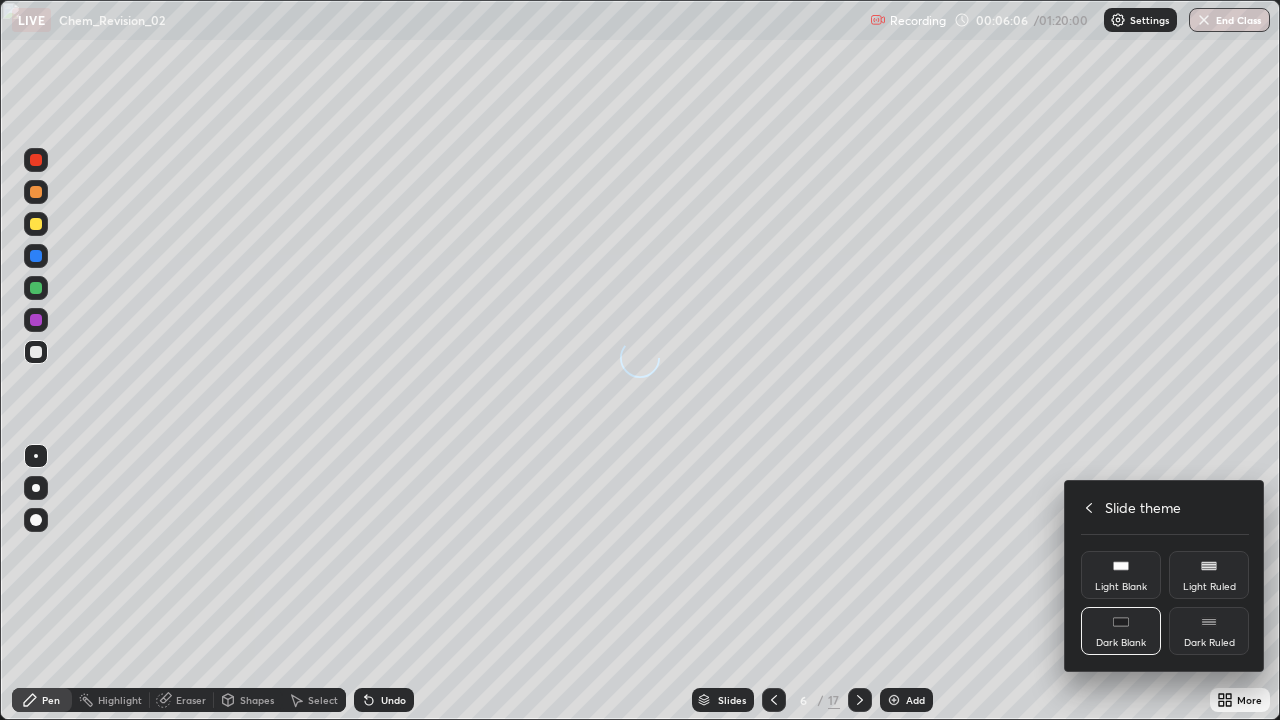click on "Slide theme" at bounding box center [1143, 507] 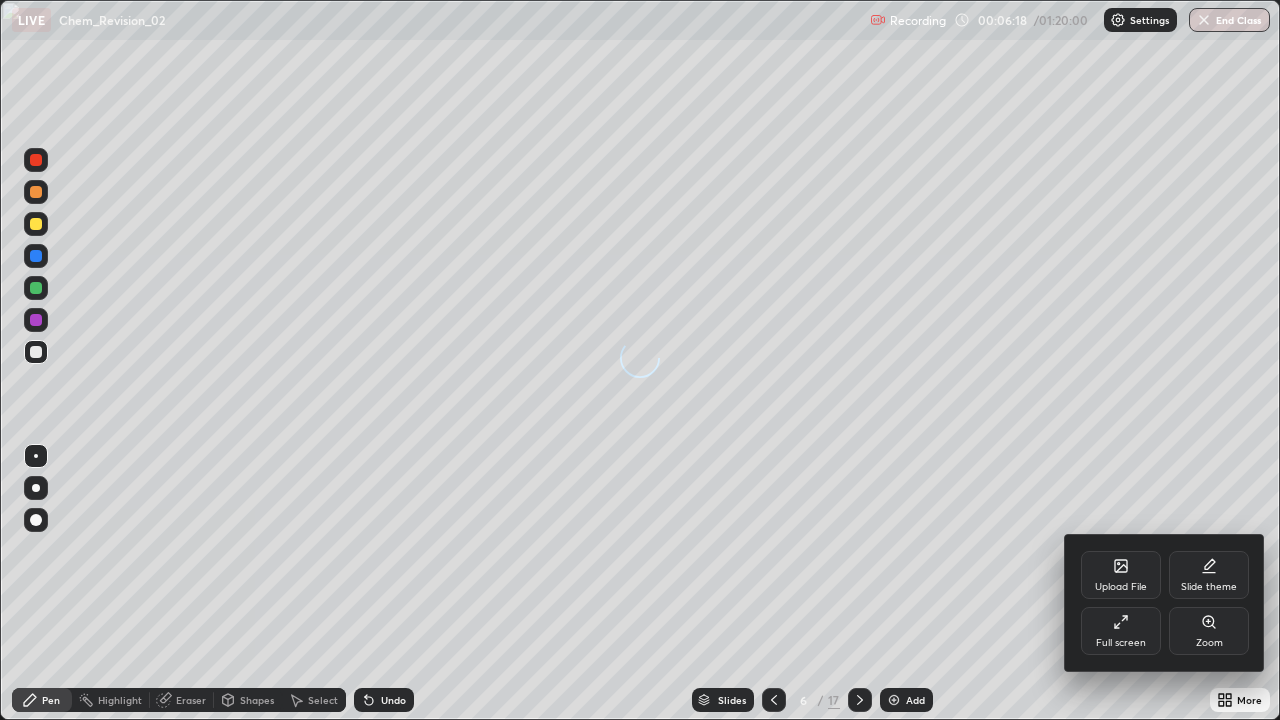 click at bounding box center (640, 360) 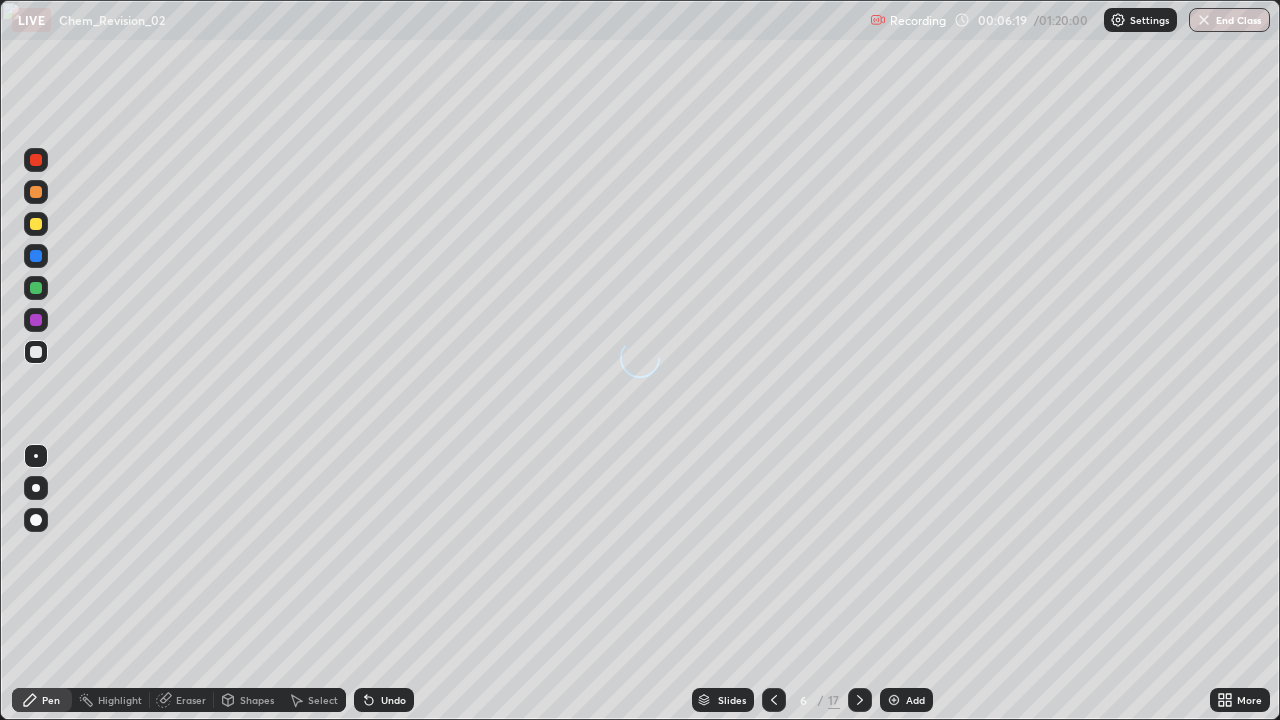 click on "Slides" at bounding box center (723, 700) 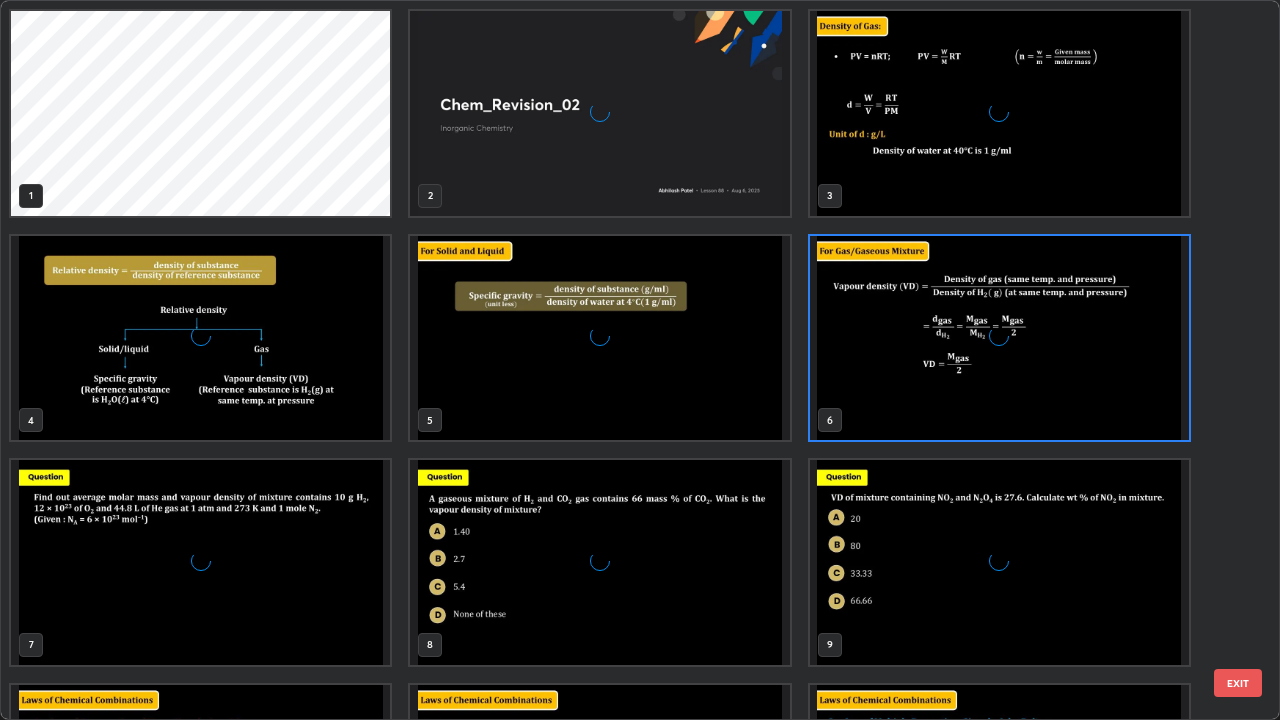 click at bounding box center [599, 787] 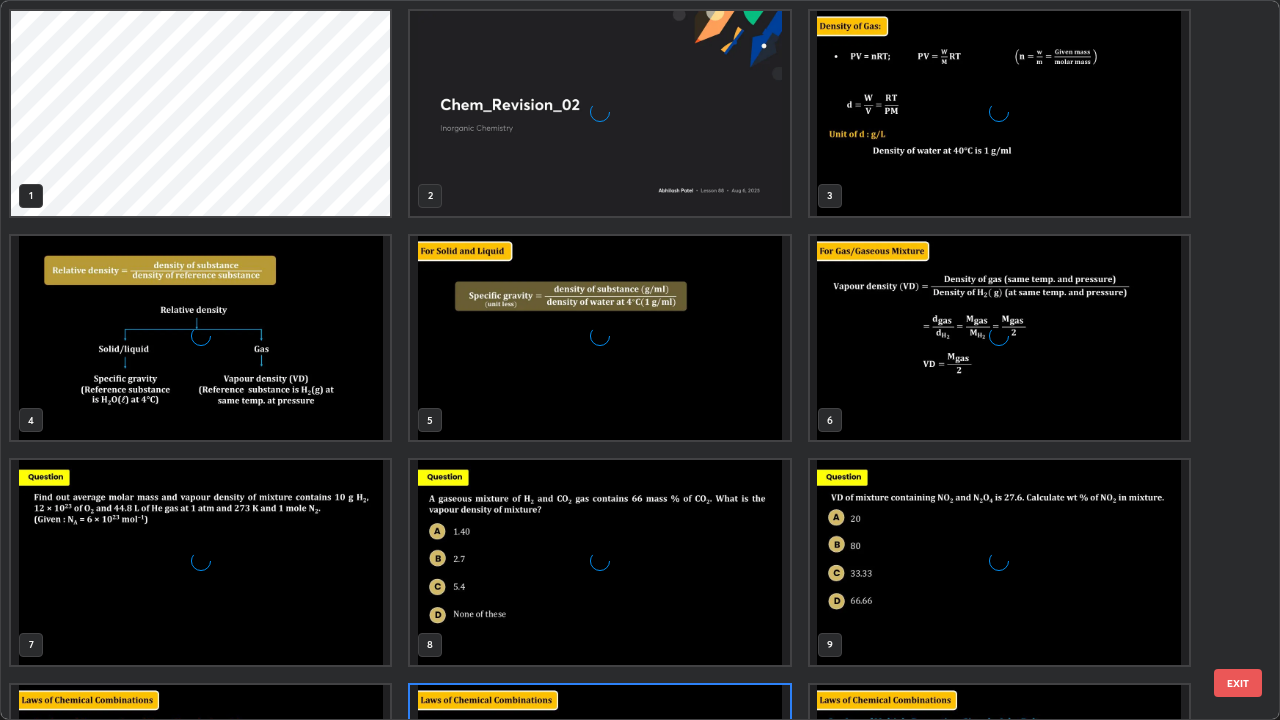 scroll, scrollTop: 7, scrollLeft: 11, axis: both 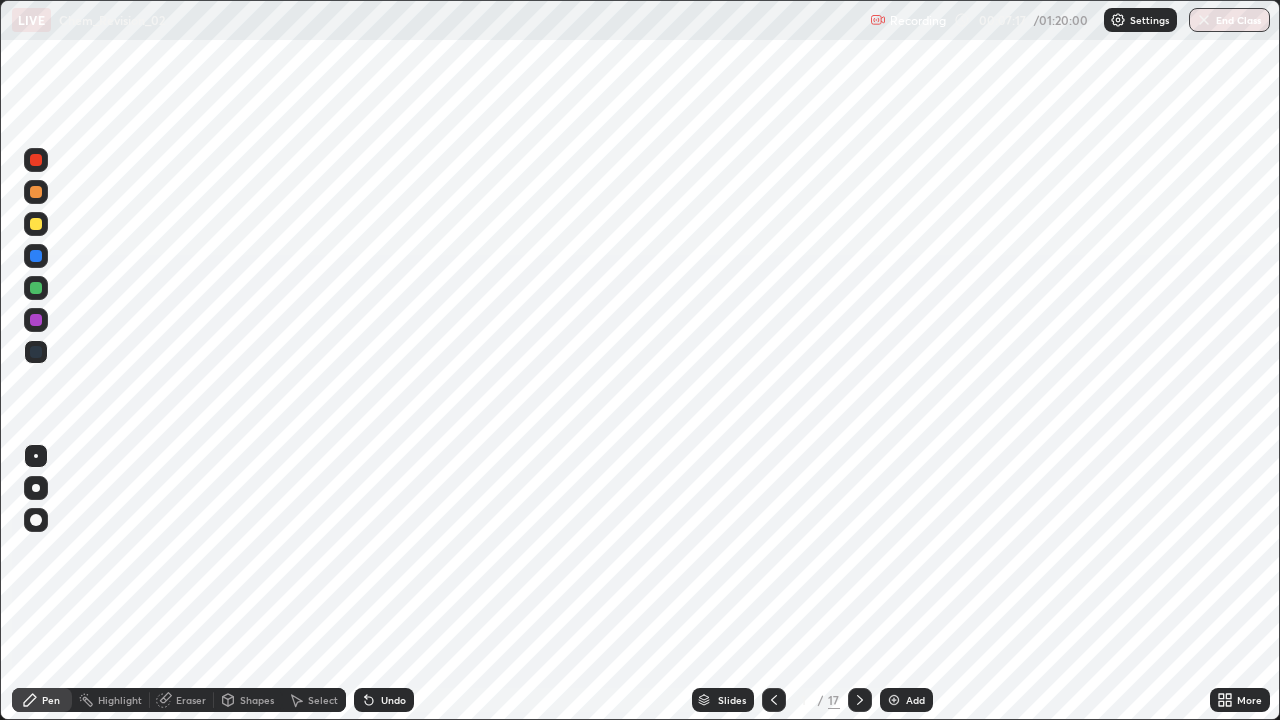 click 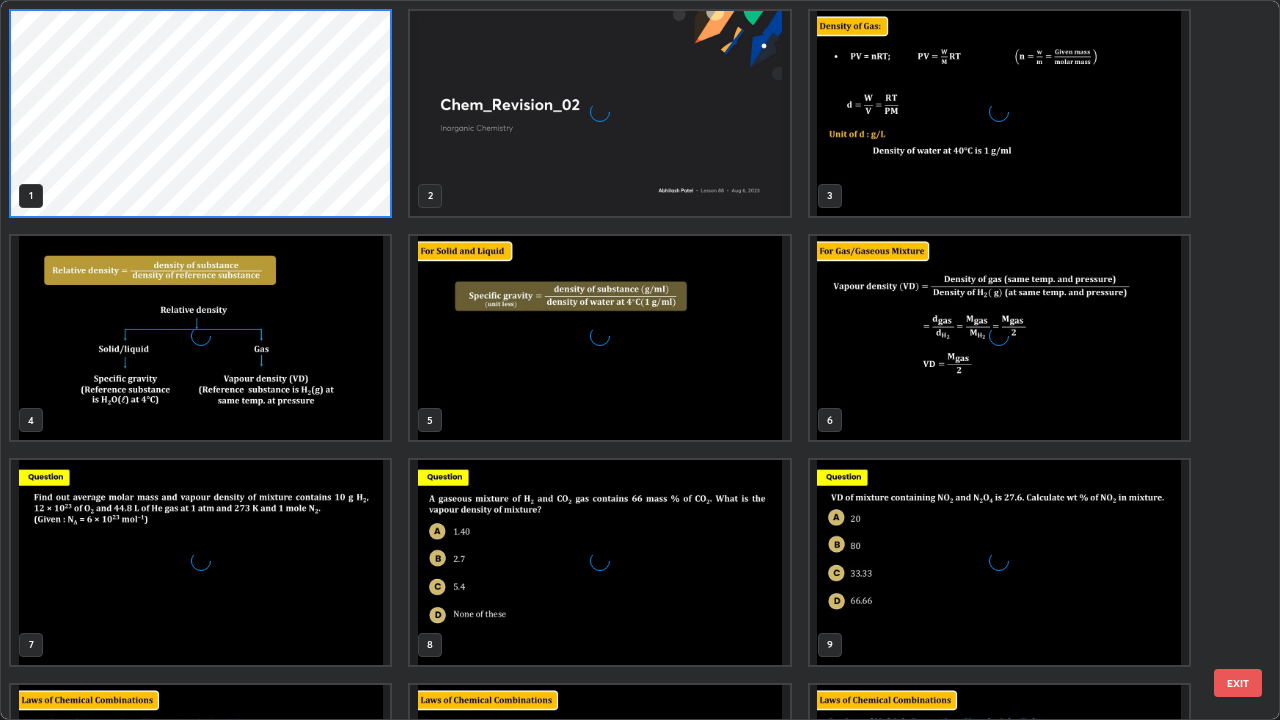 scroll, scrollTop: 7, scrollLeft: 11, axis: both 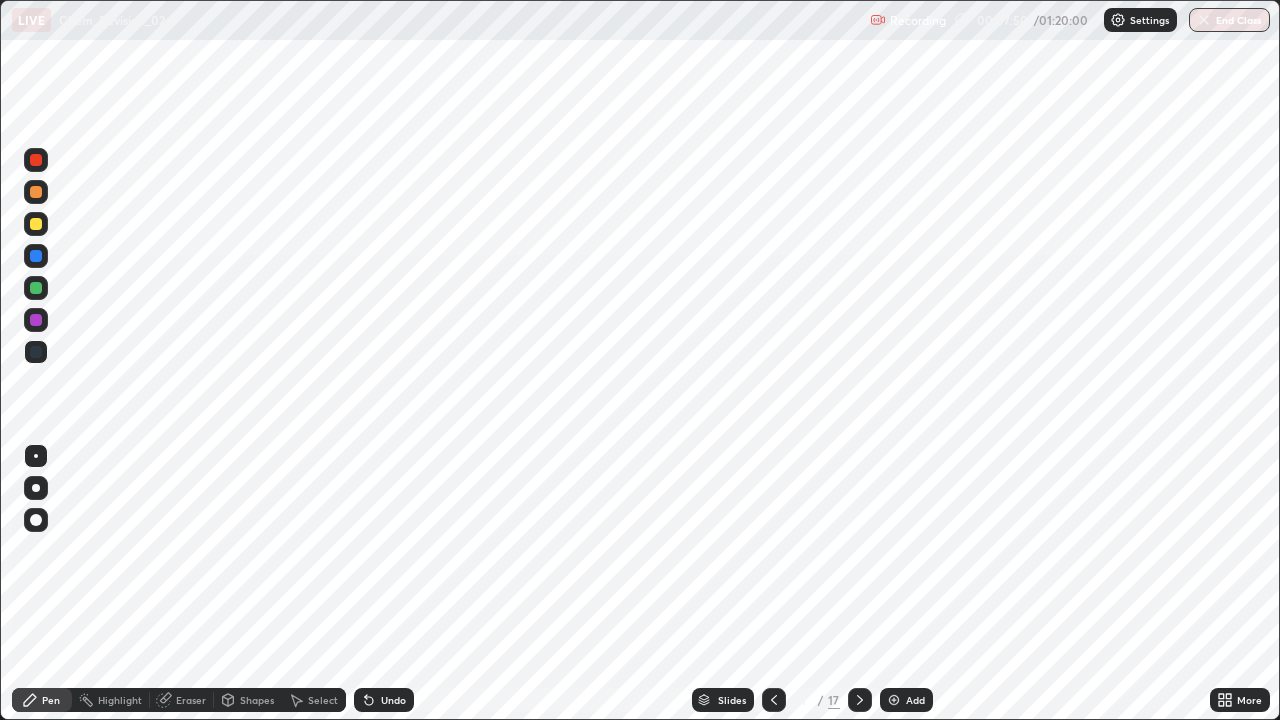 click 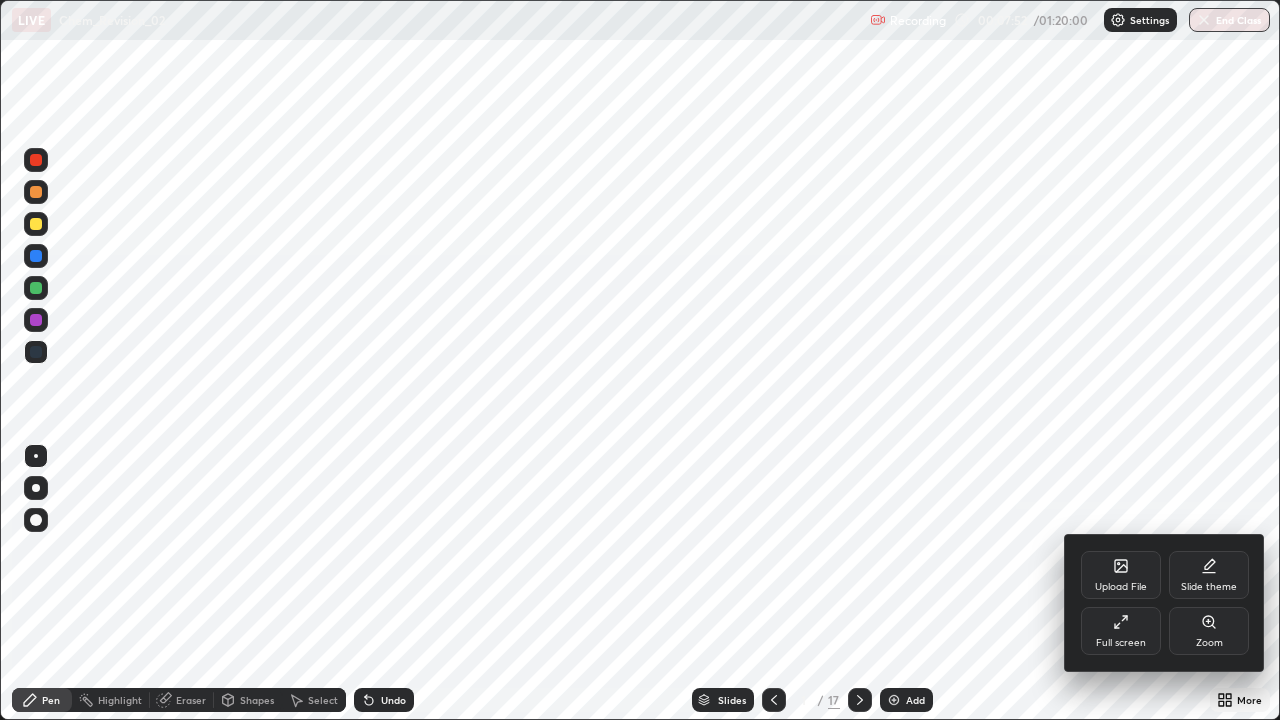 click on "Slide theme" at bounding box center [1209, 575] 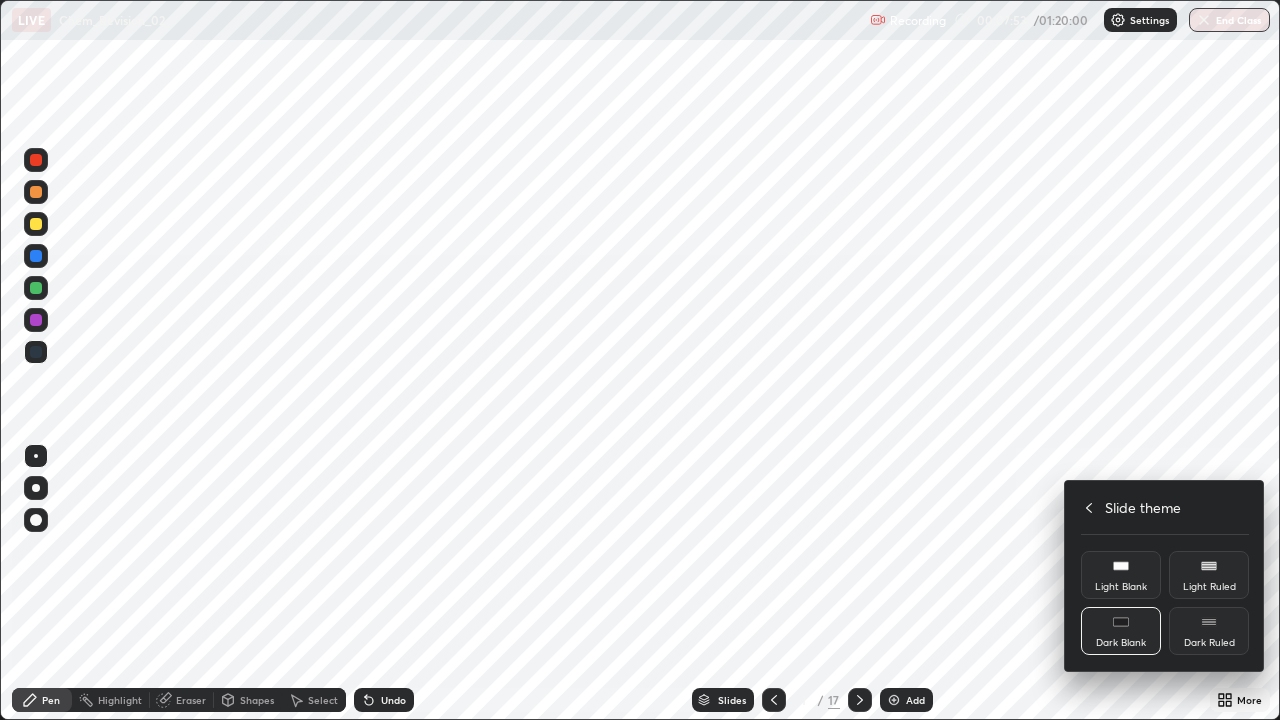 click on "Dark Blank" at bounding box center [1121, 631] 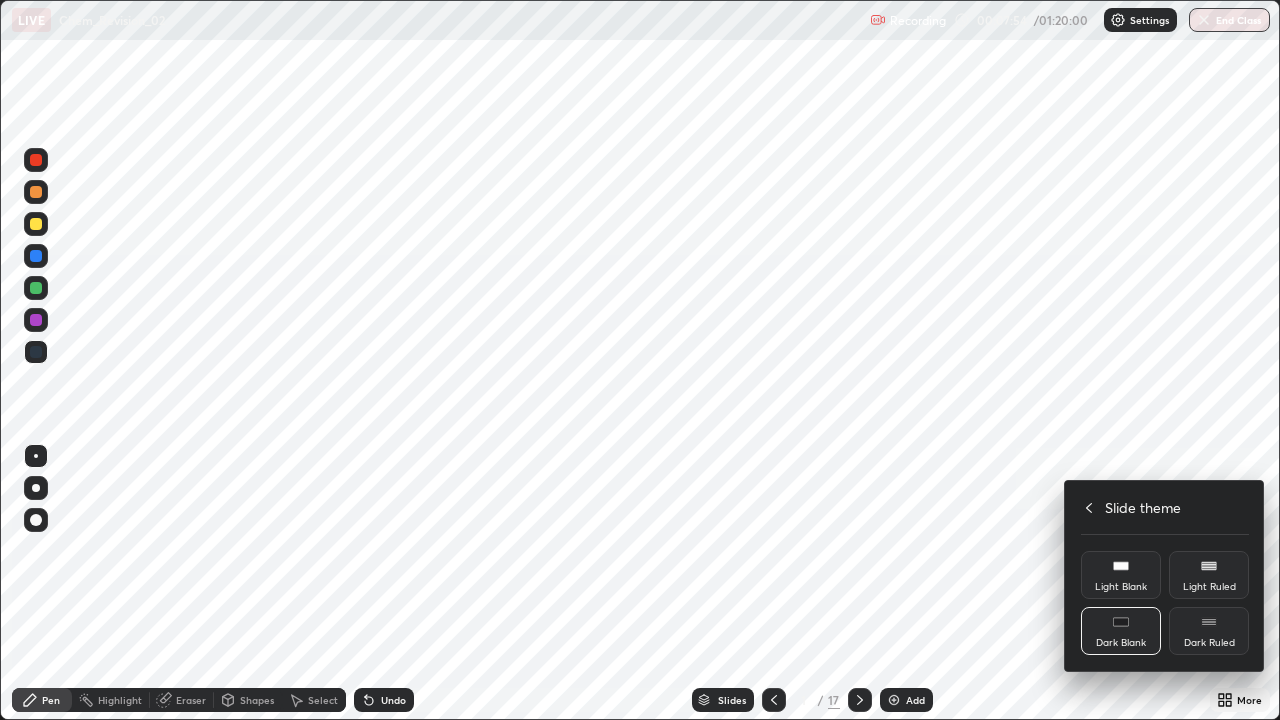 click at bounding box center [640, 360] 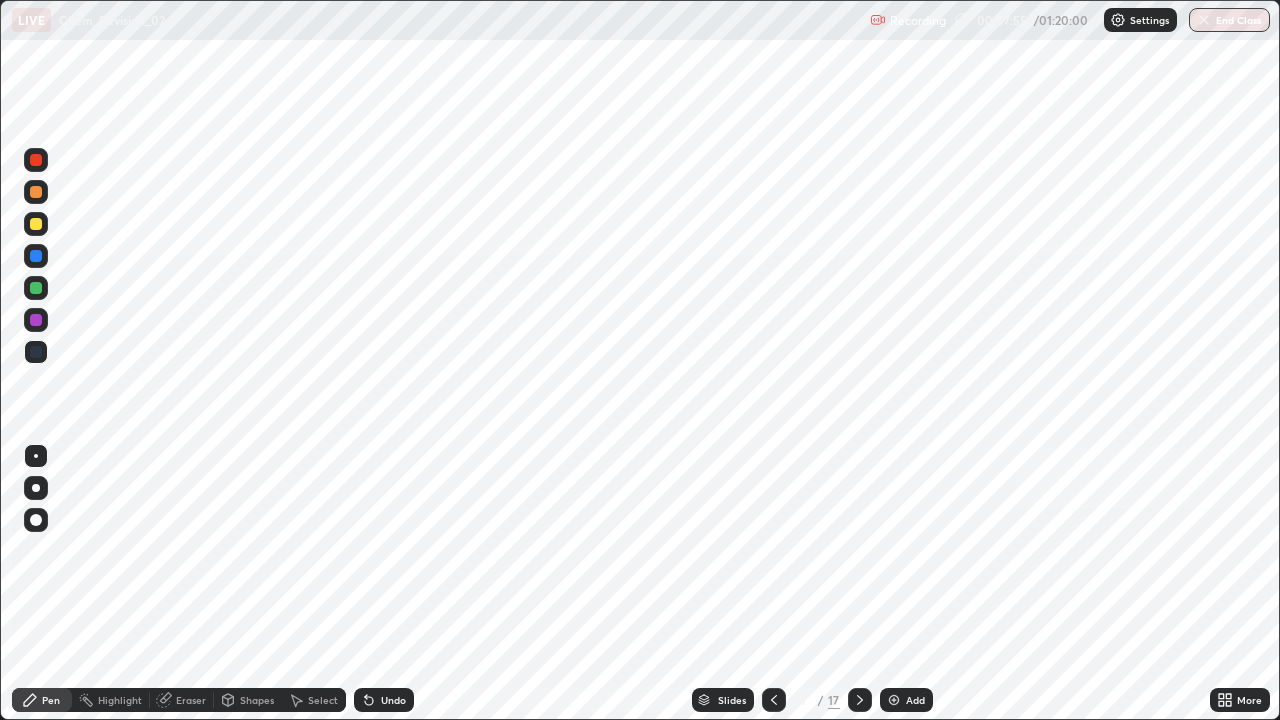 click on "Add" at bounding box center (906, 700) 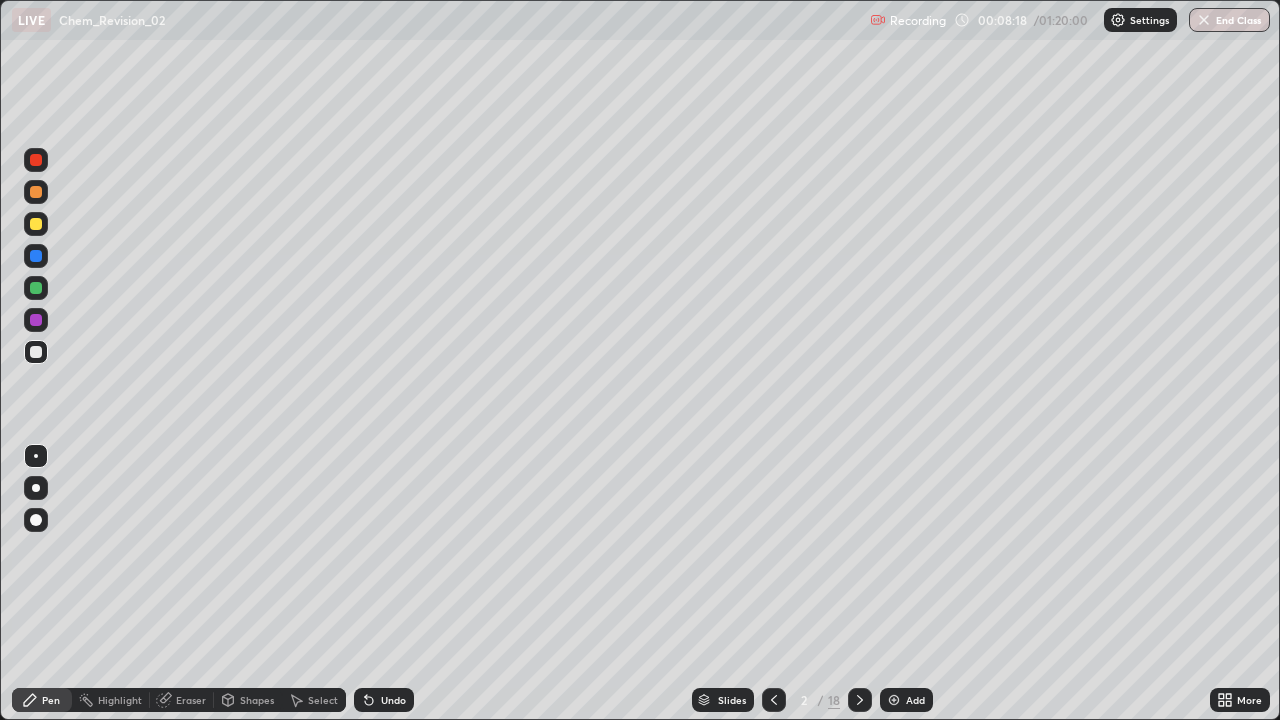 click at bounding box center [36, 488] 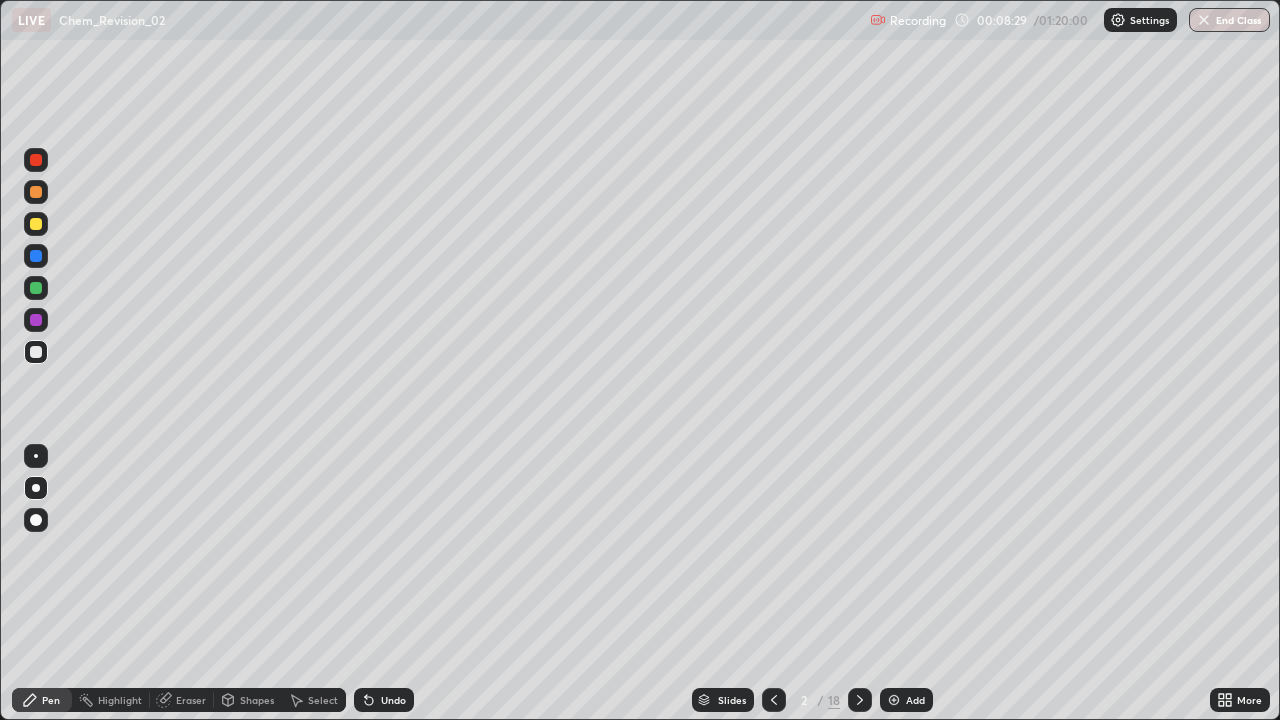 click on "Undo" at bounding box center [393, 700] 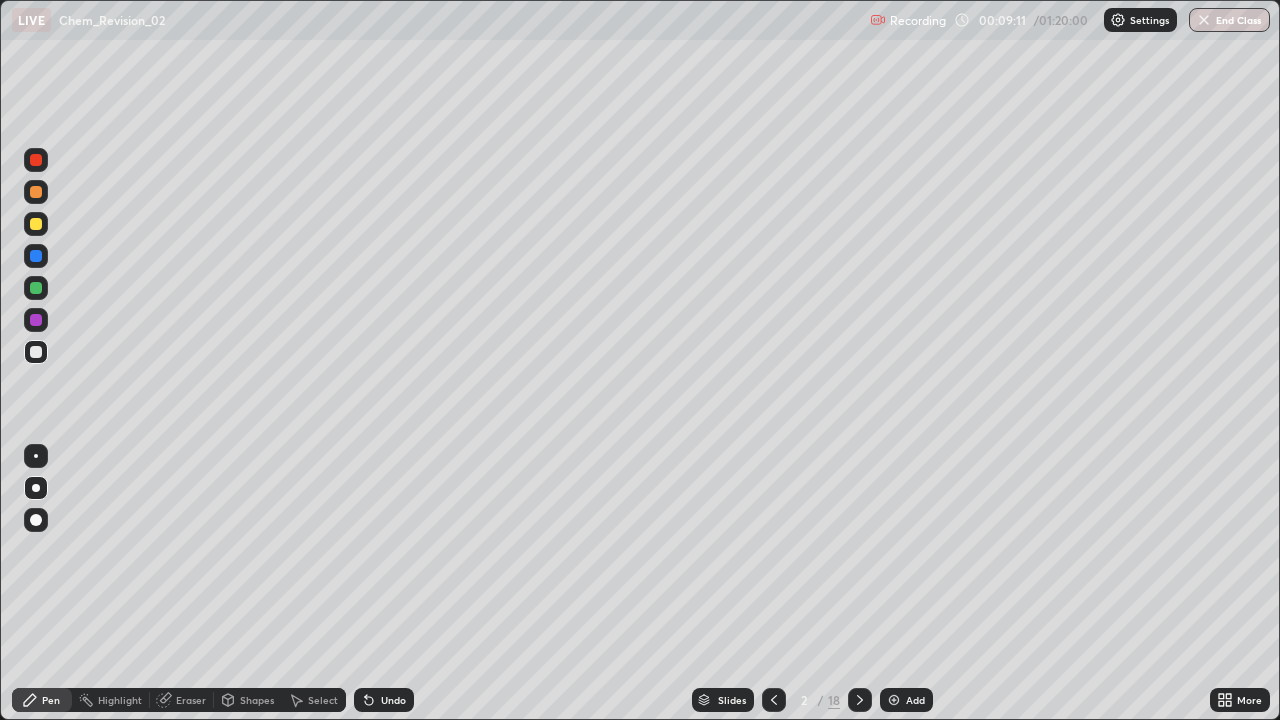 click on "Slides" at bounding box center [732, 700] 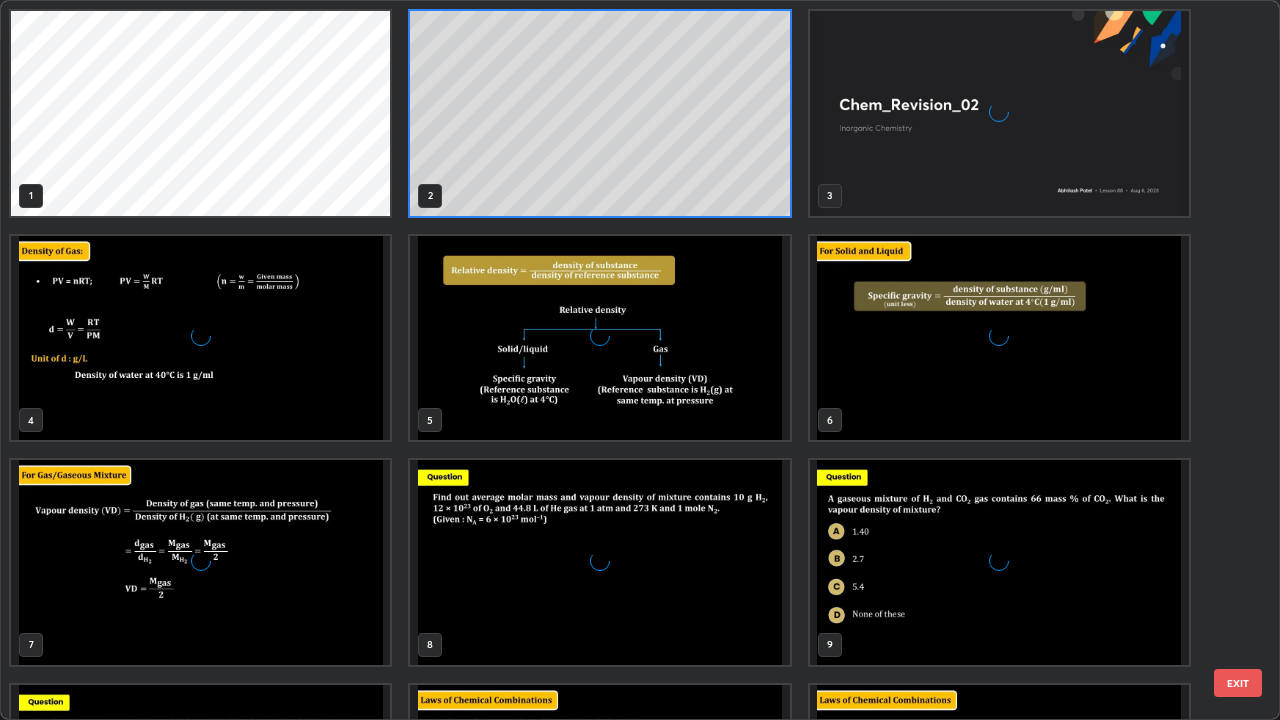 scroll, scrollTop: 7, scrollLeft: 11, axis: both 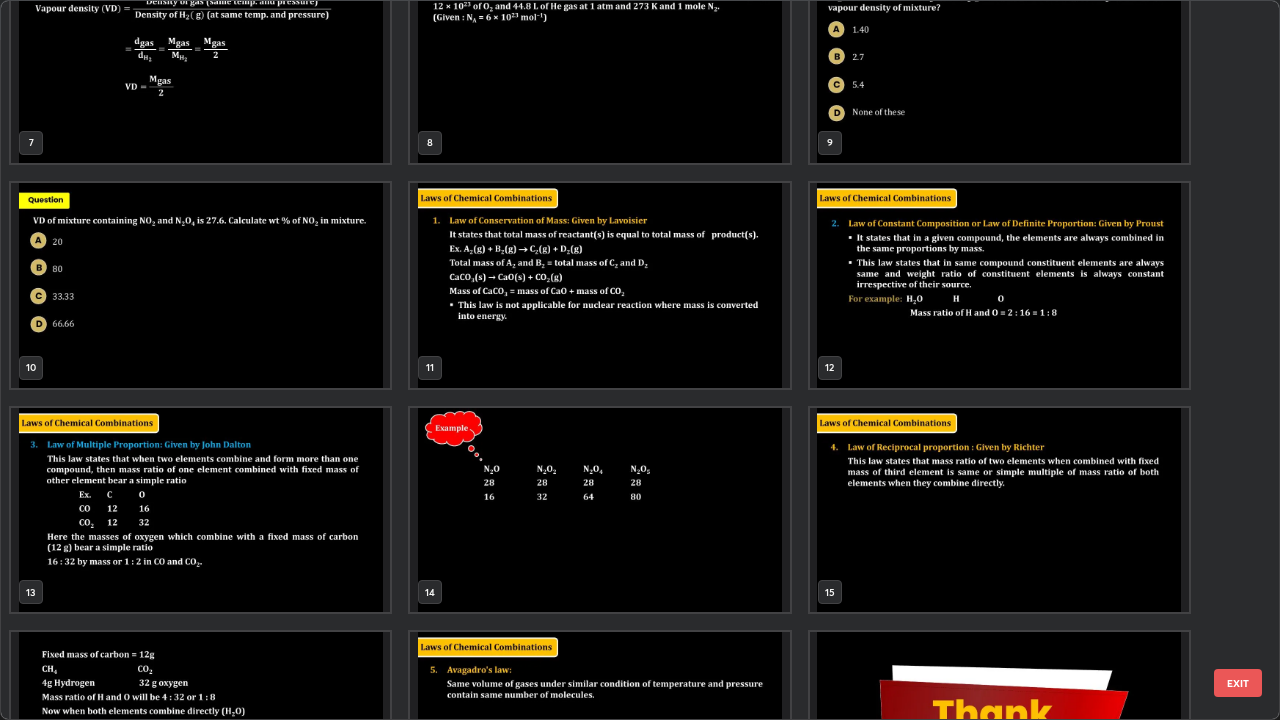click at bounding box center [999, 285] 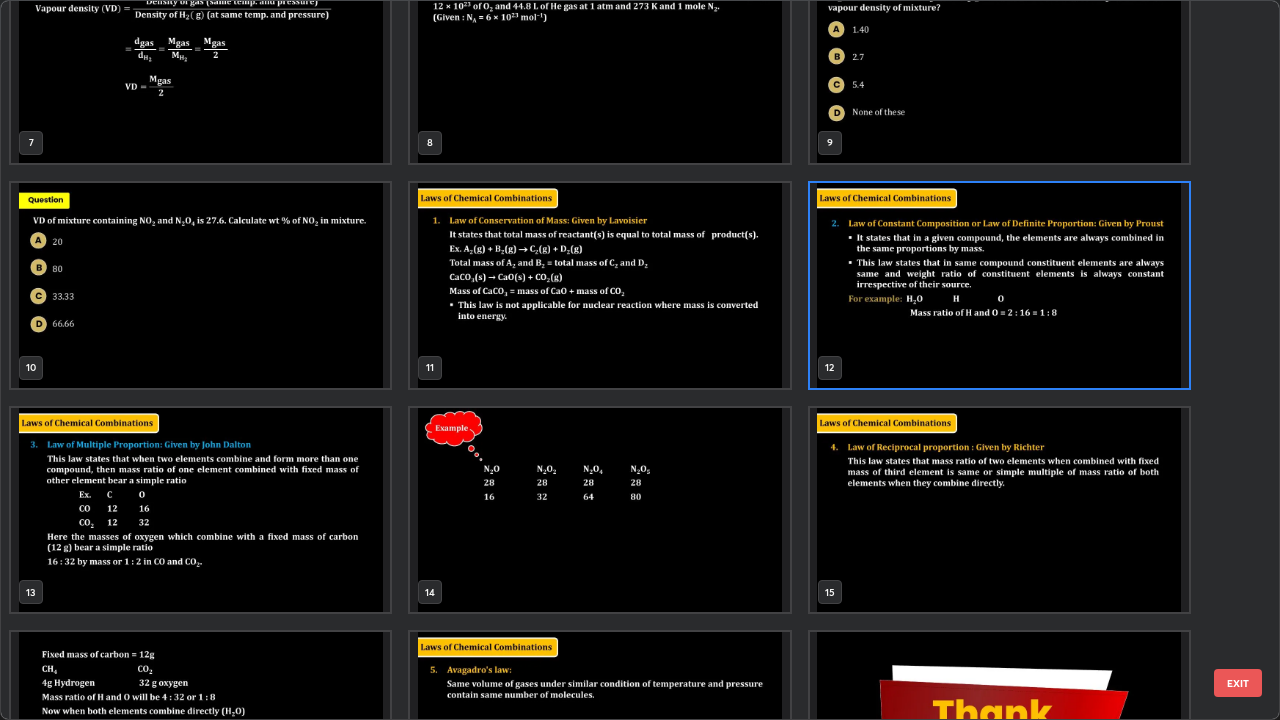 click at bounding box center [999, 285] 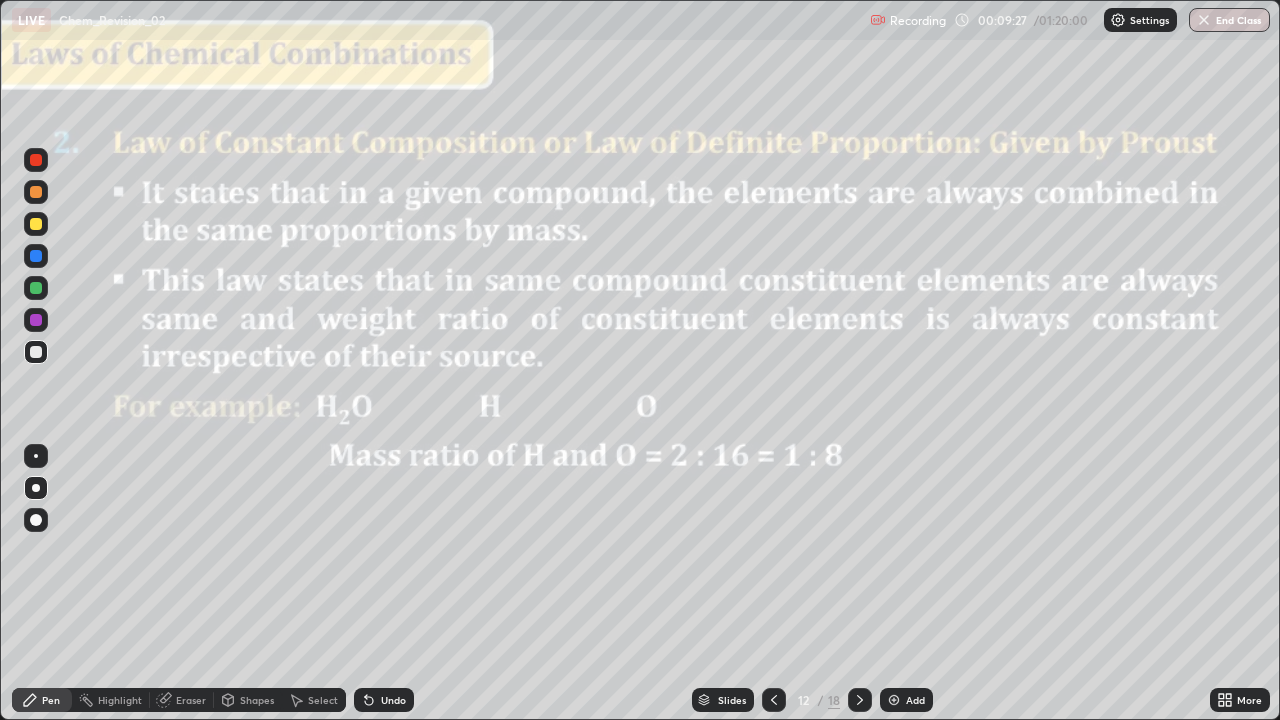click at bounding box center (999, 285) 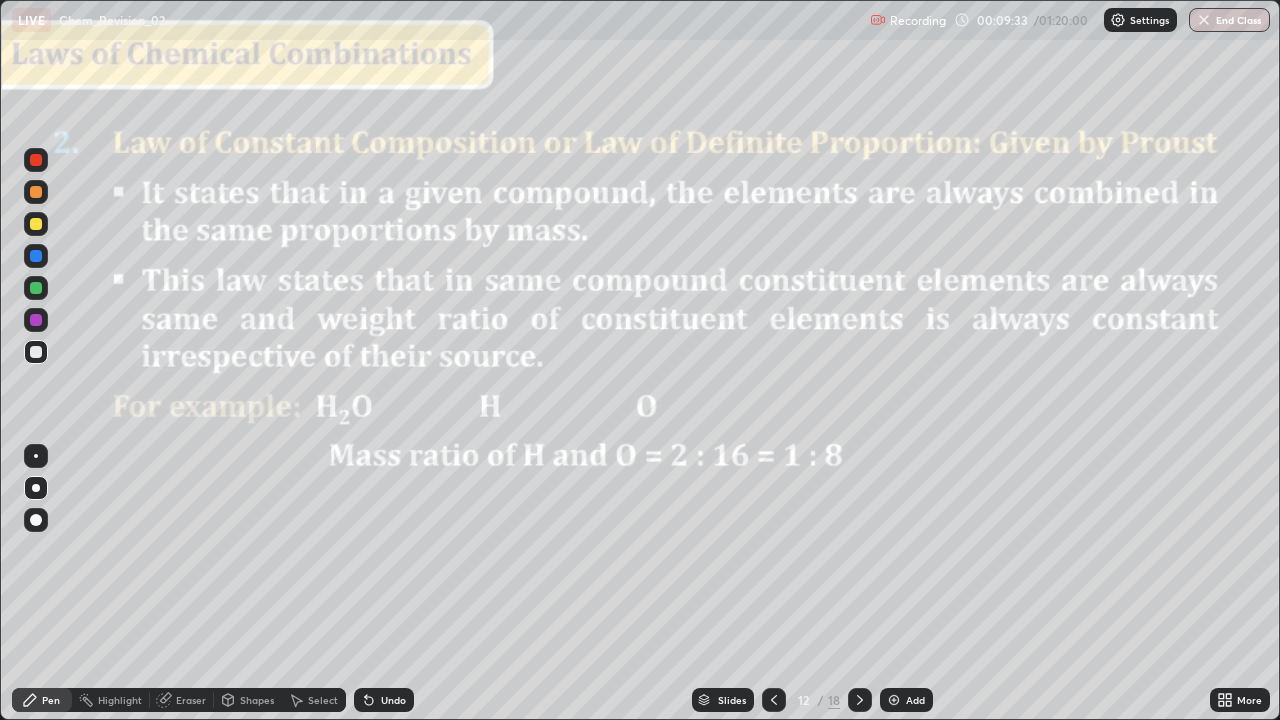 click at bounding box center (774, 700) 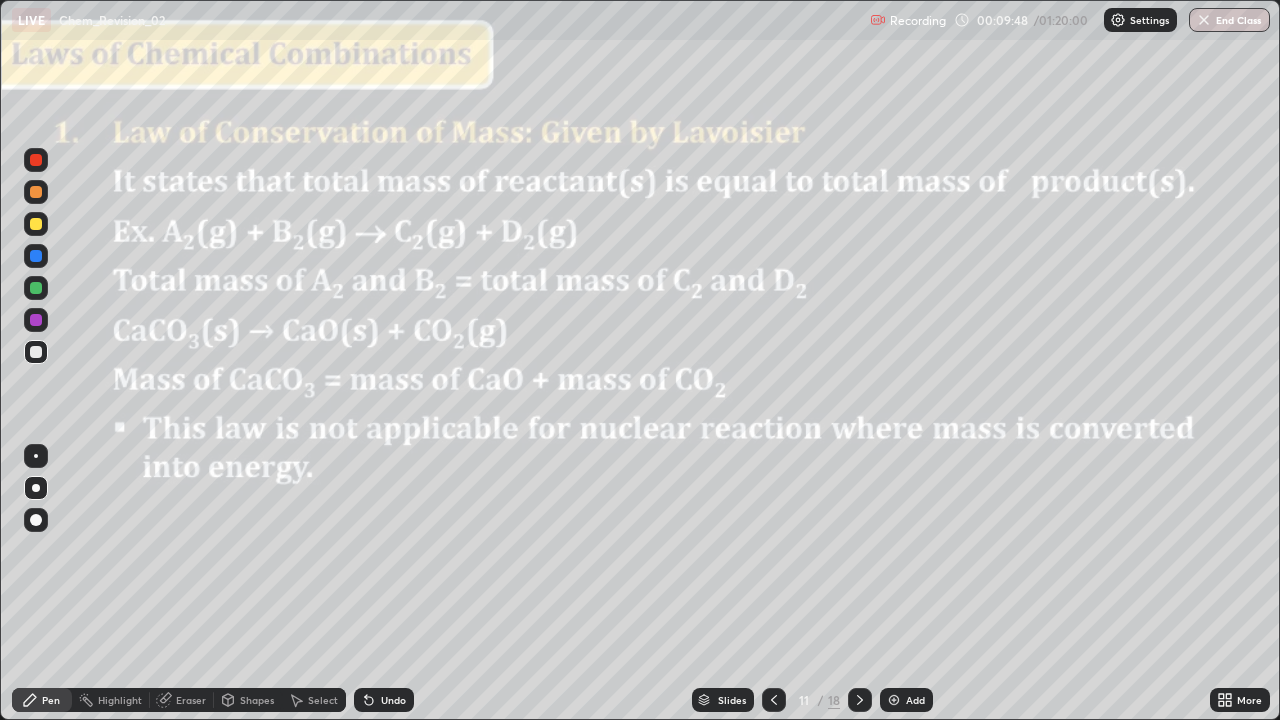 click on "Pen" at bounding box center (51, 700) 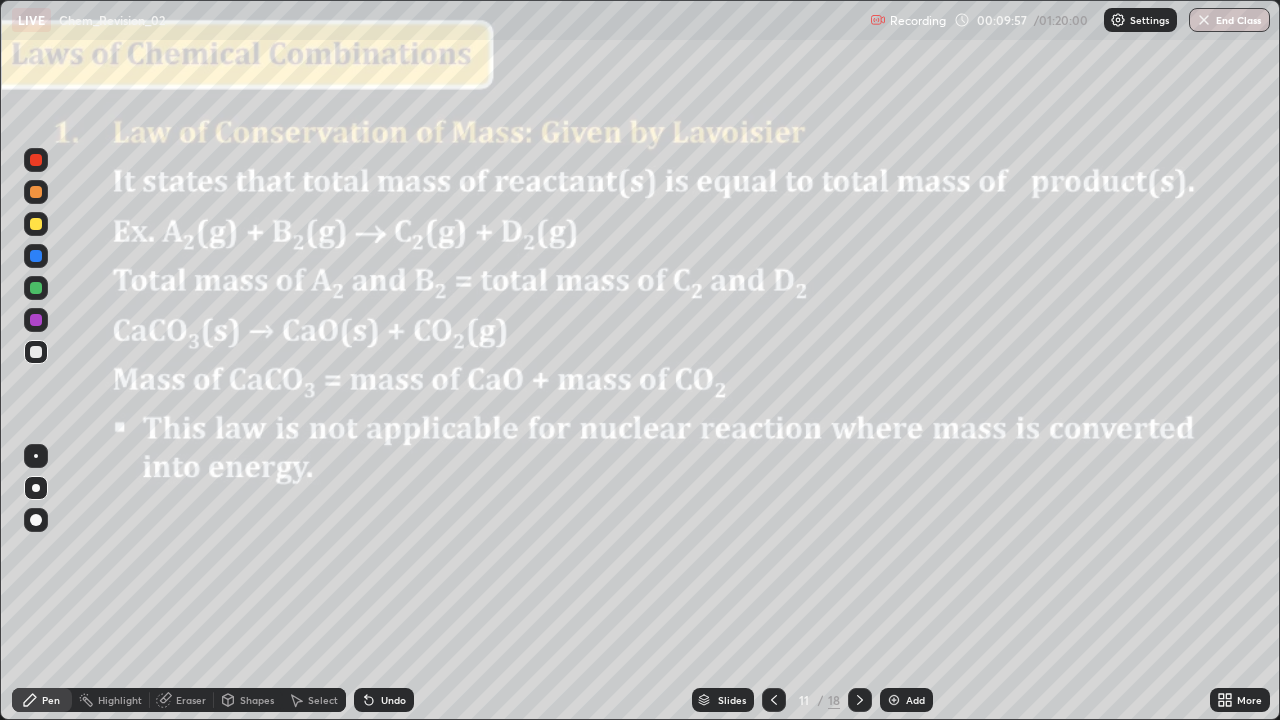 click 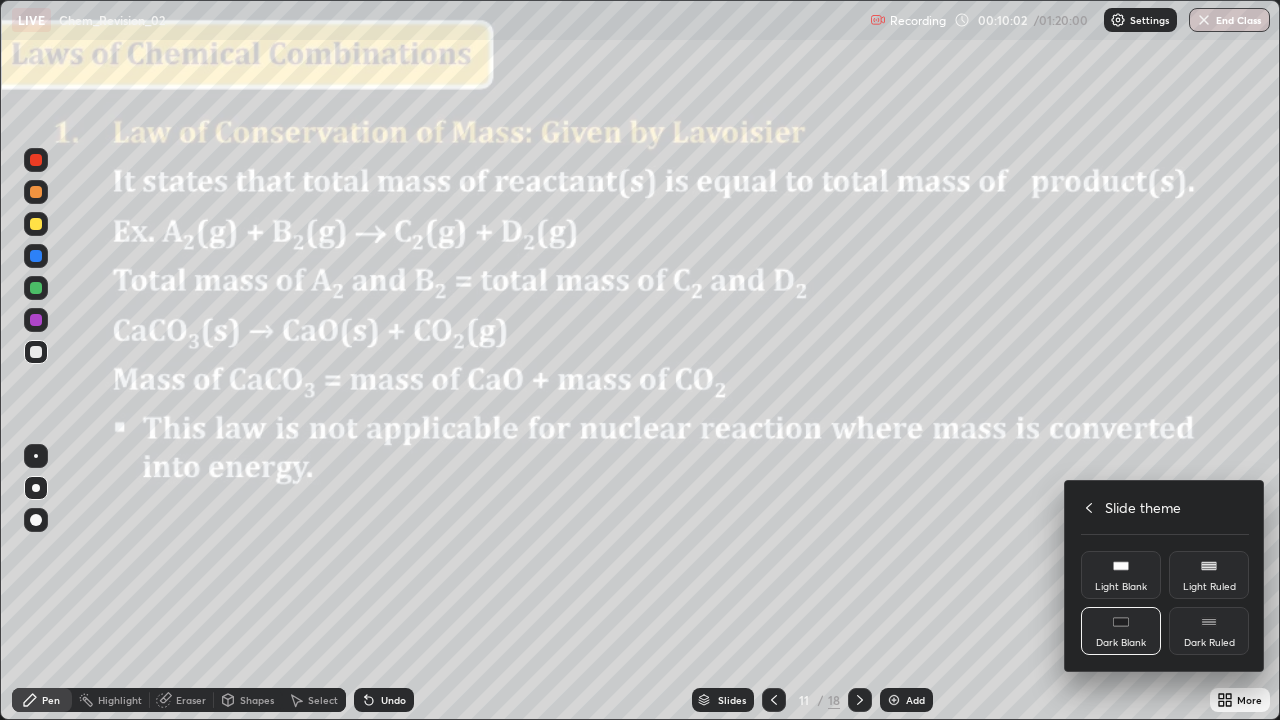 click at bounding box center (640, 360) 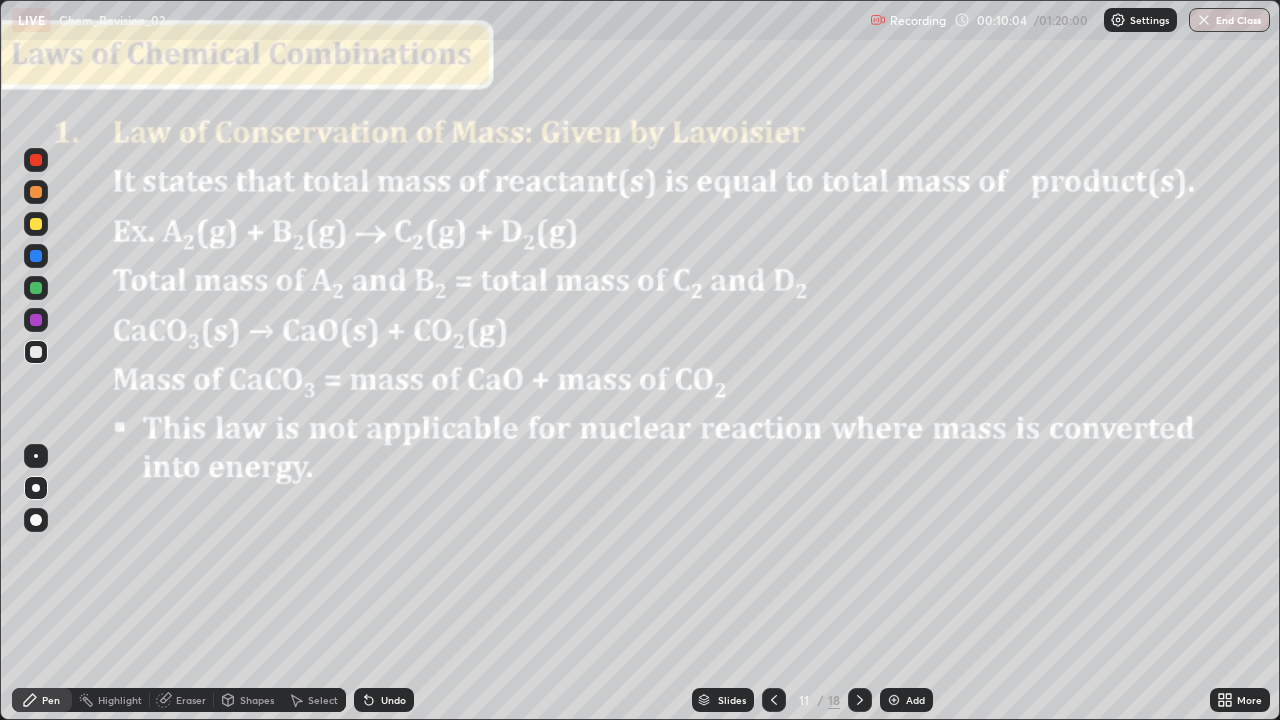 click on "Add" at bounding box center [915, 700] 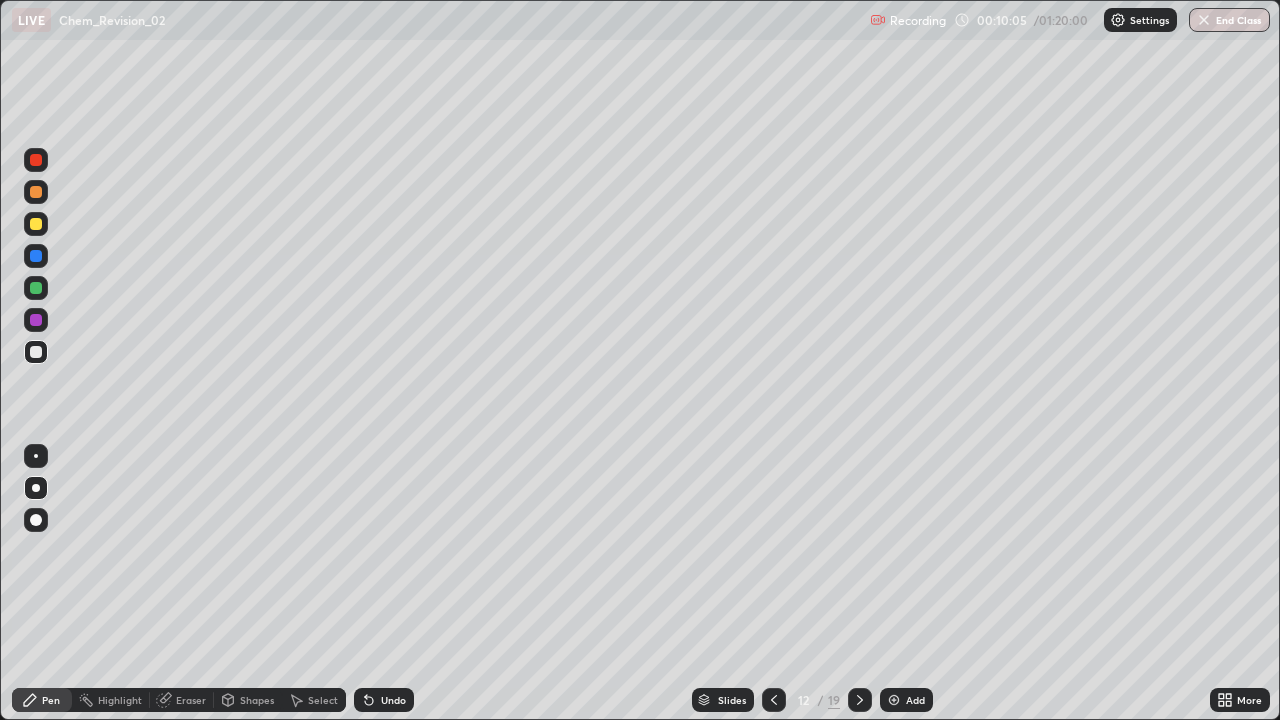 click 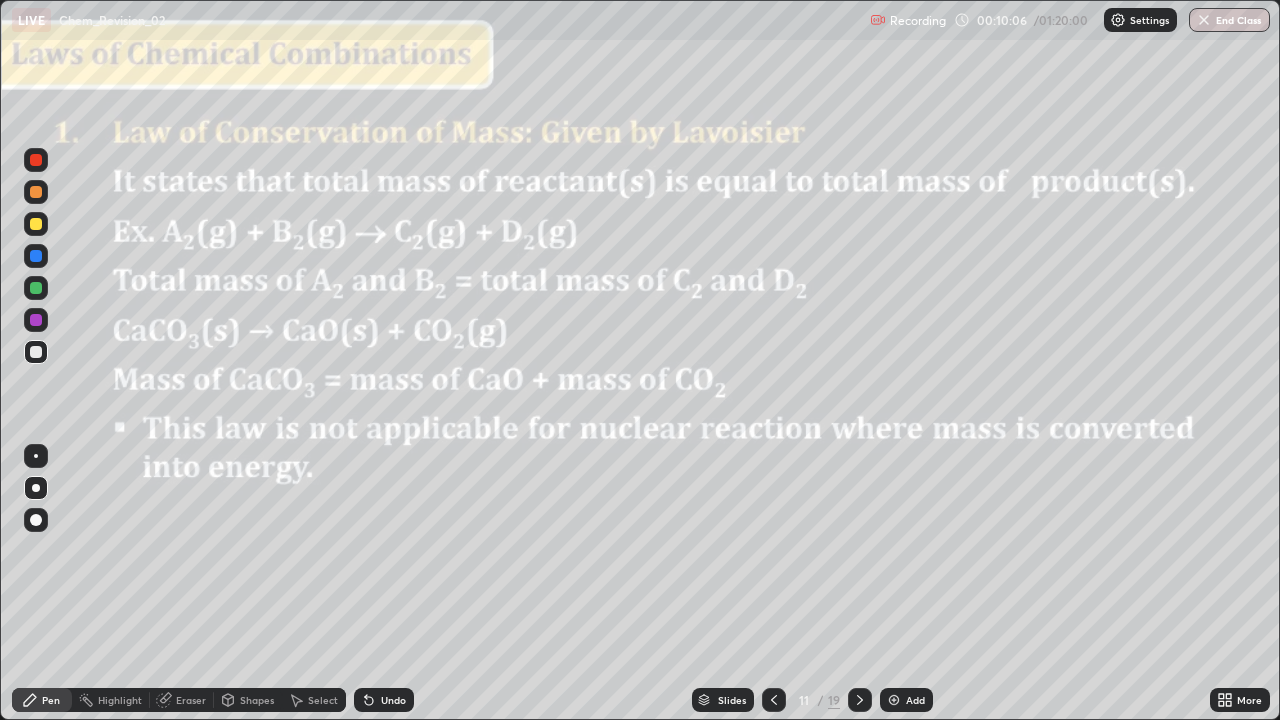 click 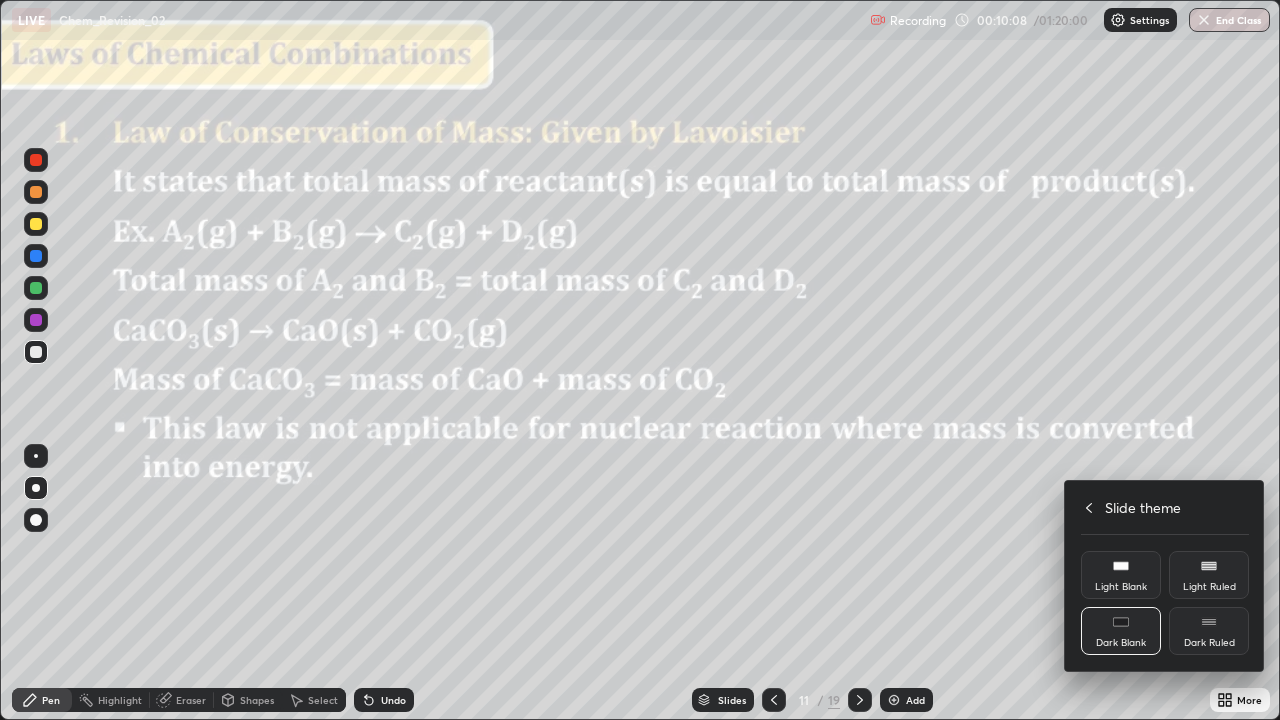 click 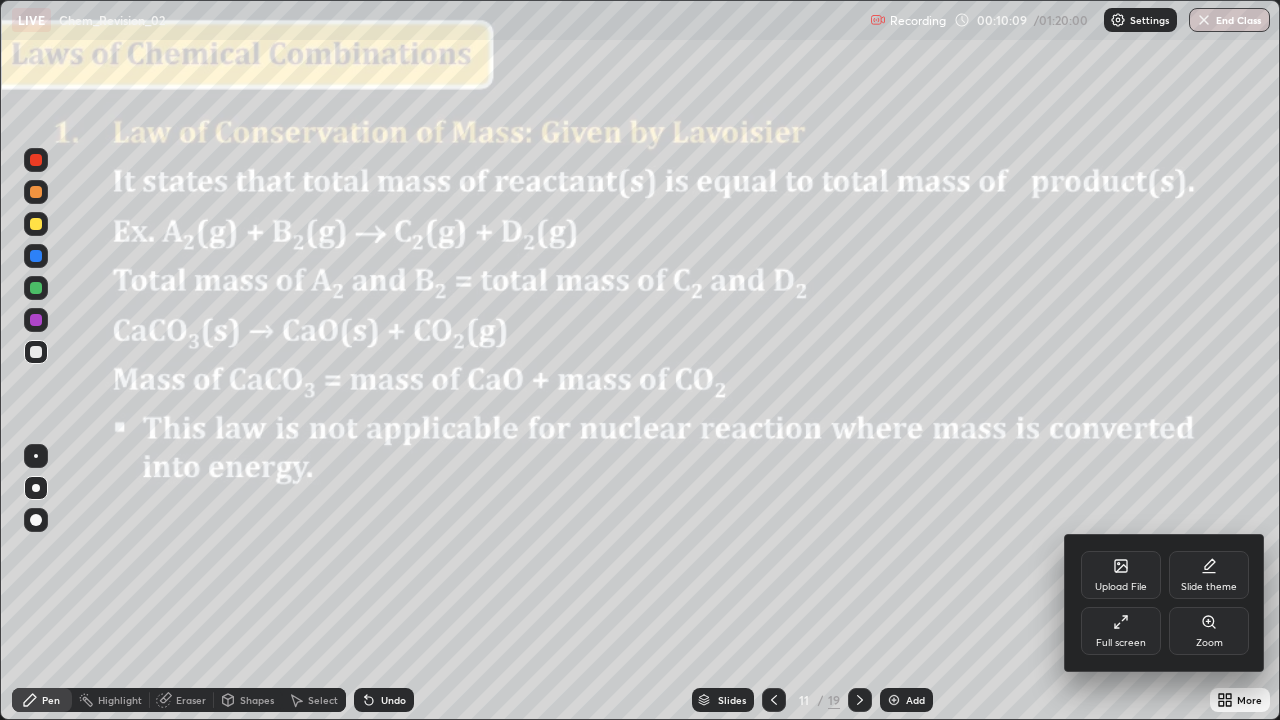 click on "Zoom" at bounding box center [1209, 631] 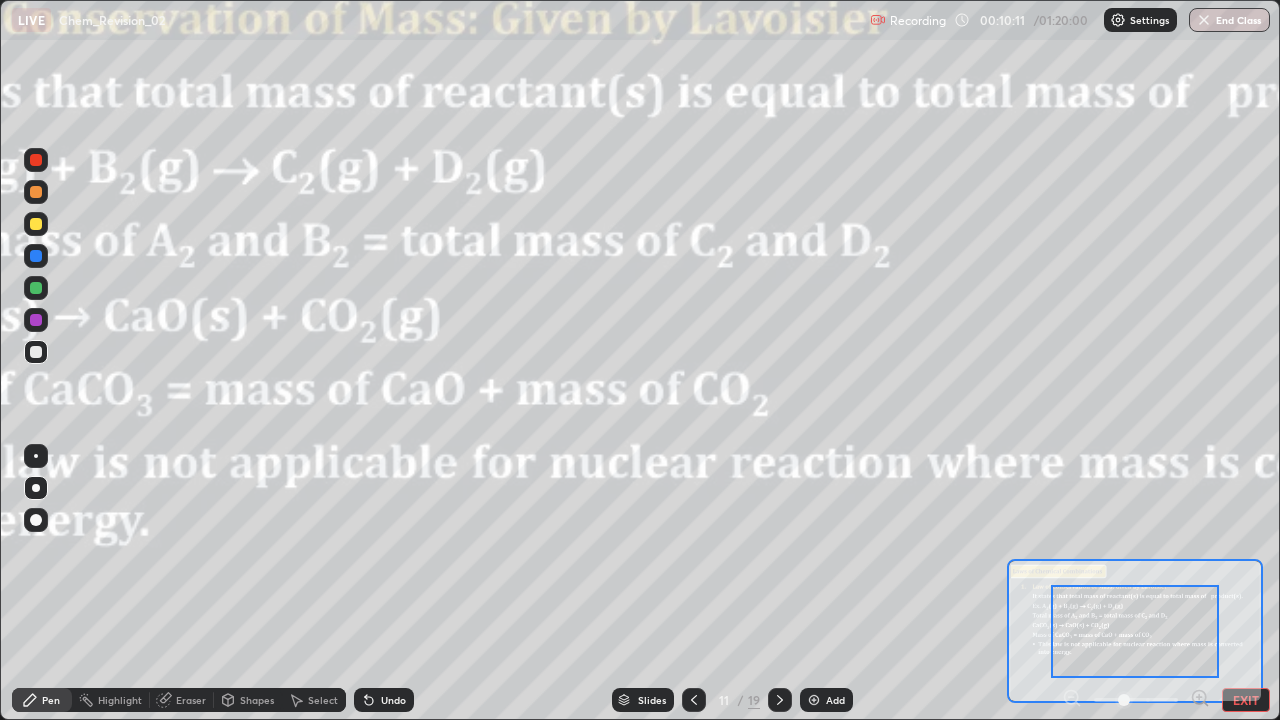click at bounding box center [1136, 700] 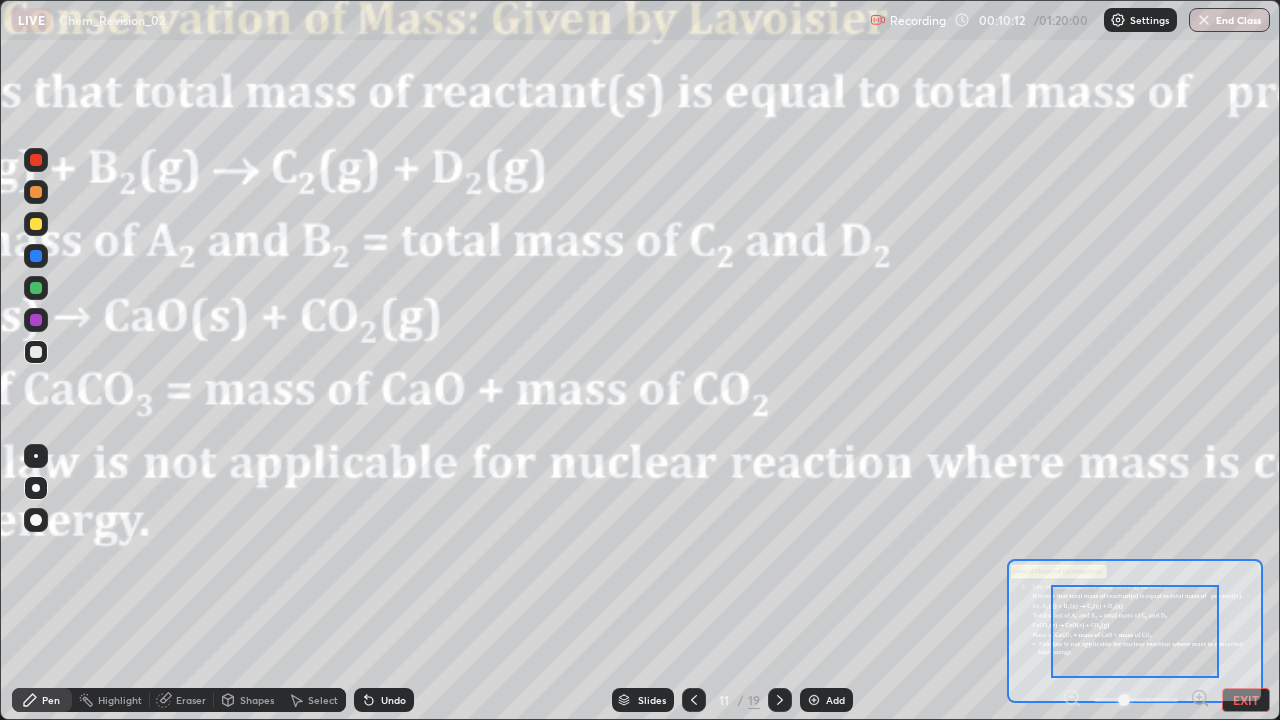click at bounding box center (1136, 700) 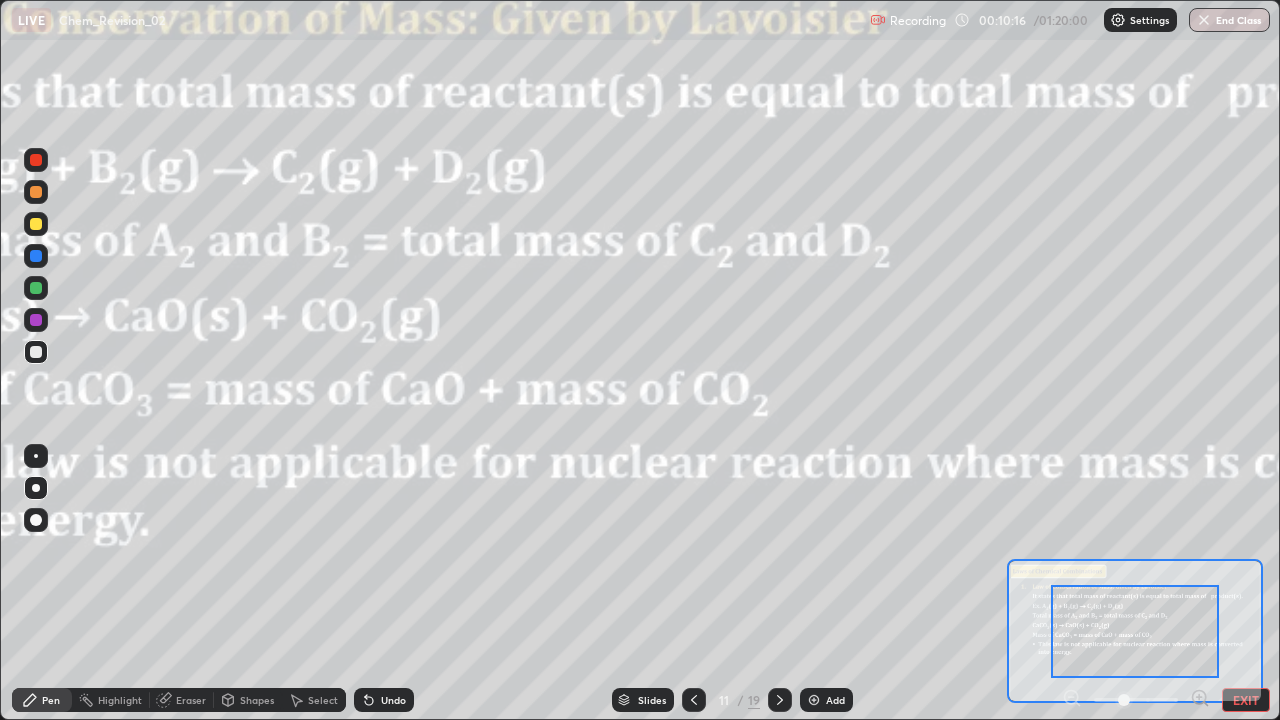 click on "EXIT" at bounding box center (1246, 700) 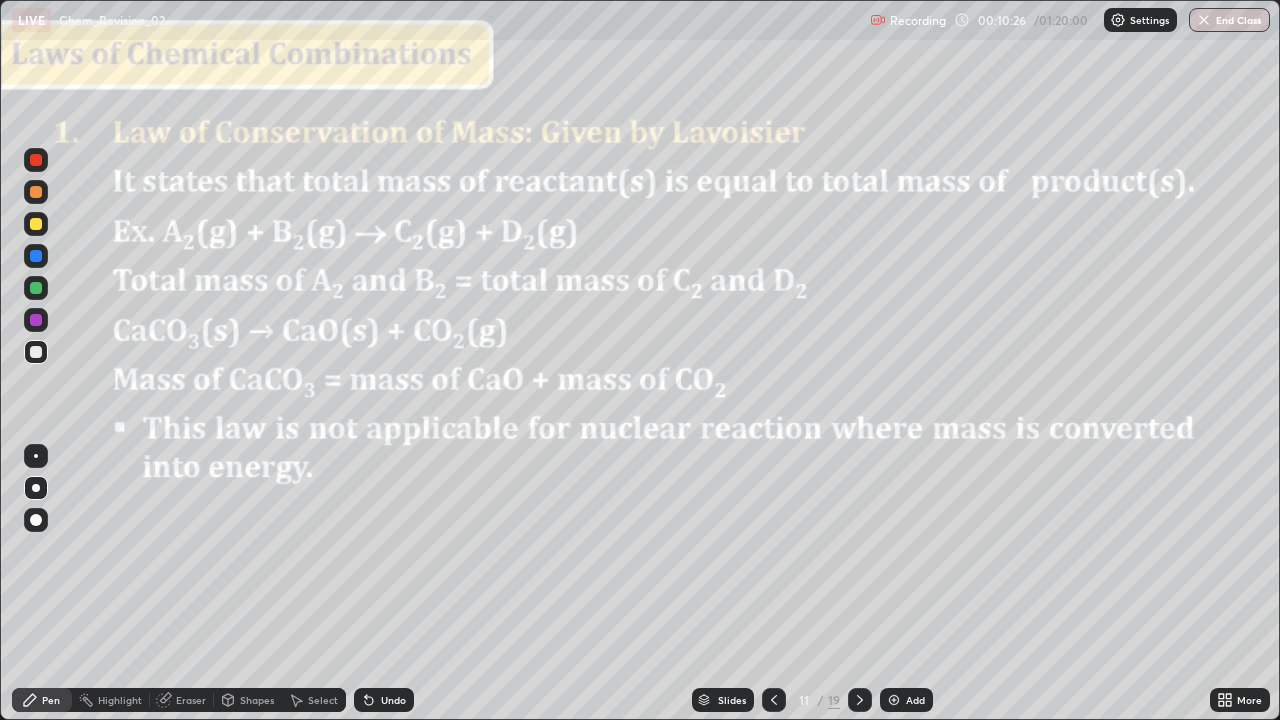 click on "Undo" at bounding box center (393, 700) 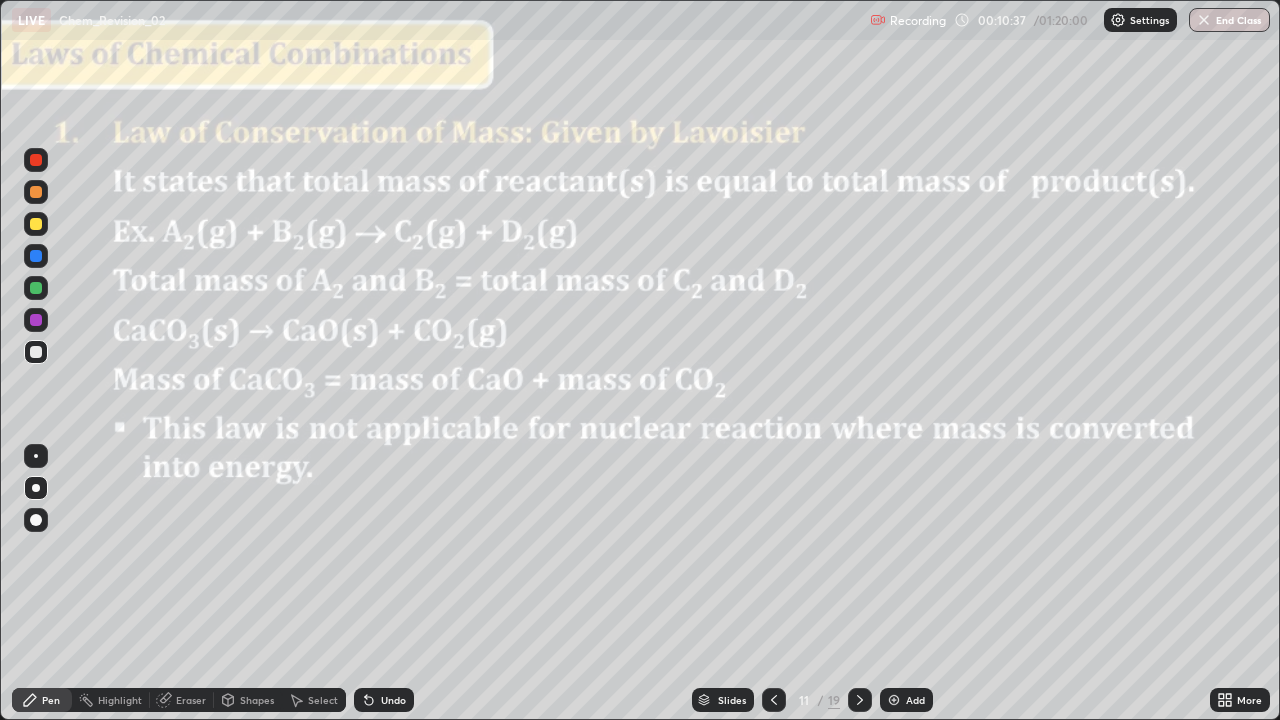 click 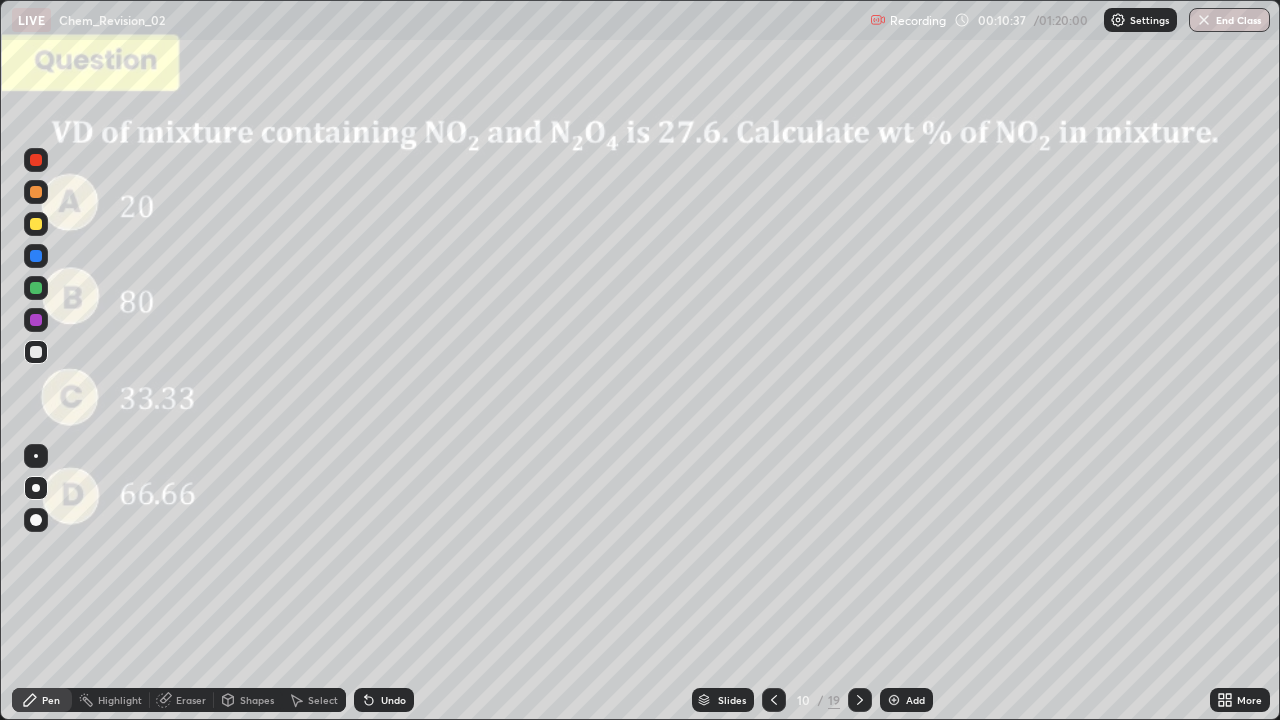 click 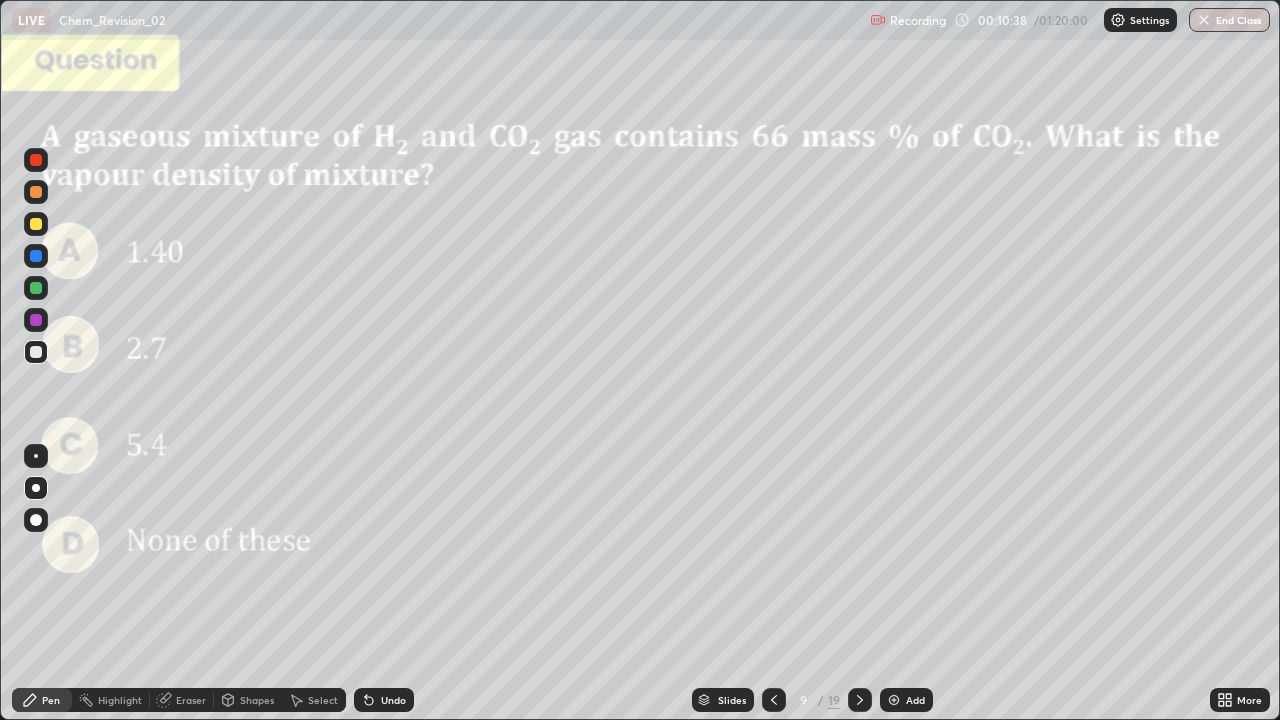 click 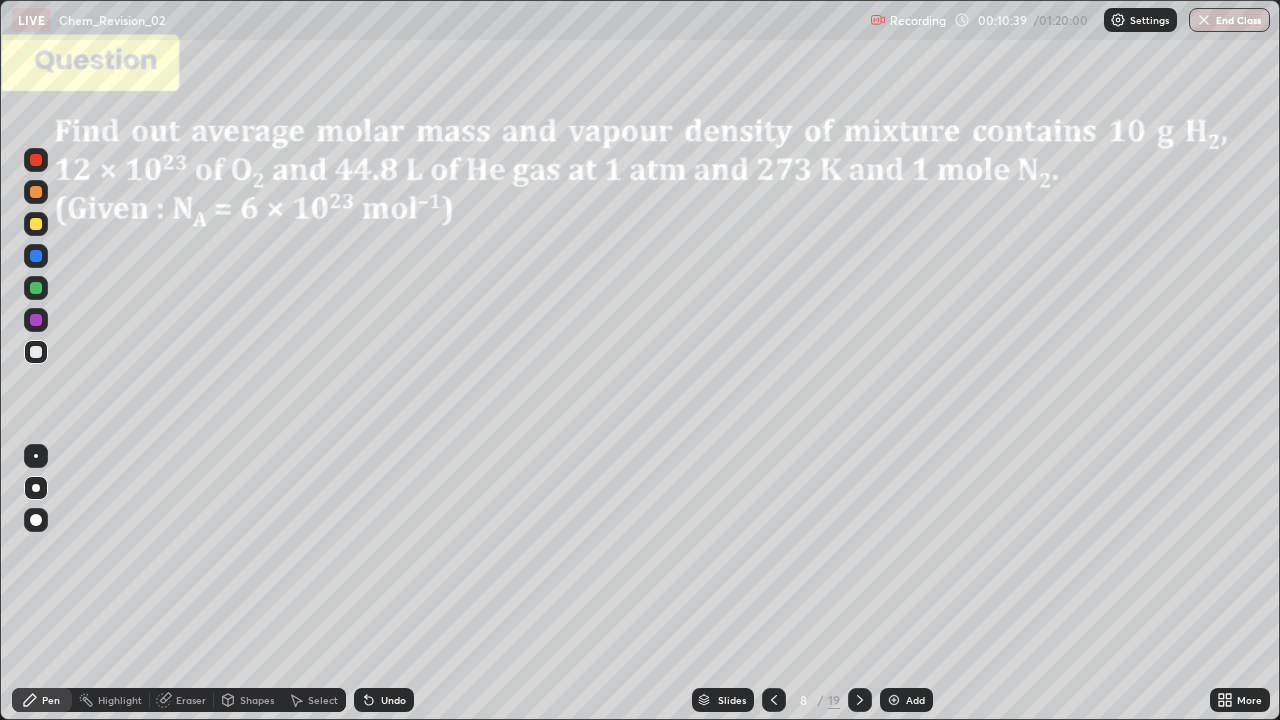 click 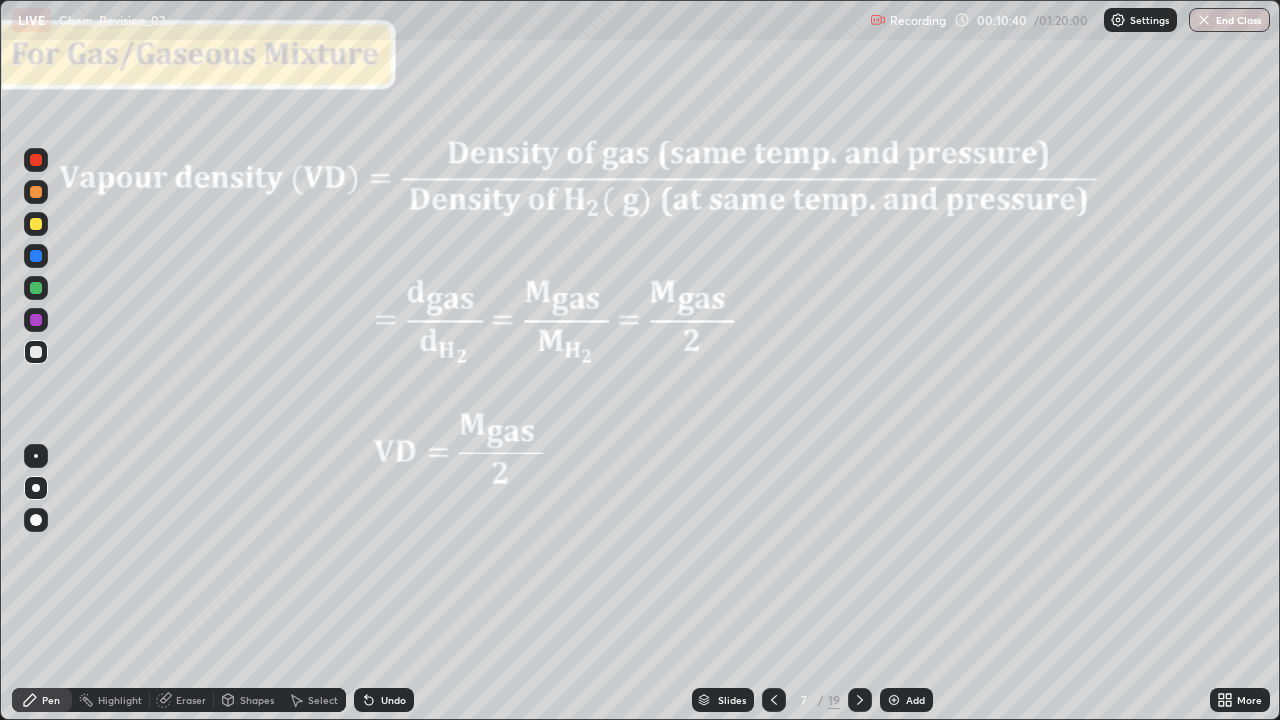 click 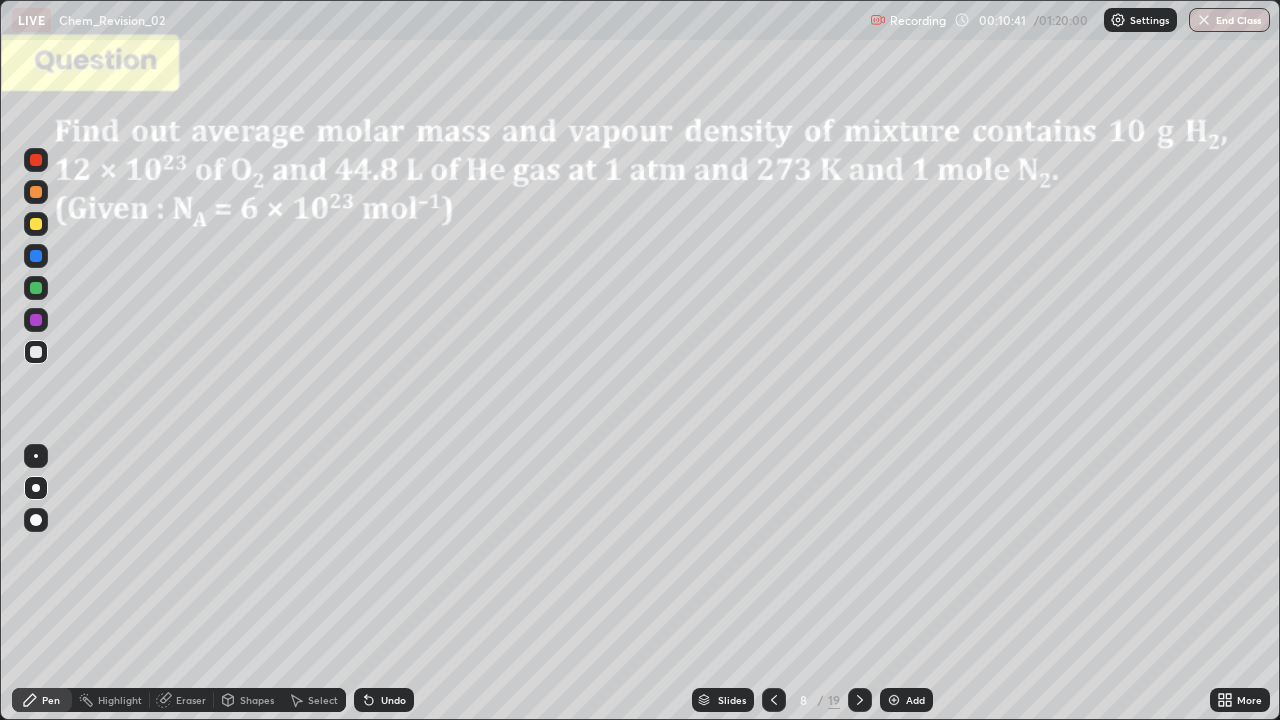 click 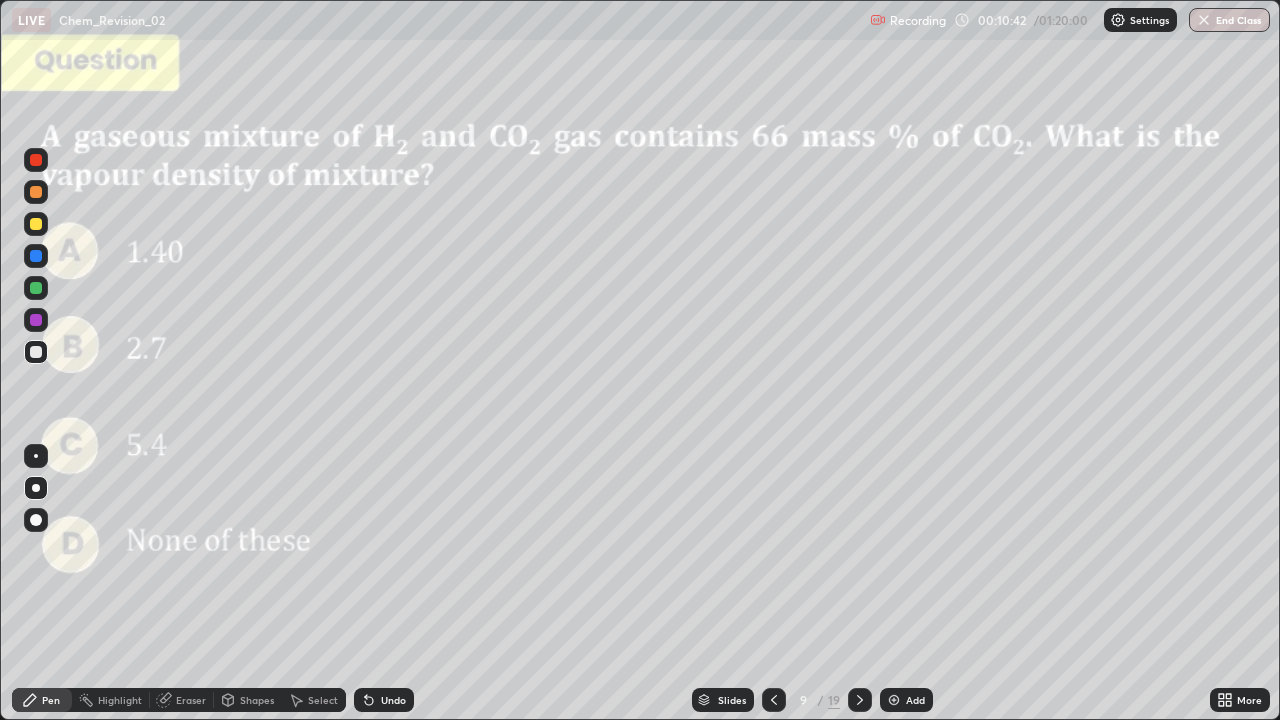 click at bounding box center [860, 700] 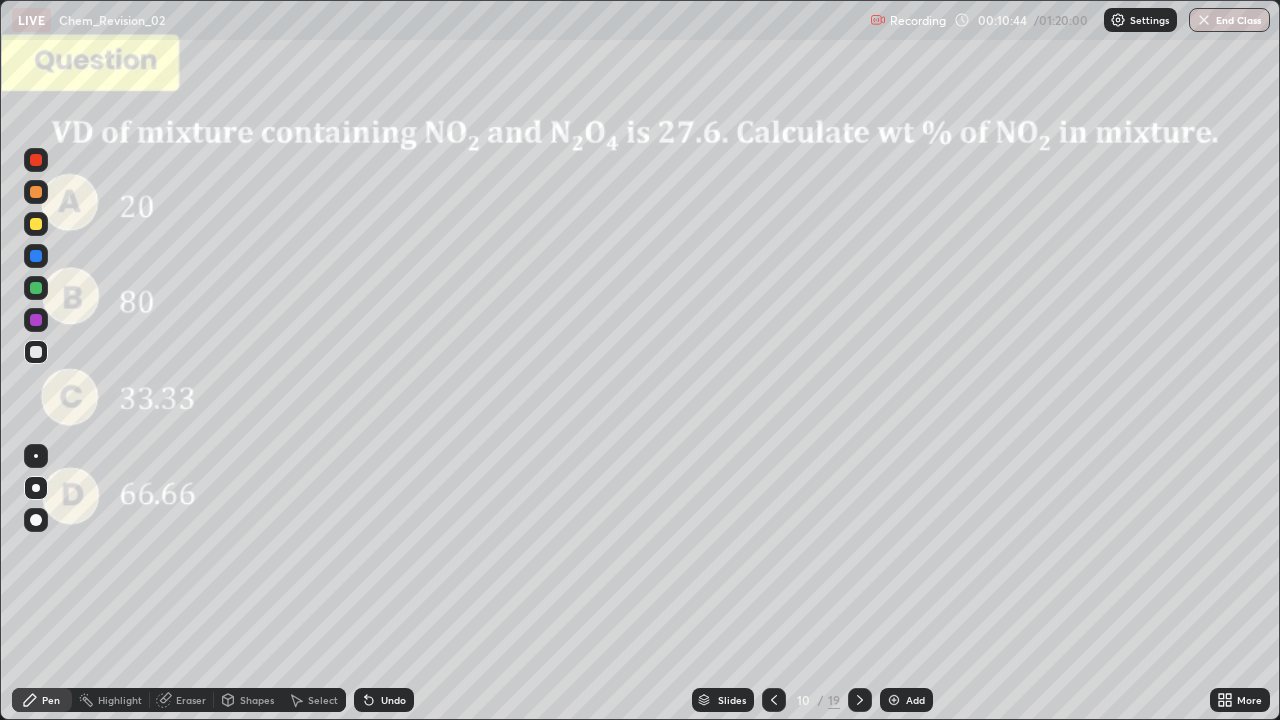 click 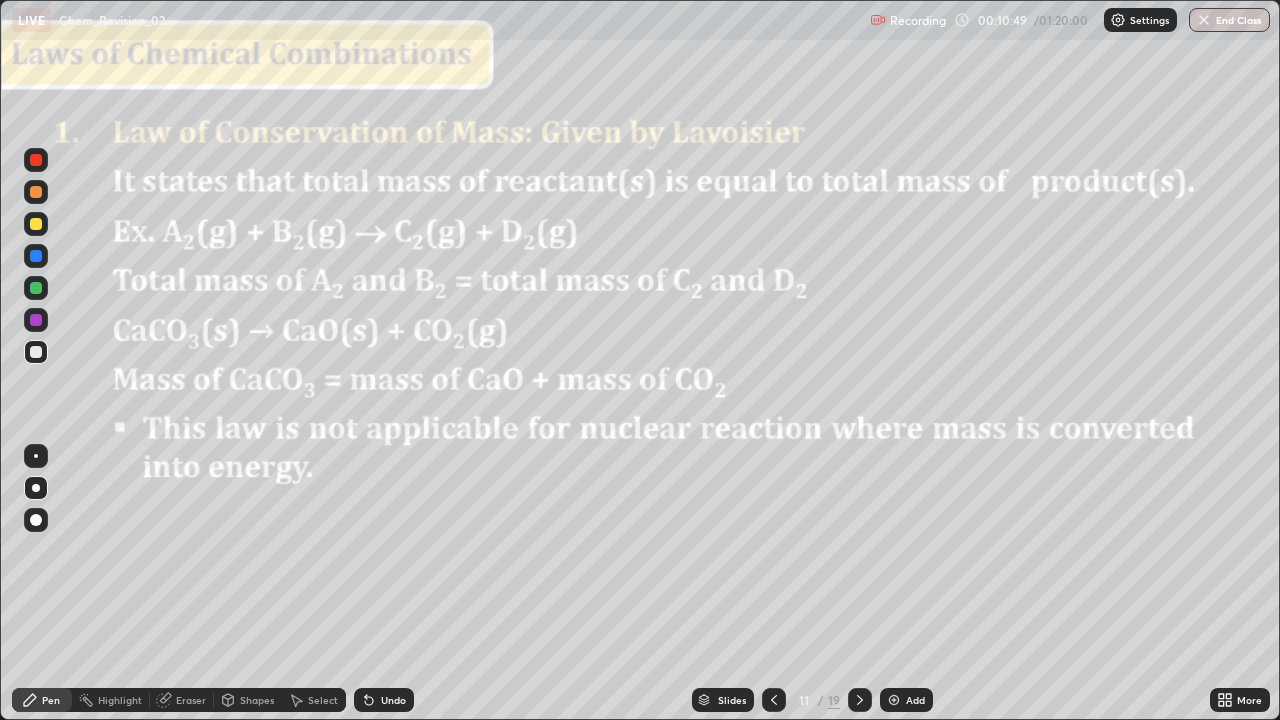 click on "Undo" at bounding box center [384, 700] 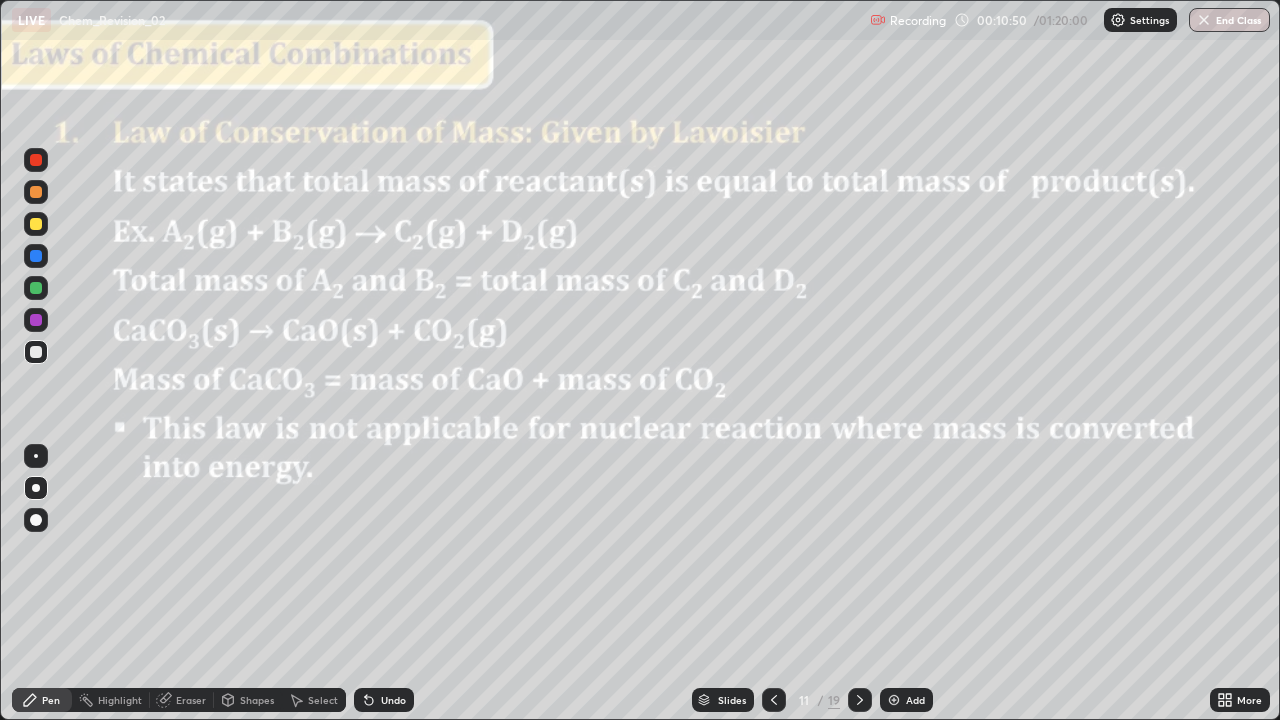 click on "Undo" at bounding box center [384, 700] 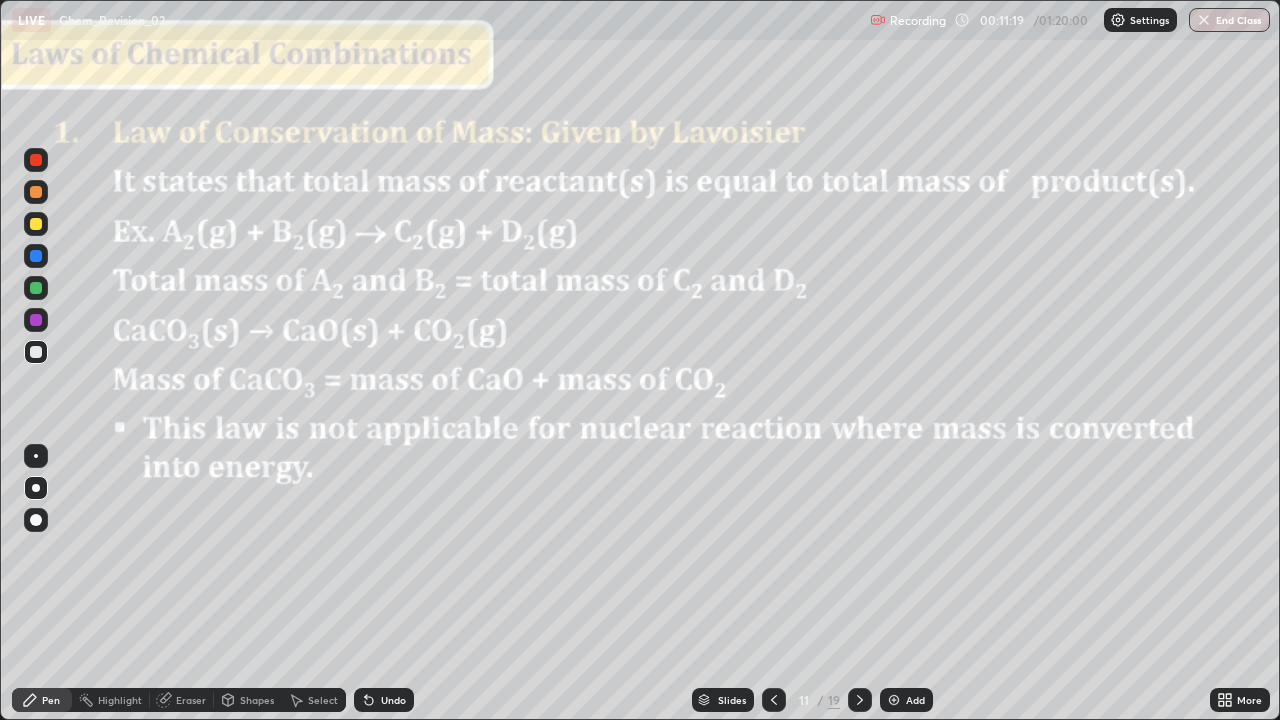 click 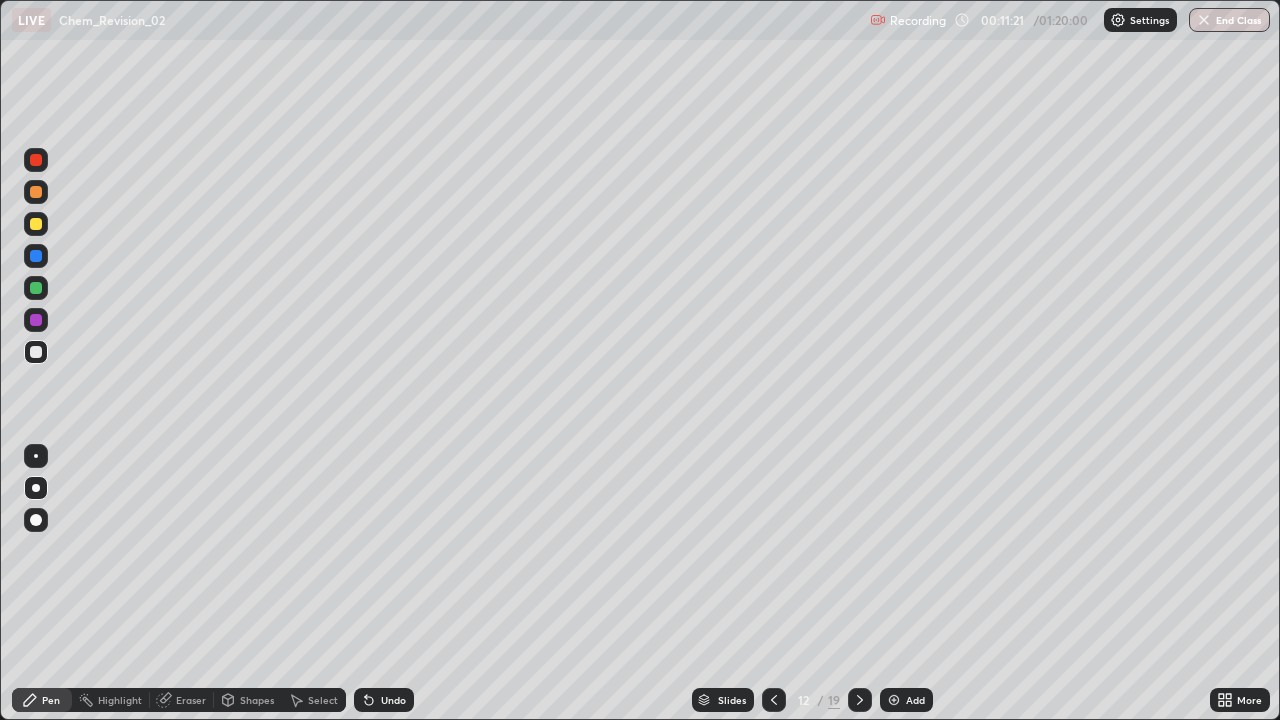 click at bounding box center [860, 700] 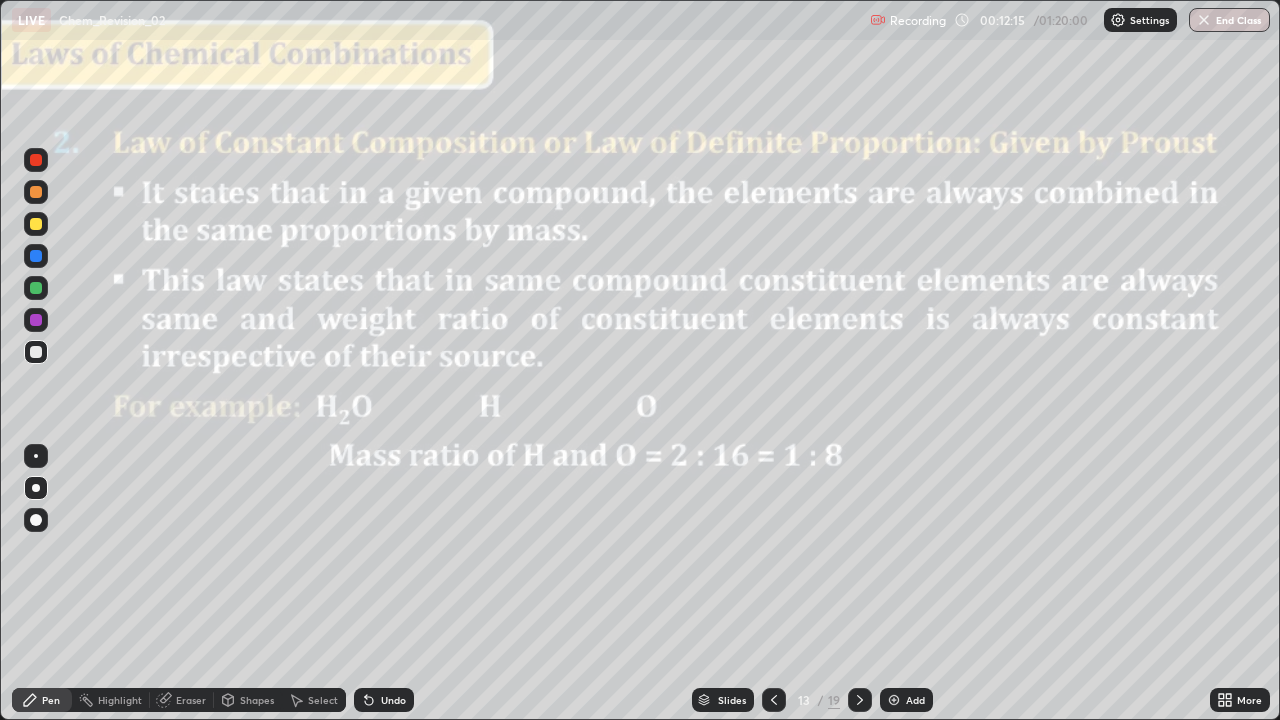 click on "Undo" at bounding box center (384, 700) 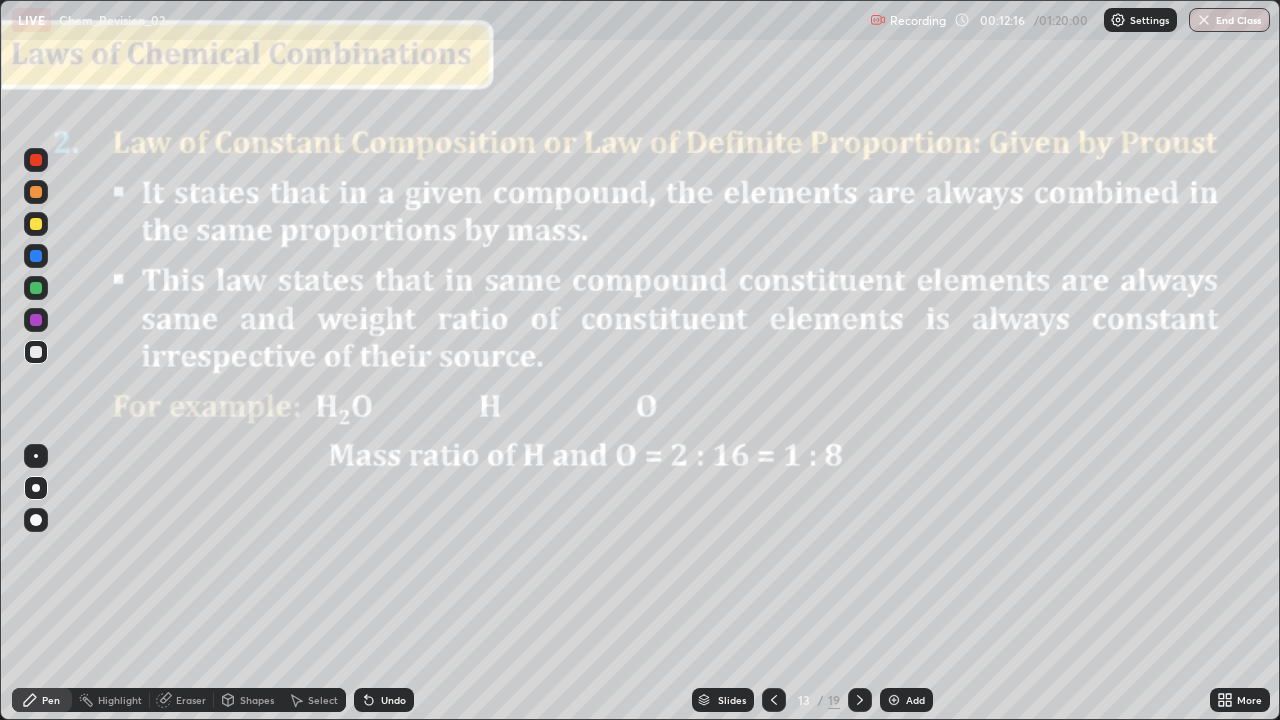 click on "Undo" at bounding box center (384, 700) 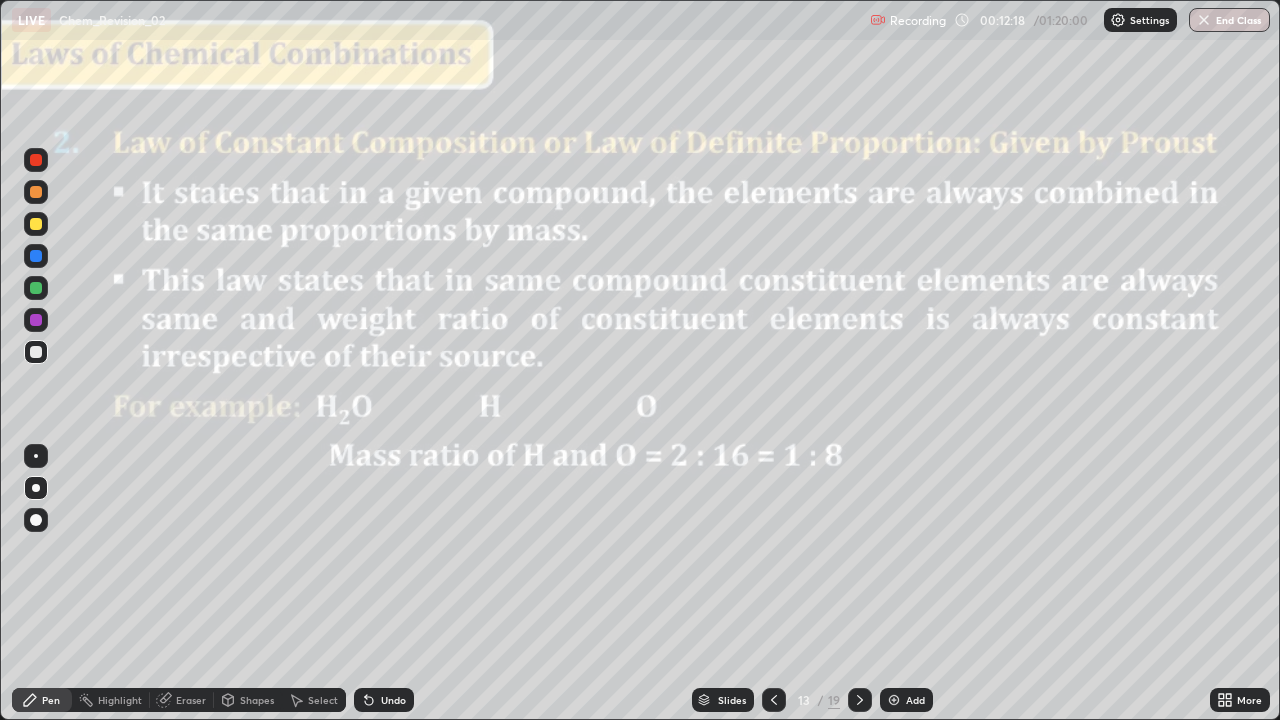 click at bounding box center [36, 224] 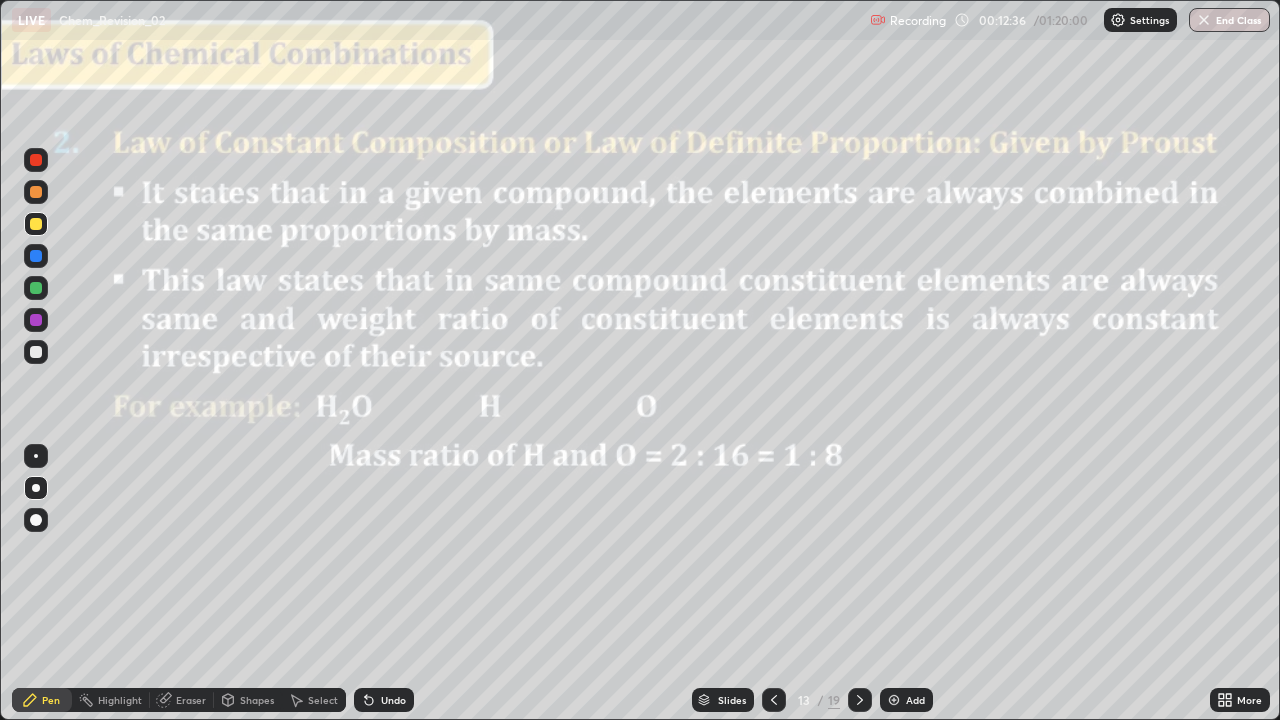 click on "Undo" at bounding box center (384, 700) 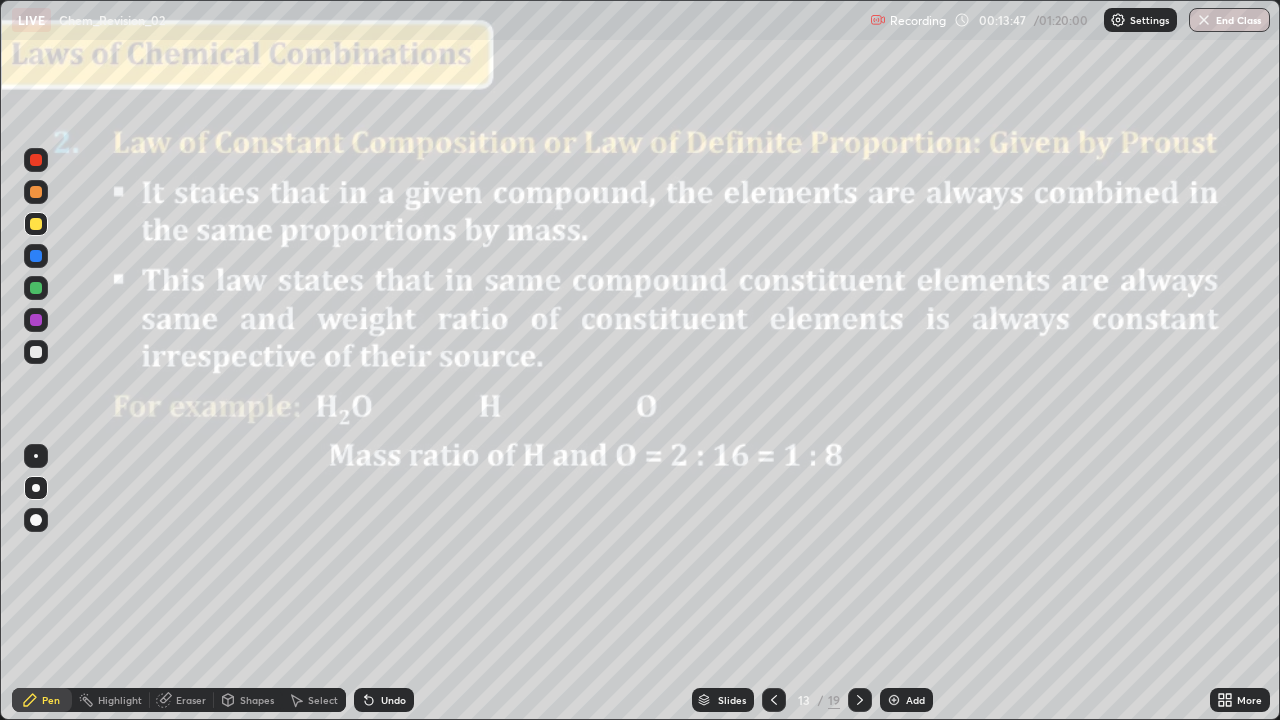 click 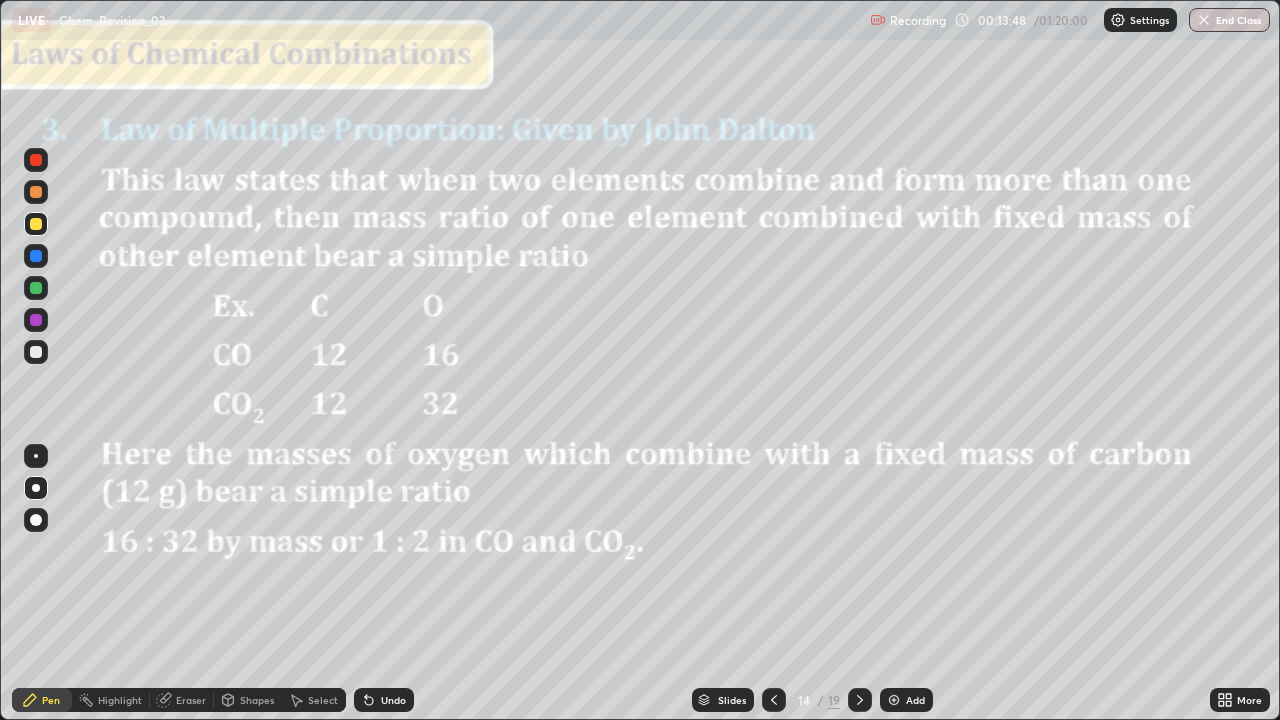 click 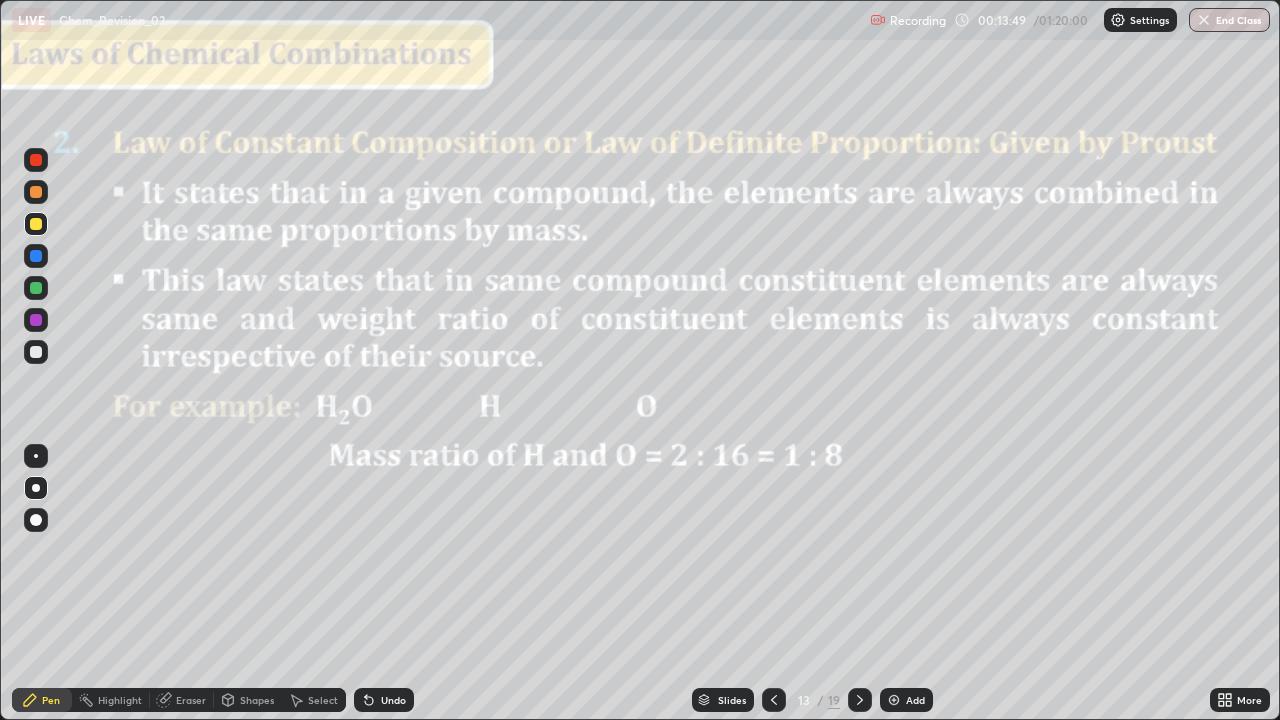 click on "Add" at bounding box center [906, 700] 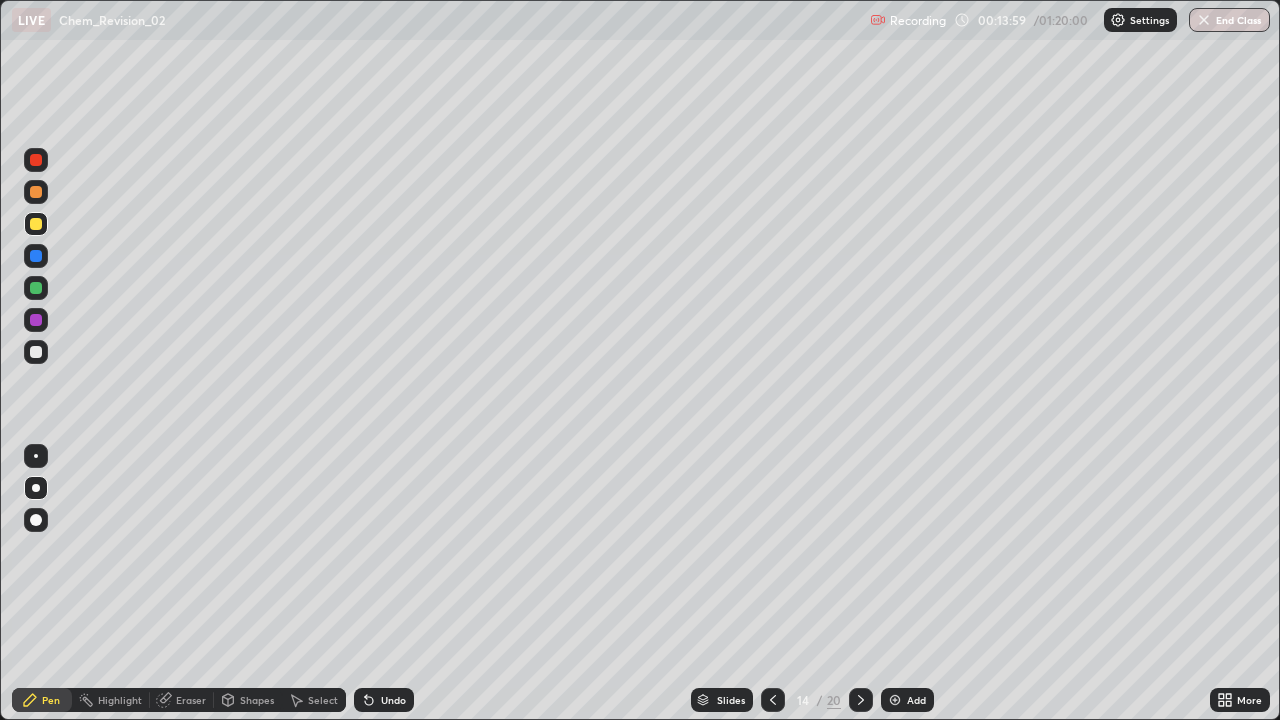 click on "Undo" at bounding box center (380, 700) 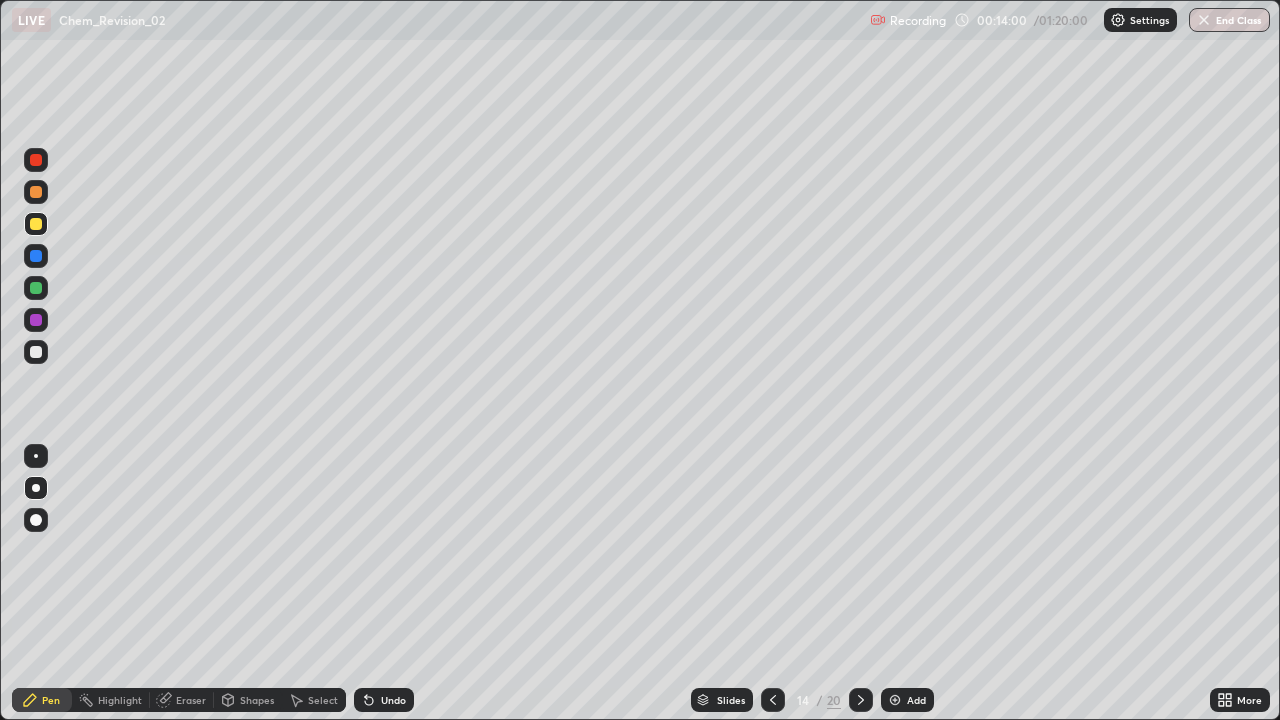 click on "Undo" at bounding box center (384, 700) 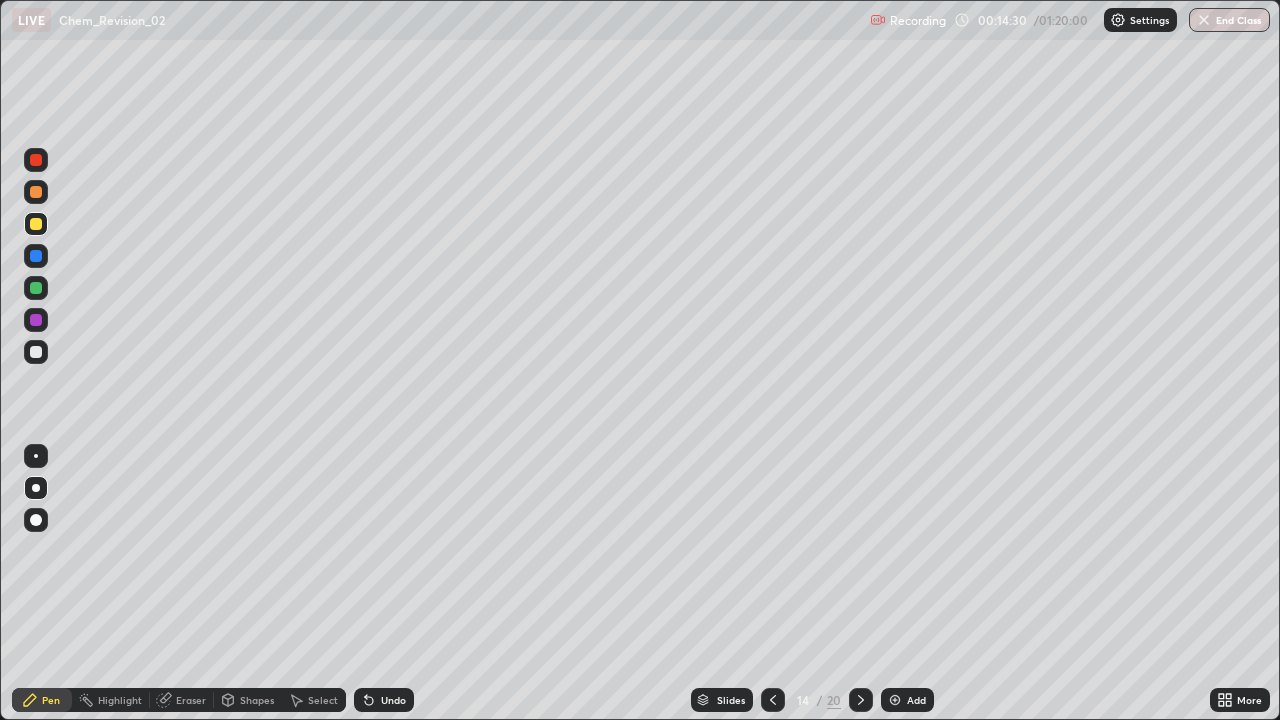 click at bounding box center (773, 700) 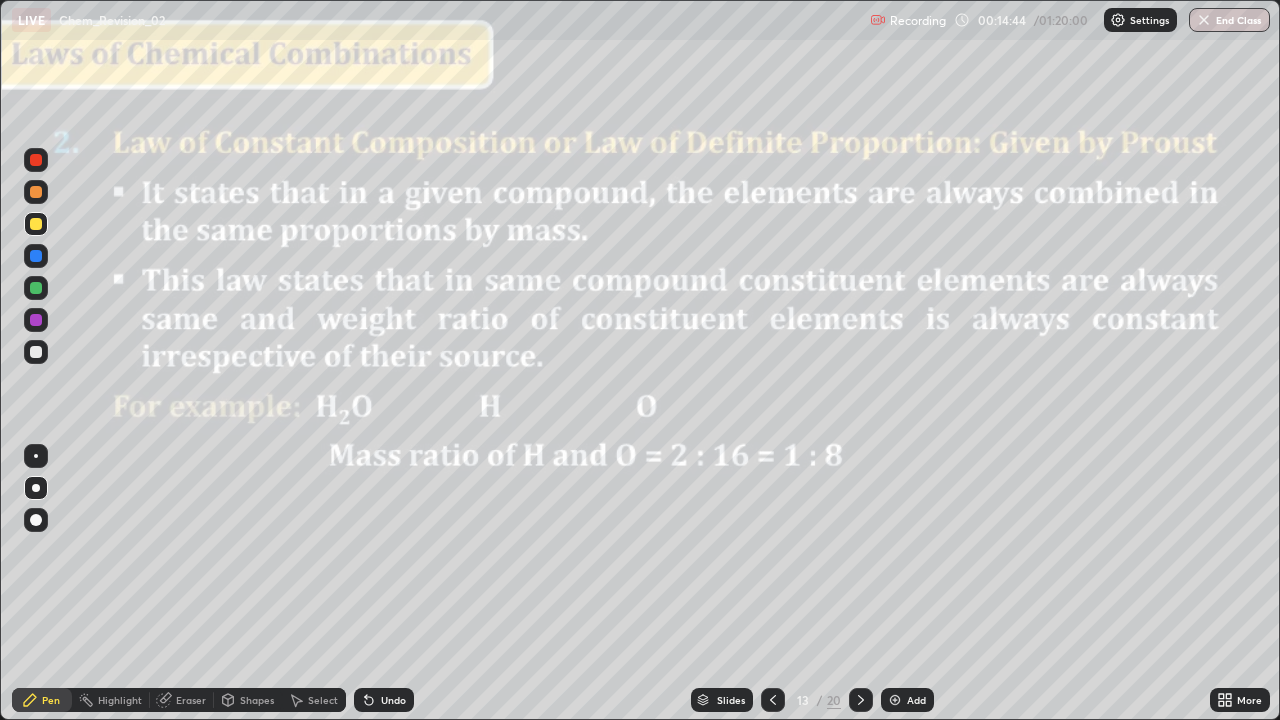 click 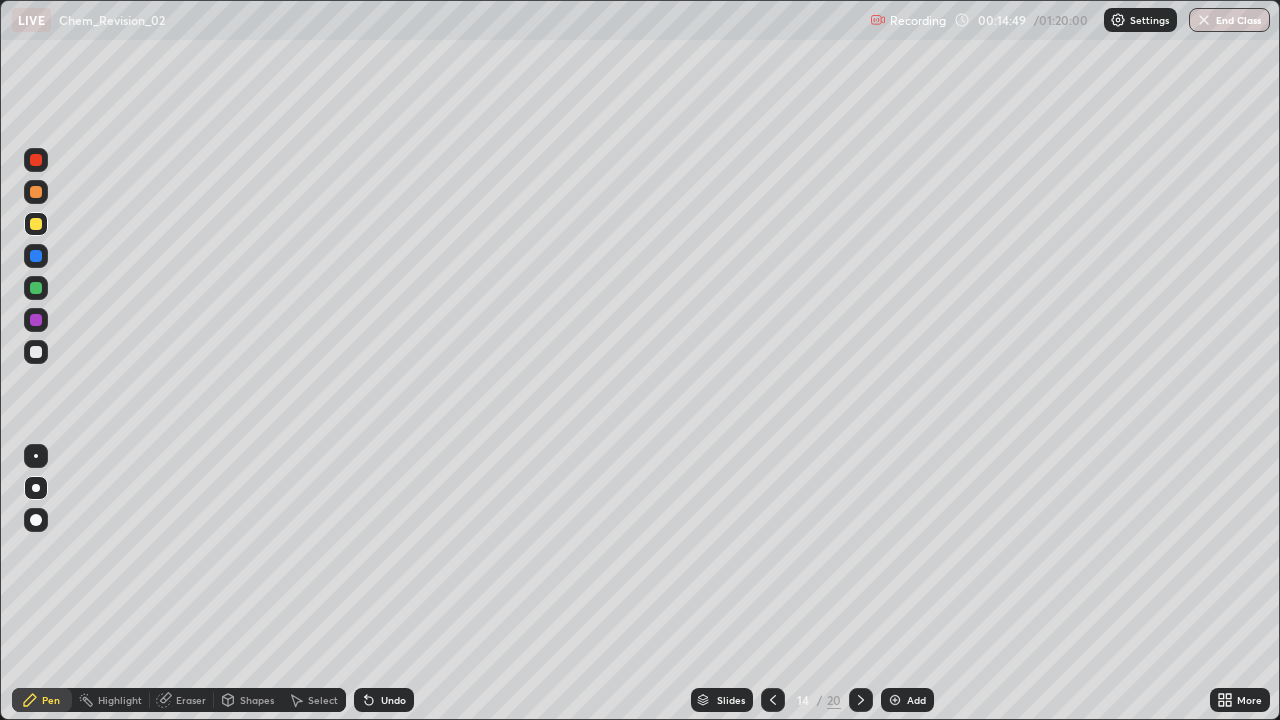 click on "Eraser" at bounding box center (191, 700) 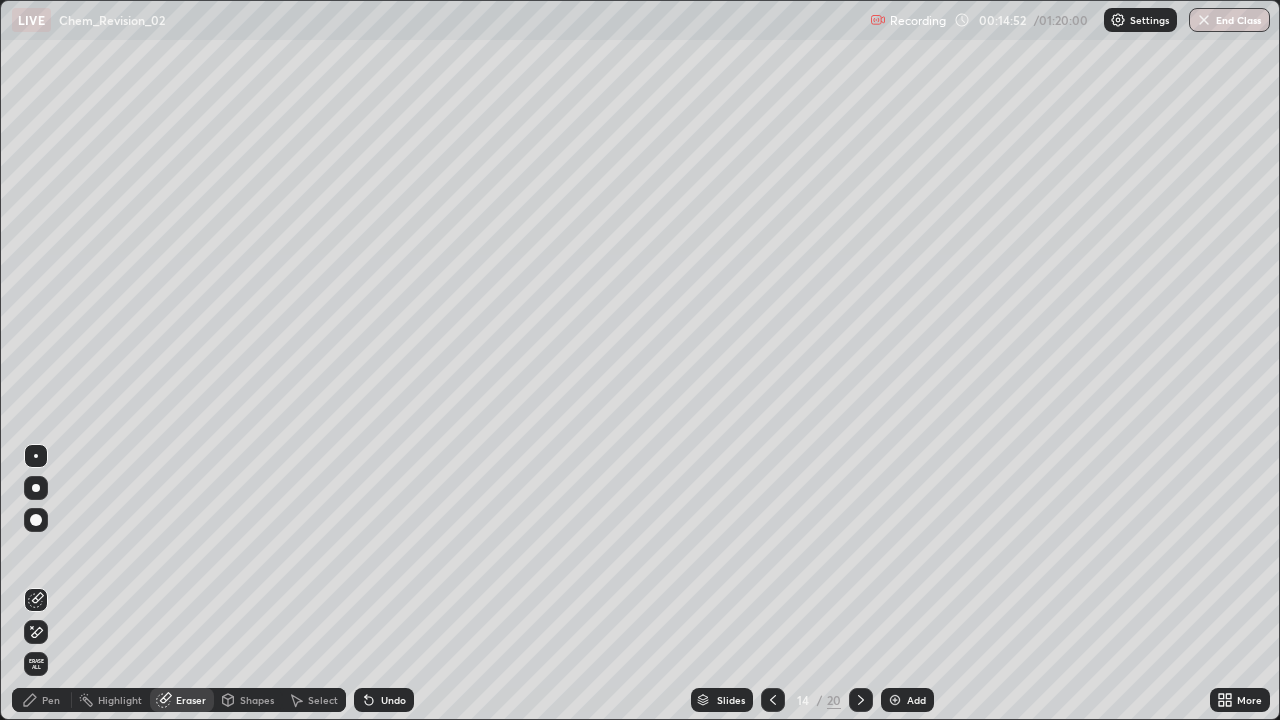 click on "Pen" at bounding box center [51, 700] 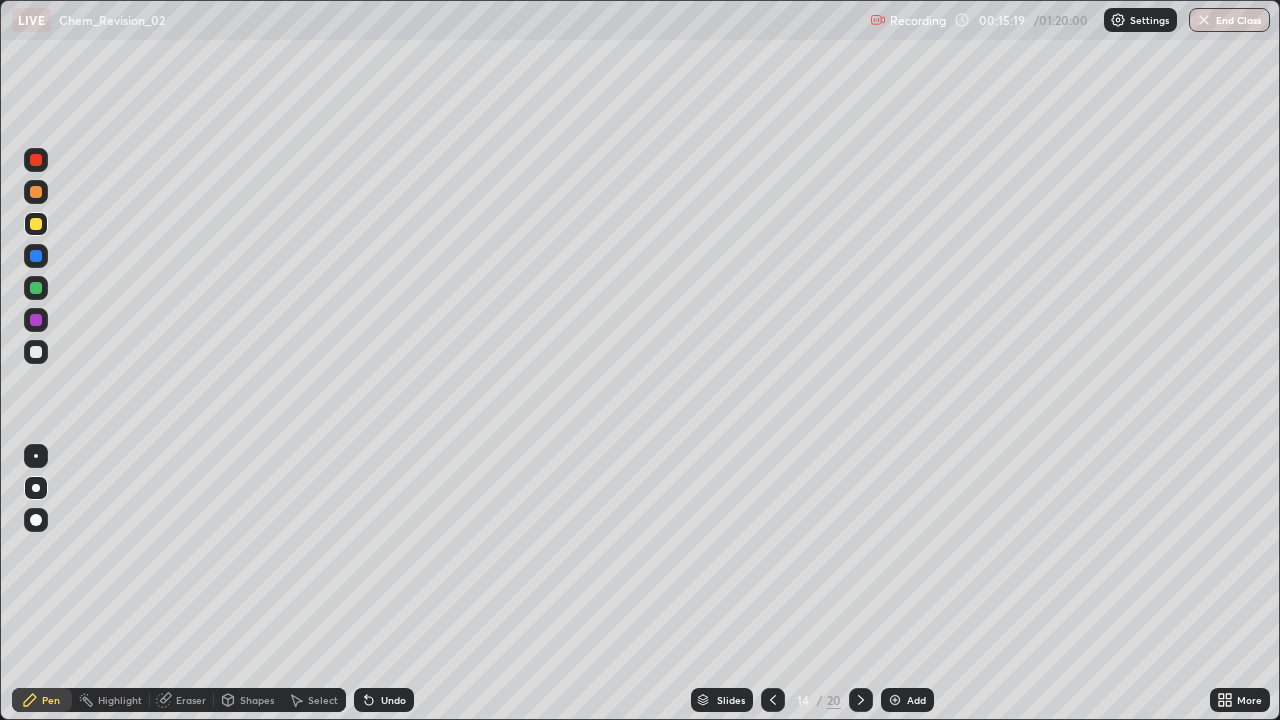 click at bounding box center (861, 700) 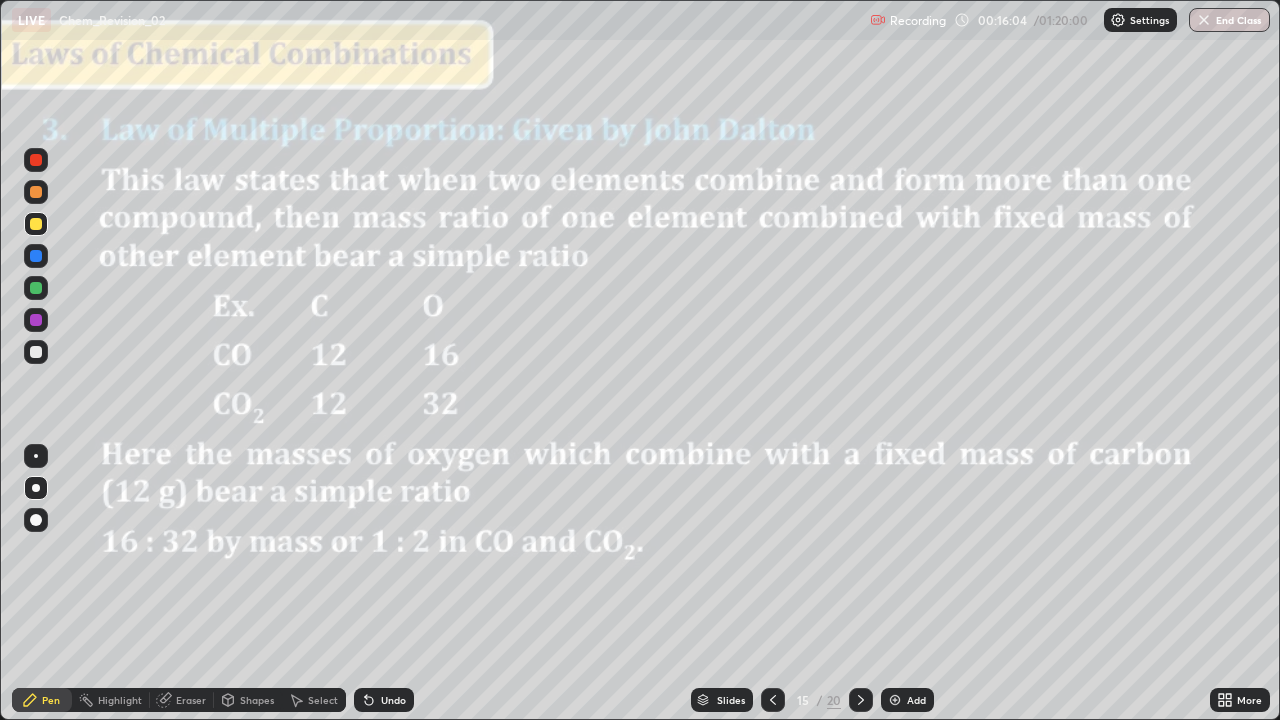click 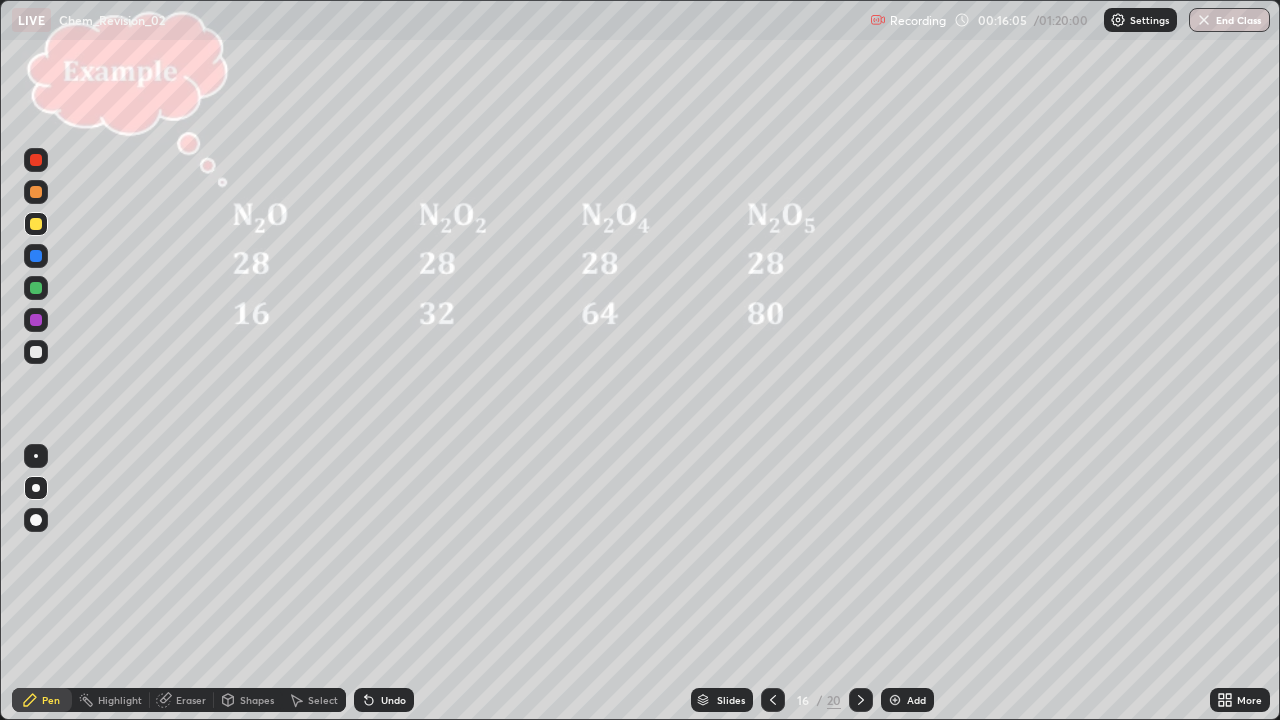 click 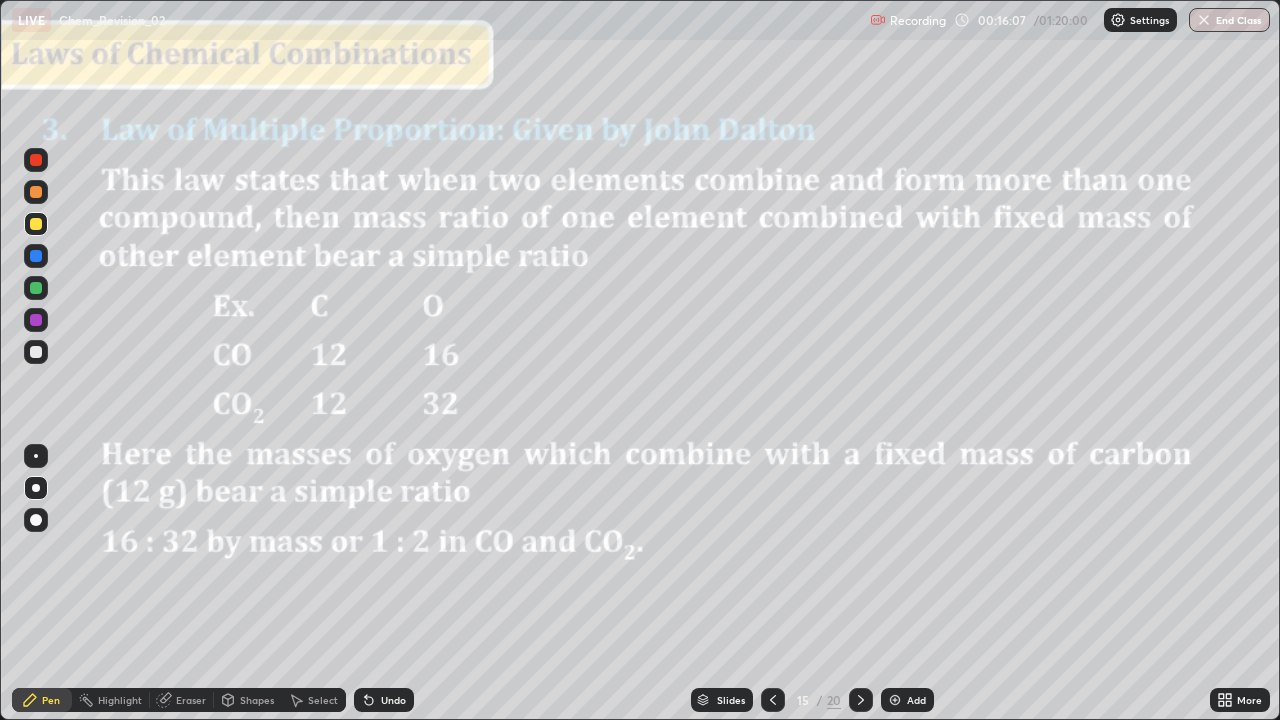 click 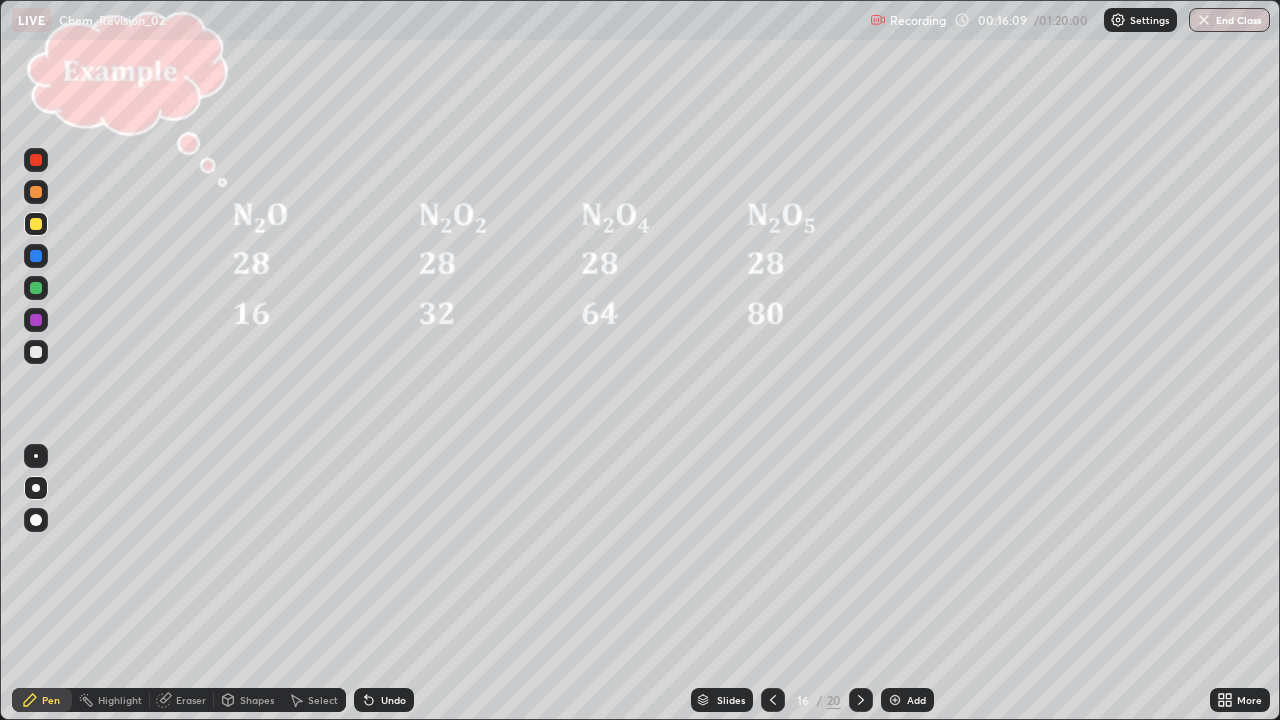 click 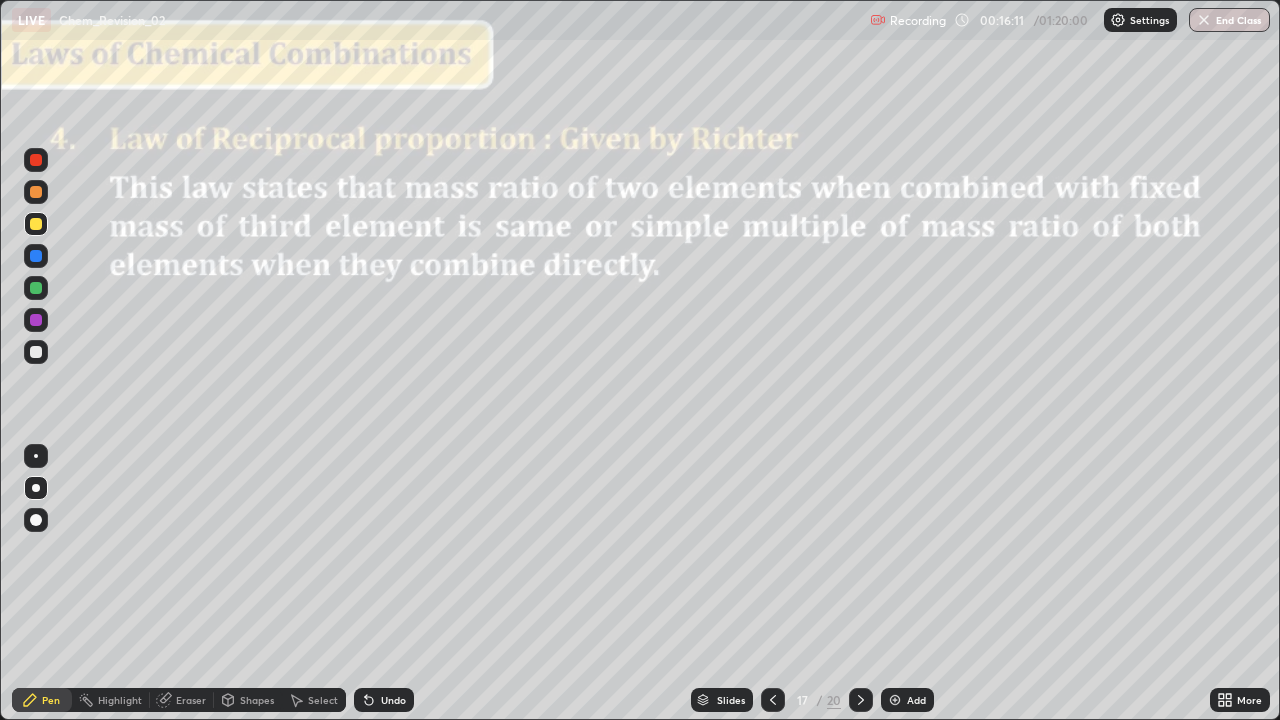 click 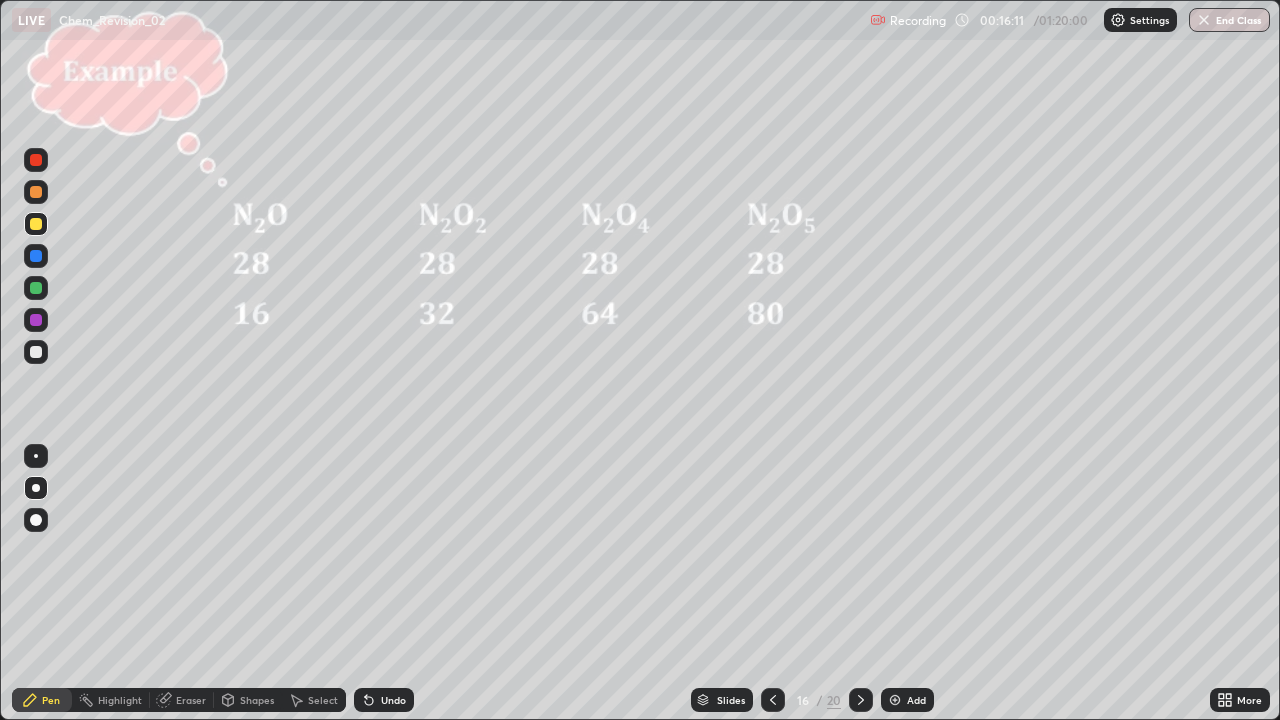 click at bounding box center [773, 700] 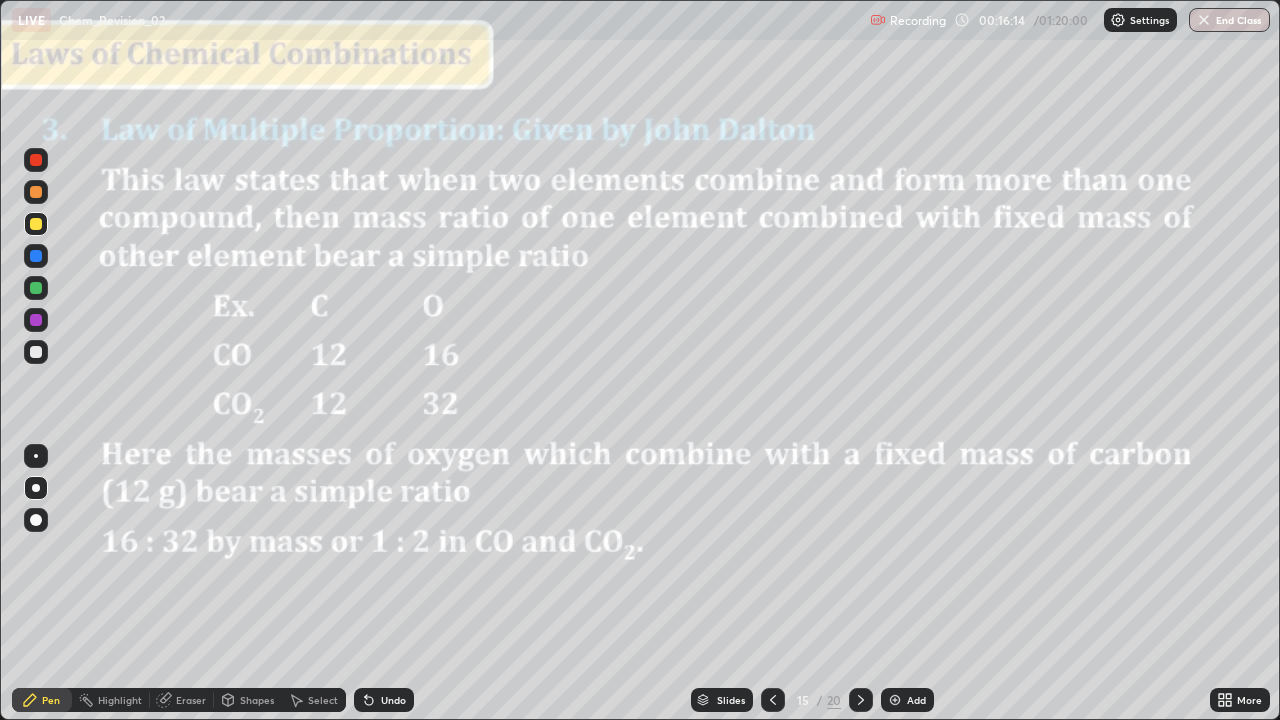 click on "Add" at bounding box center [916, 700] 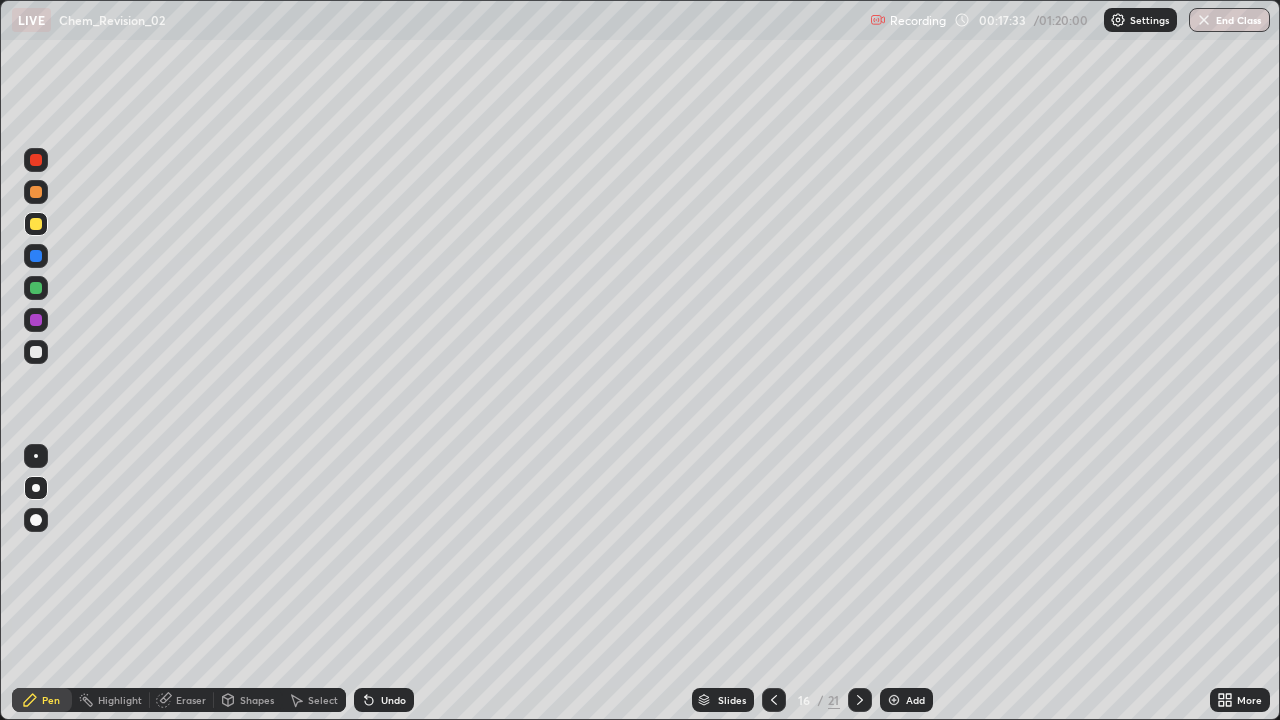 click on "Undo" at bounding box center [384, 700] 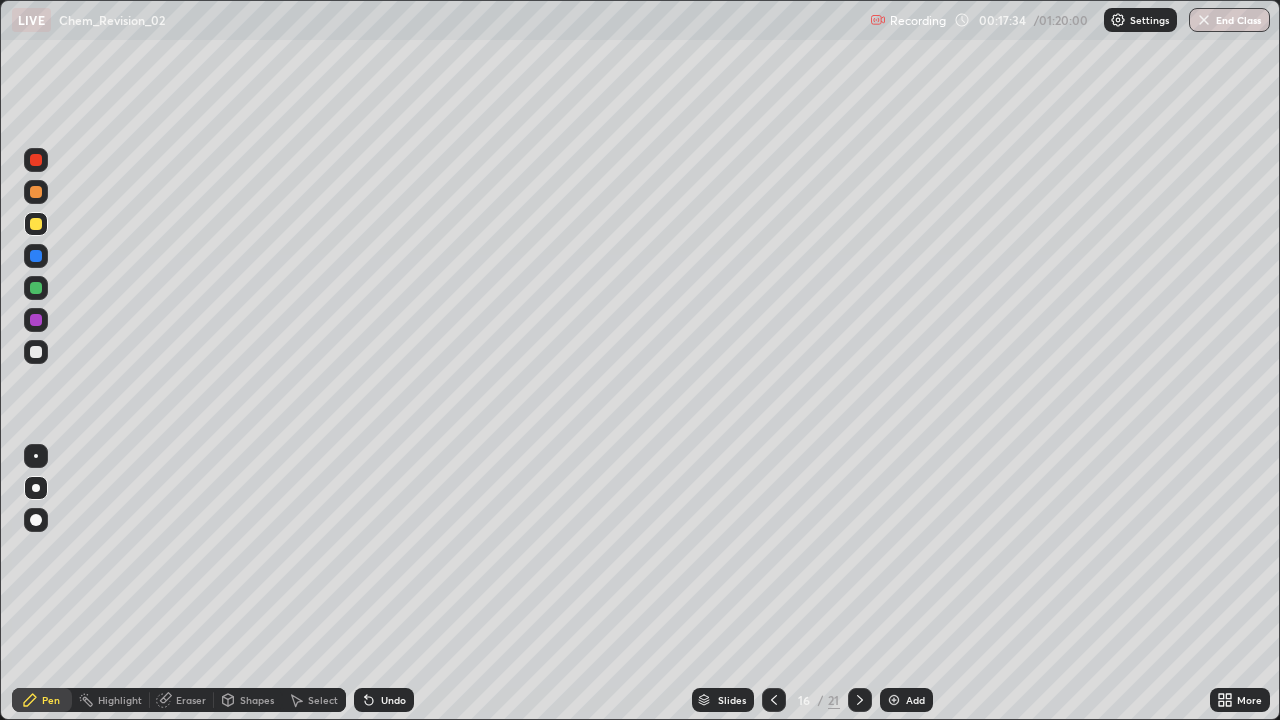 click on "Undo" at bounding box center (393, 700) 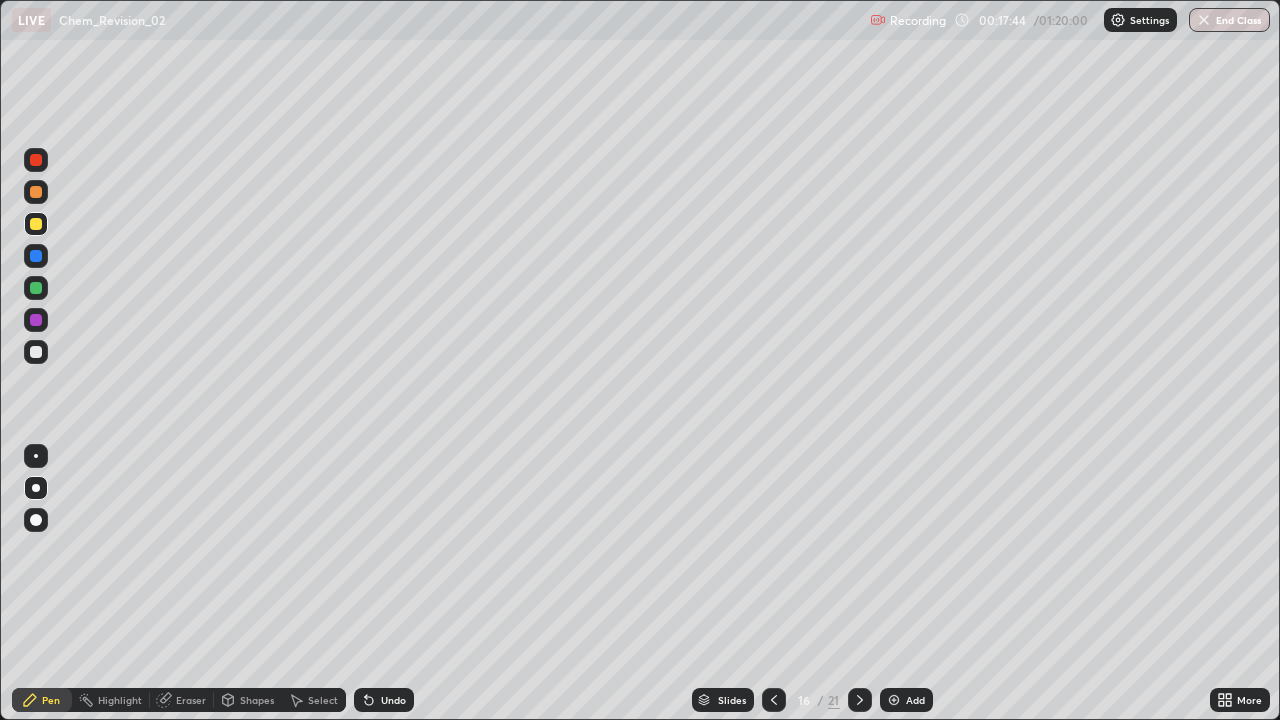 click 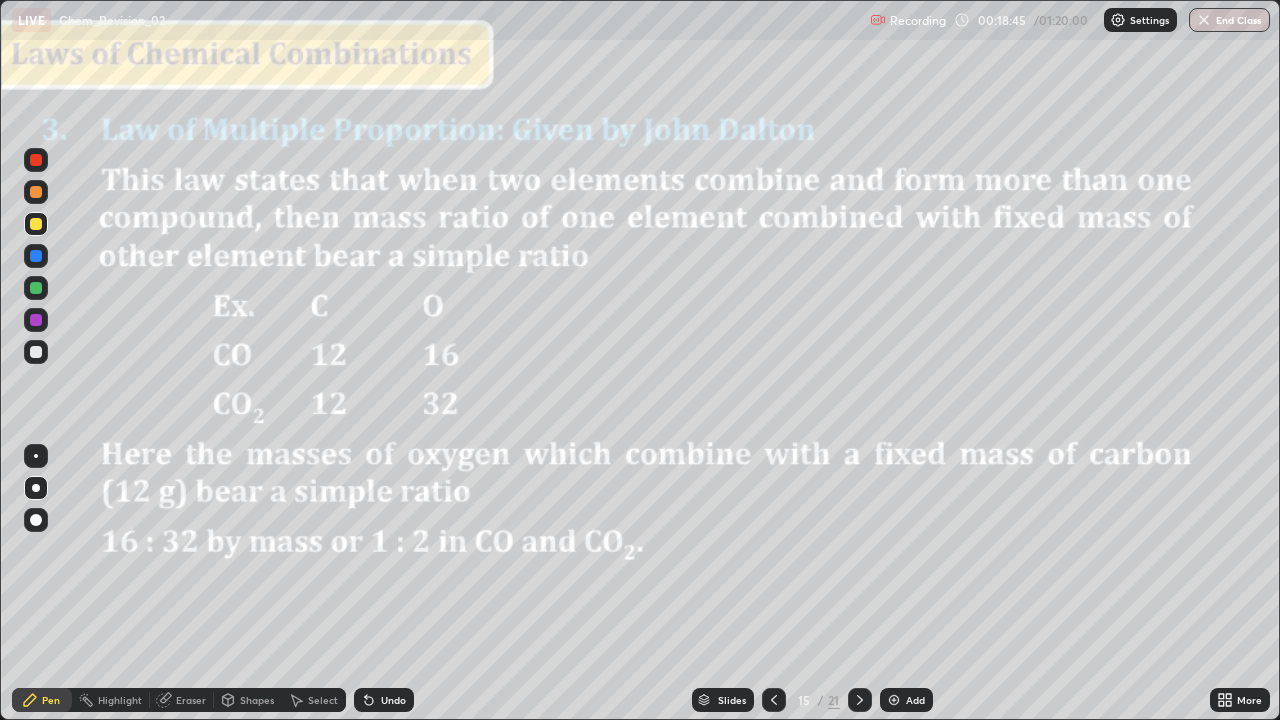 click 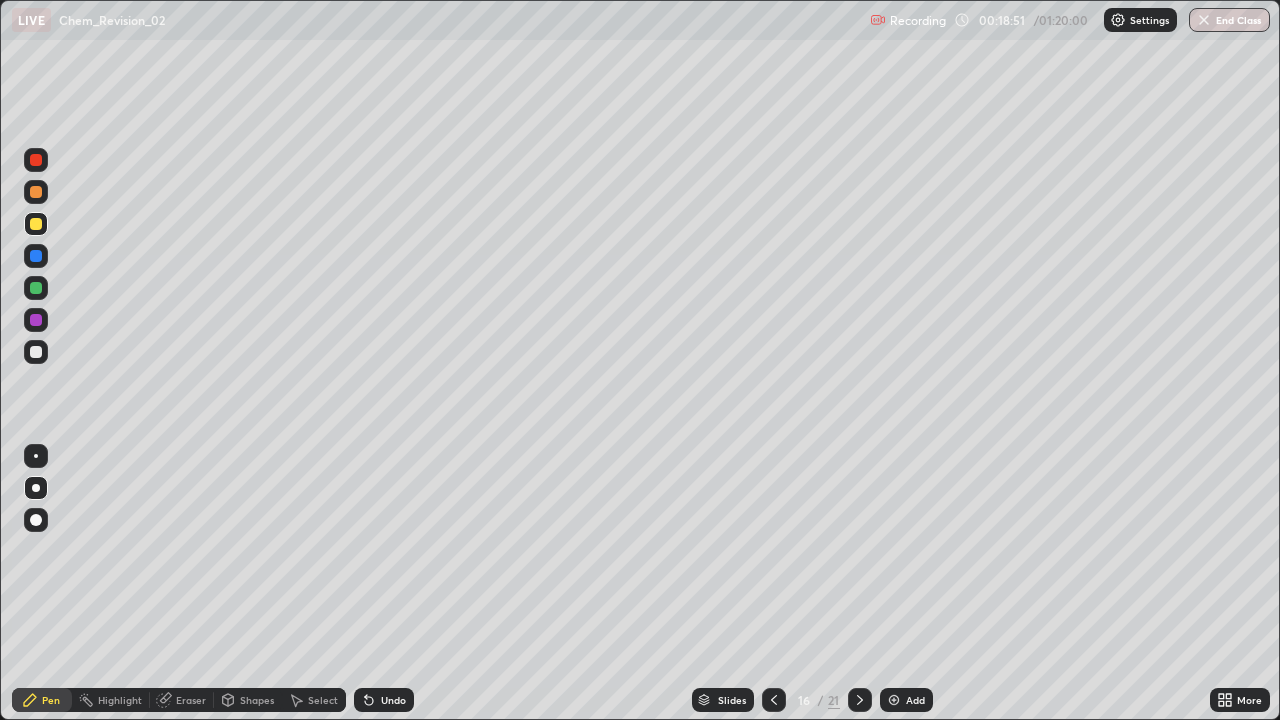click on "Add" at bounding box center (906, 700) 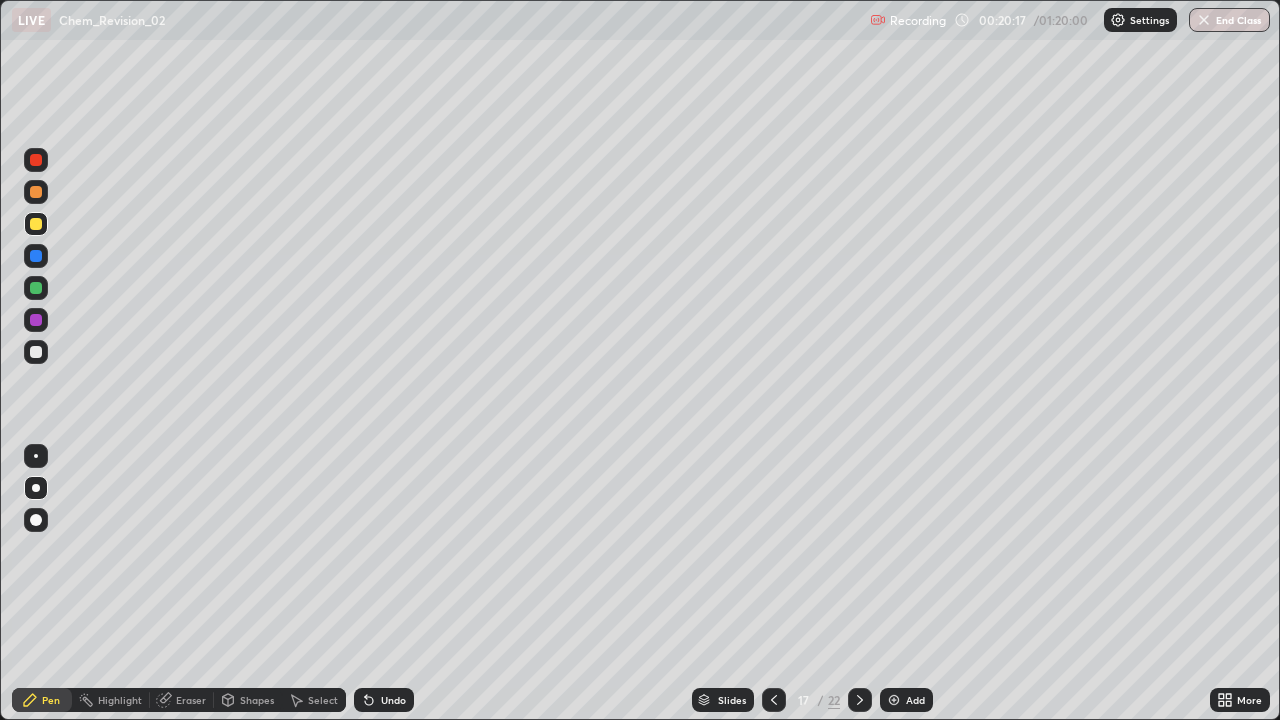 click on "Add" at bounding box center (906, 700) 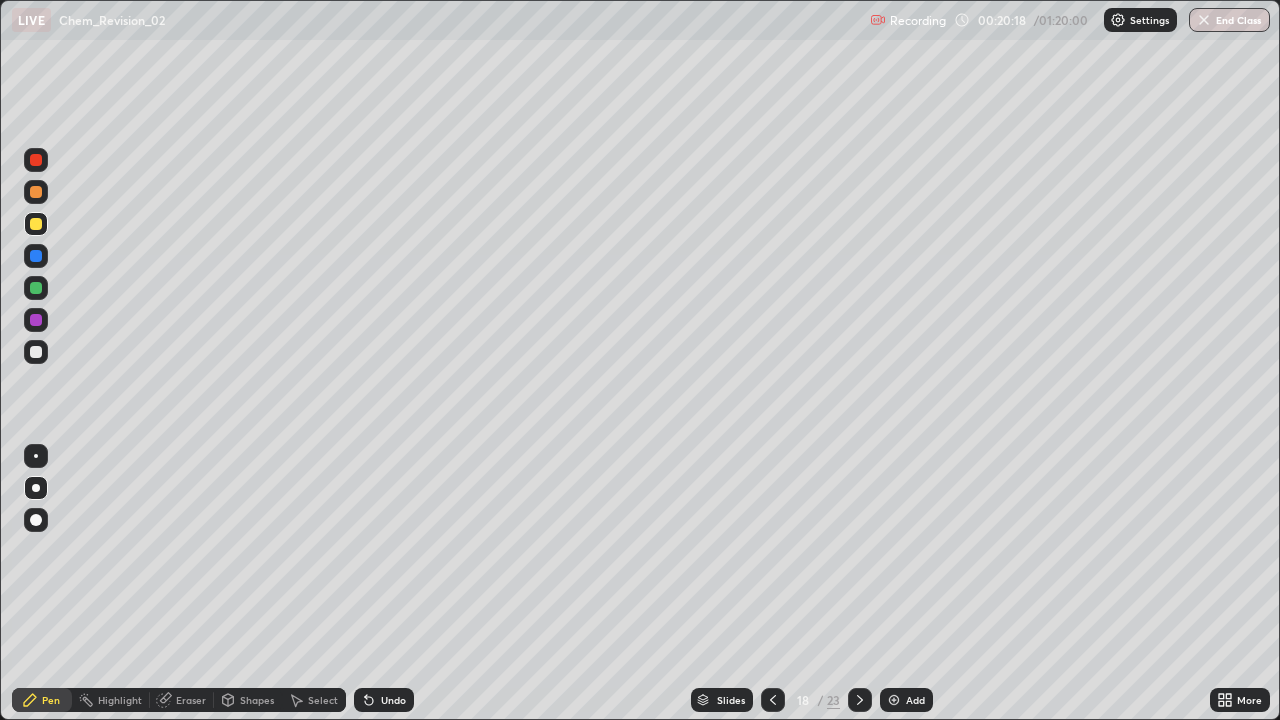 click 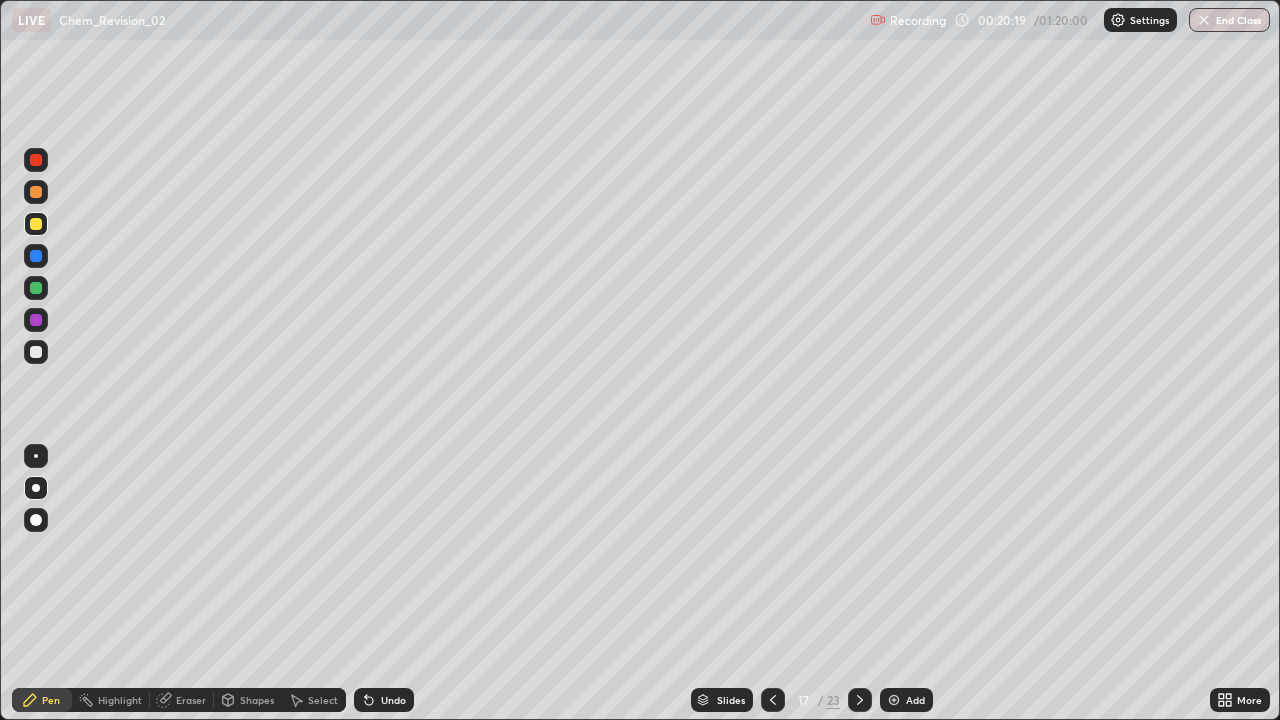 click 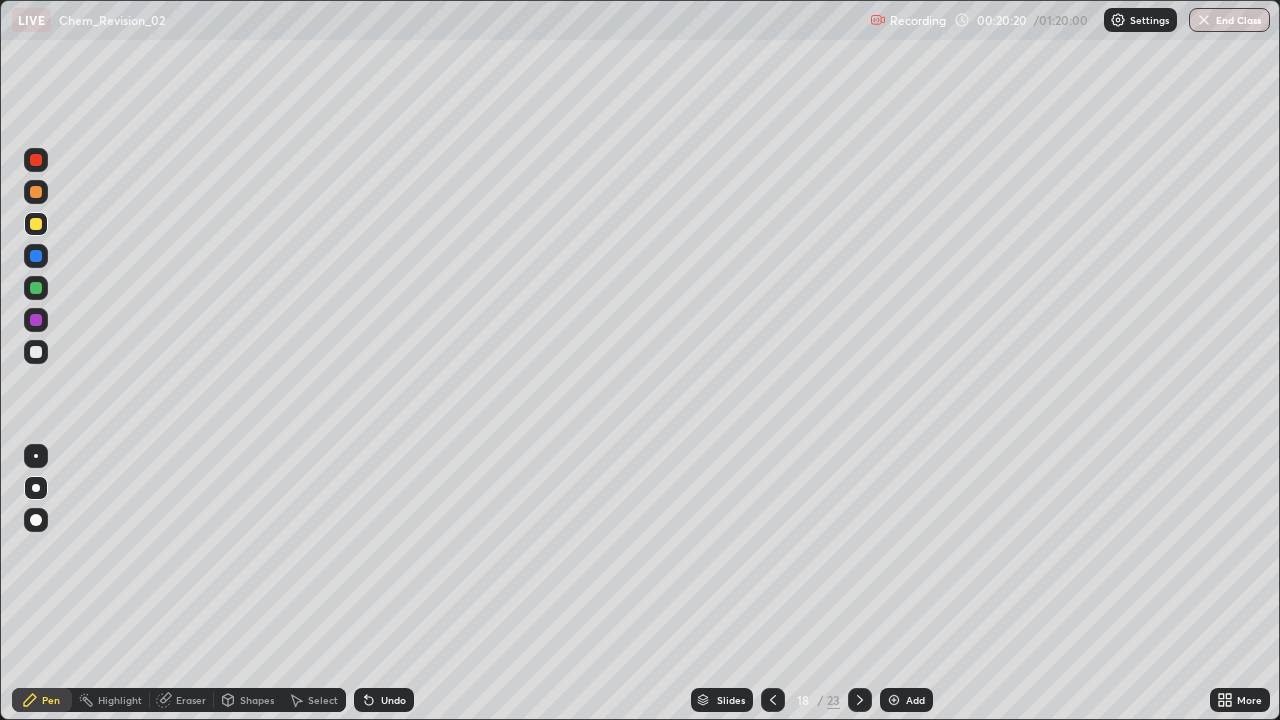 click 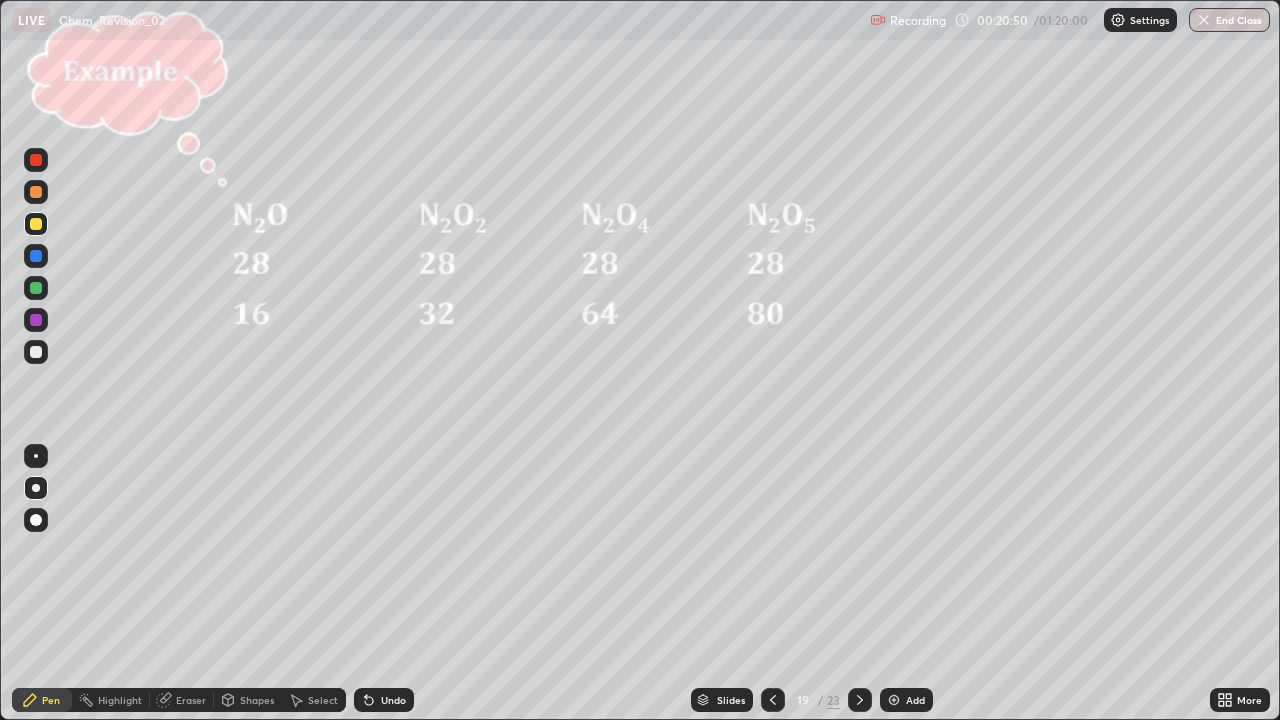 click on "Undo" at bounding box center [393, 700] 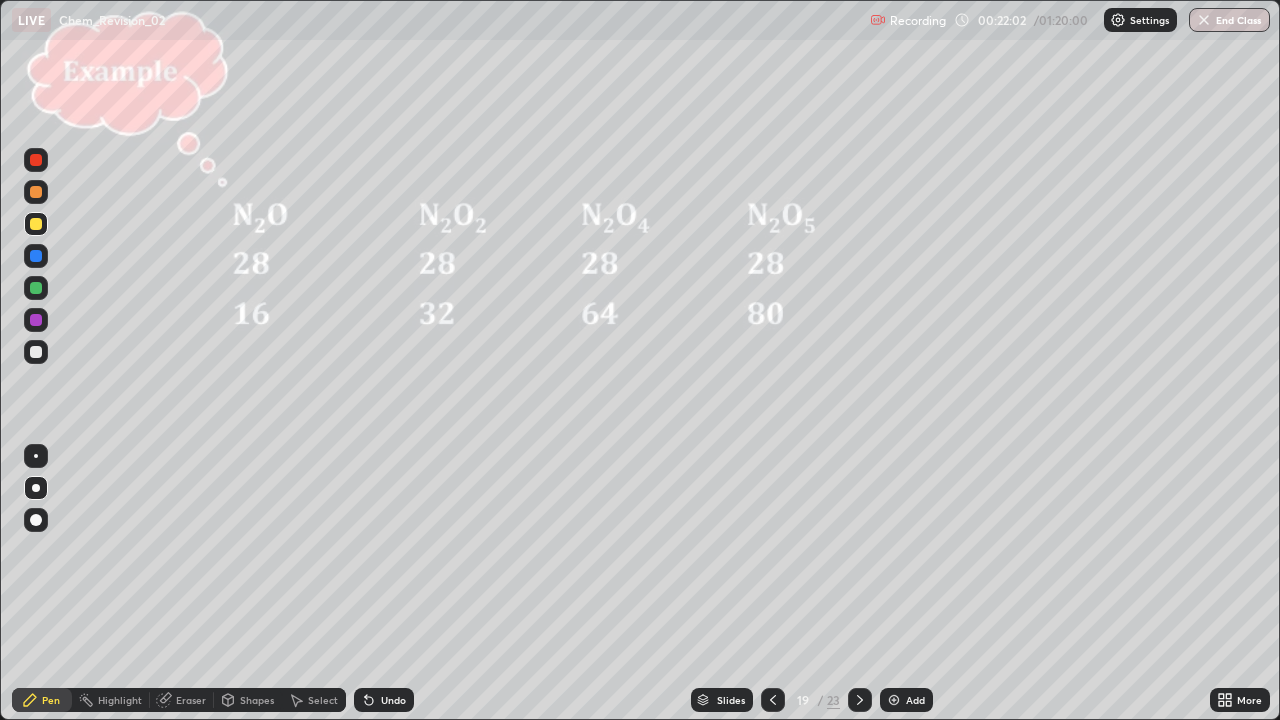 click 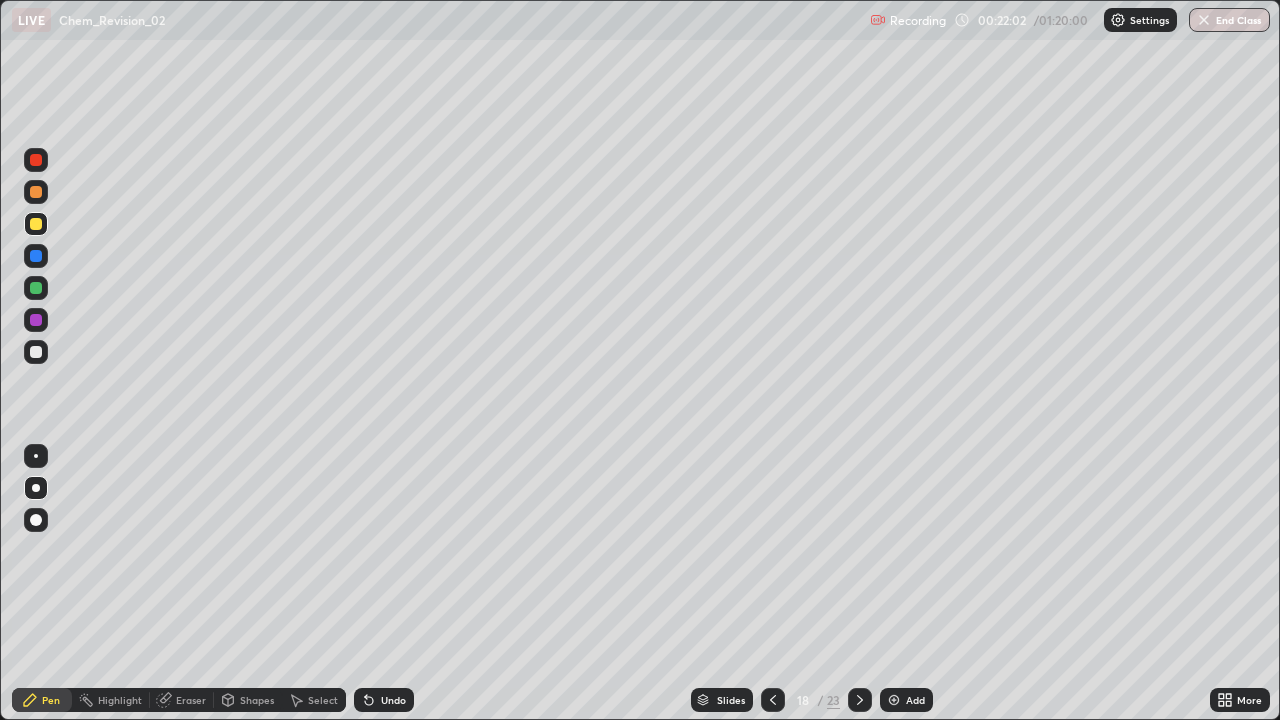 click 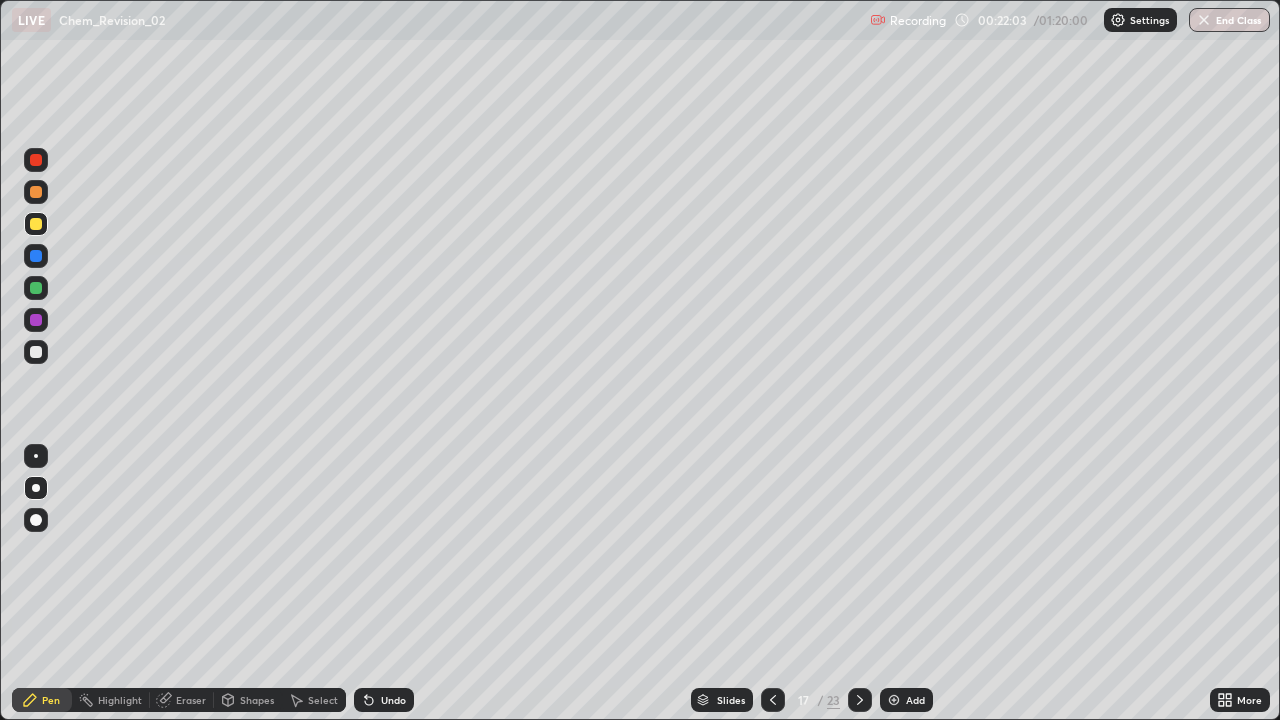 click at bounding box center [773, 700] 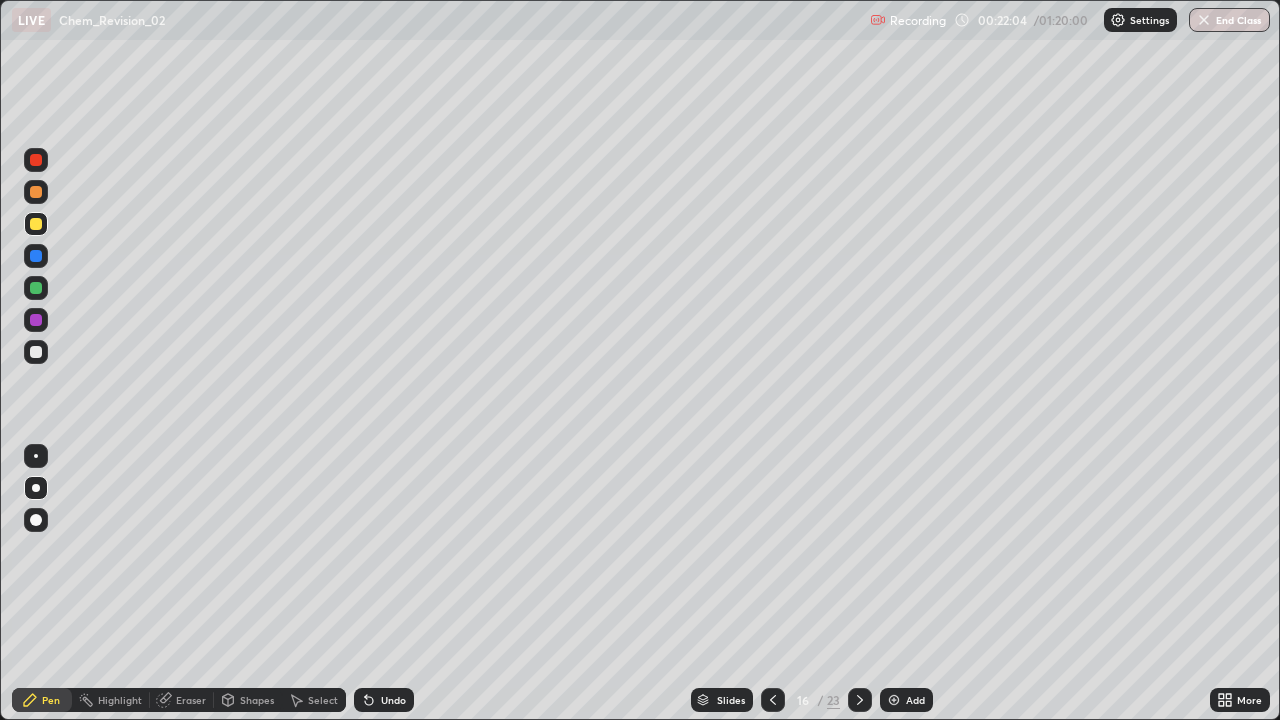 click at bounding box center (773, 700) 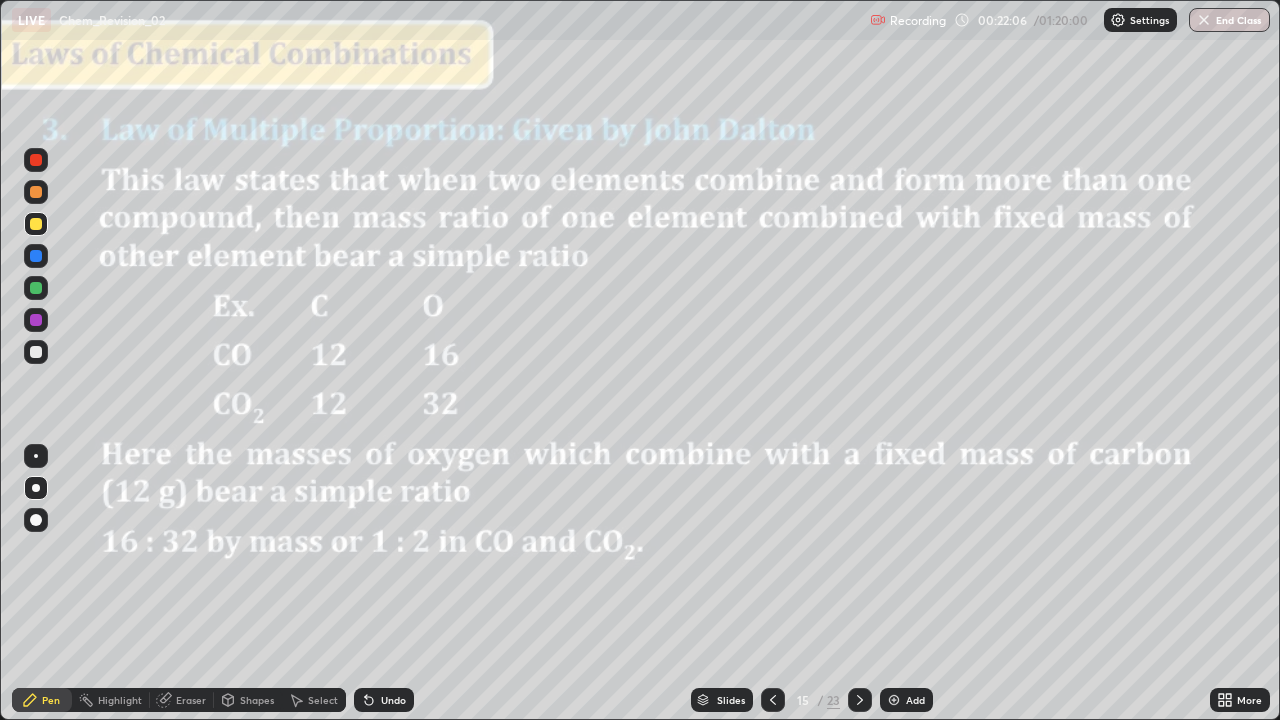 click 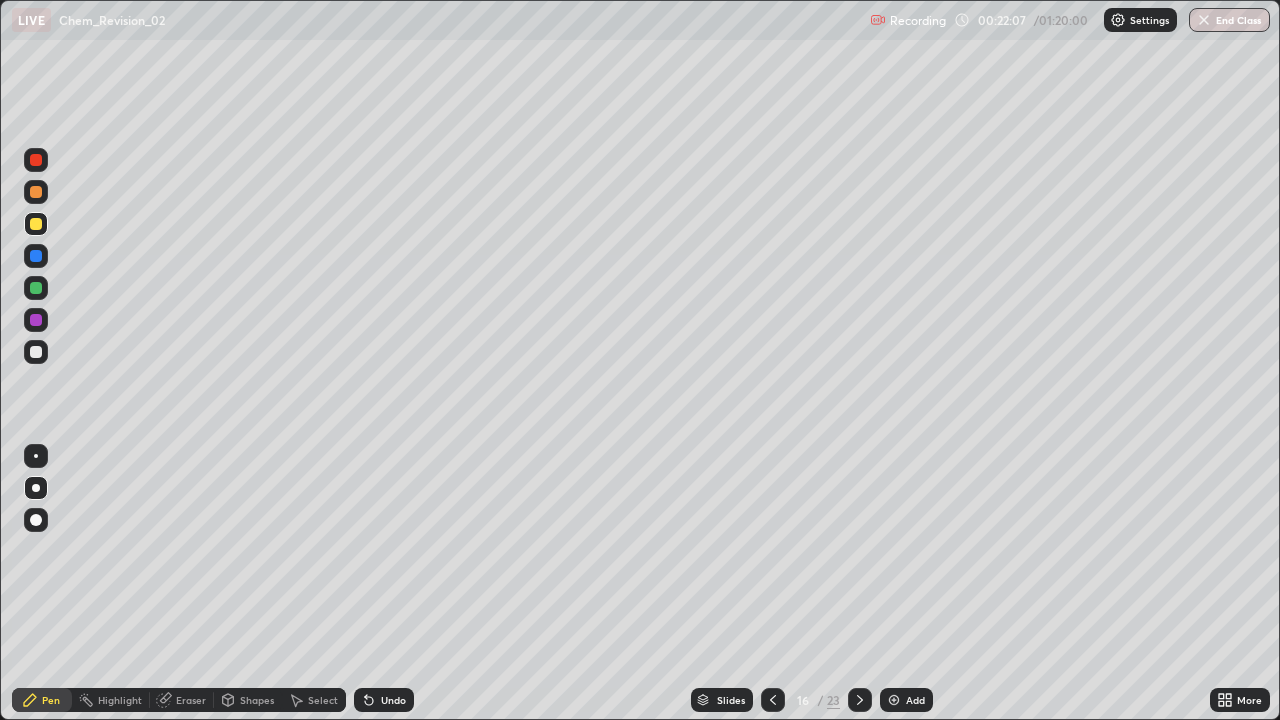 click 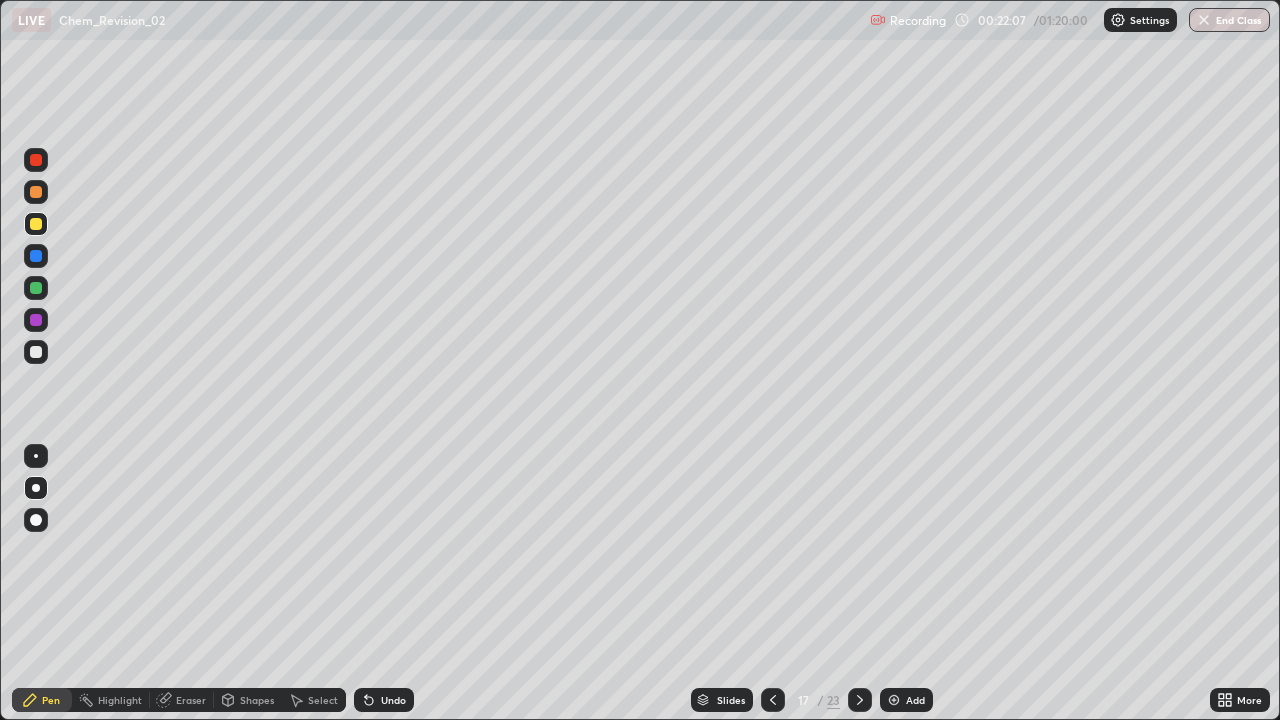 click 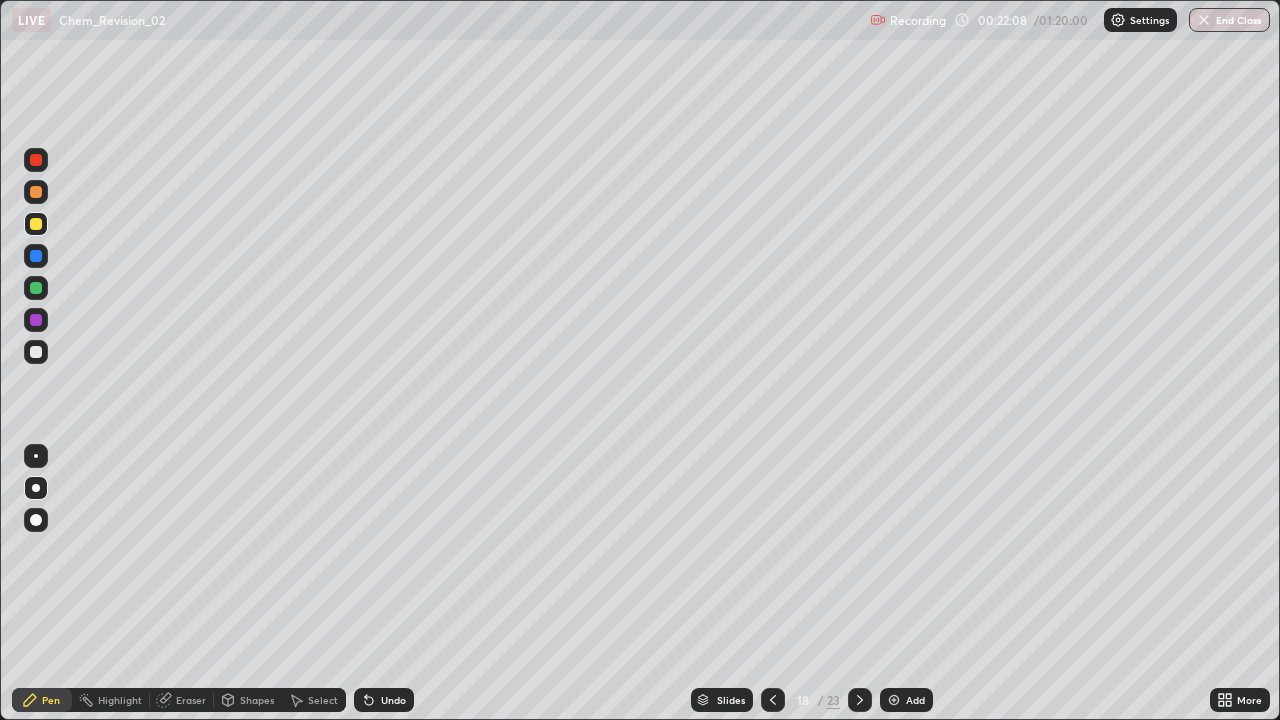 click 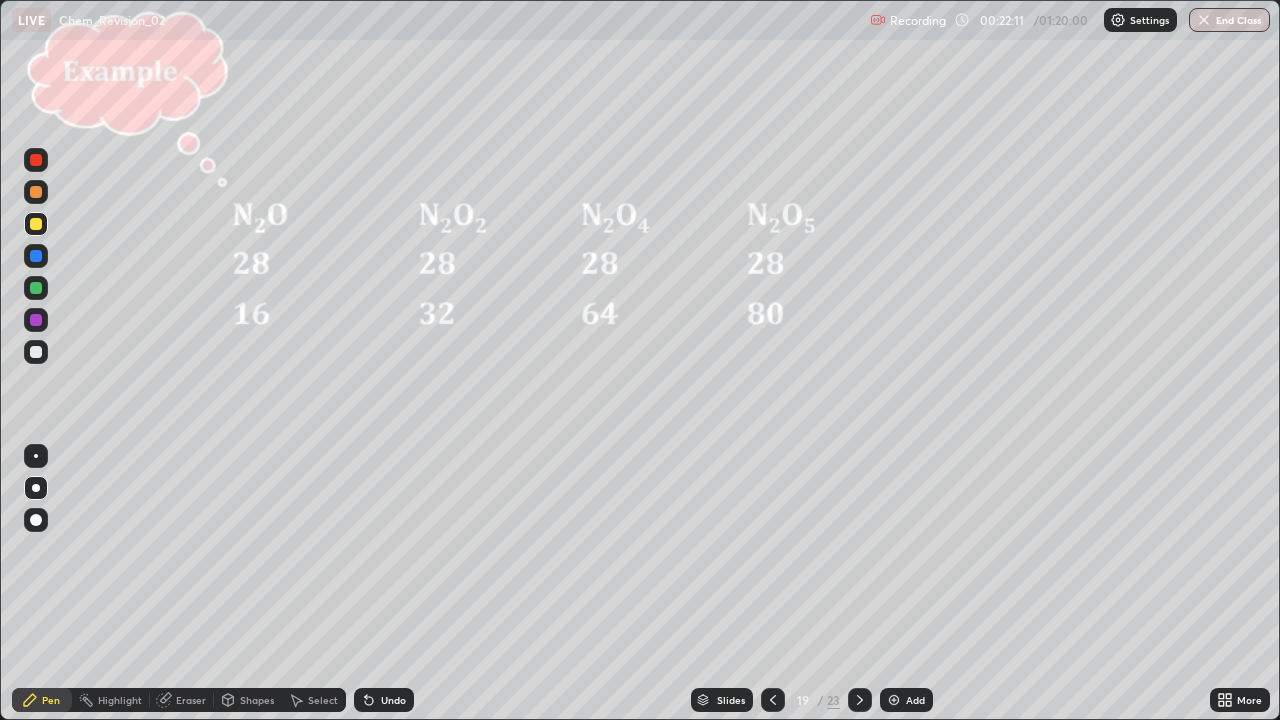 click 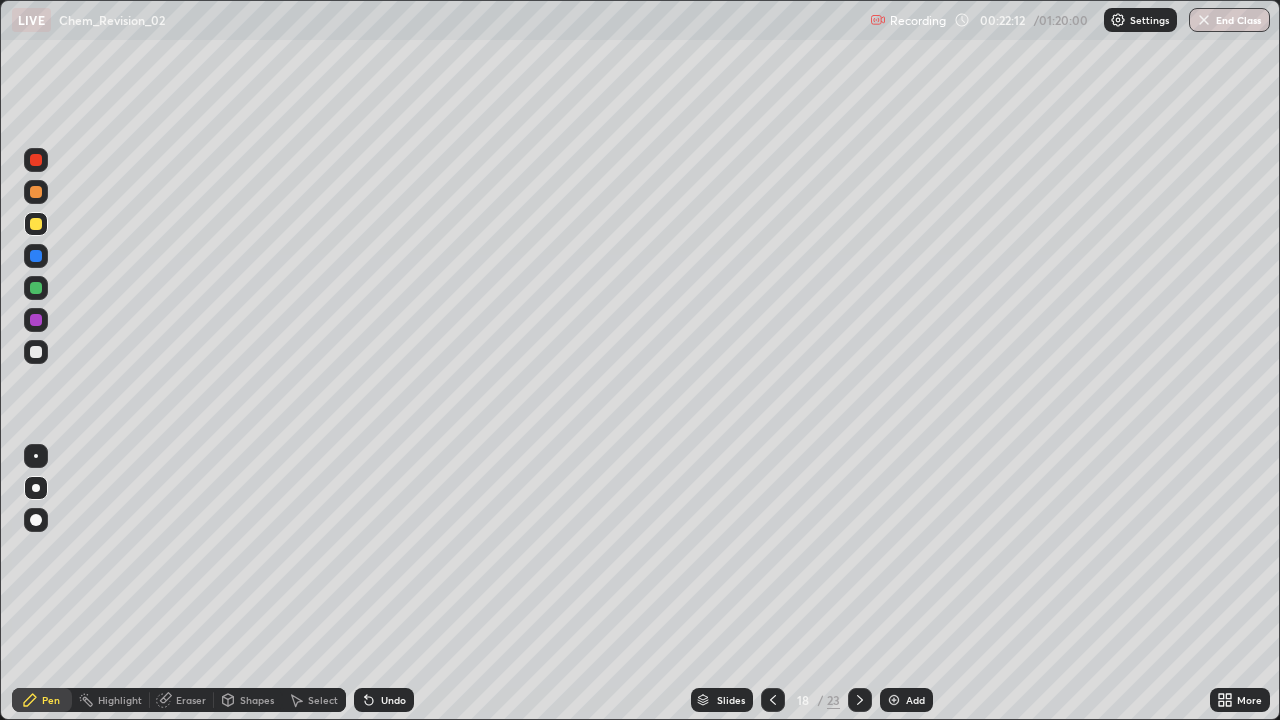 click 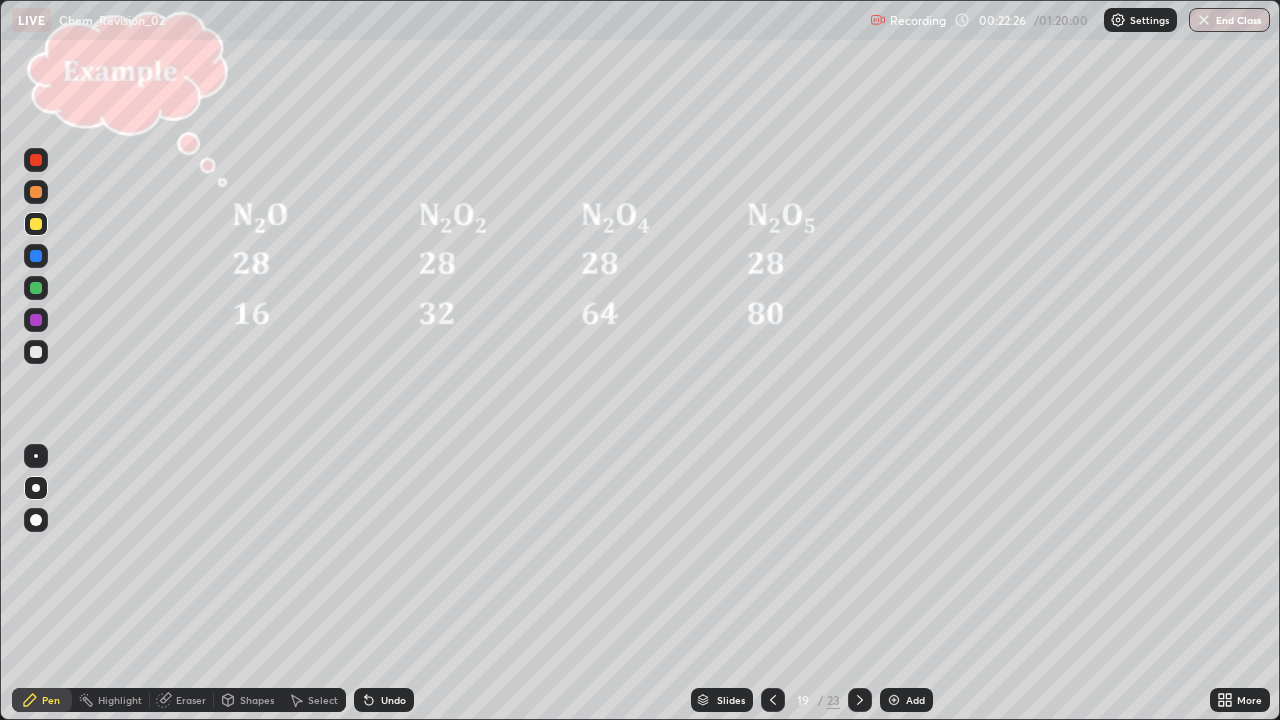 click 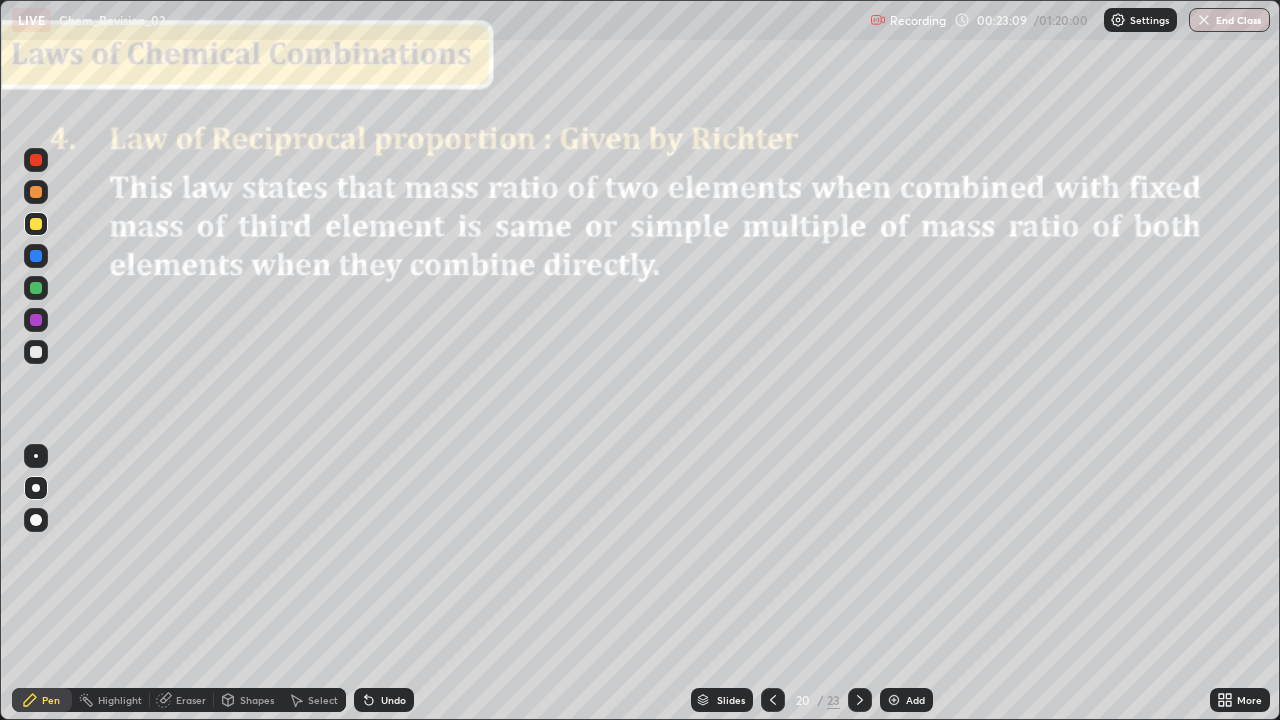 click 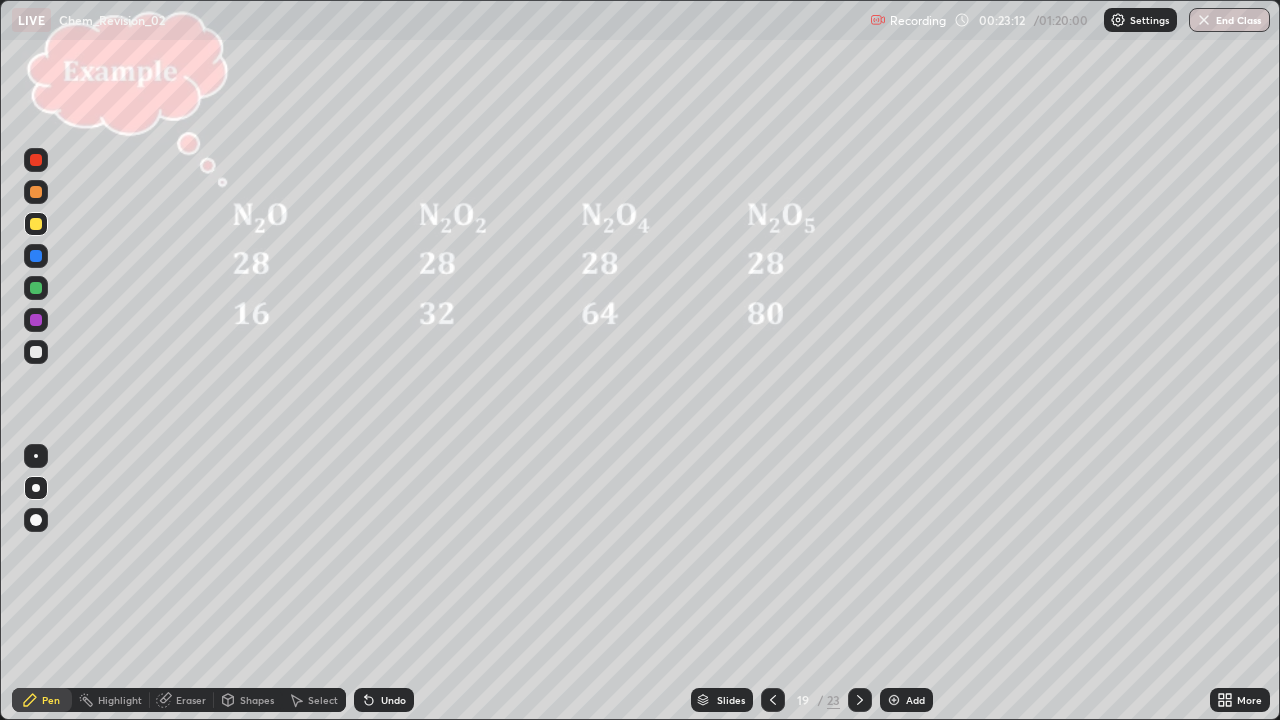 click 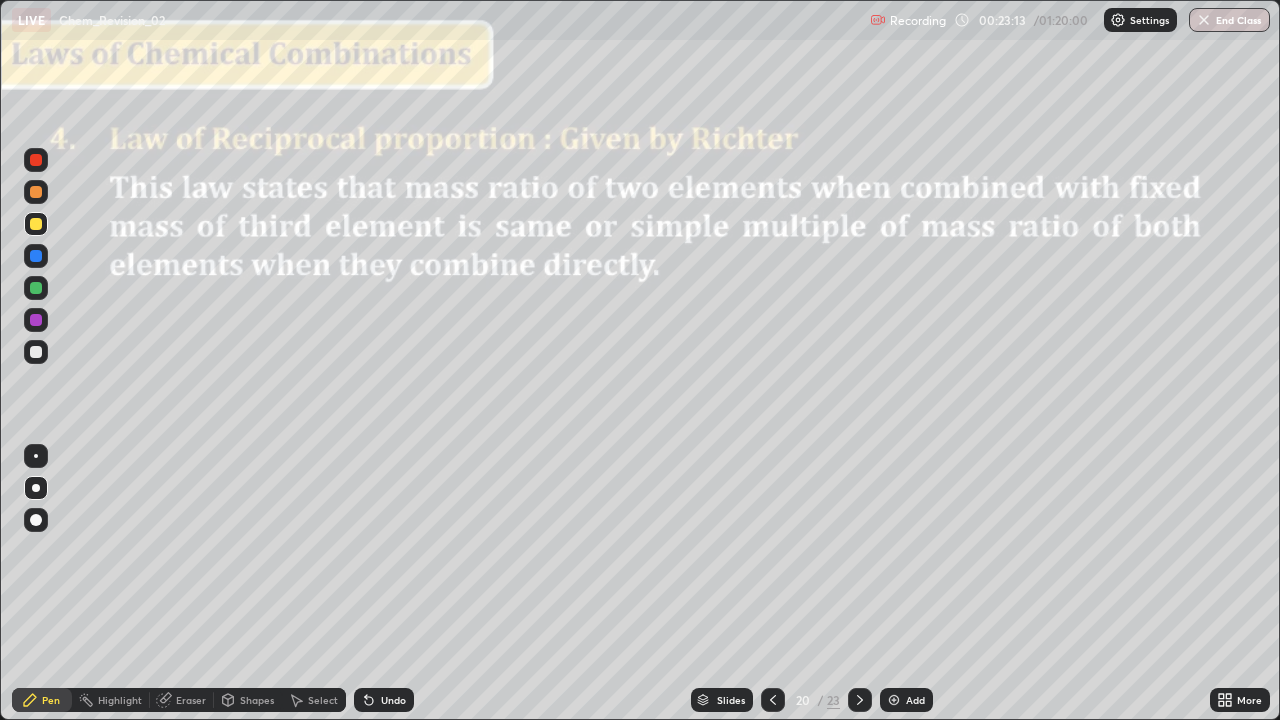 click 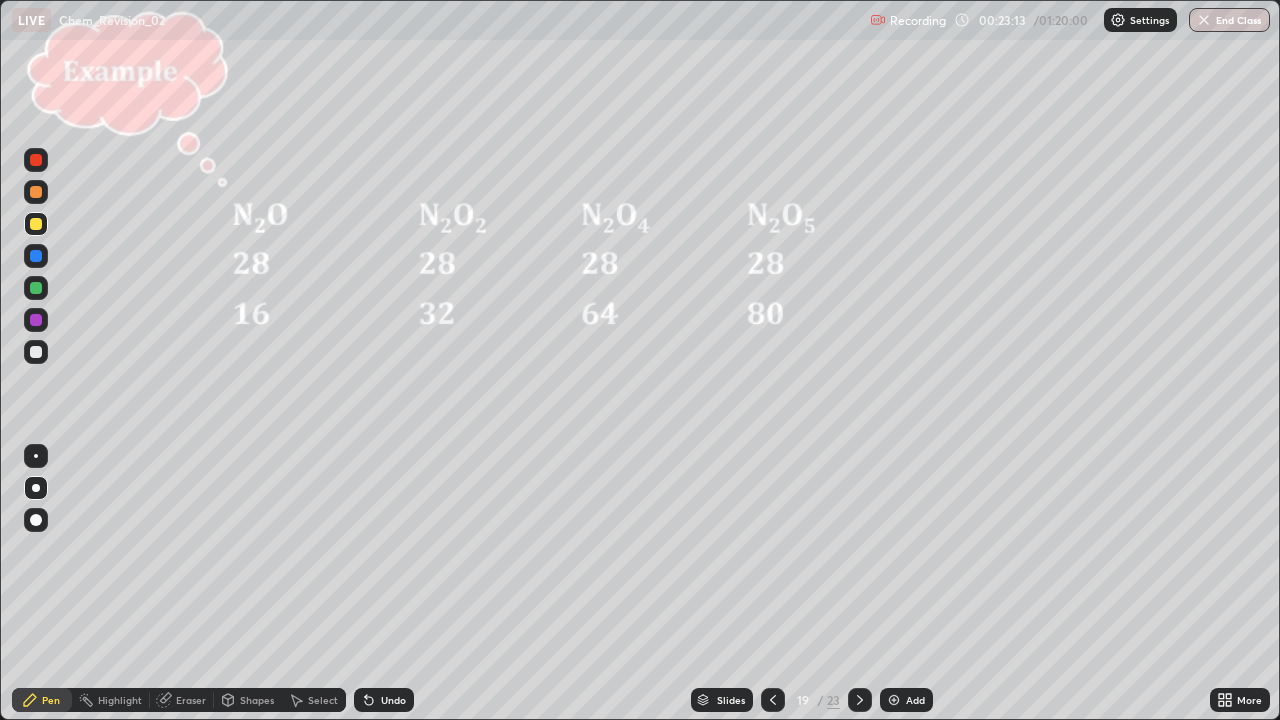 click 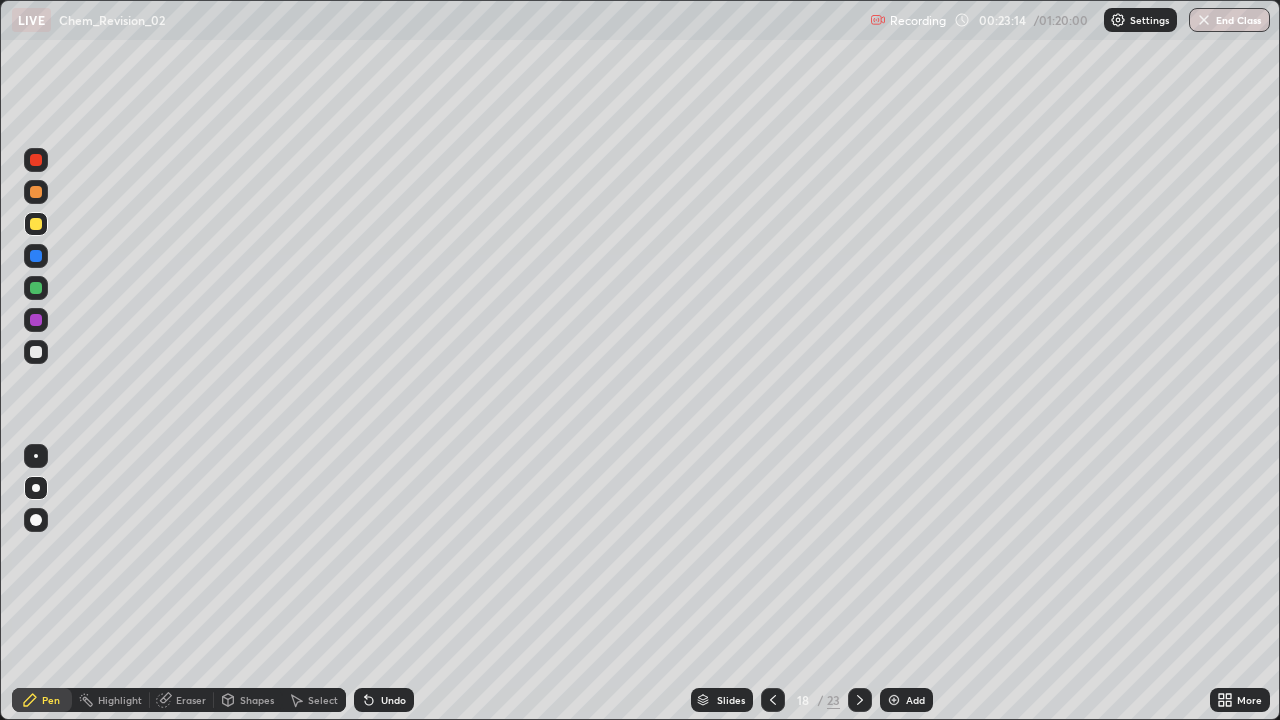 click 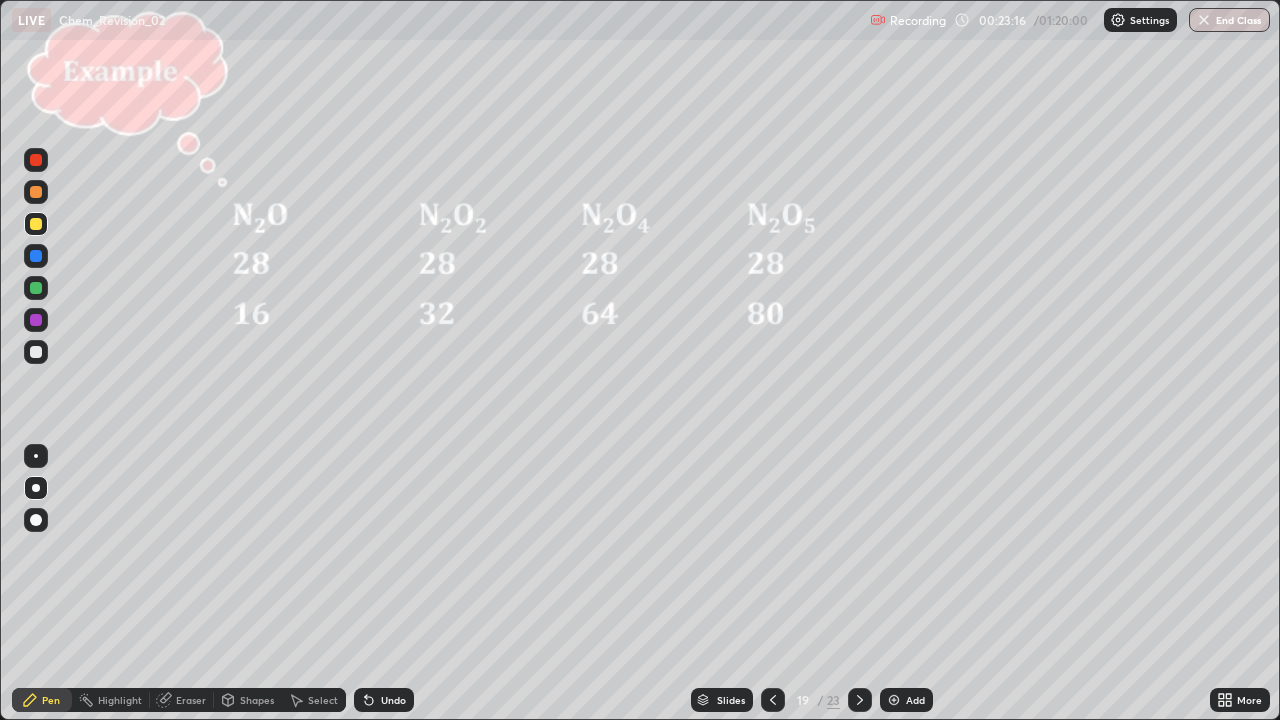 click 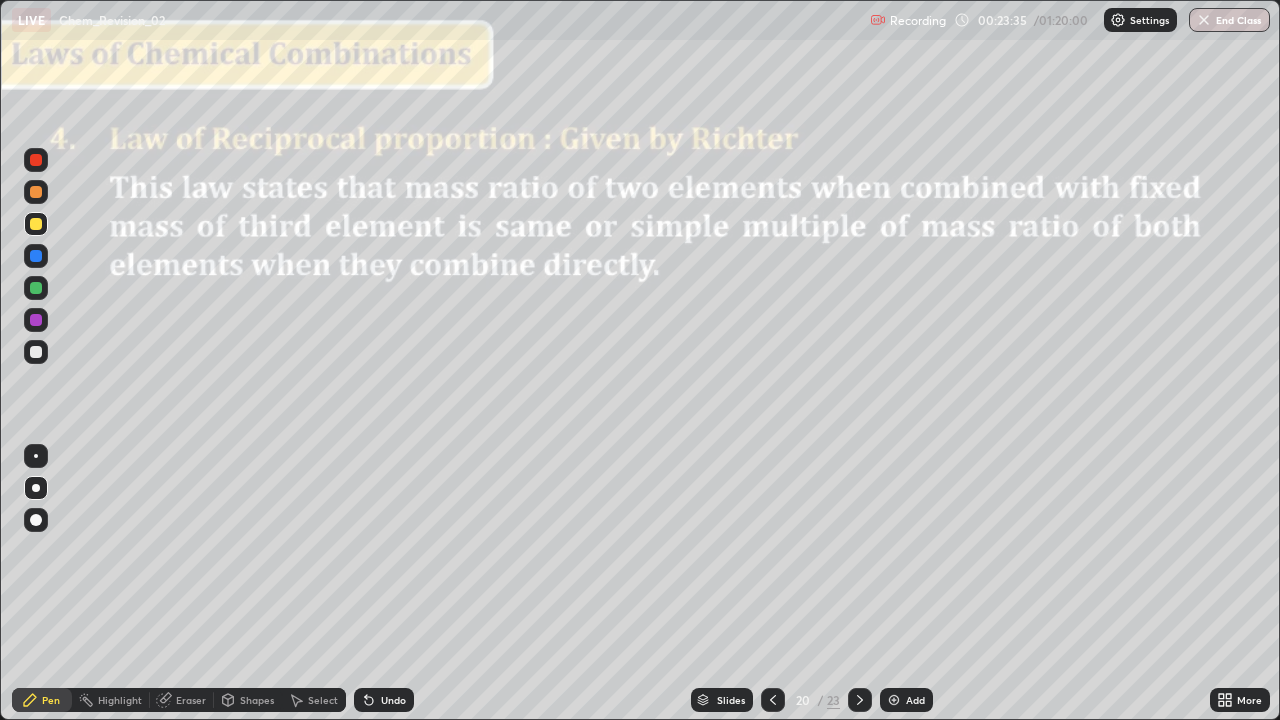 click on "Undo" at bounding box center [393, 700] 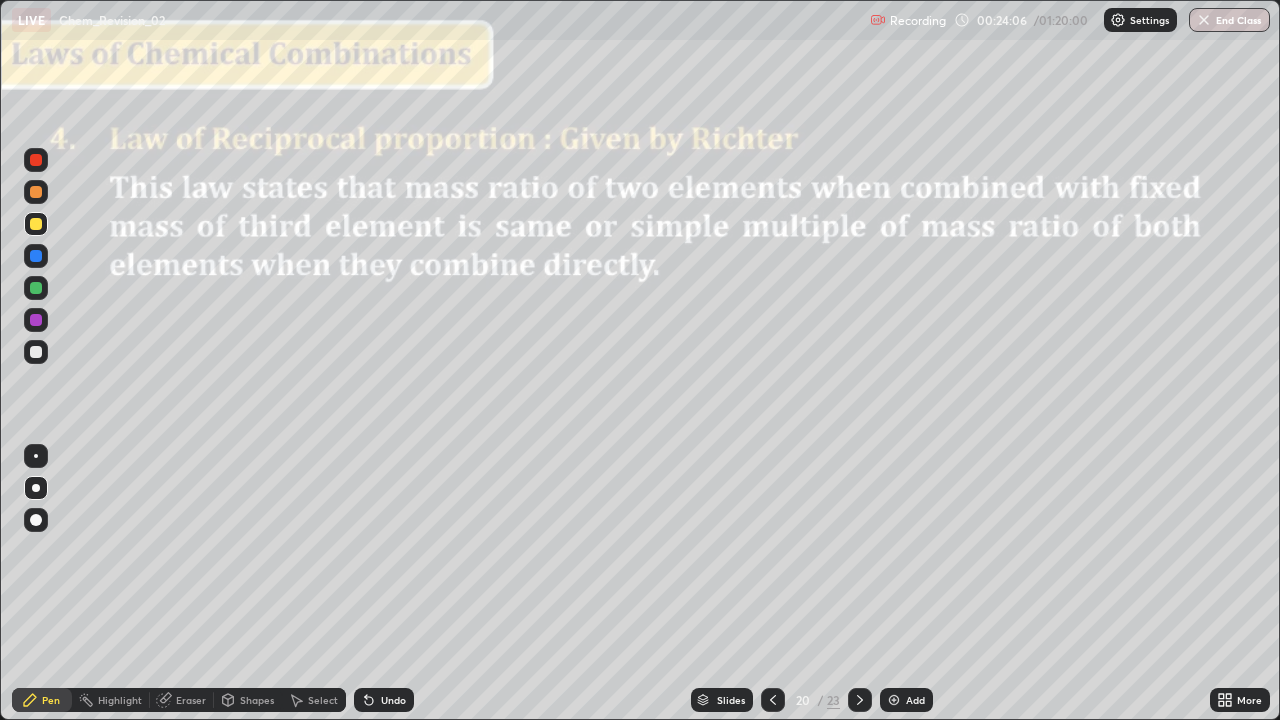 click 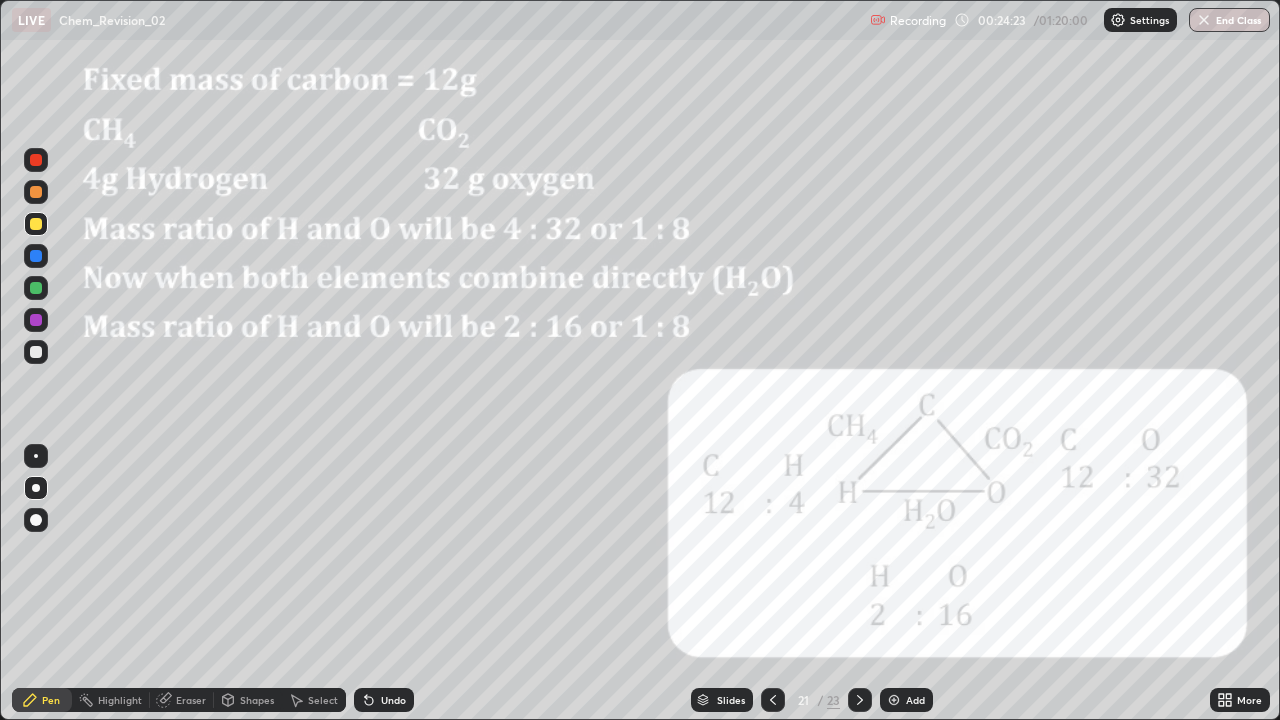 click on "Undo" at bounding box center (384, 700) 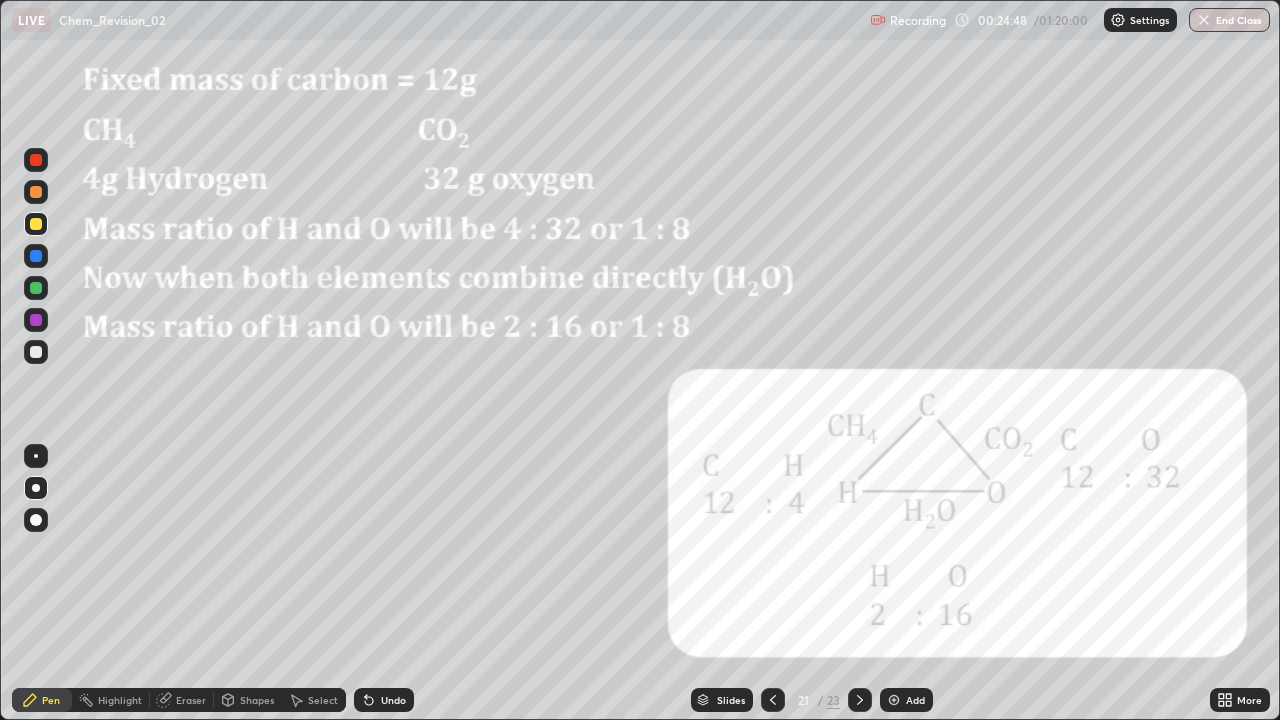 click on "Undo" at bounding box center (393, 700) 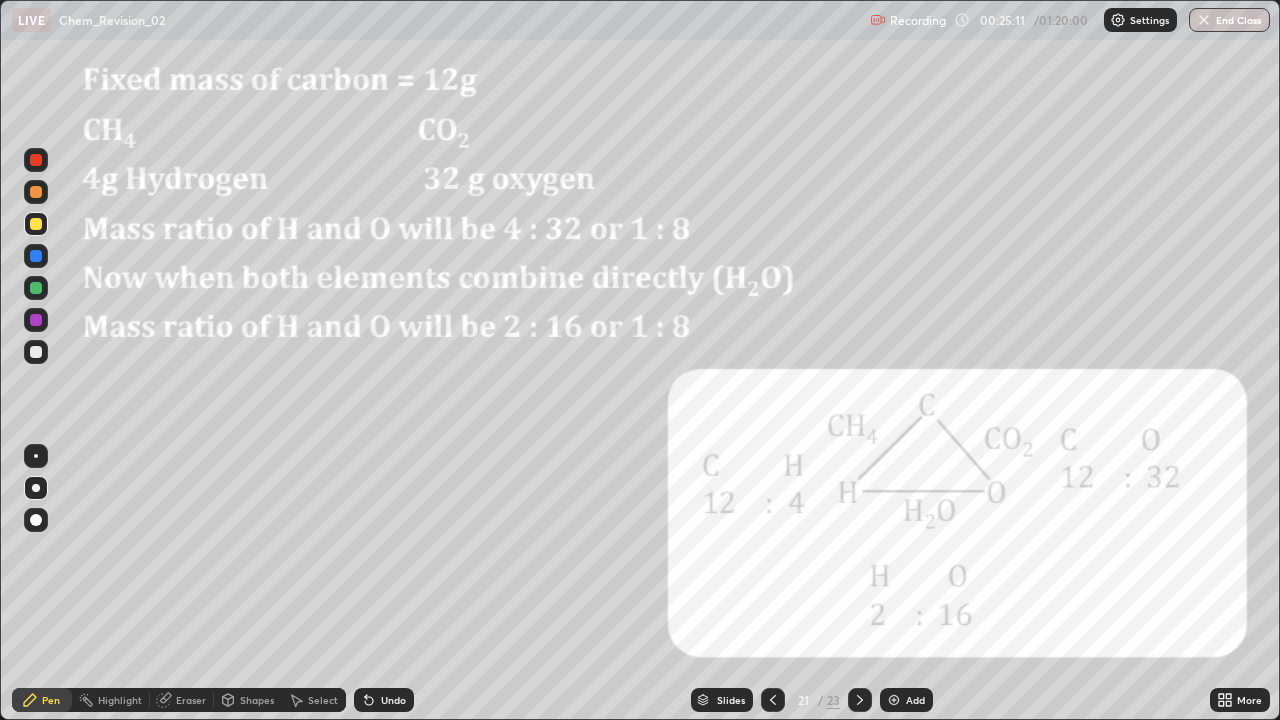 click on "Undo" at bounding box center [384, 700] 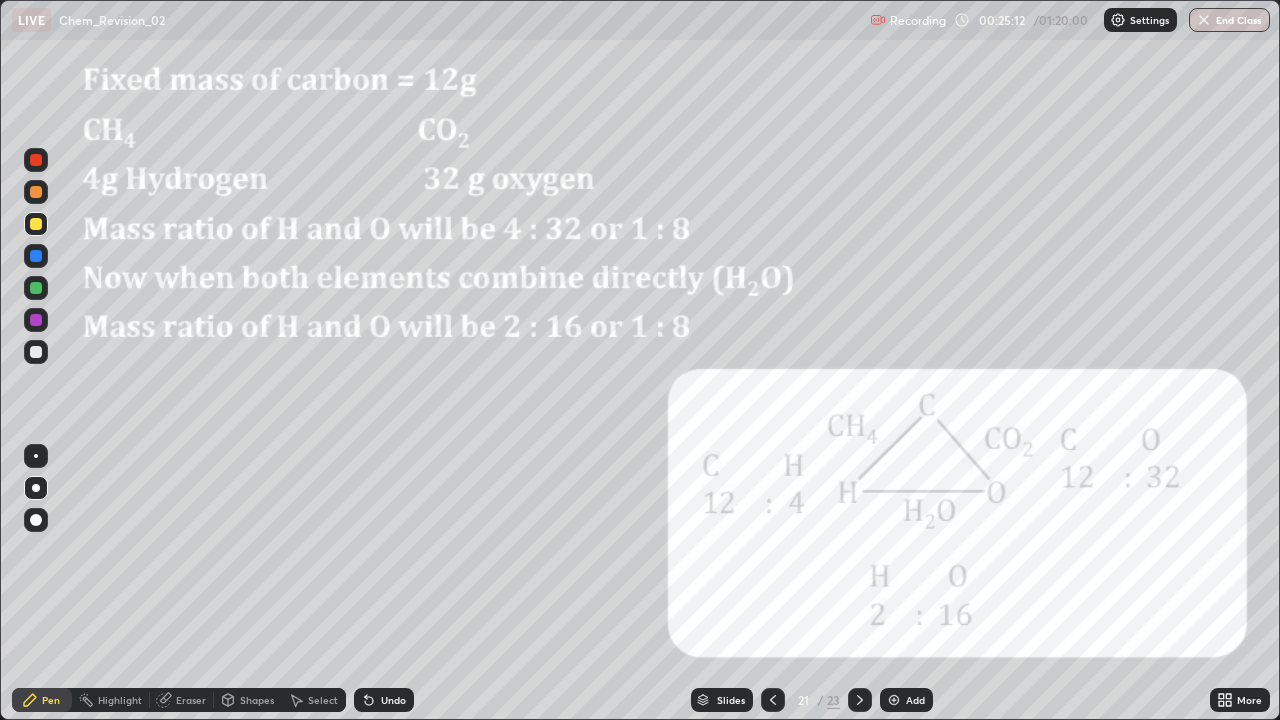 click on "Undo" at bounding box center [384, 700] 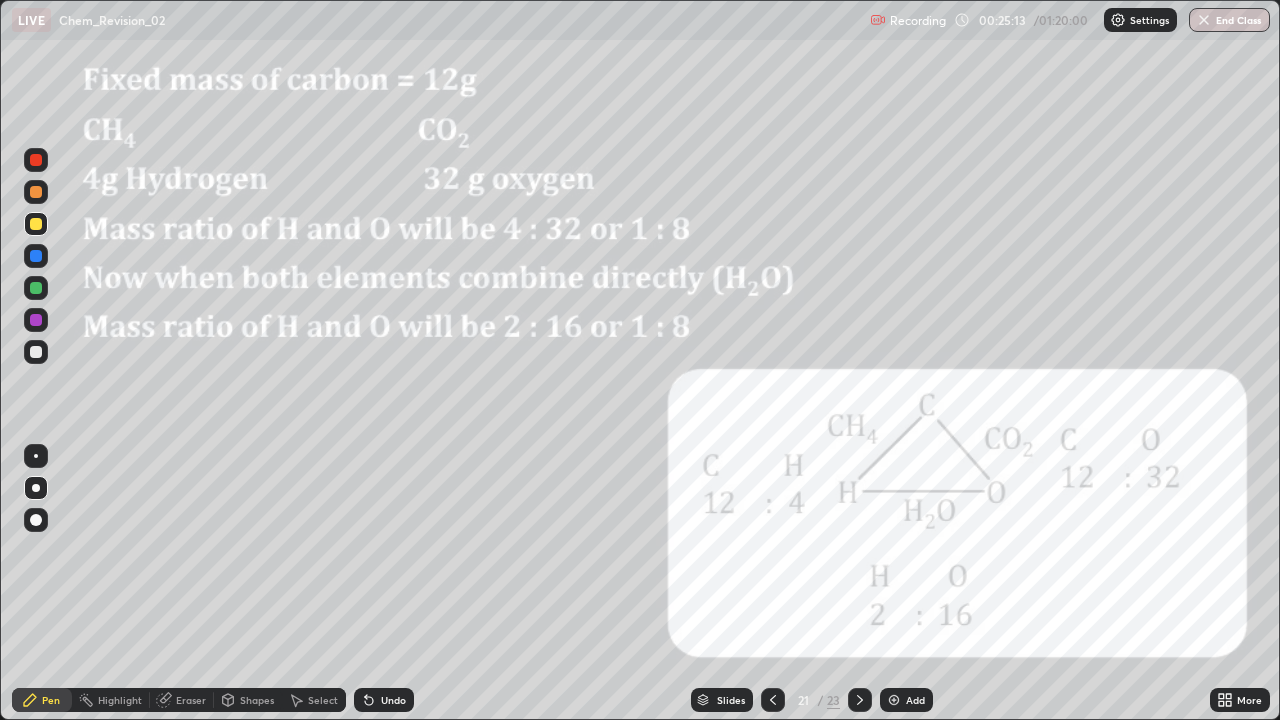 click on "Undo" at bounding box center (393, 700) 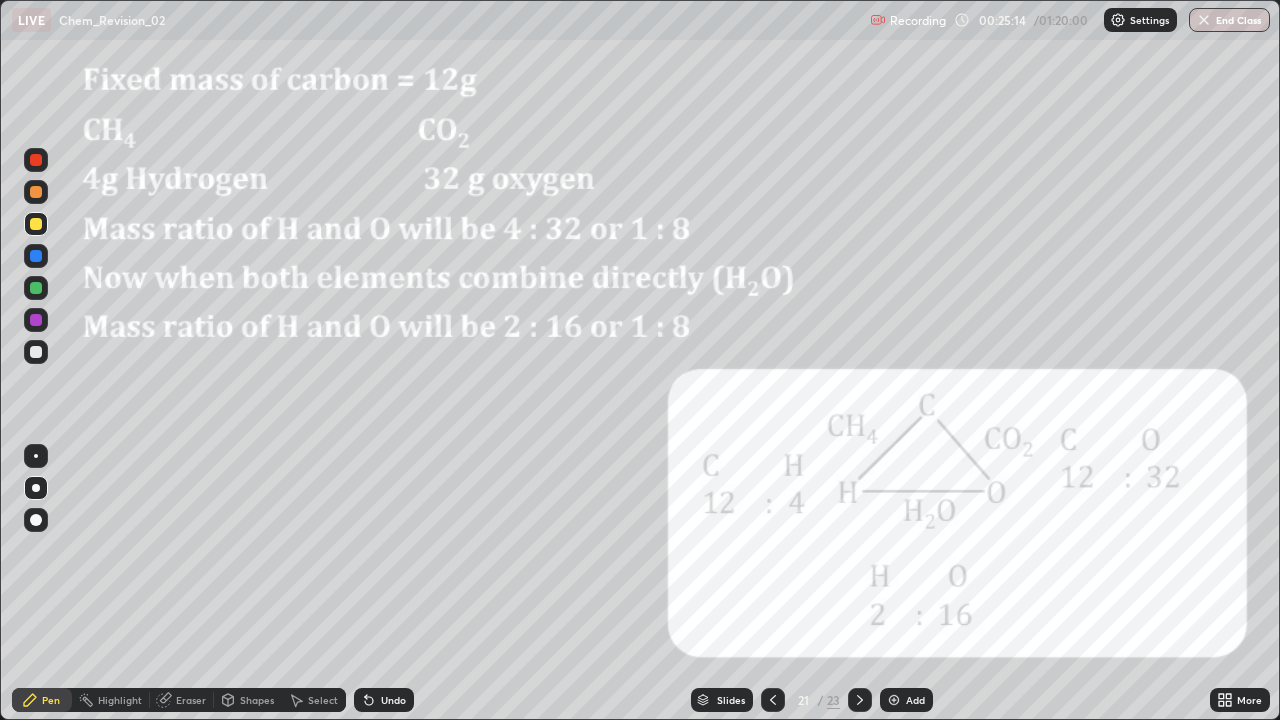 click on "Undo" at bounding box center (384, 700) 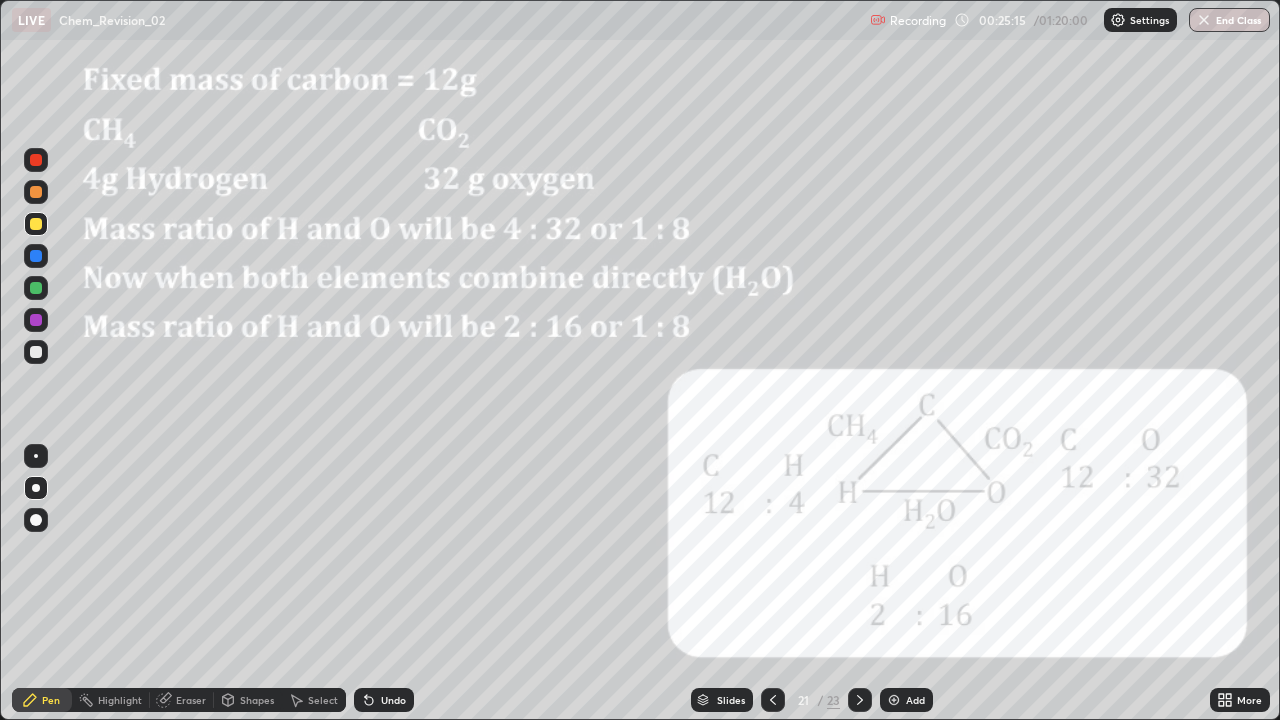 click on "Undo" at bounding box center (384, 700) 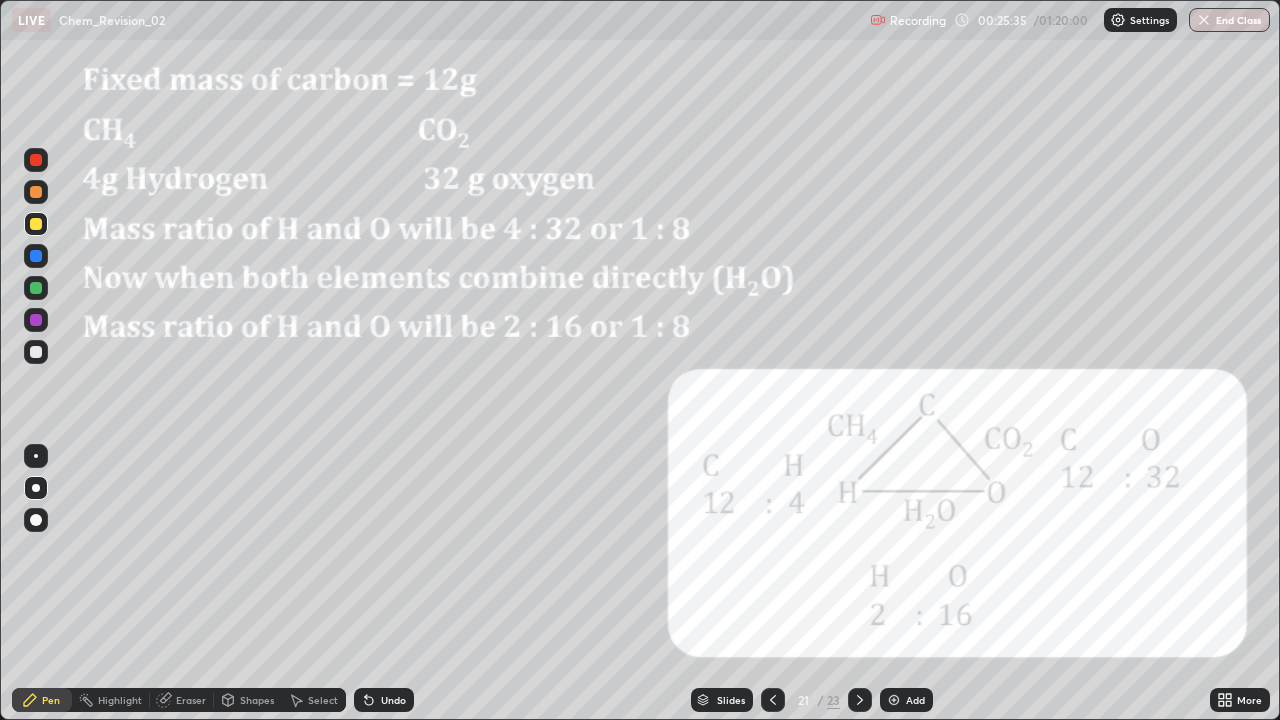 click on "Undo" at bounding box center (393, 700) 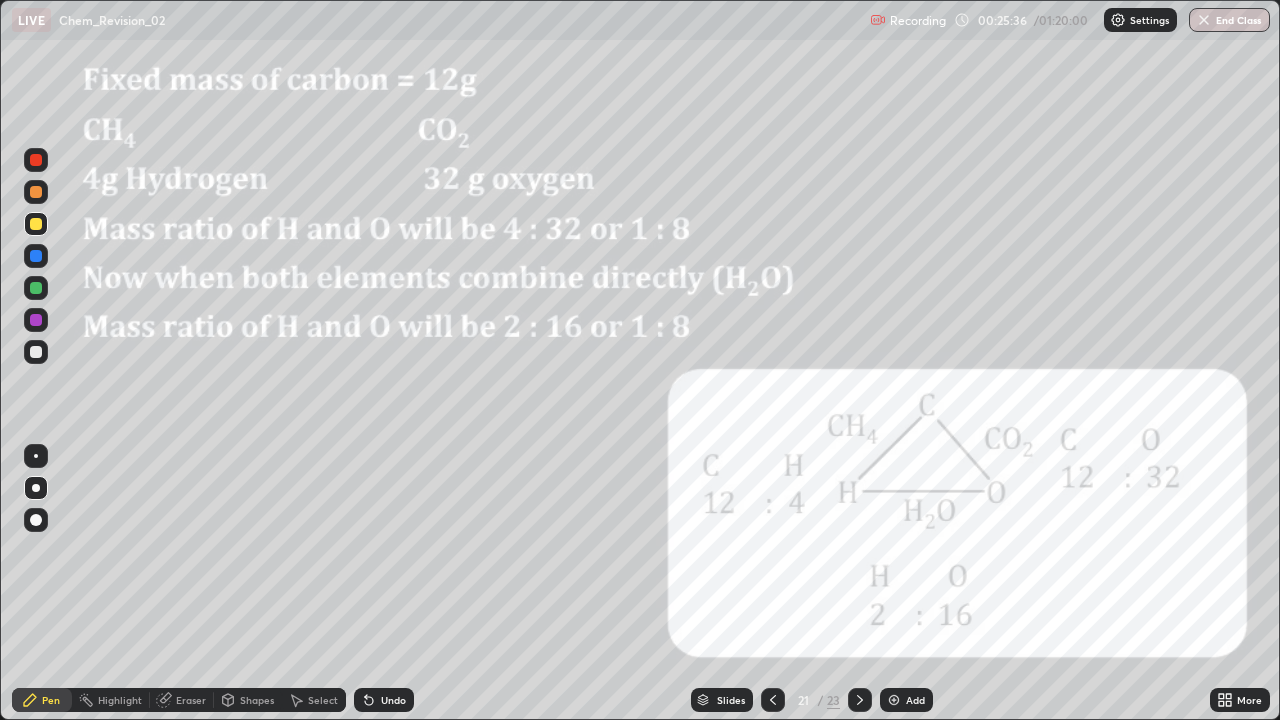 click on "Undo" at bounding box center [384, 700] 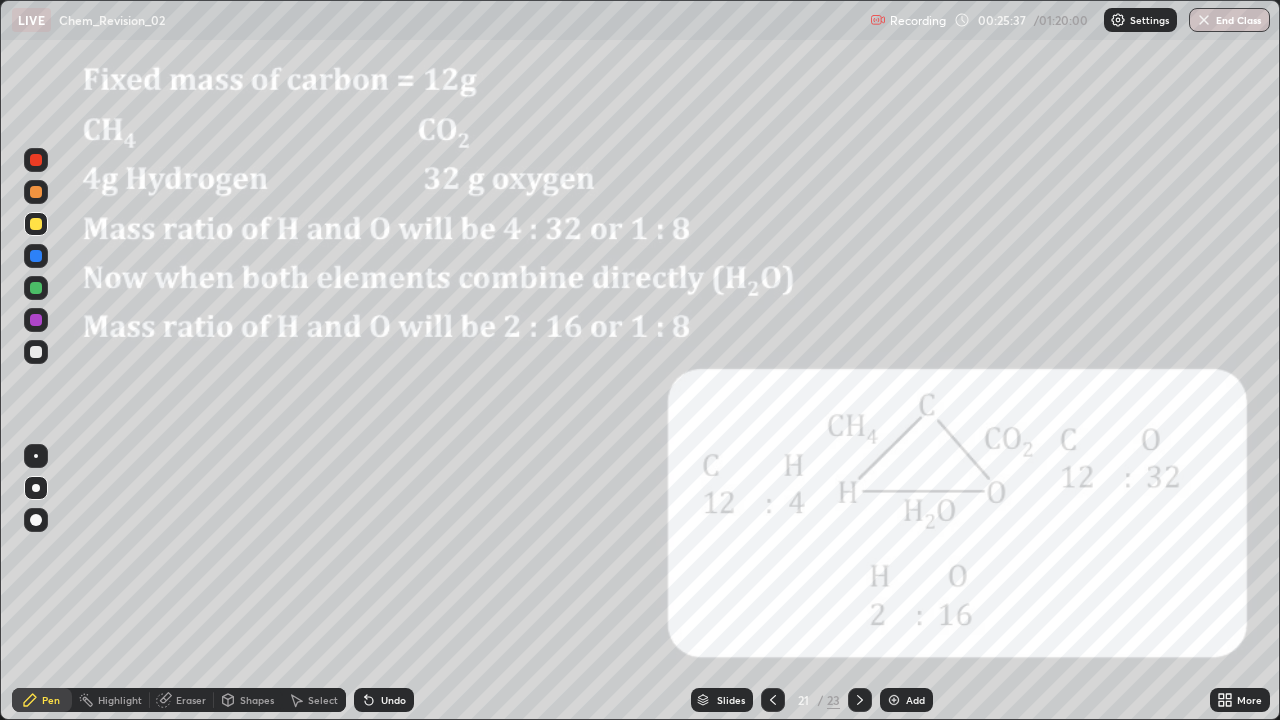 click on "Undo" at bounding box center (384, 700) 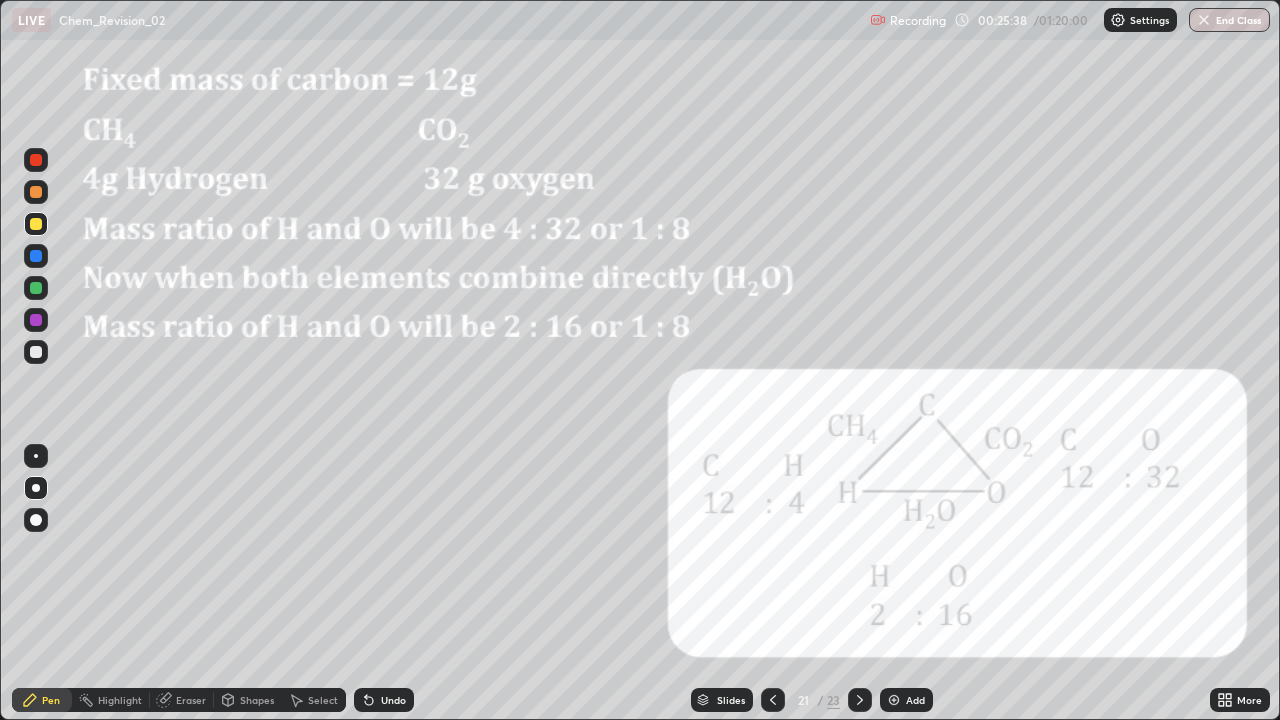 click on "Undo" at bounding box center [384, 700] 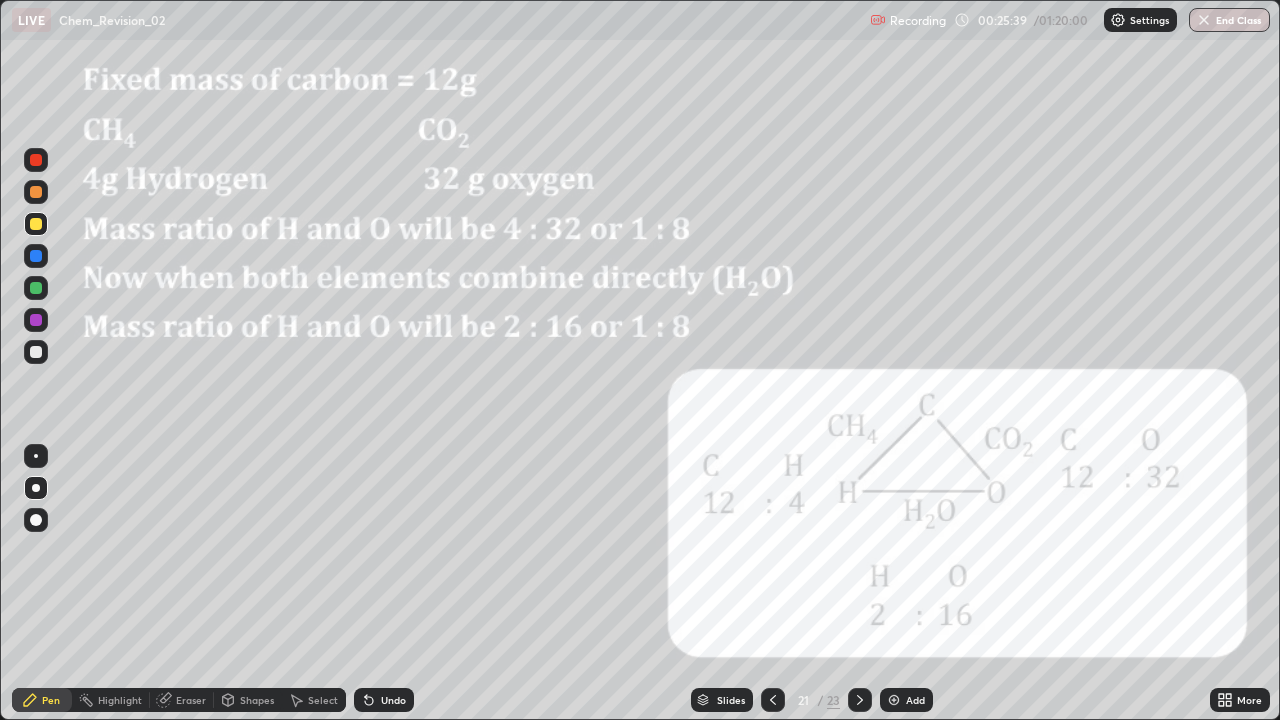 click on "Undo" at bounding box center (384, 700) 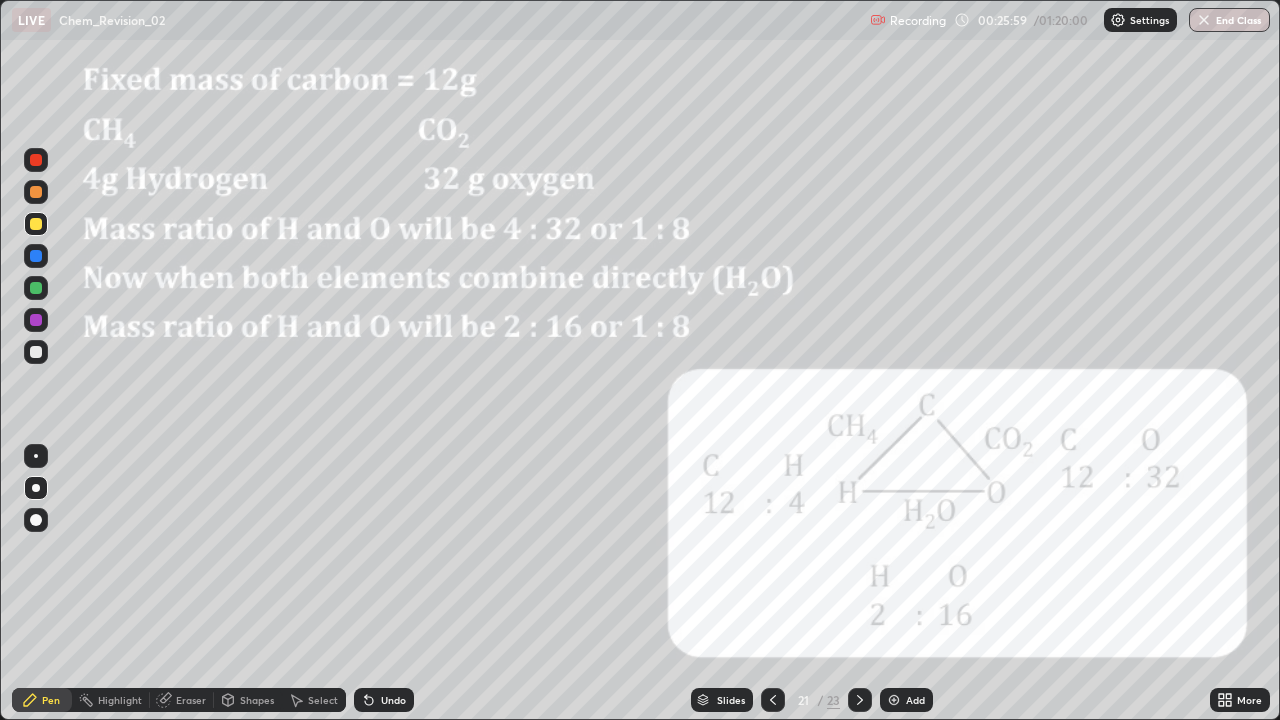 click at bounding box center [36, 352] 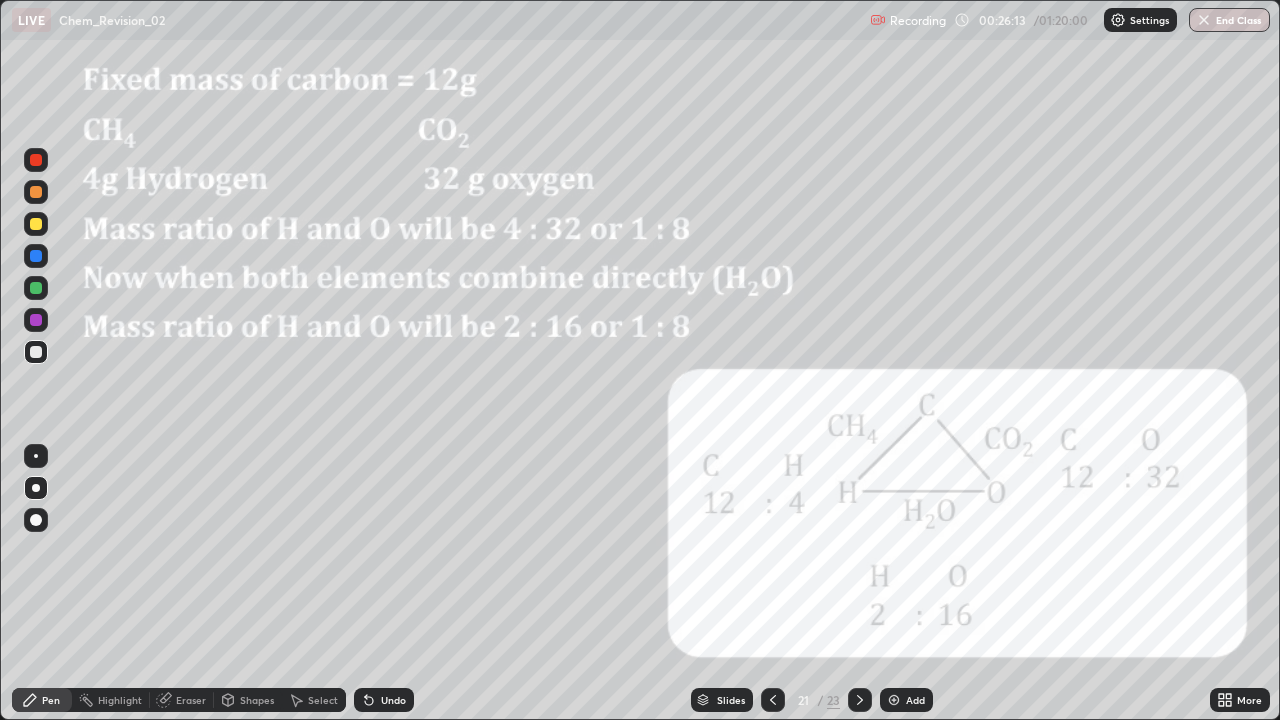 click on "Undo" at bounding box center [393, 700] 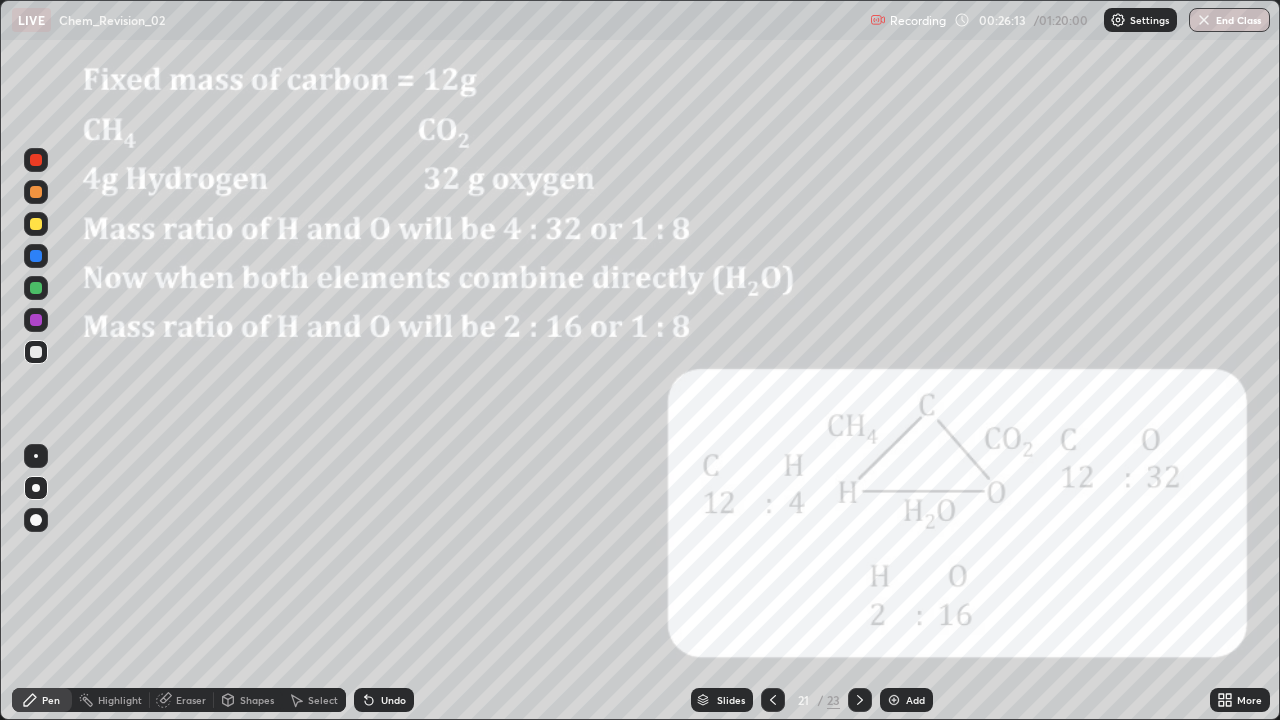 click on "Undo" at bounding box center (393, 700) 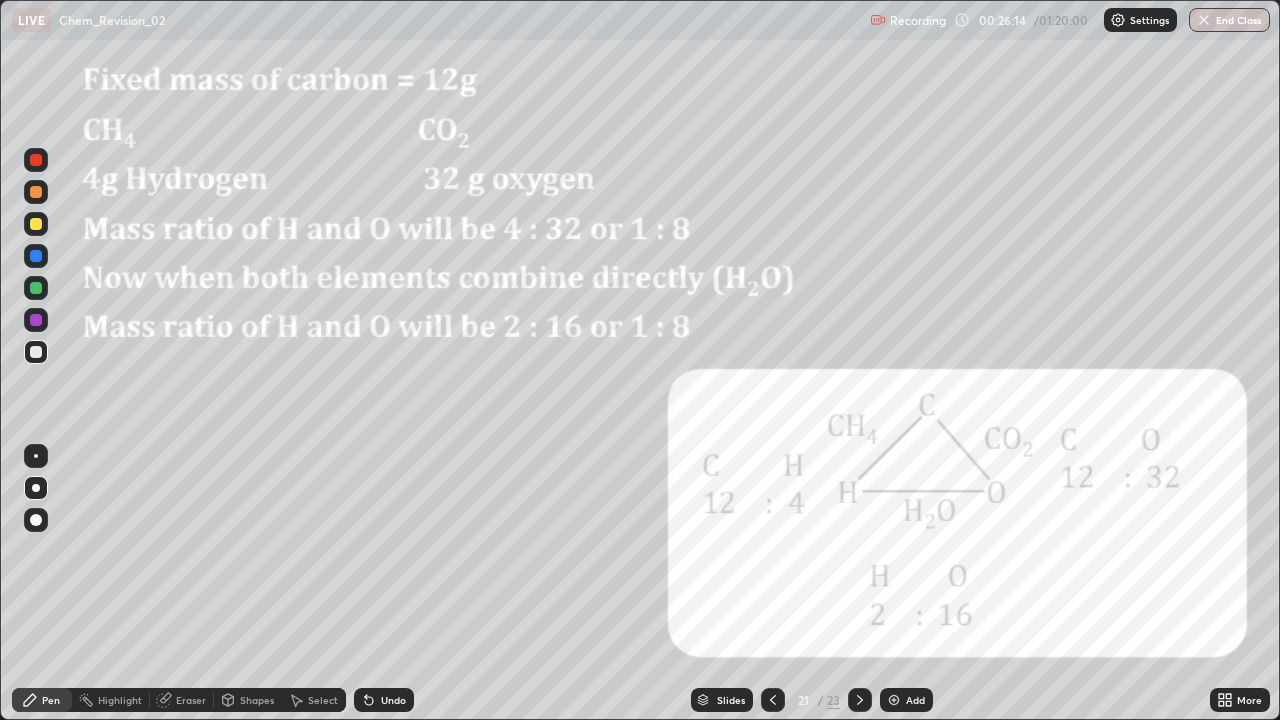 click on "Undo" at bounding box center [384, 700] 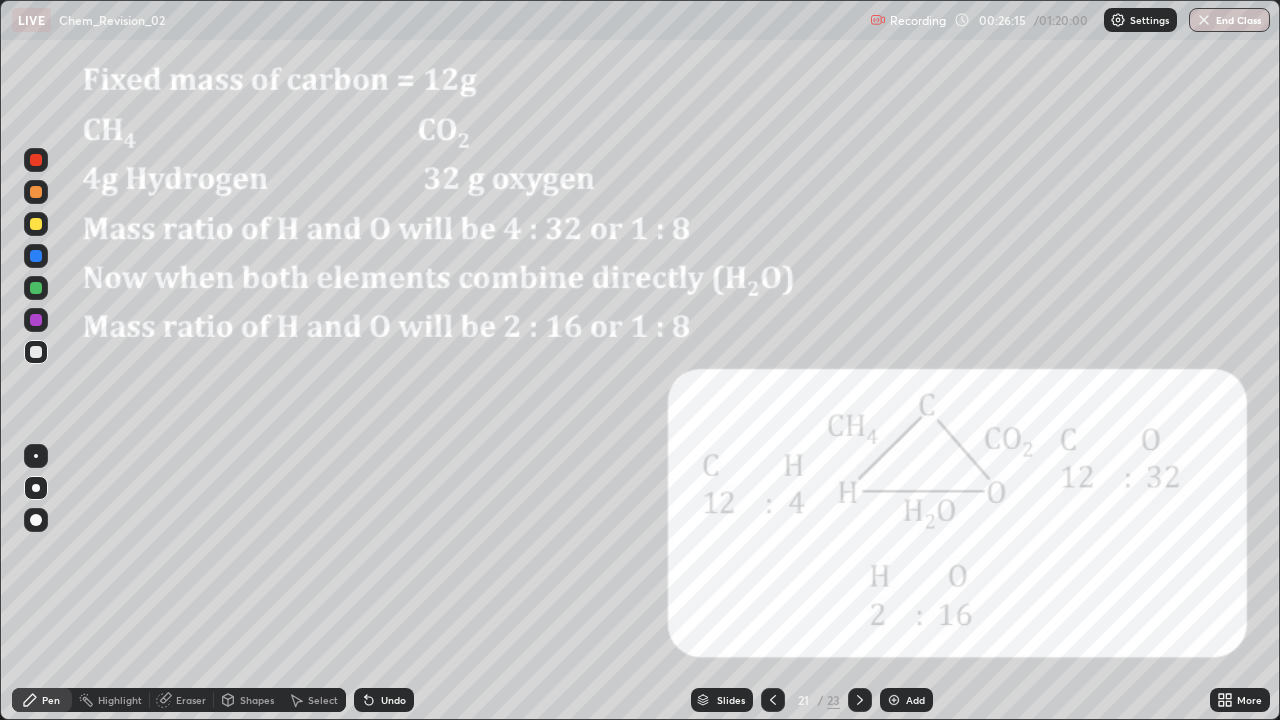 click at bounding box center [36, 320] 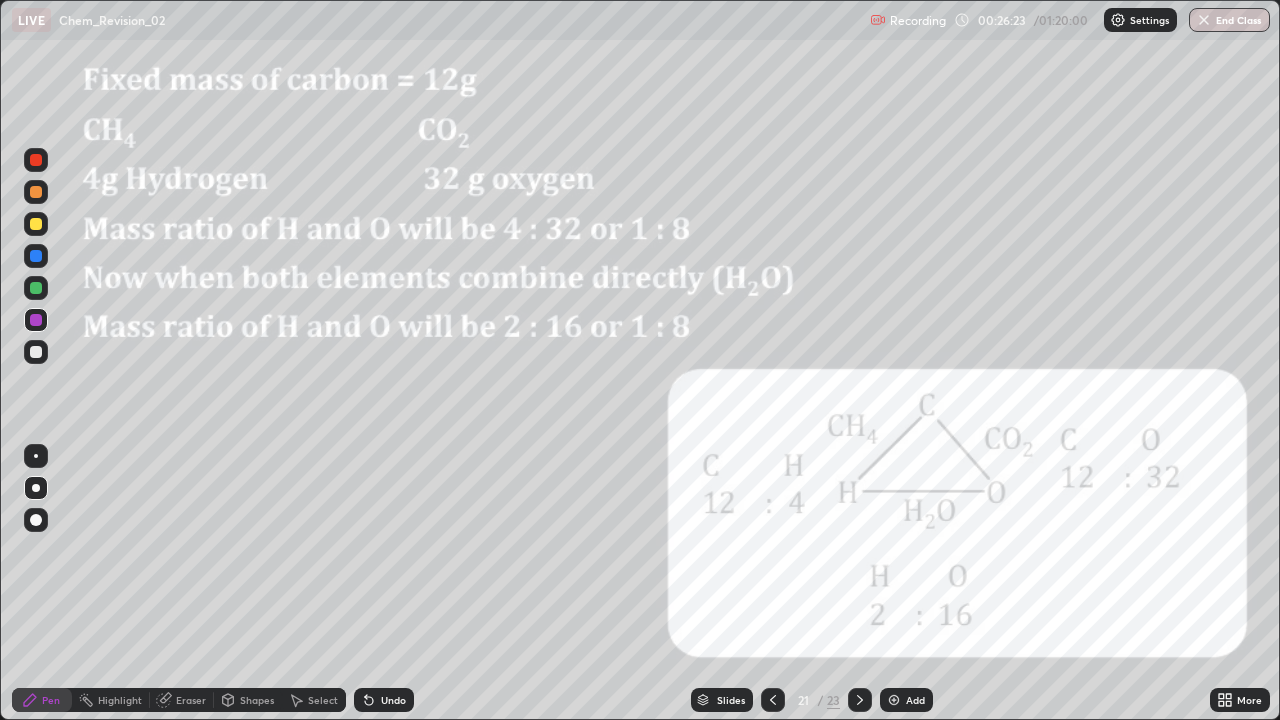 click on "Shapes" at bounding box center [248, 700] 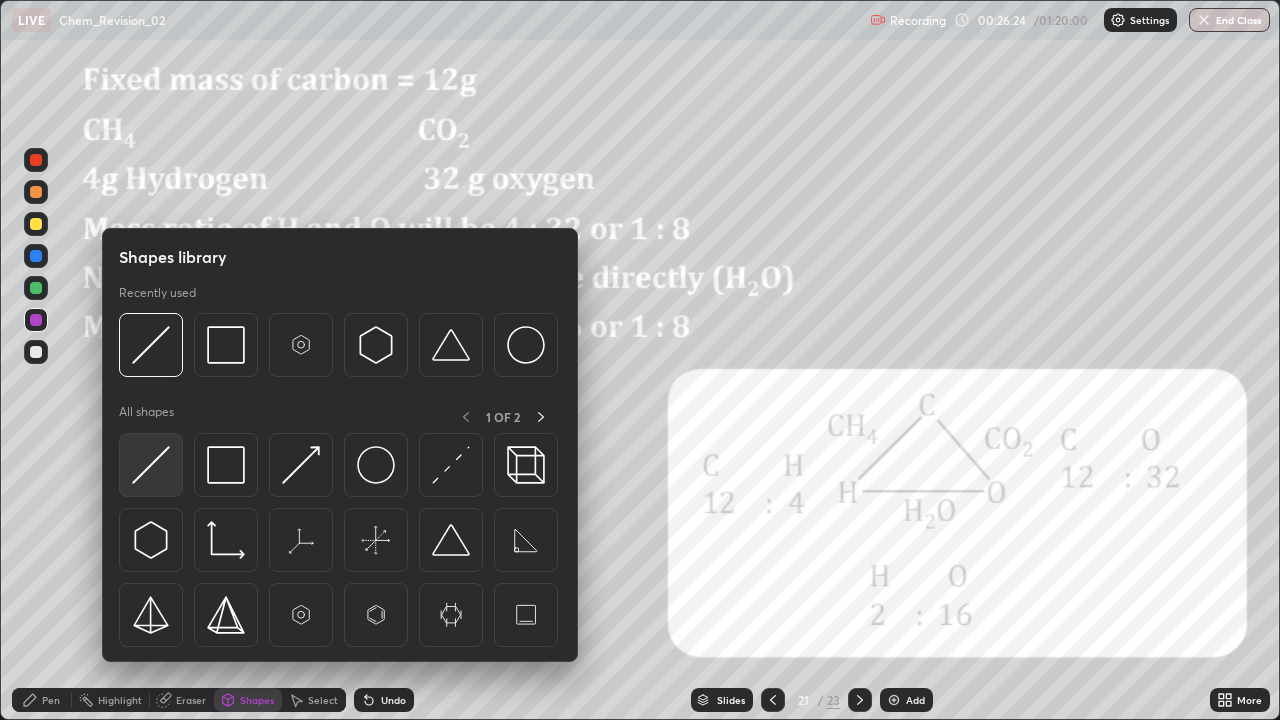 click at bounding box center (151, 465) 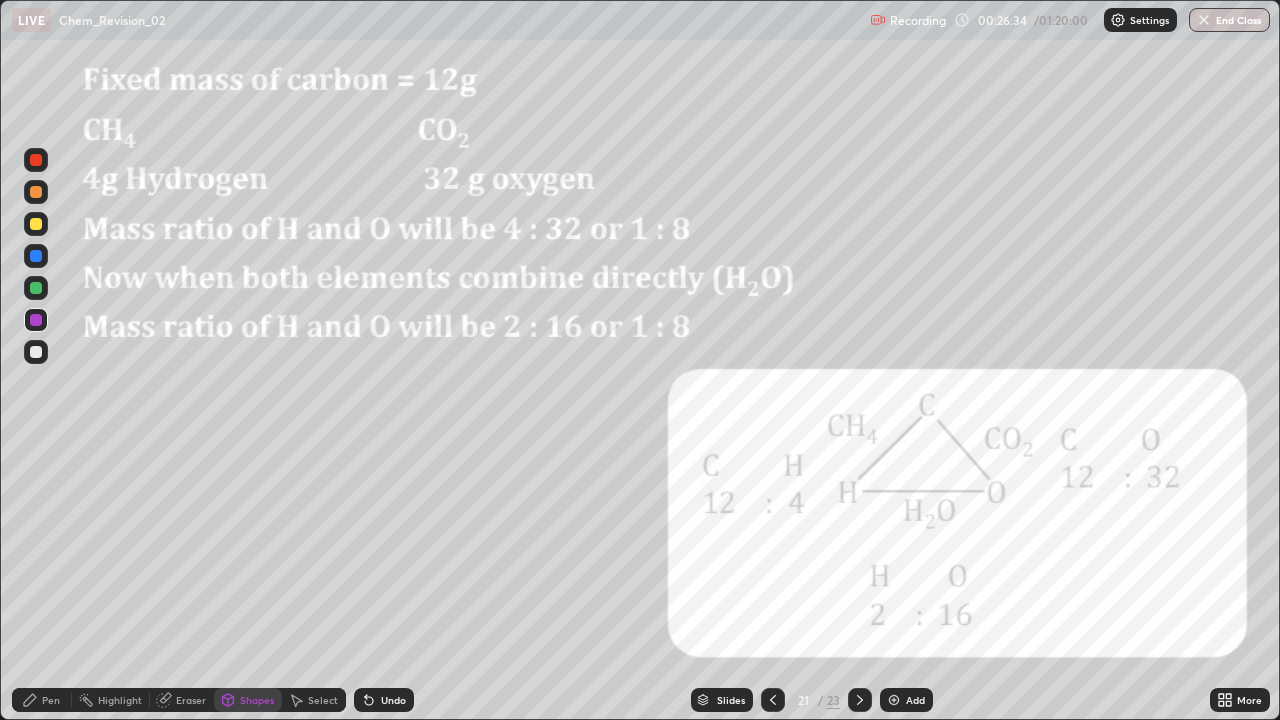 click on "Pen" at bounding box center [42, 700] 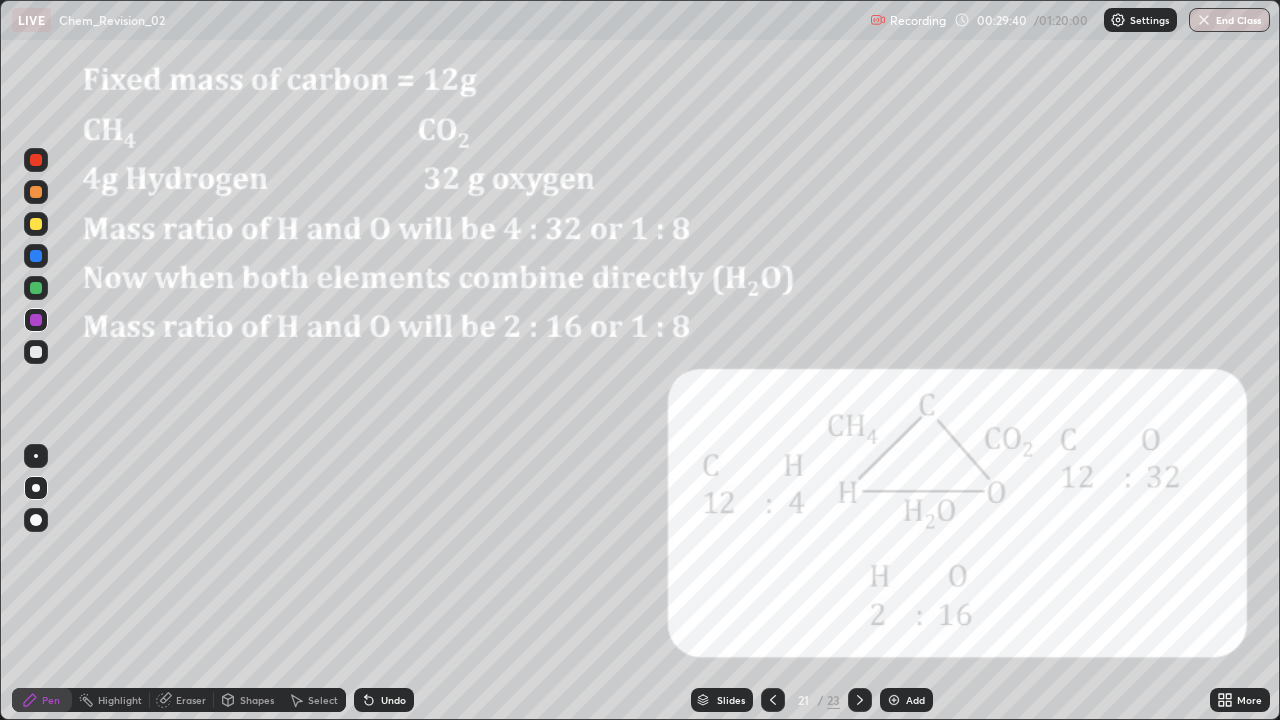 click at bounding box center [860, 700] 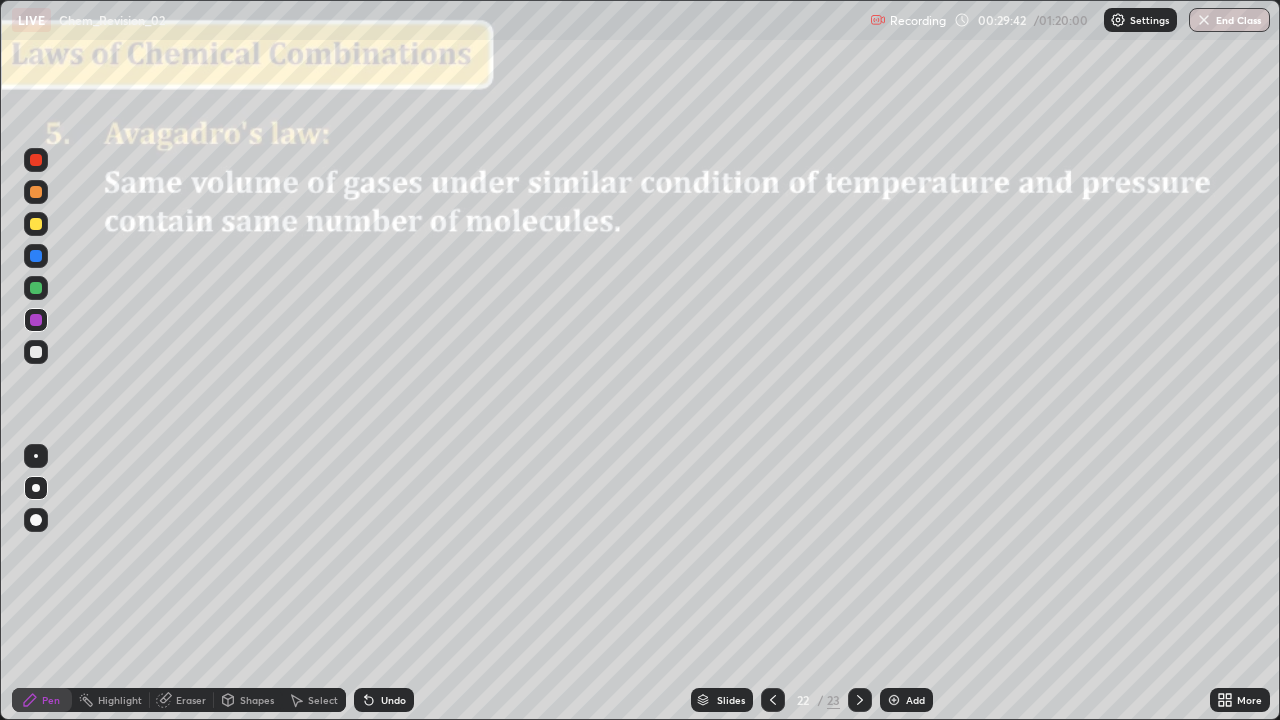 click 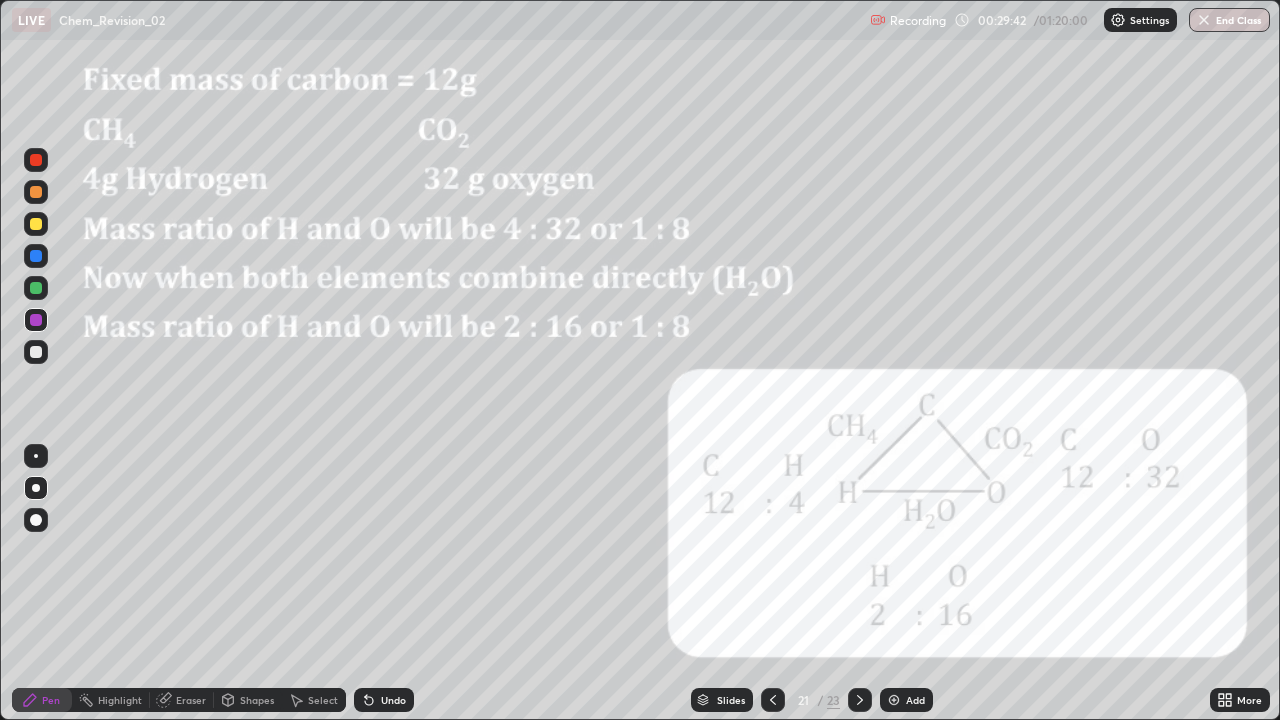 click on "Add" at bounding box center (915, 700) 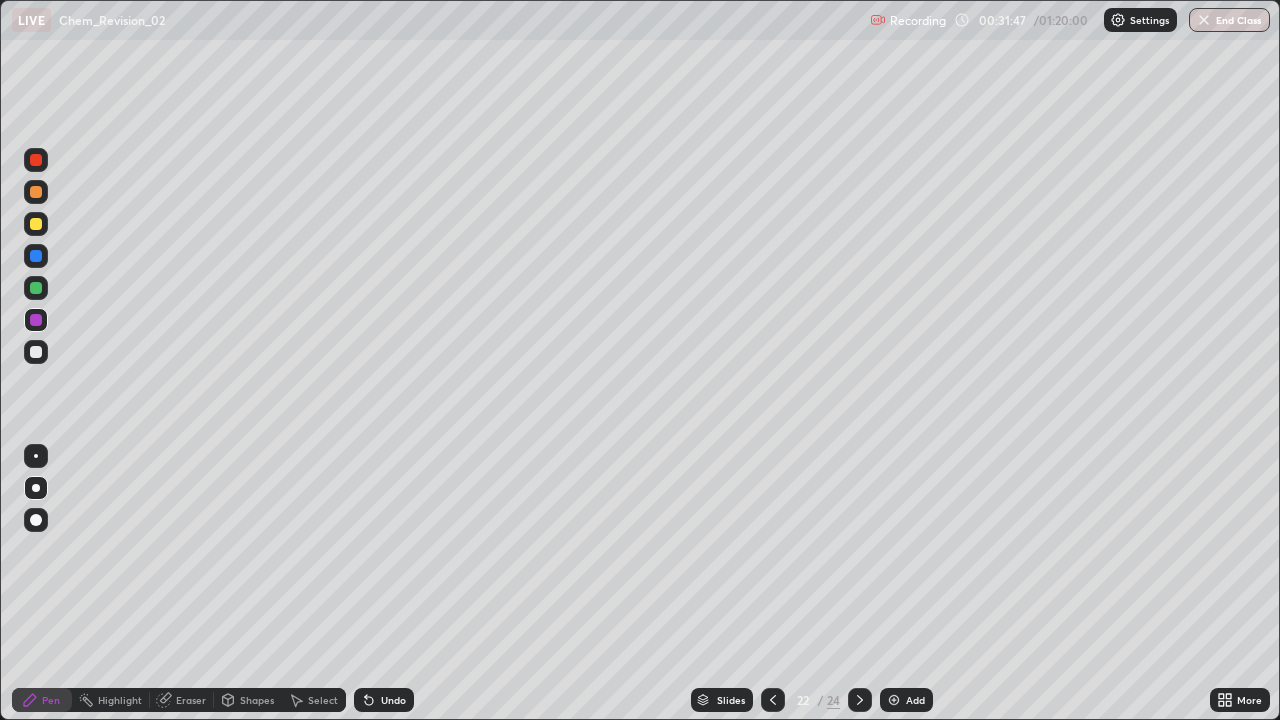 click 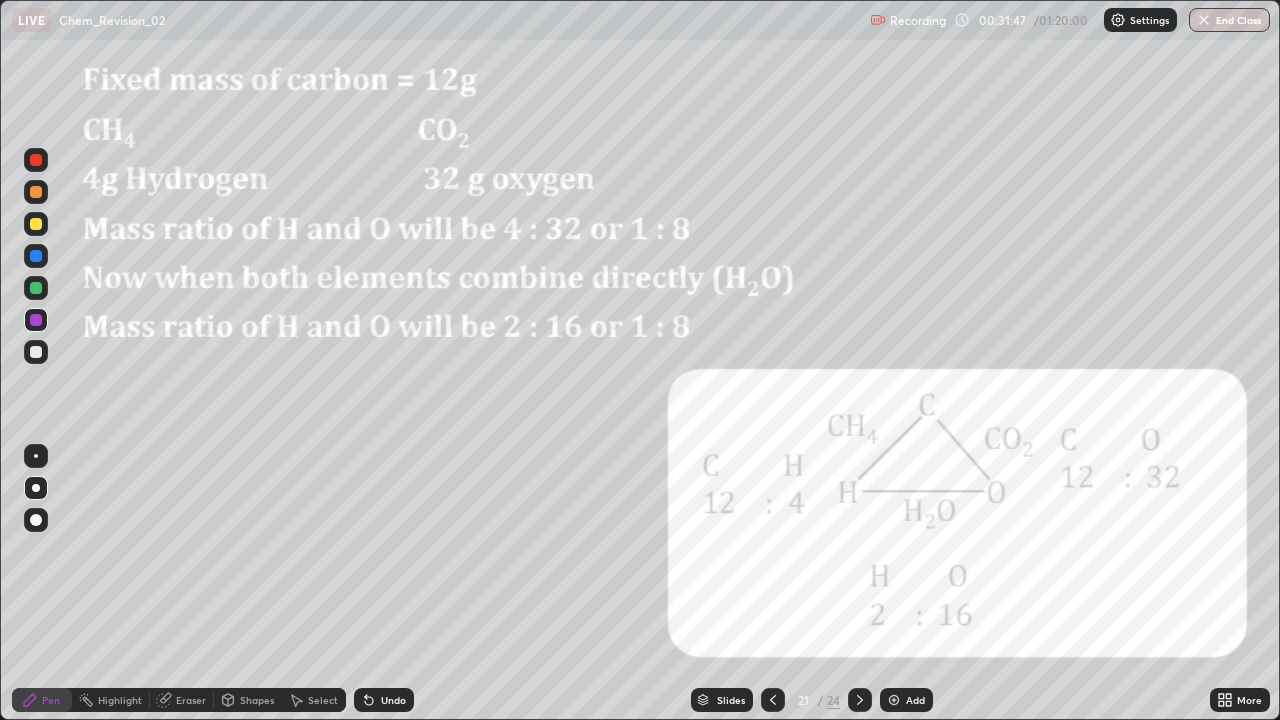 click 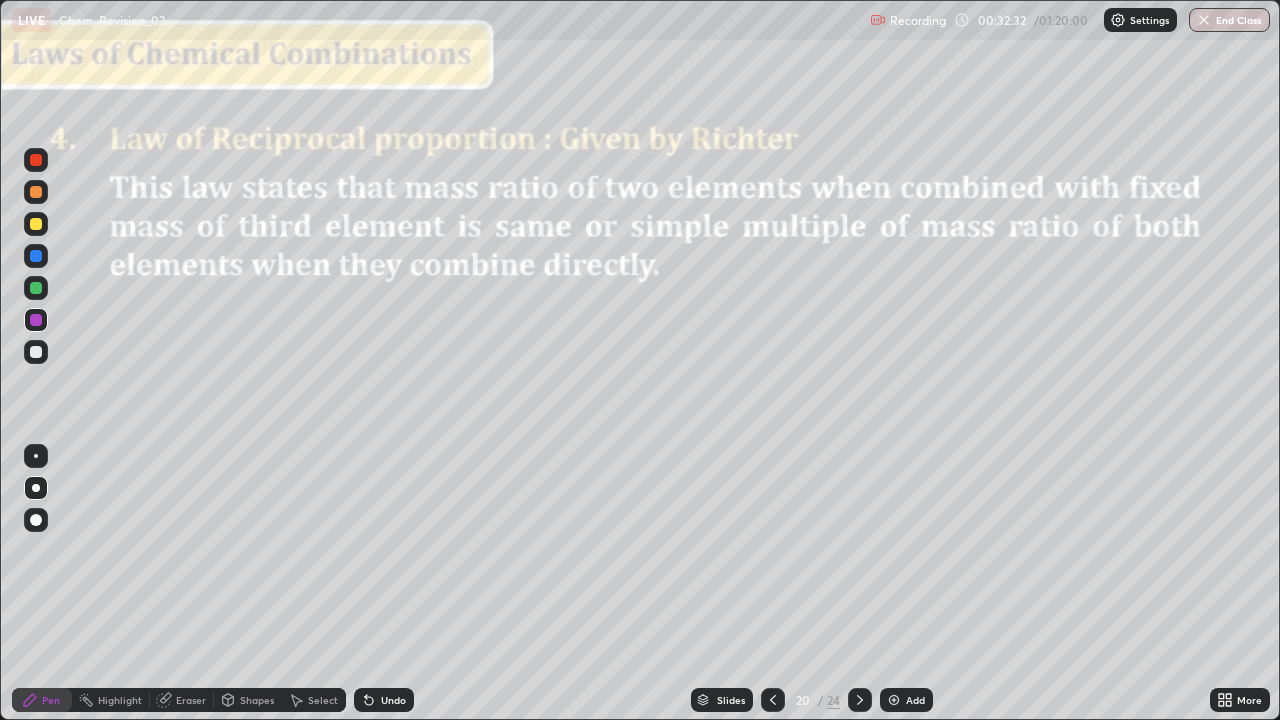click 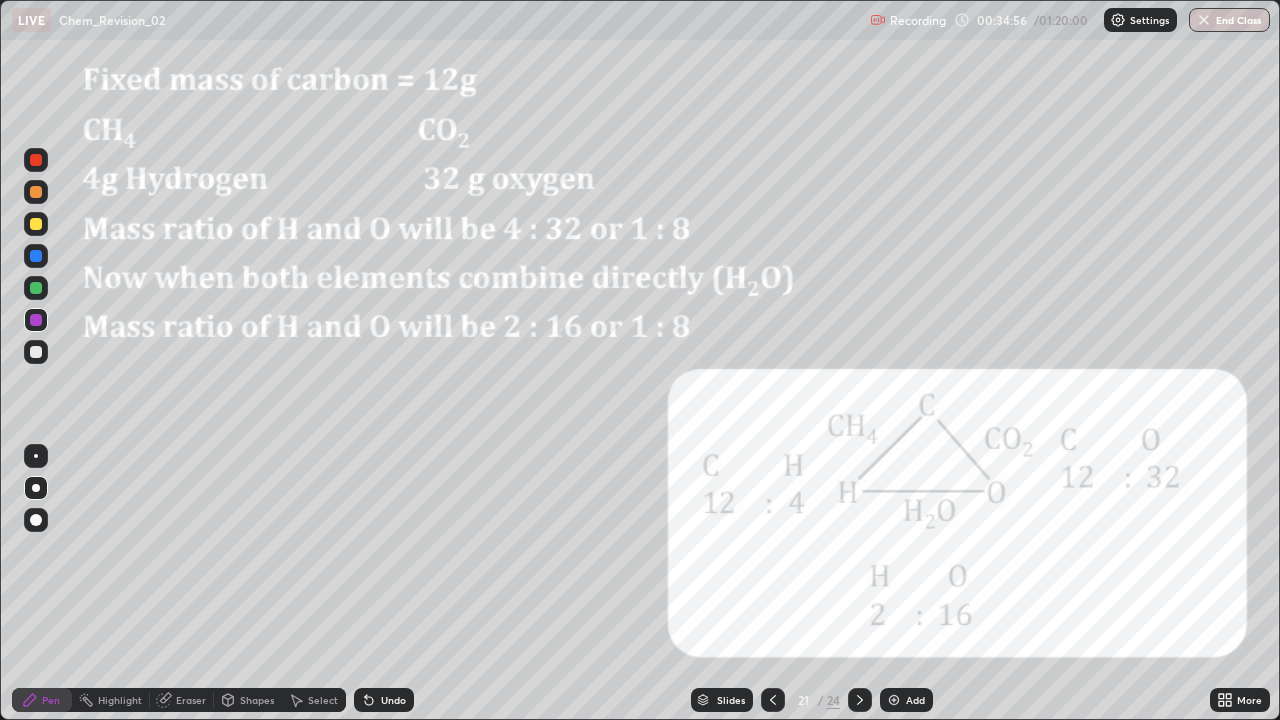 click 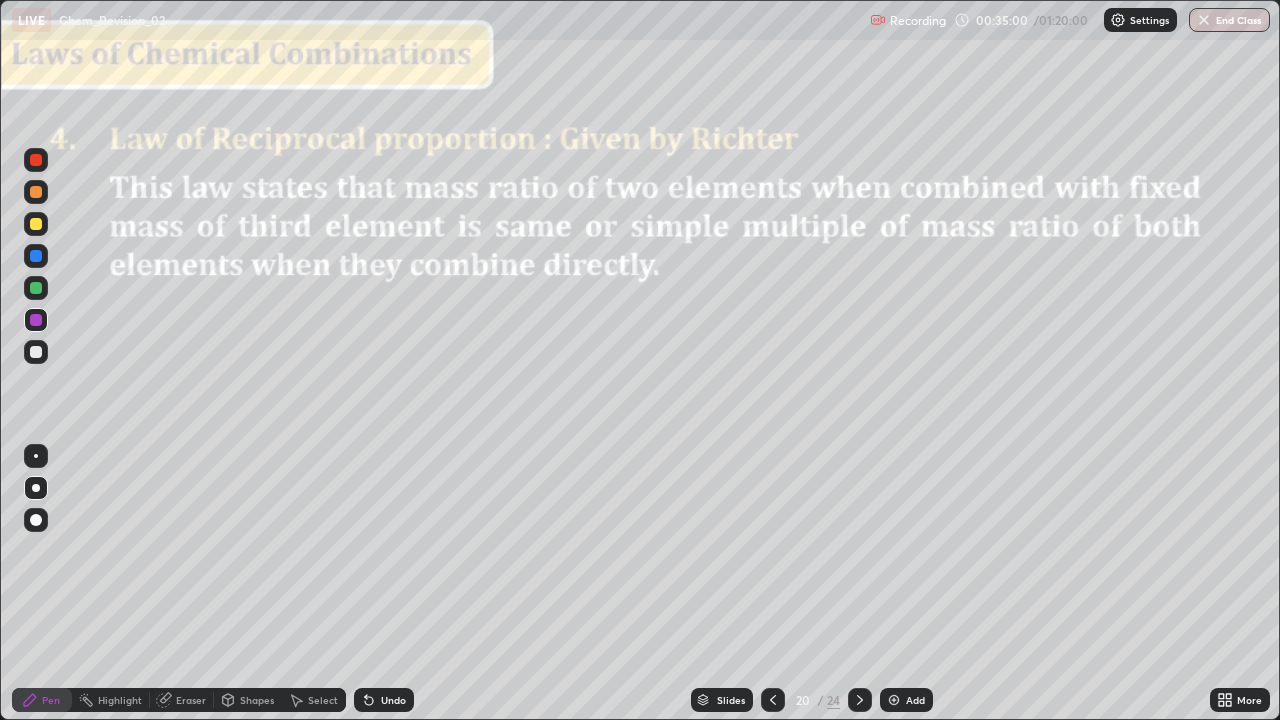 click 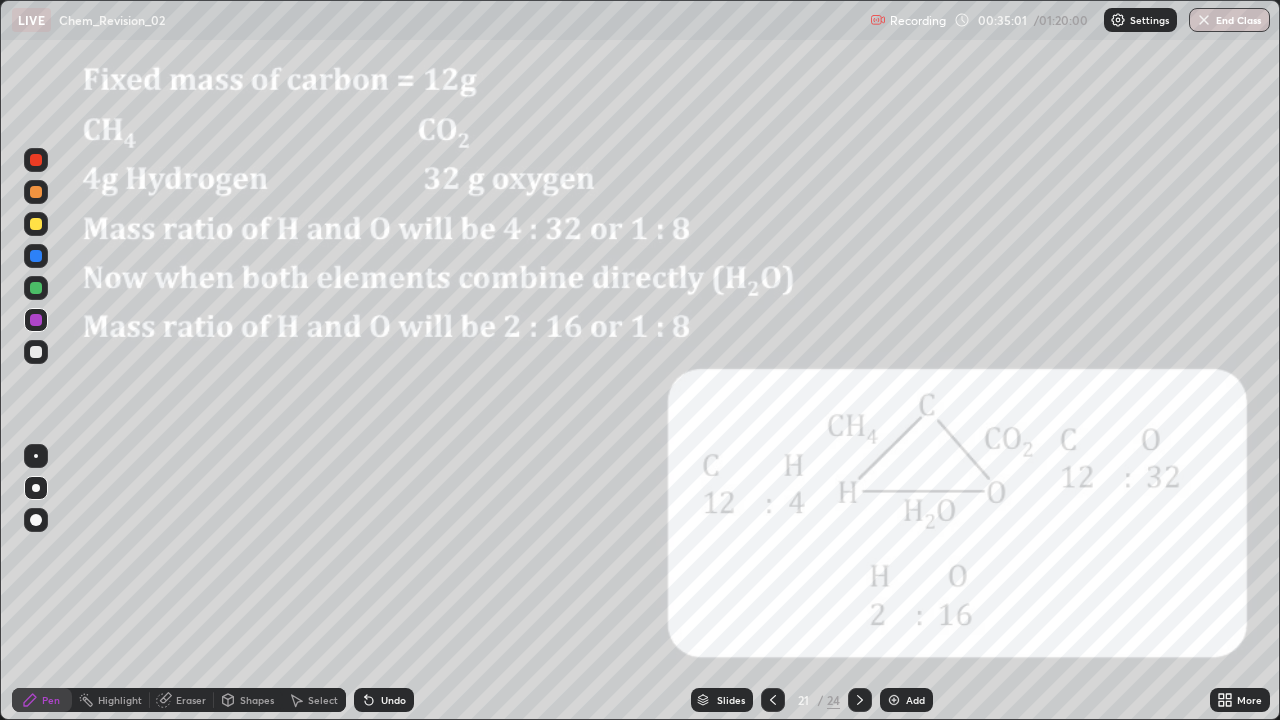 click at bounding box center (860, 700) 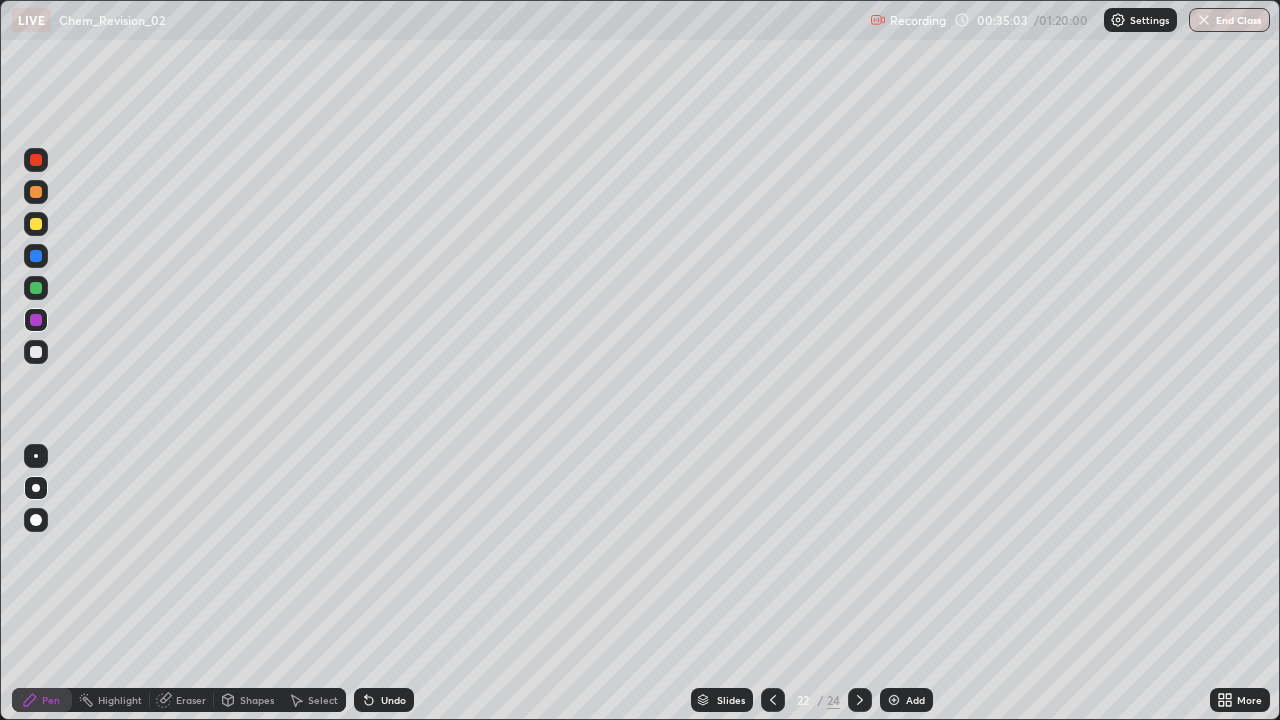 click at bounding box center [860, 700] 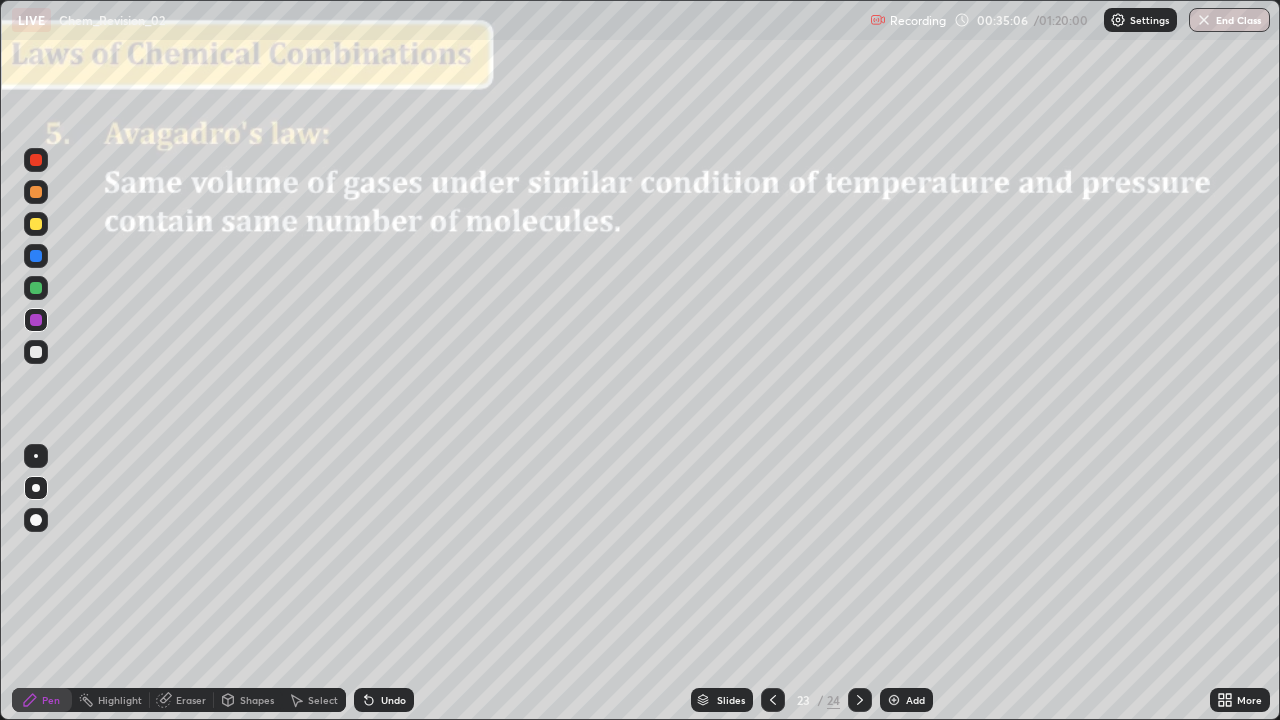 click at bounding box center [773, 700] 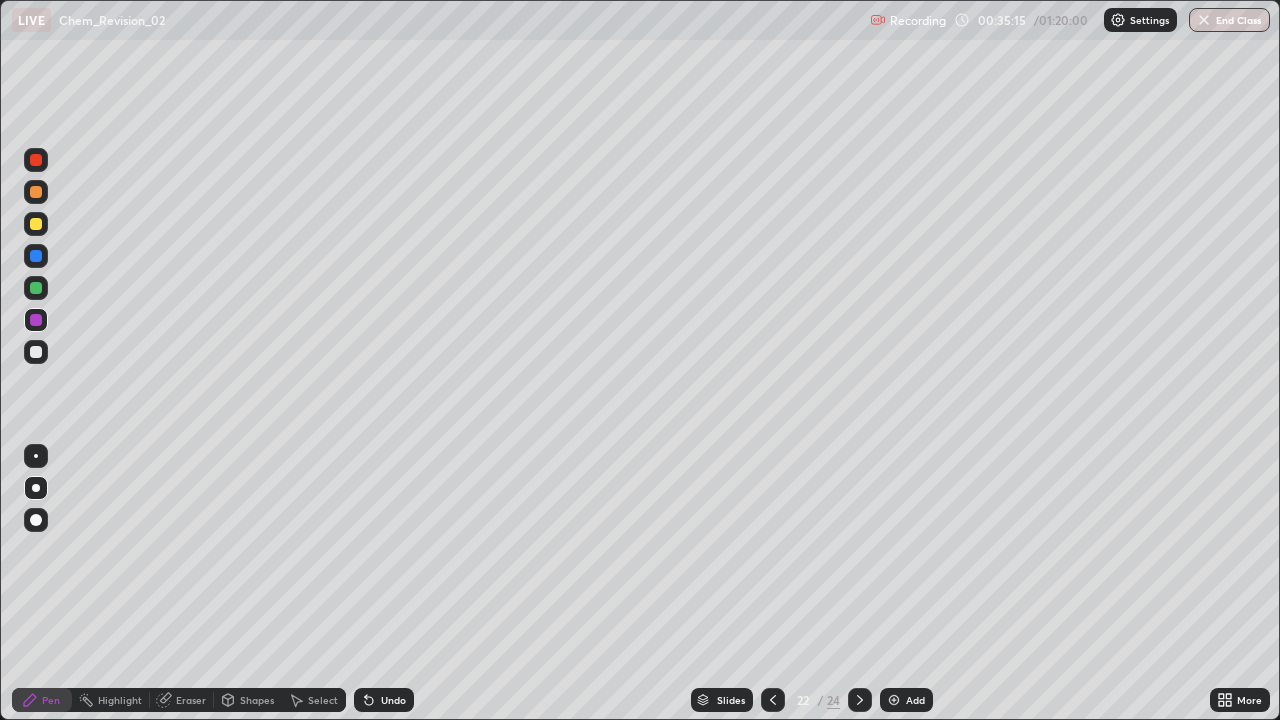 click 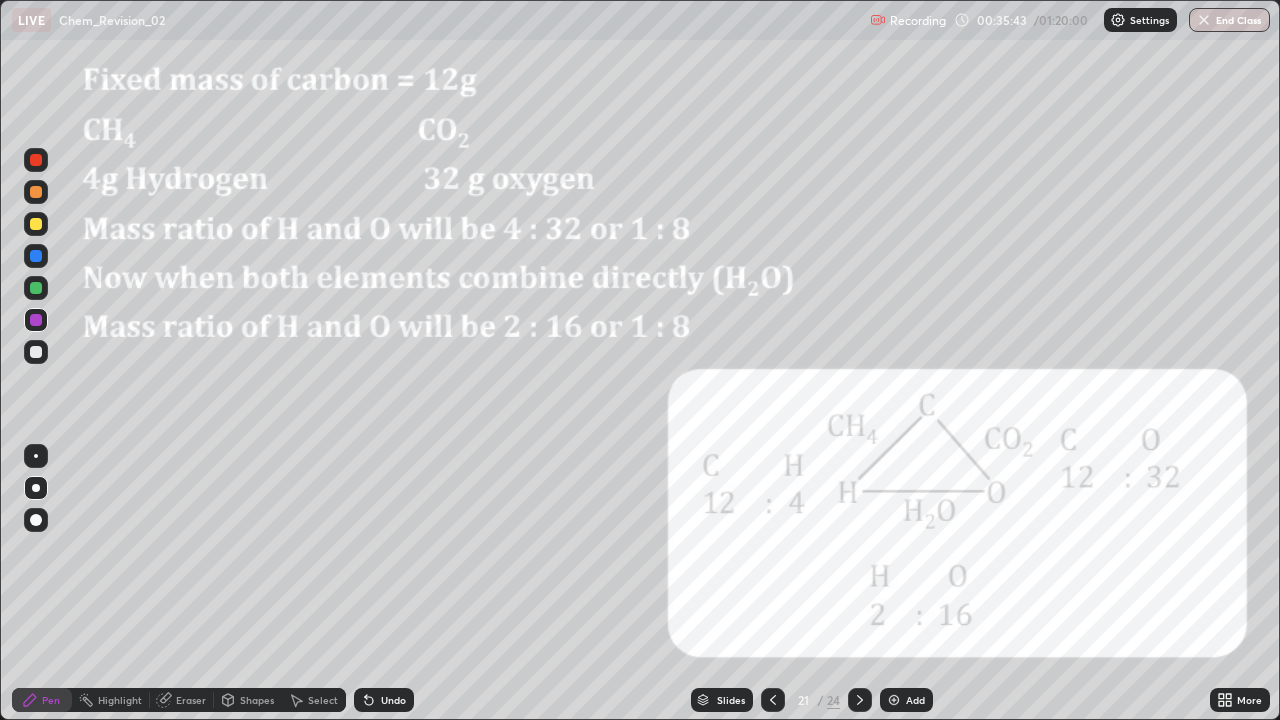 click at bounding box center (860, 700) 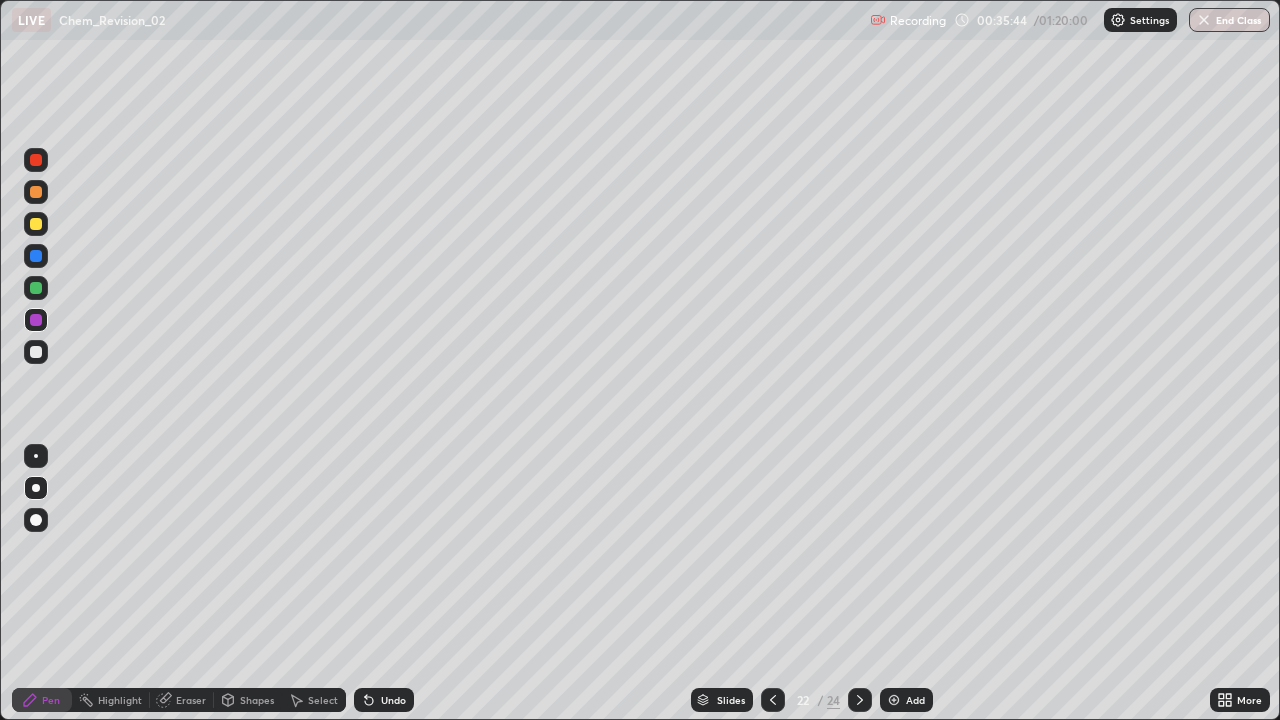 click 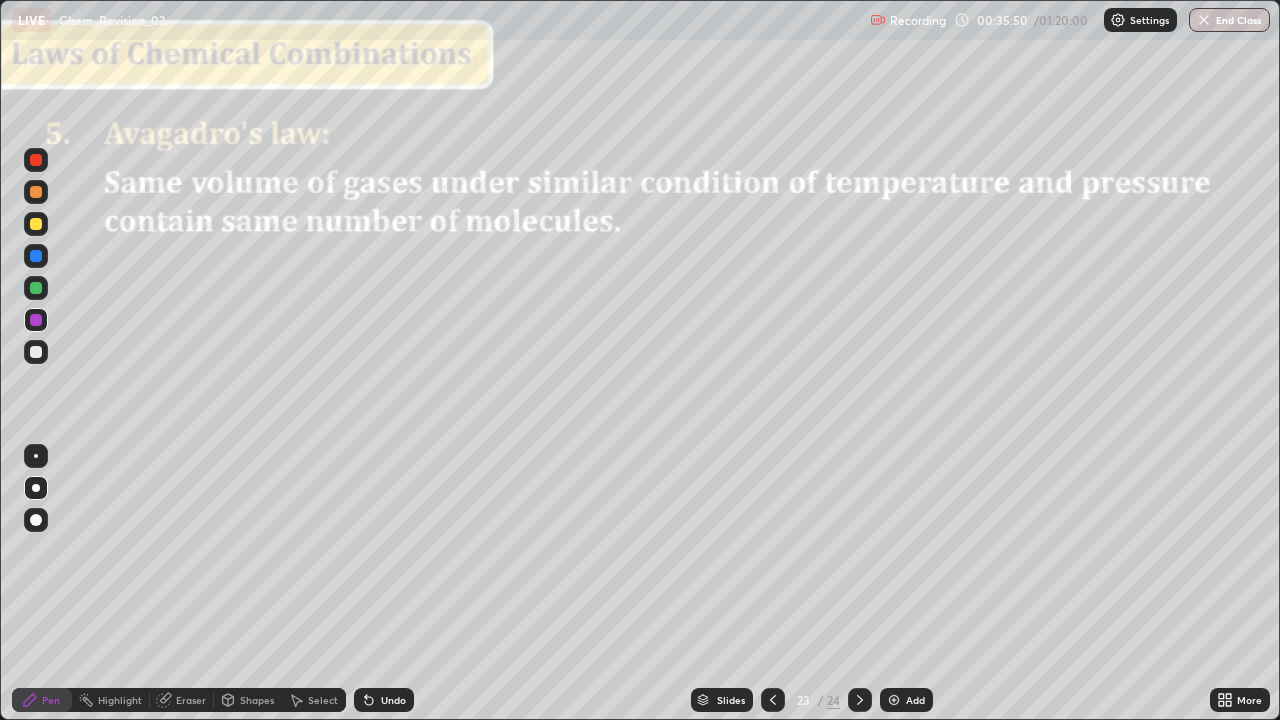 click on "Shapes" at bounding box center (257, 700) 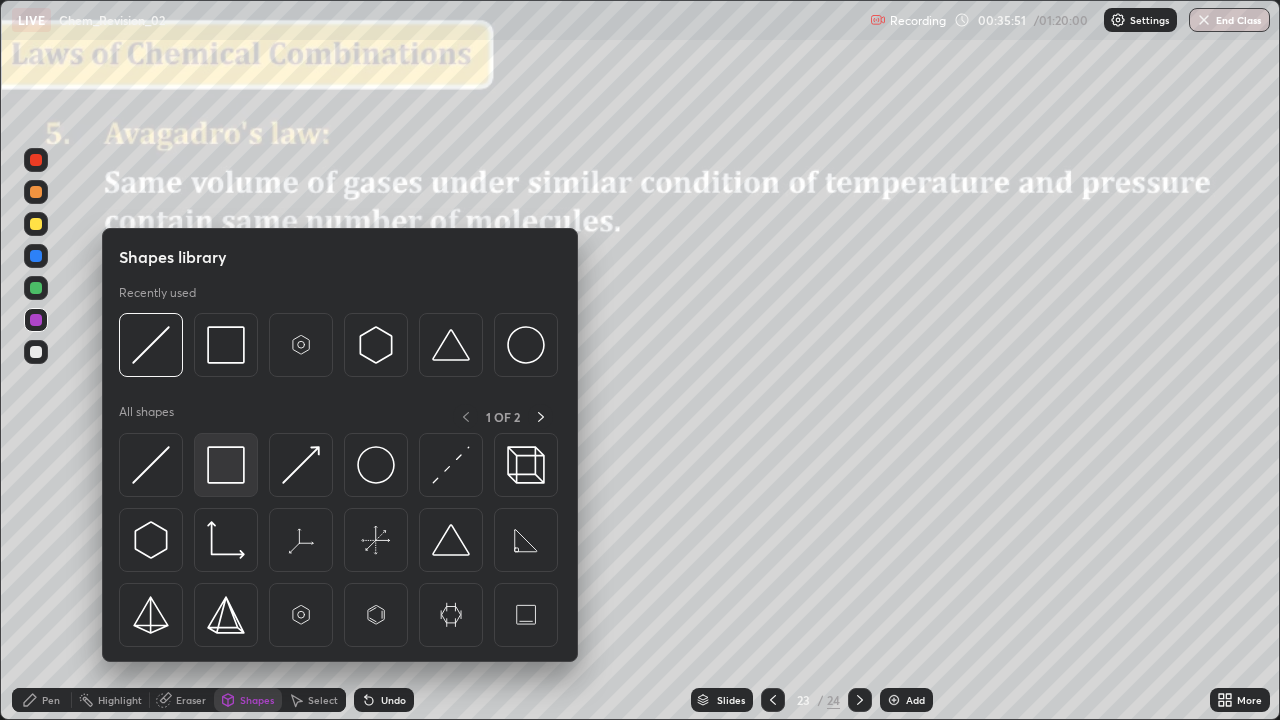 click at bounding box center [226, 465] 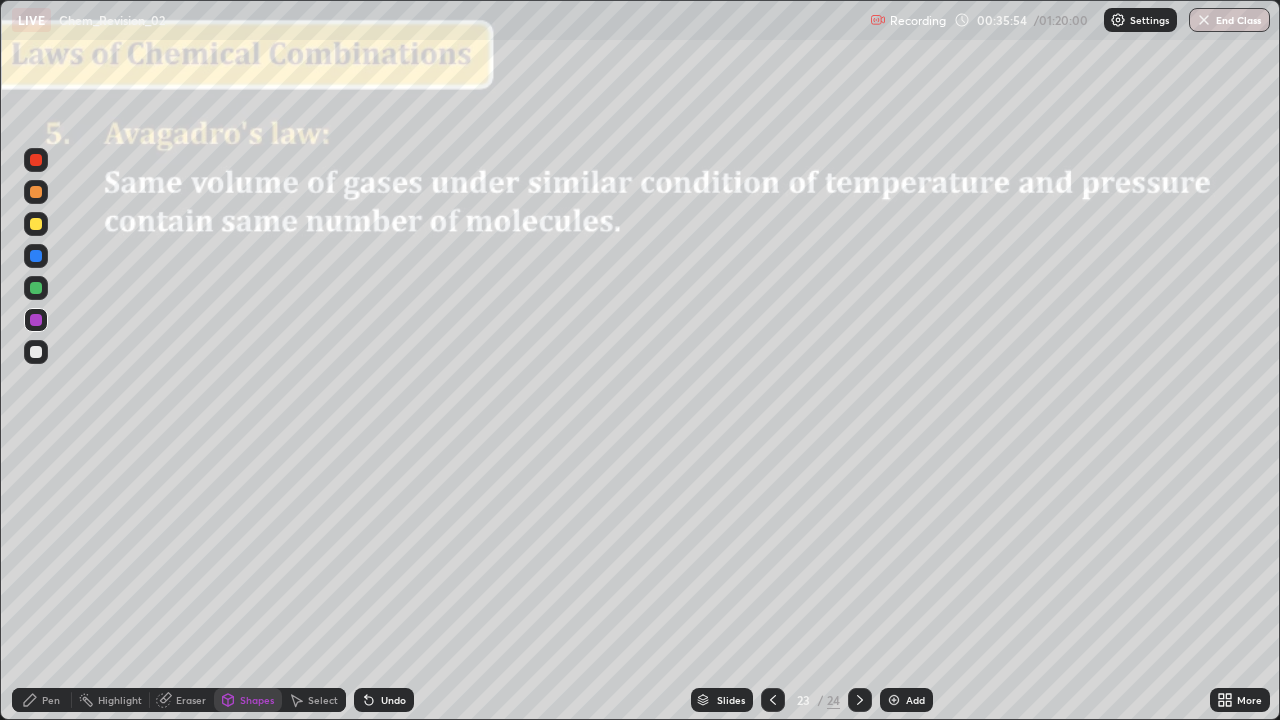 click on "Select" at bounding box center [314, 700] 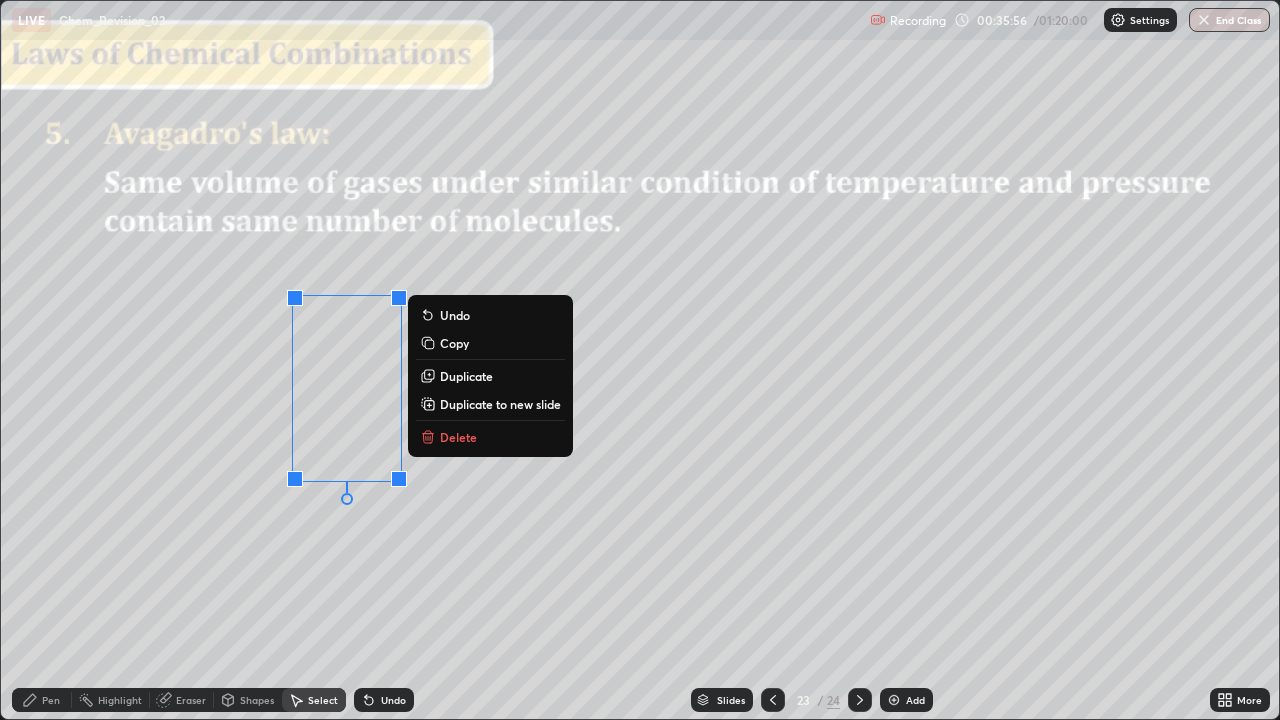 click on "Duplicate" at bounding box center (490, 376) 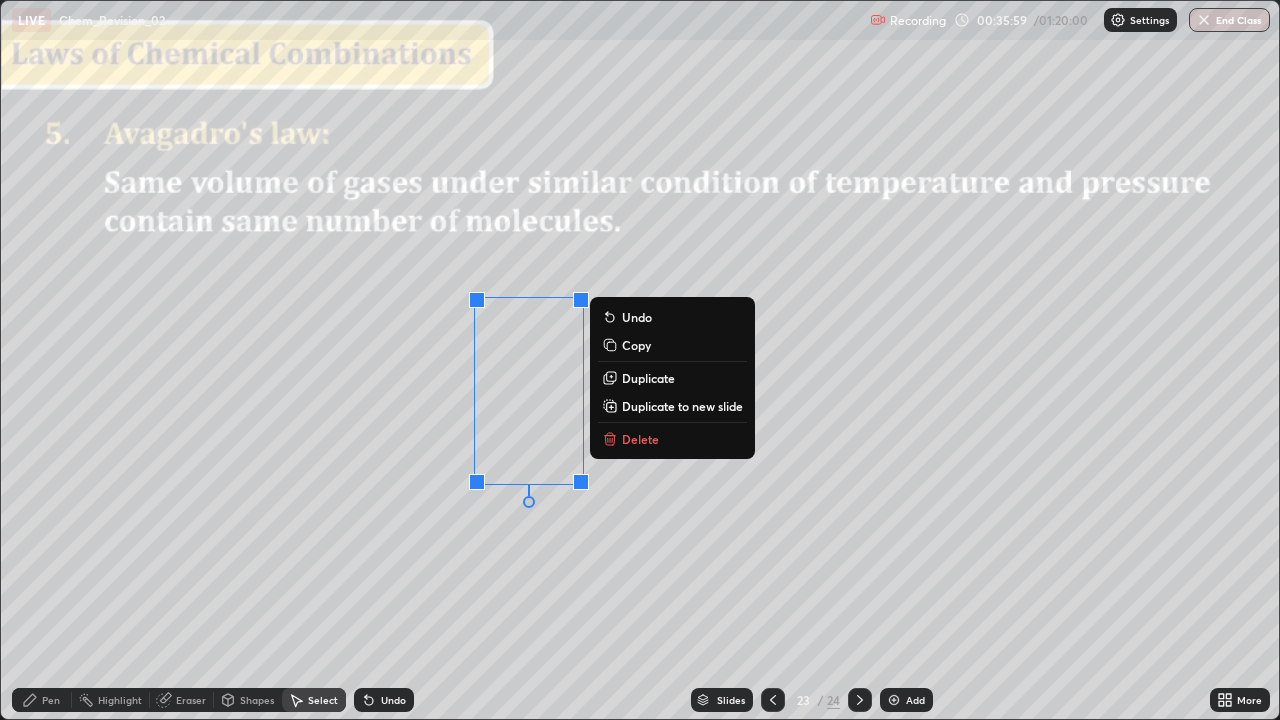 click on "0 ° Undo Copy Duplicate Duplicate to new slide Delete" at bounding box center (640, 360) 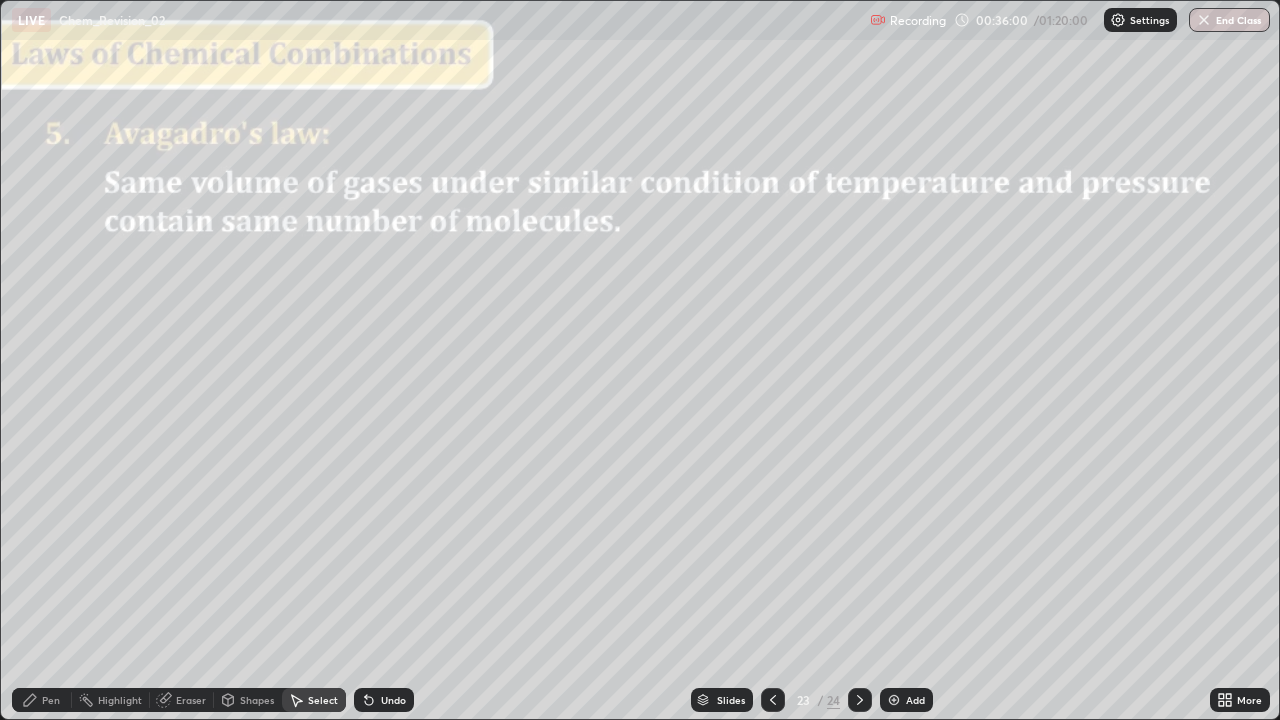 click on "Pen" at bounding box center (51, 700) 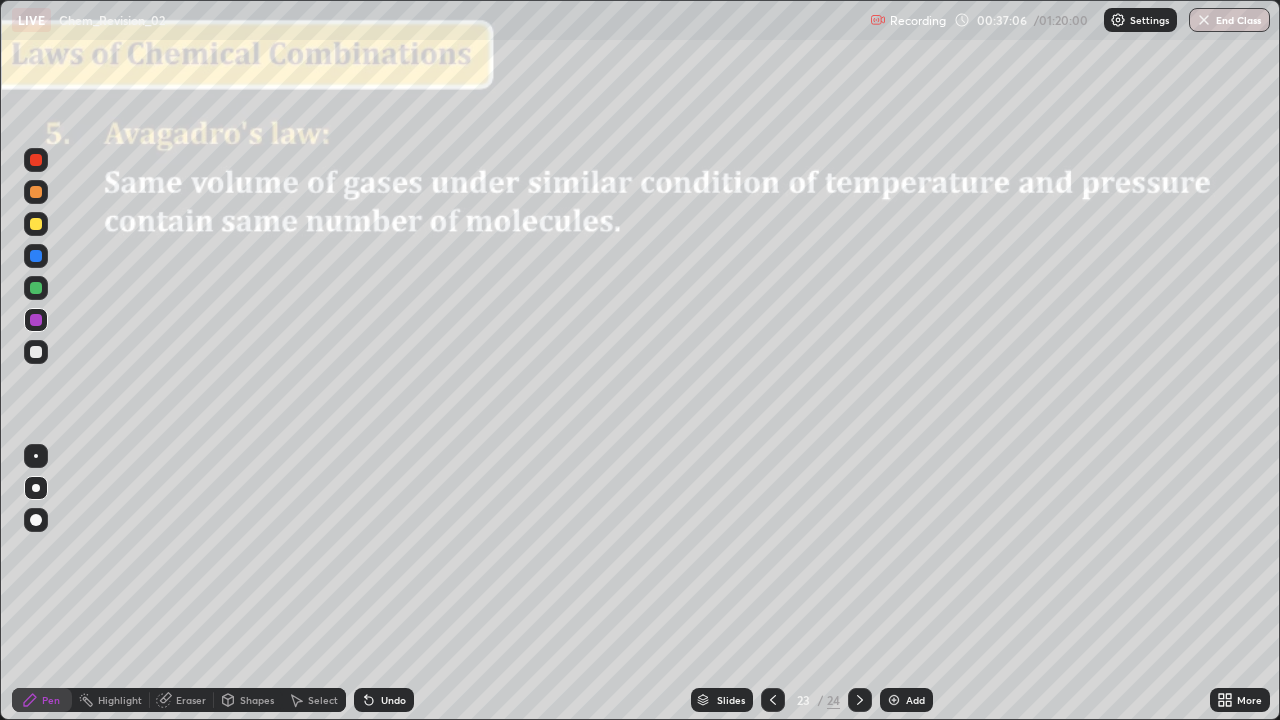click on "Undo" at bounding box center (393, 700) 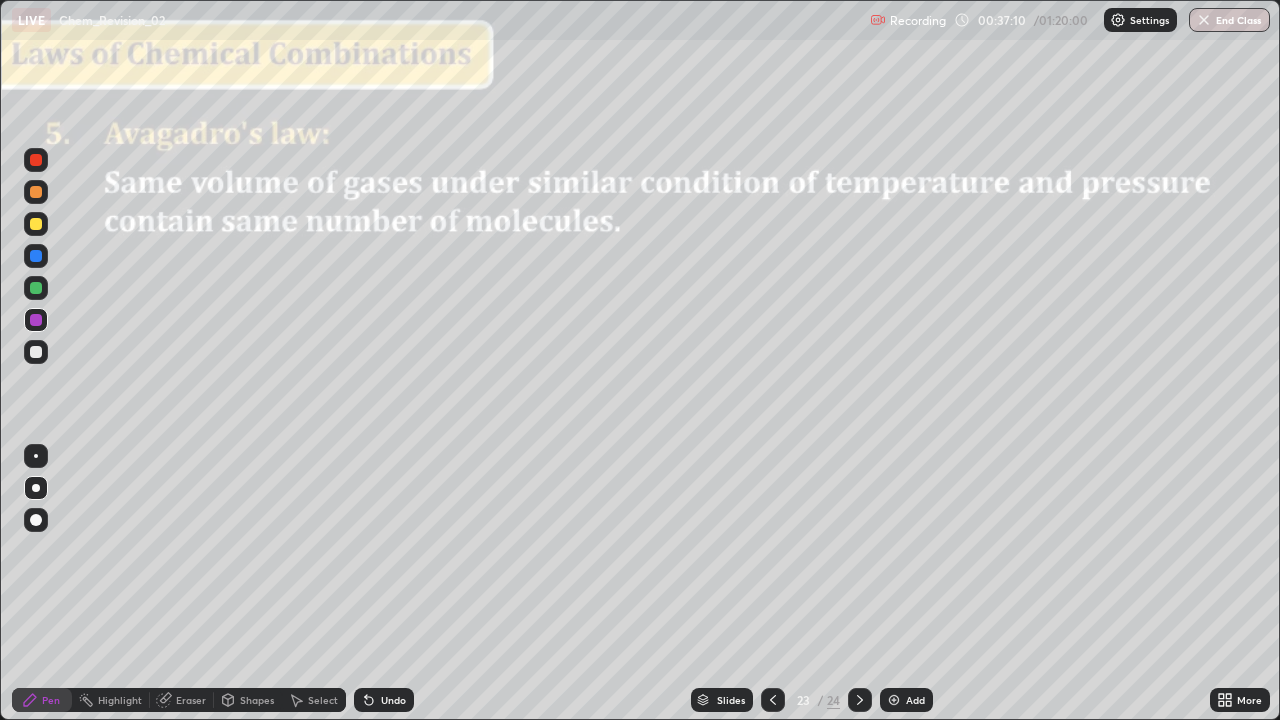 click on "Undo" at bounding box center [393, 700] 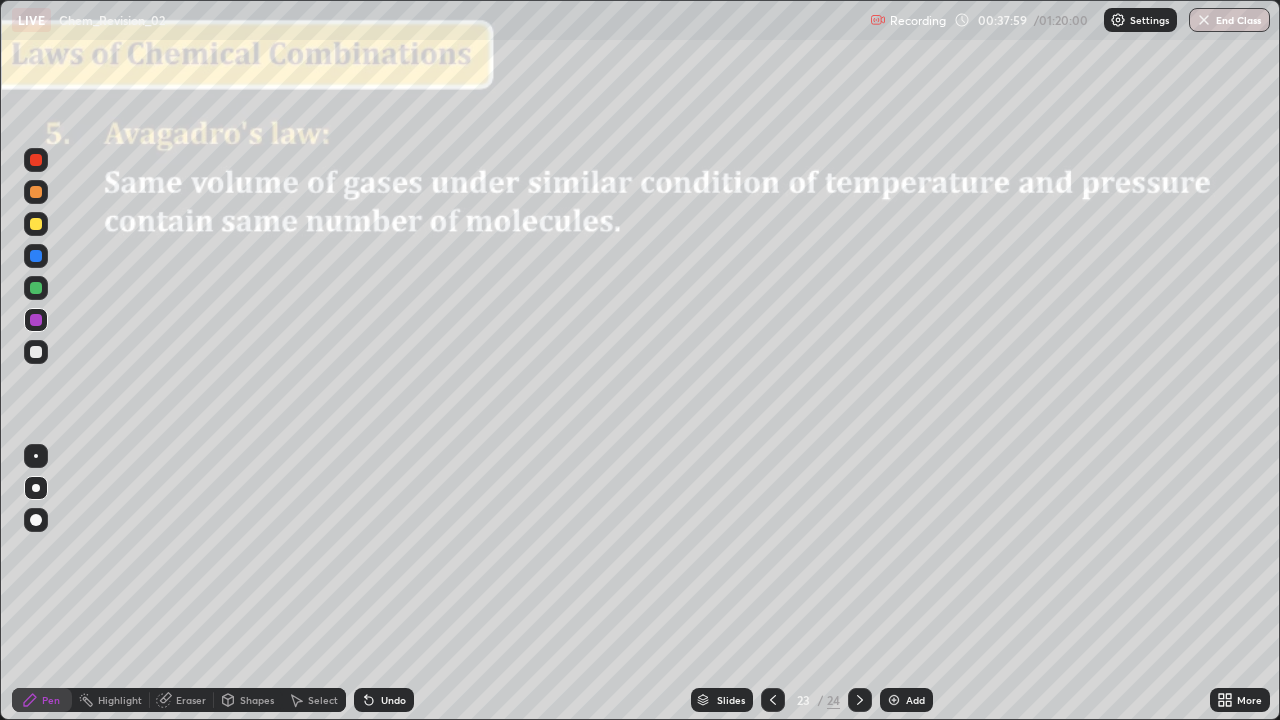 click at bounding box center (860, 700) 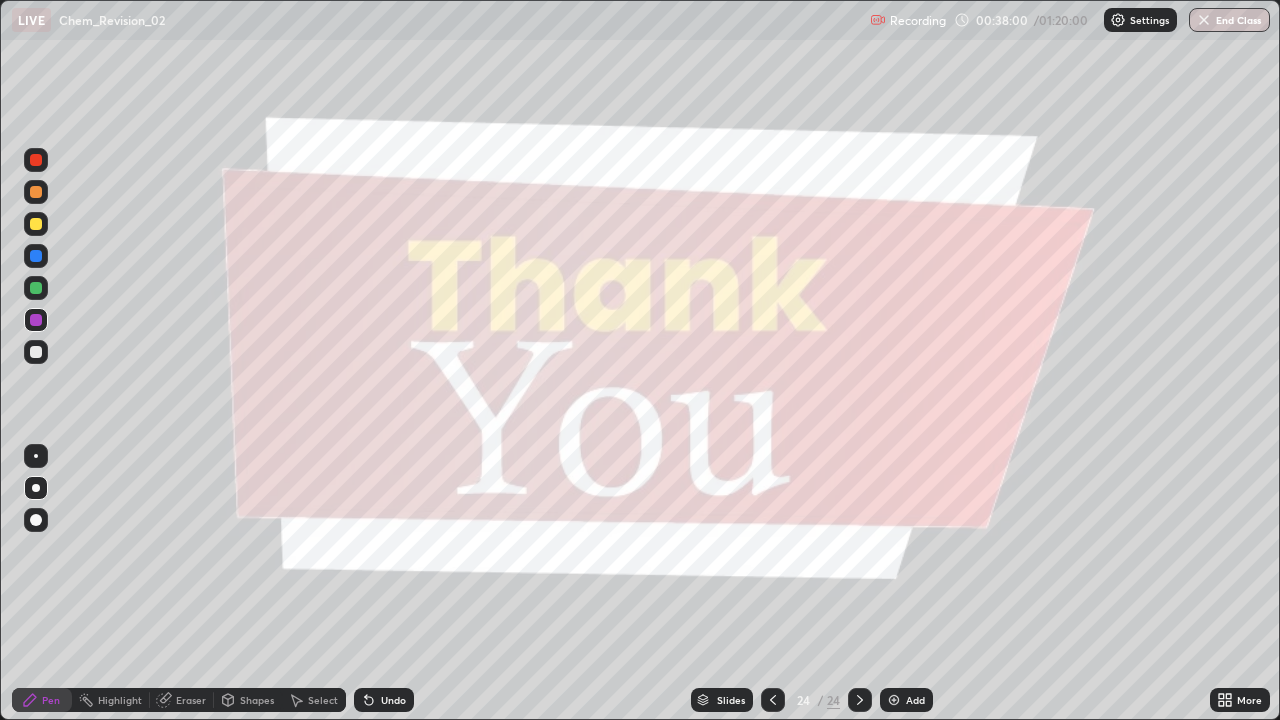 click 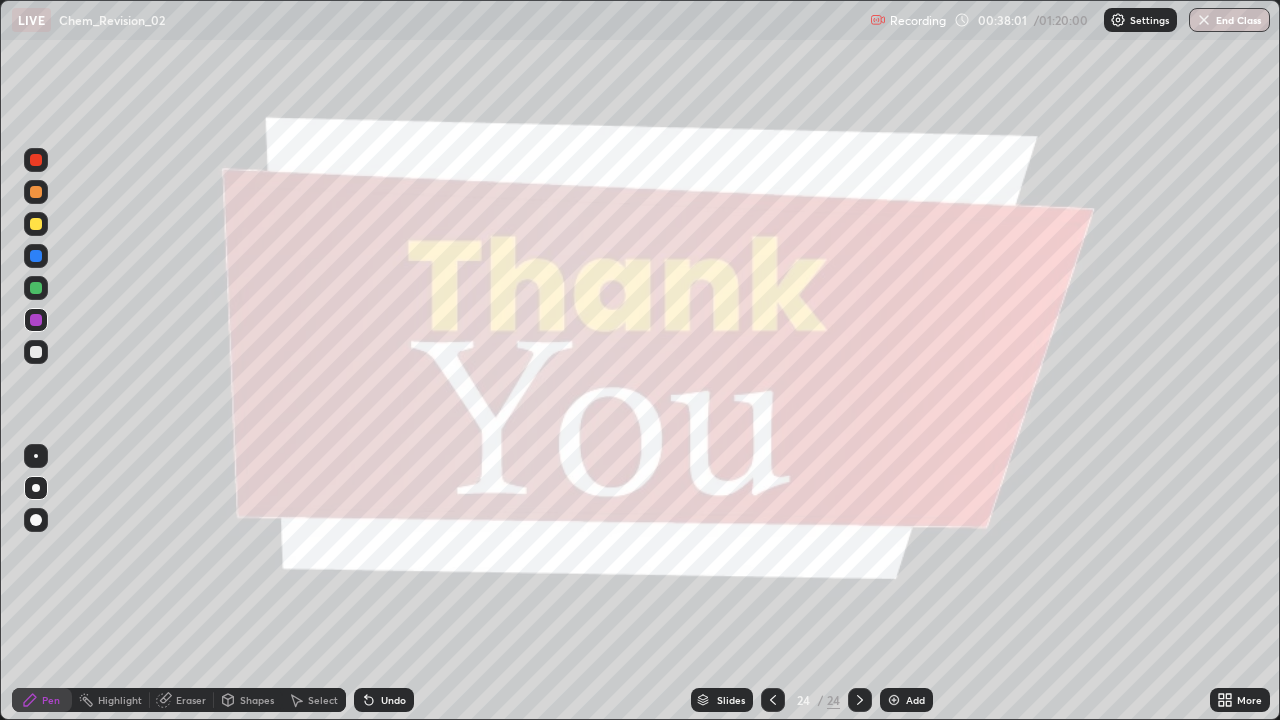 click 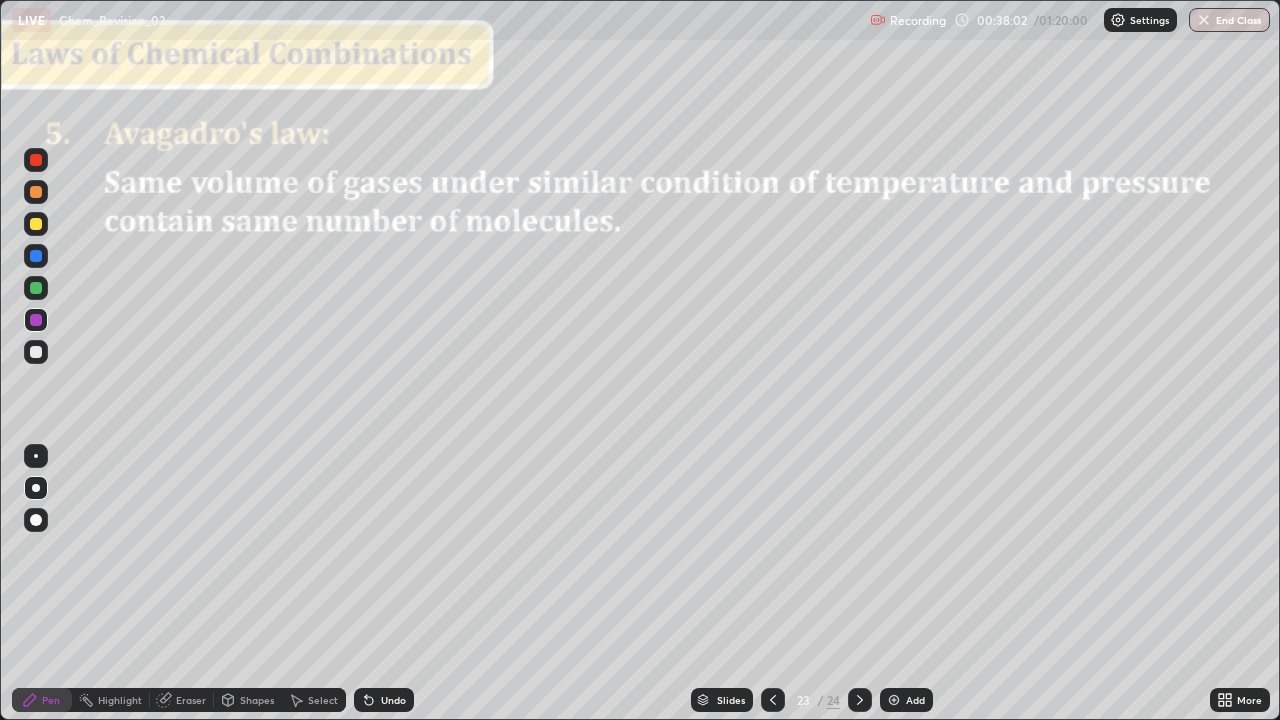 click at bounding box center [773, 700] 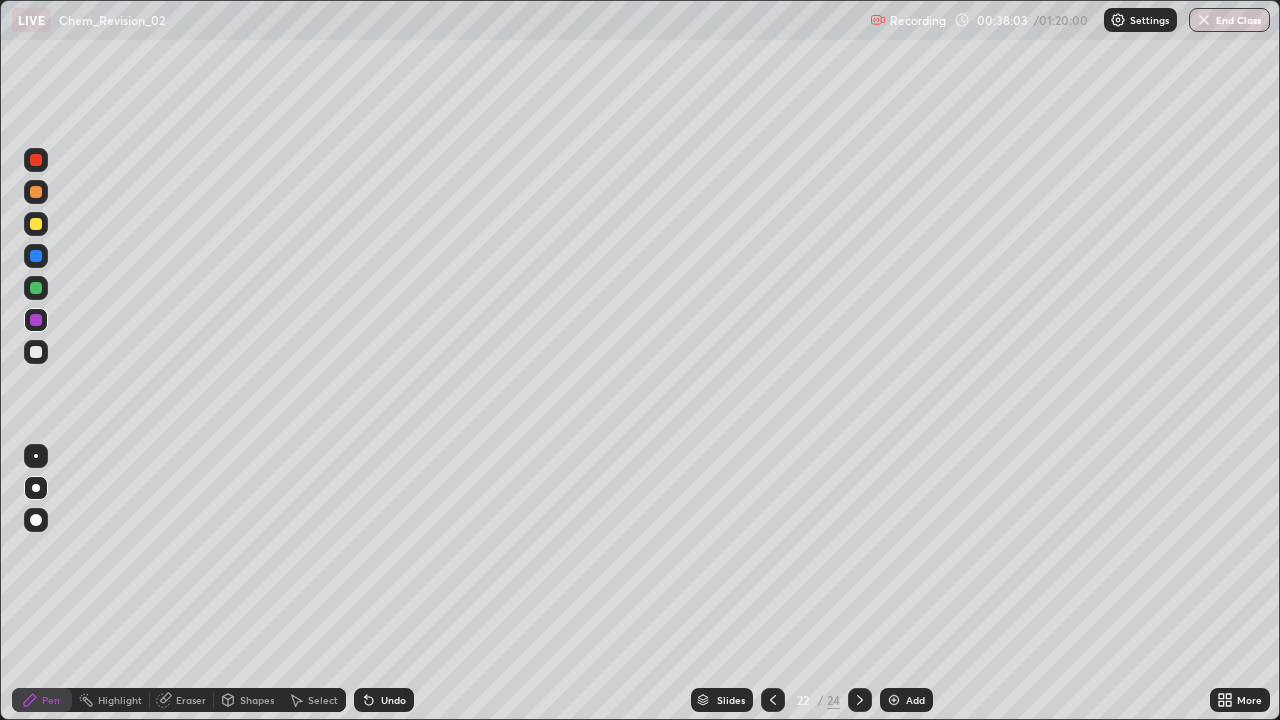 click 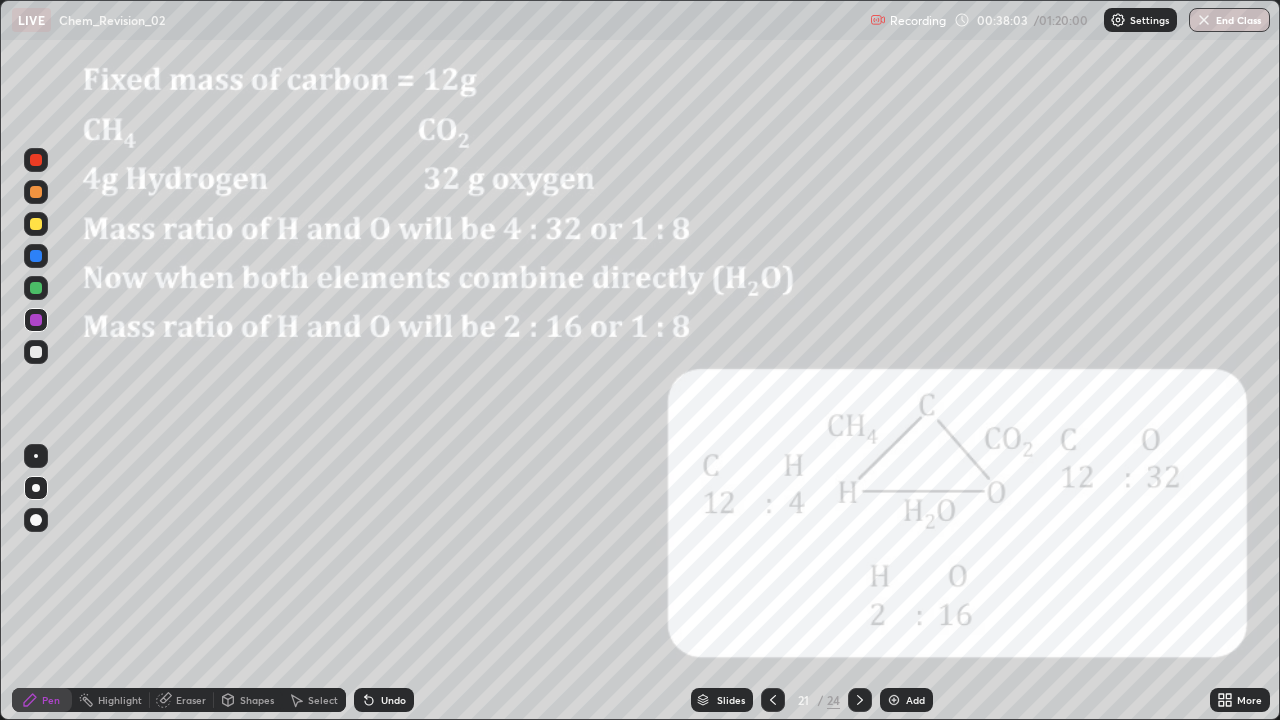 click 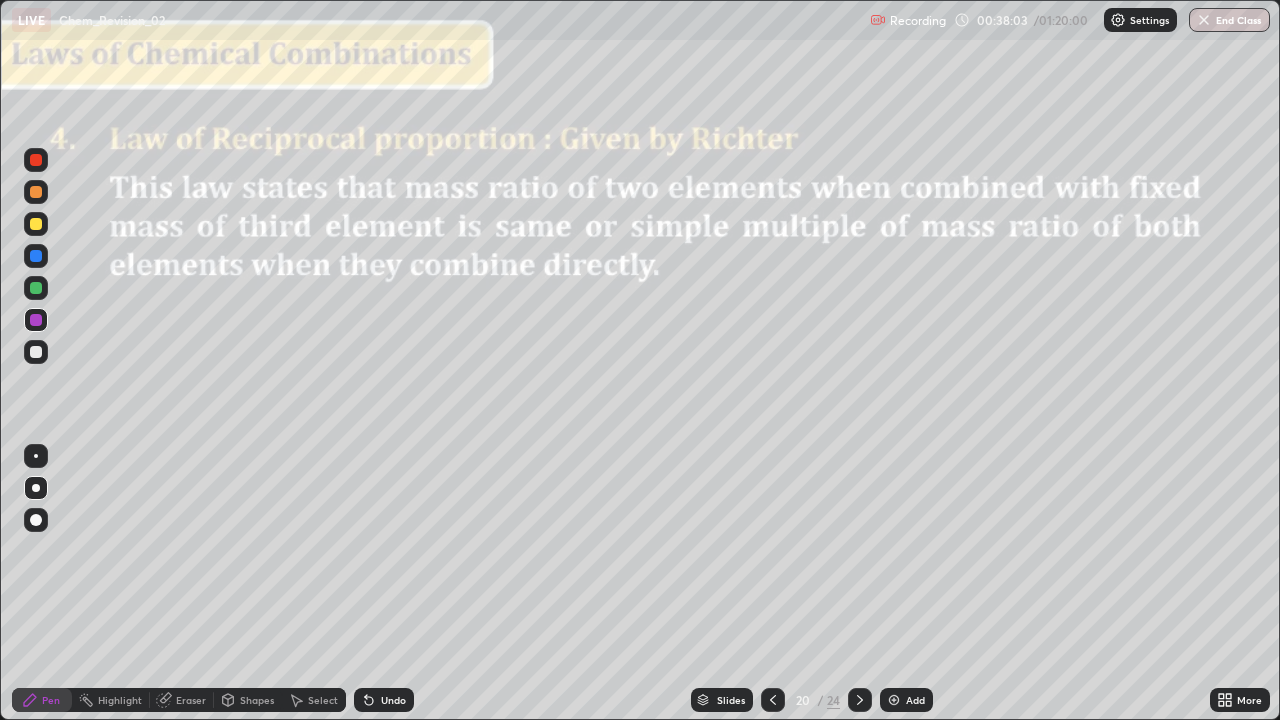 click 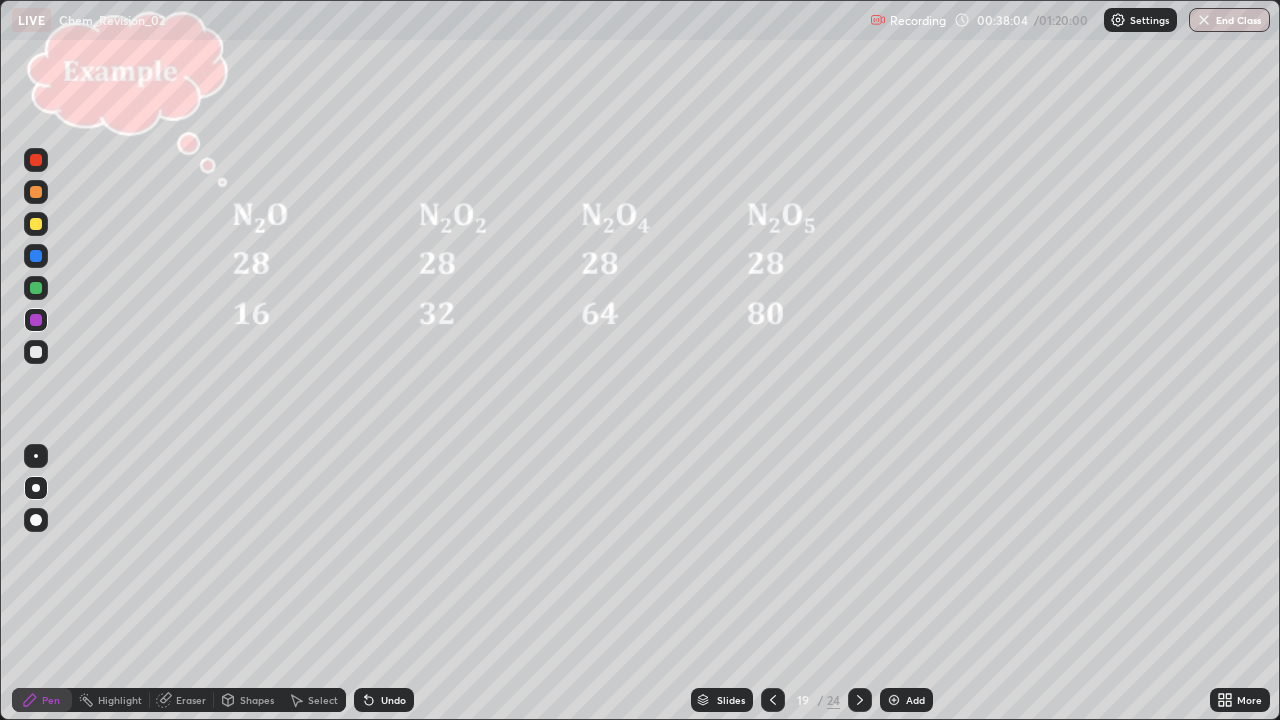click at bounding box center (773, 700) 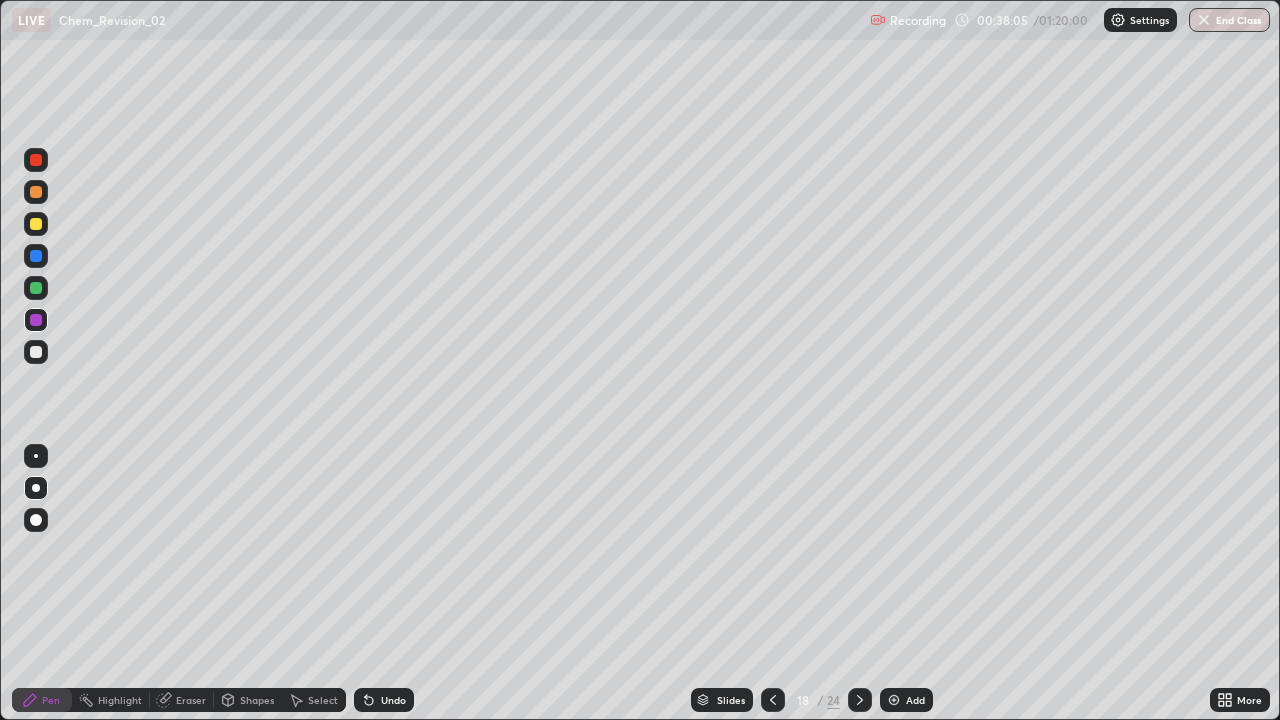 click 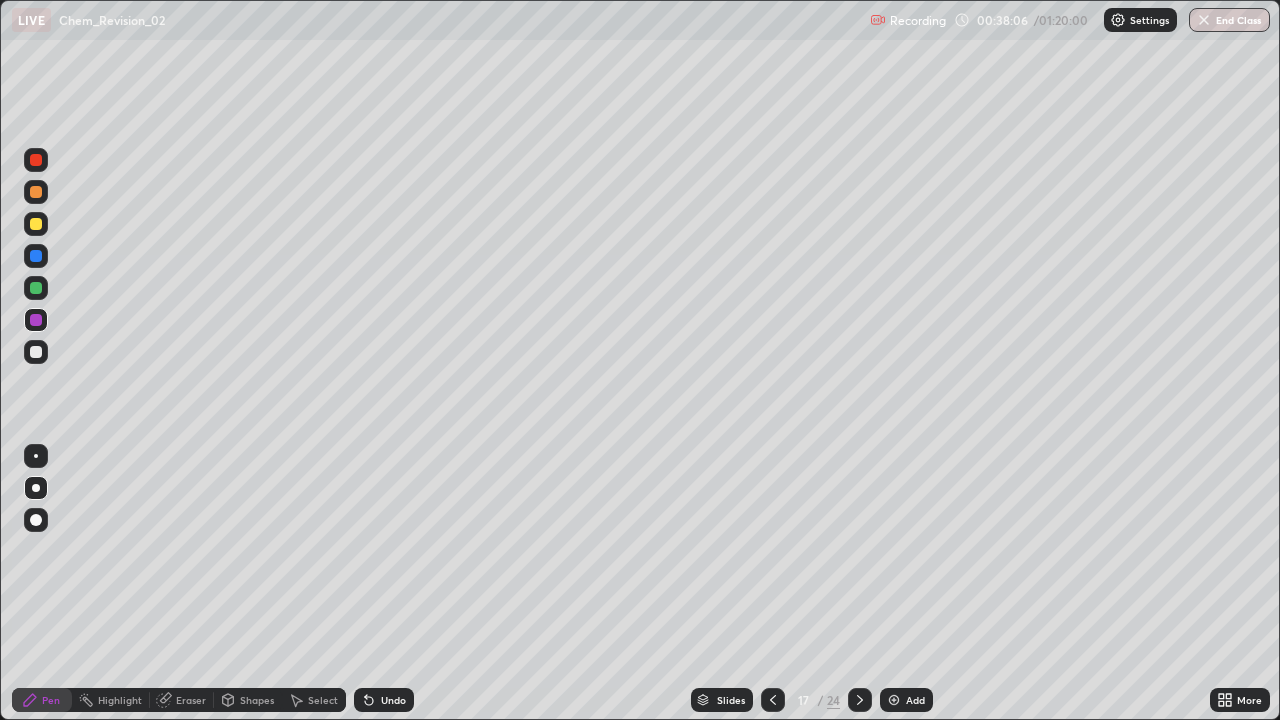 click 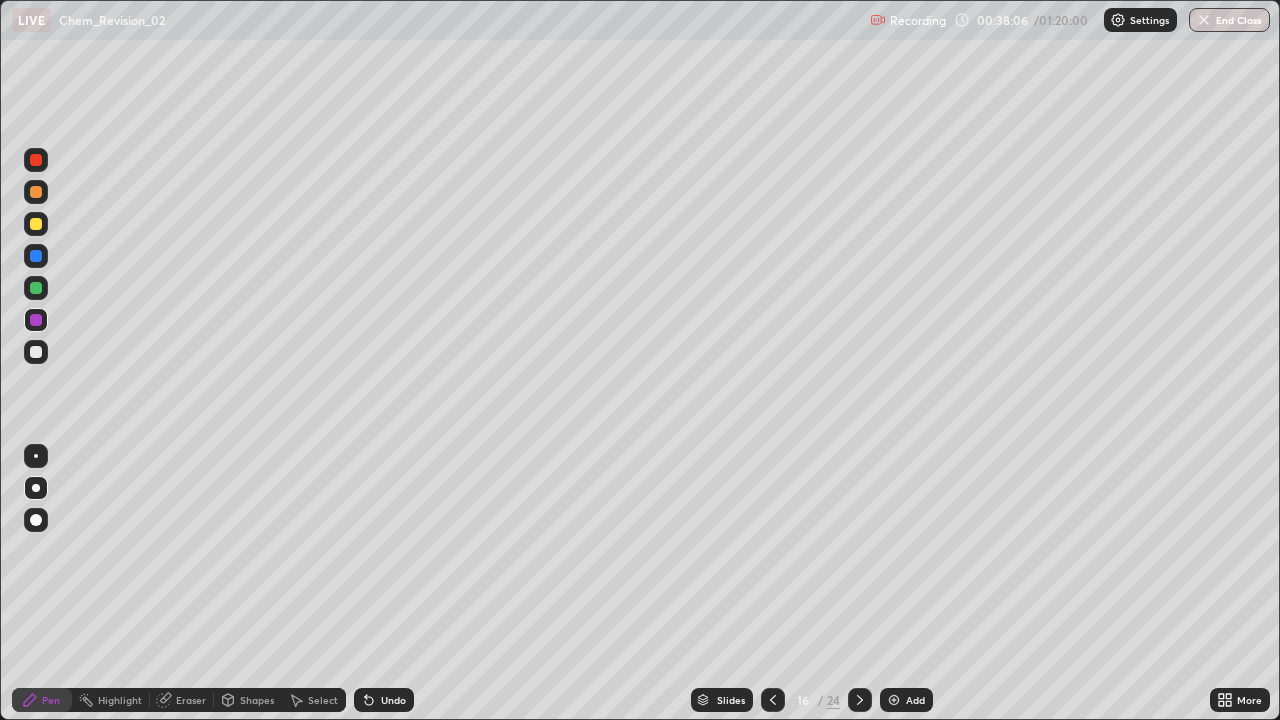 click 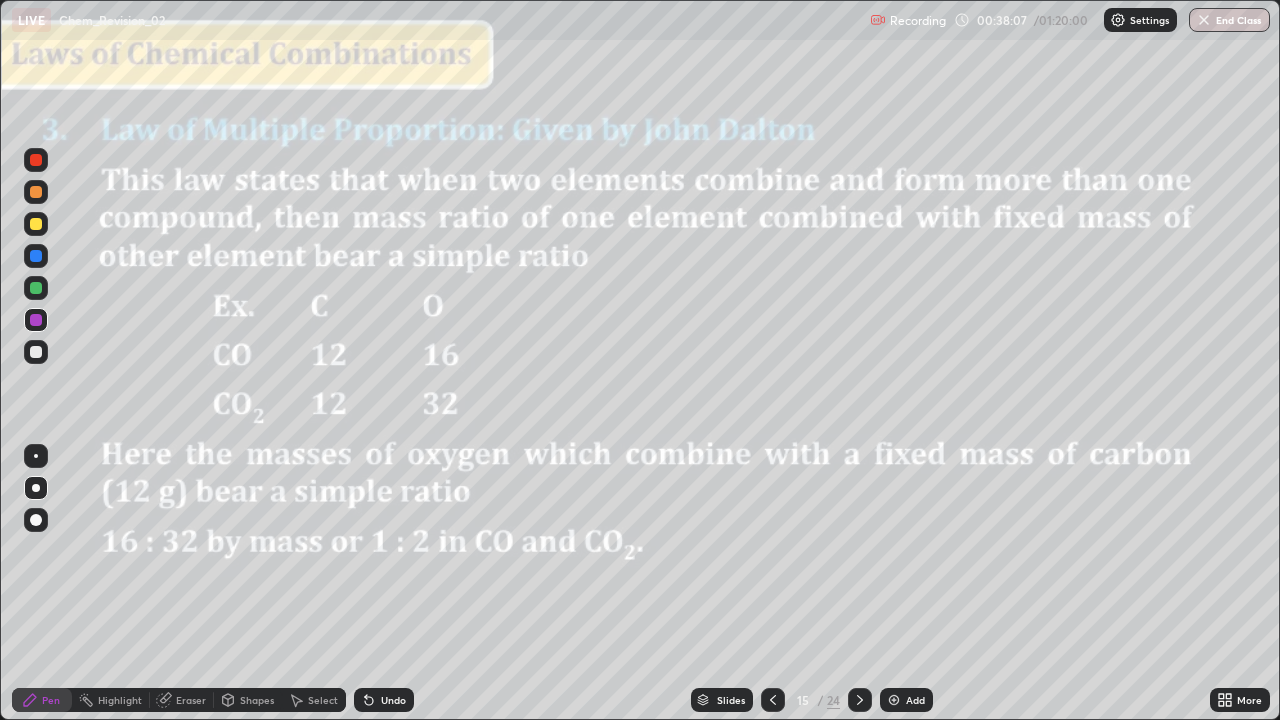 click 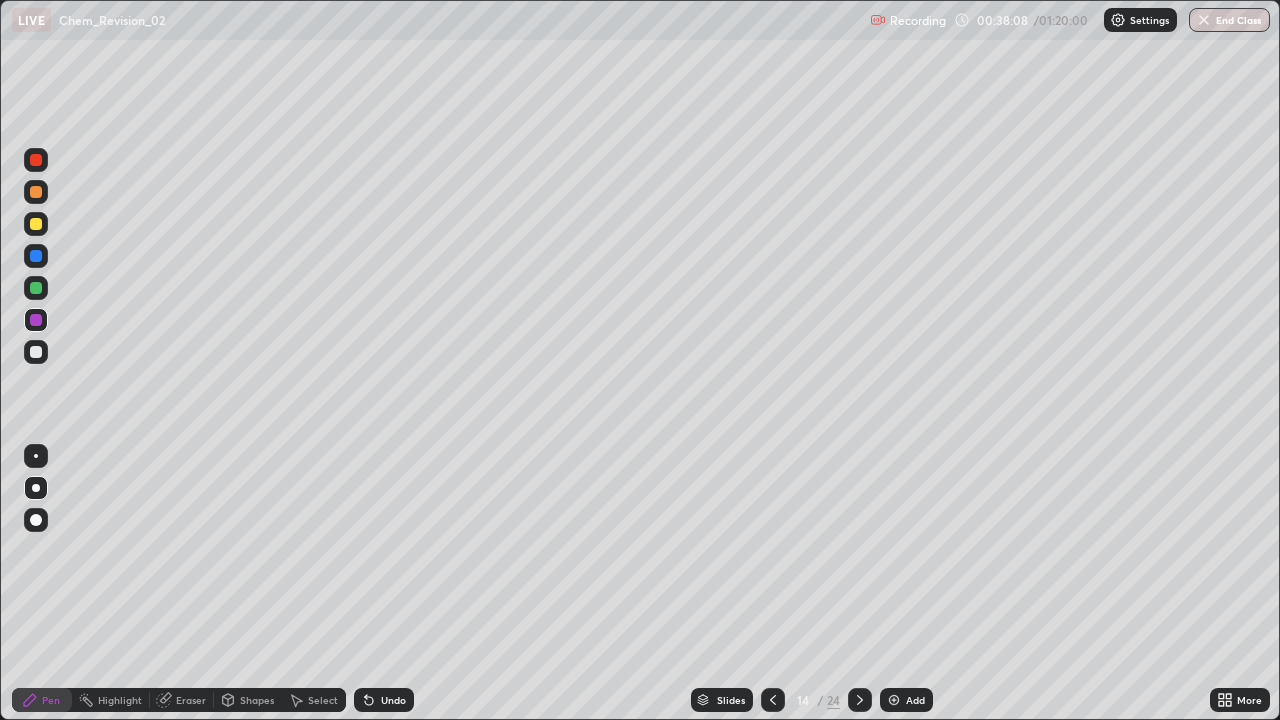 click 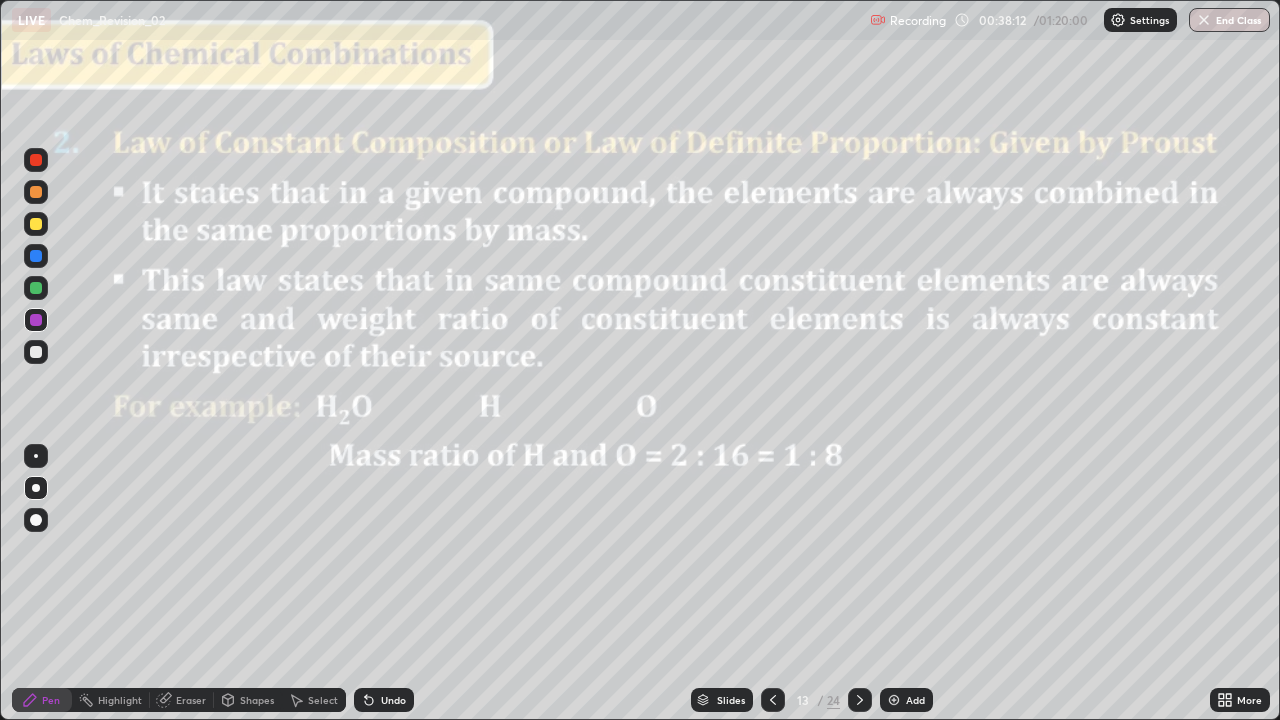 click 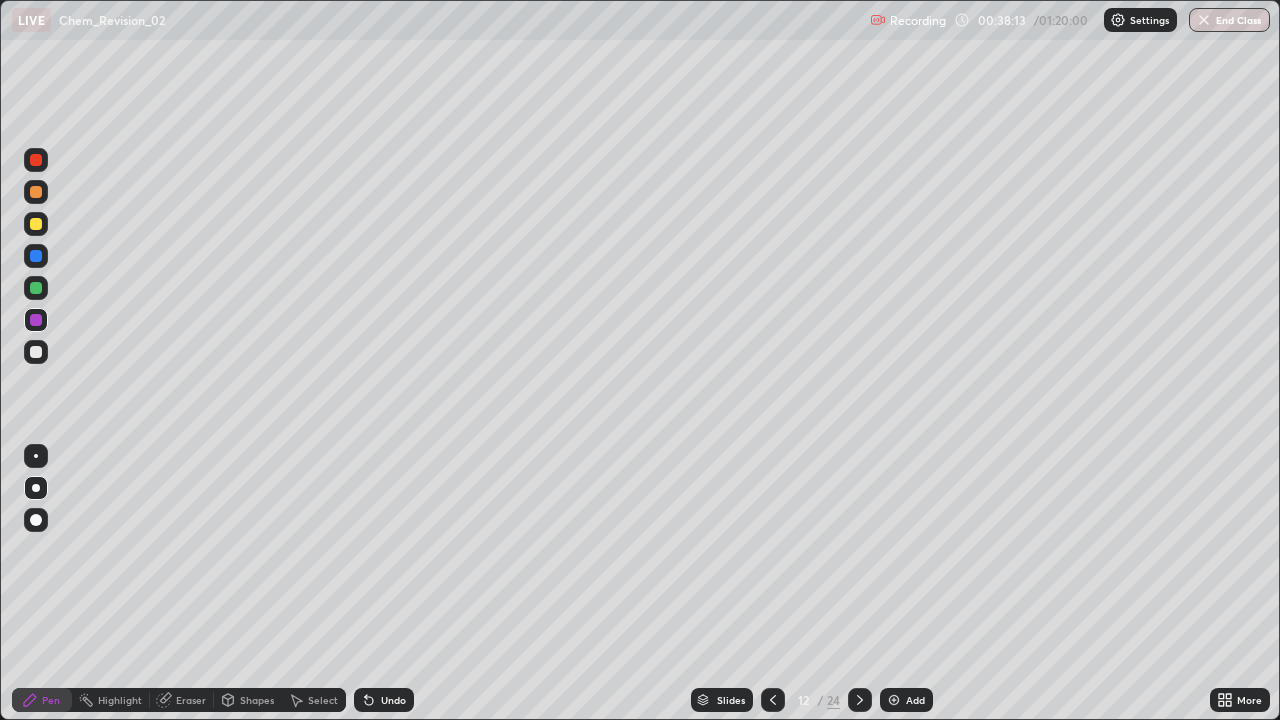 click 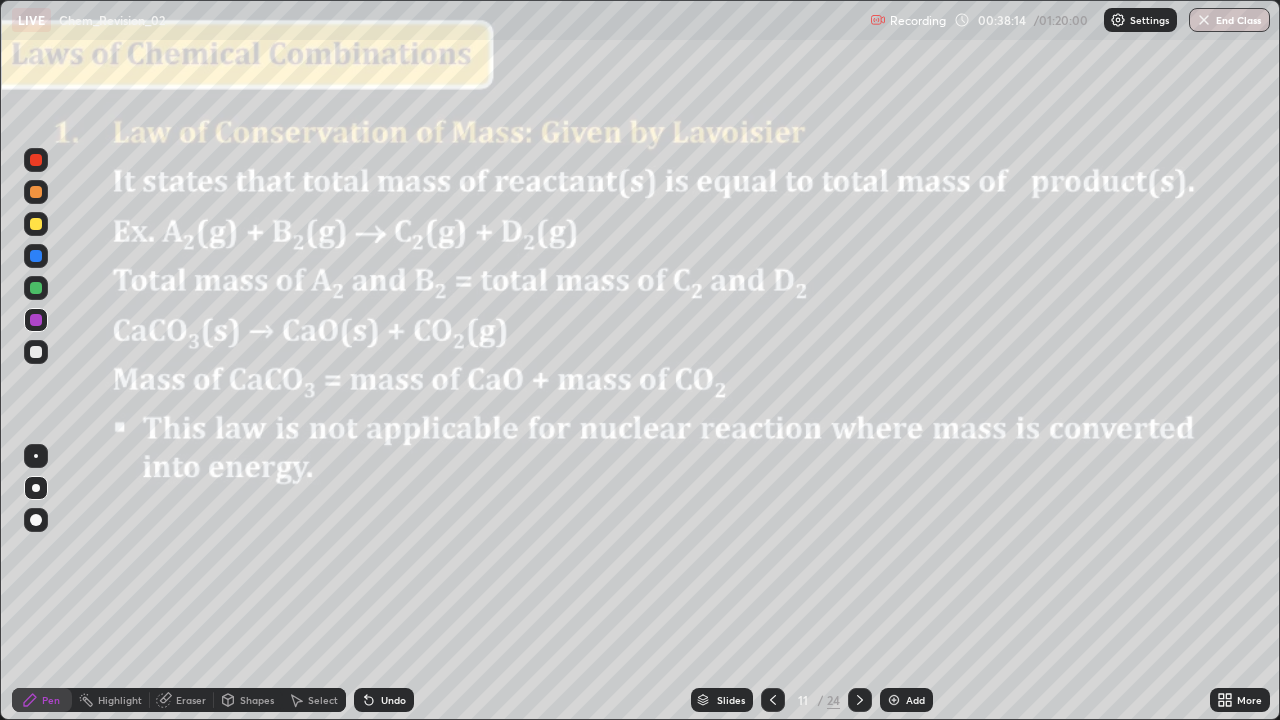 click at bounding box center [860, 700] 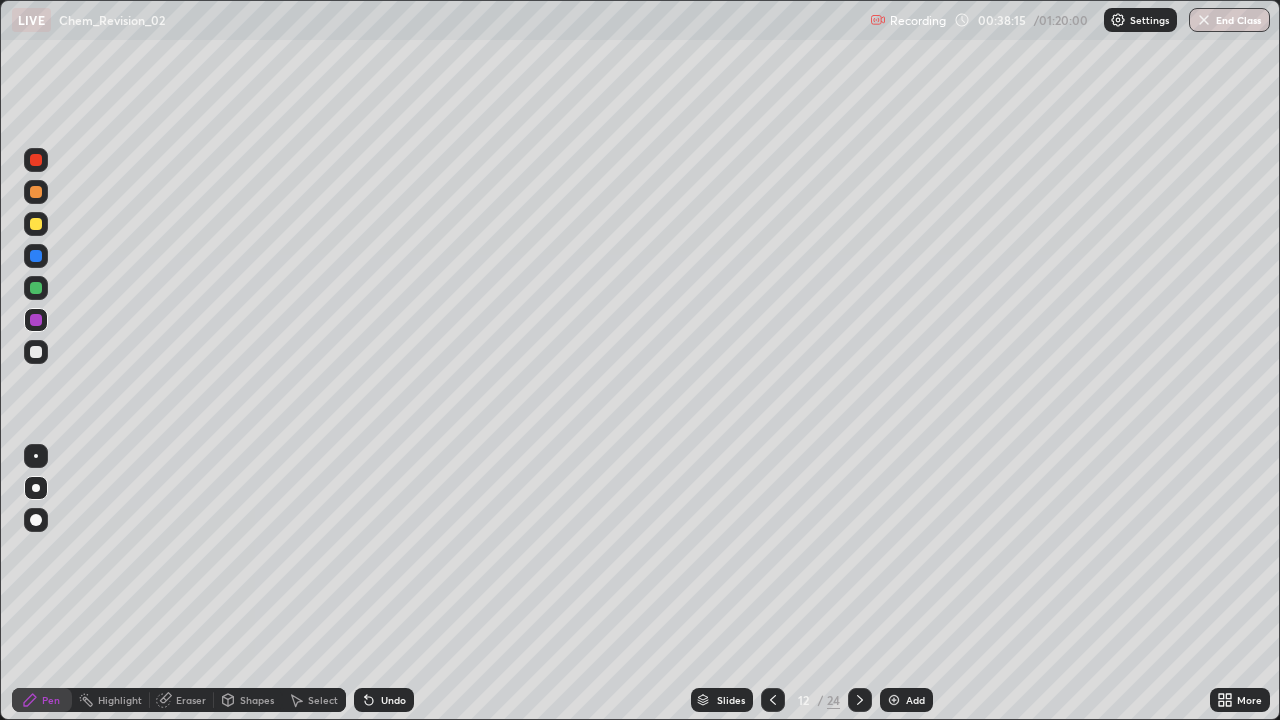 click 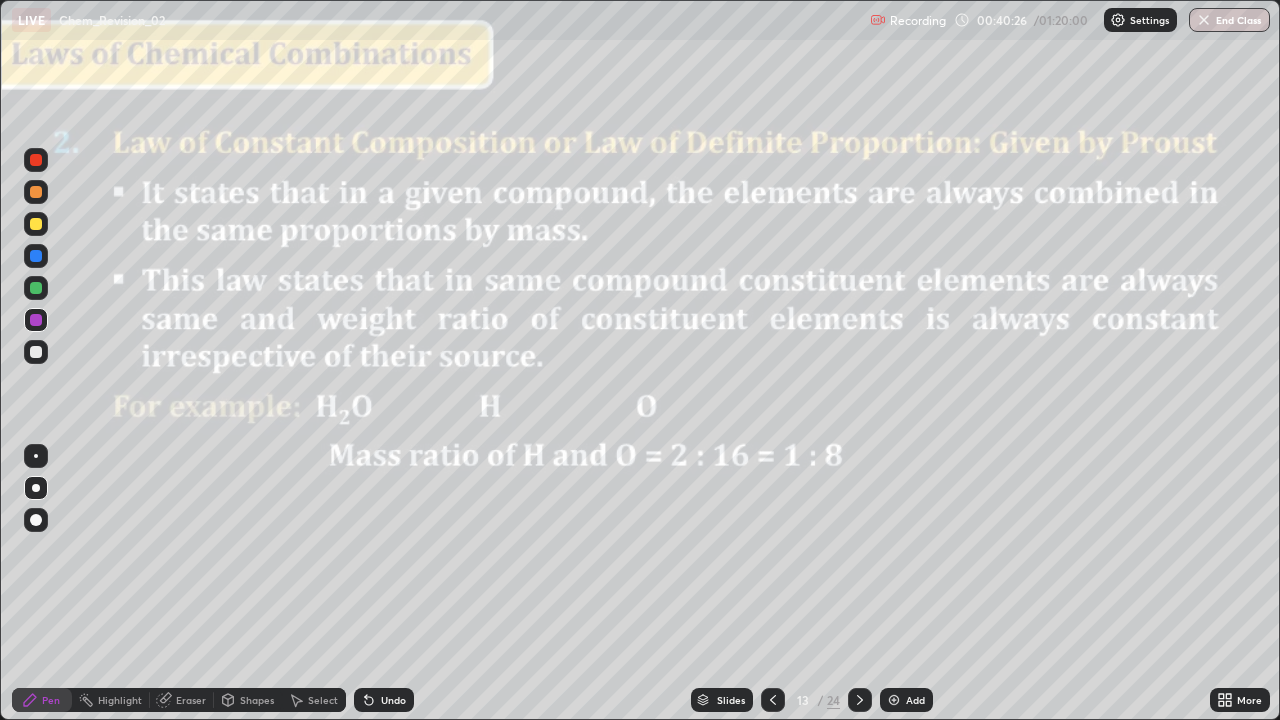 click on "More" at bounding box center [1240, 700] 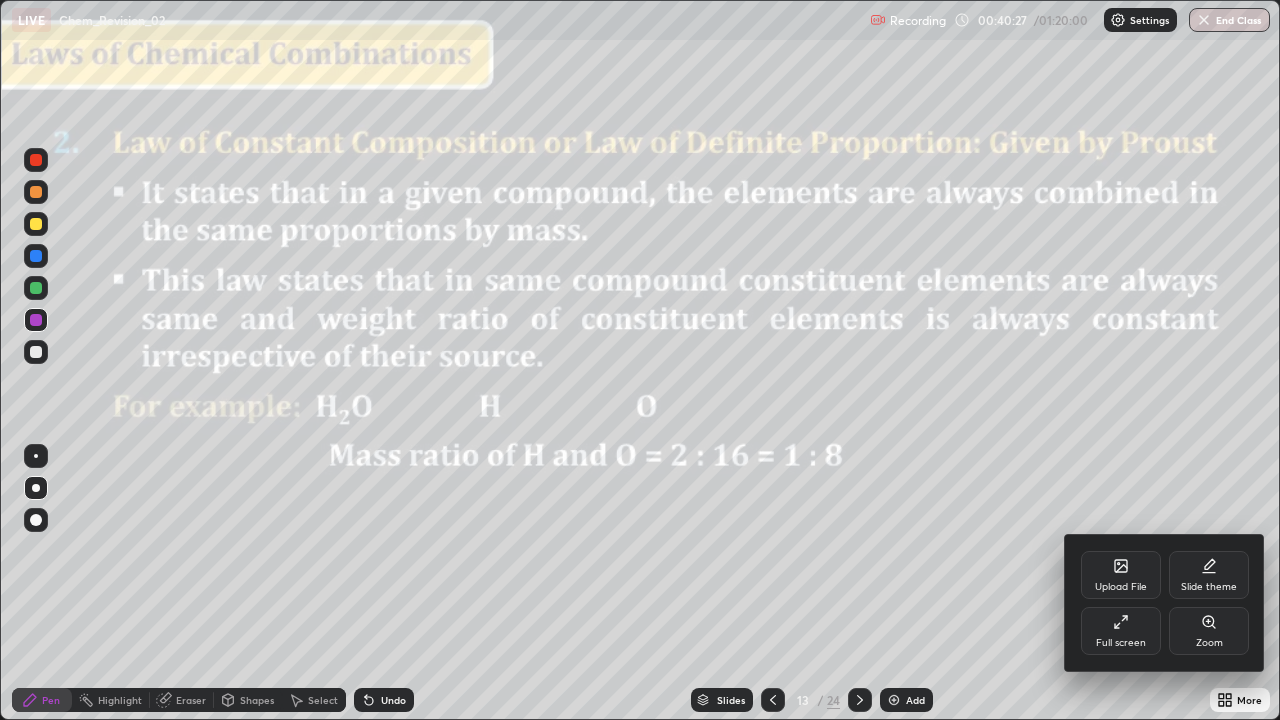 click on "Full screen" at bounding box center (1121, 643) 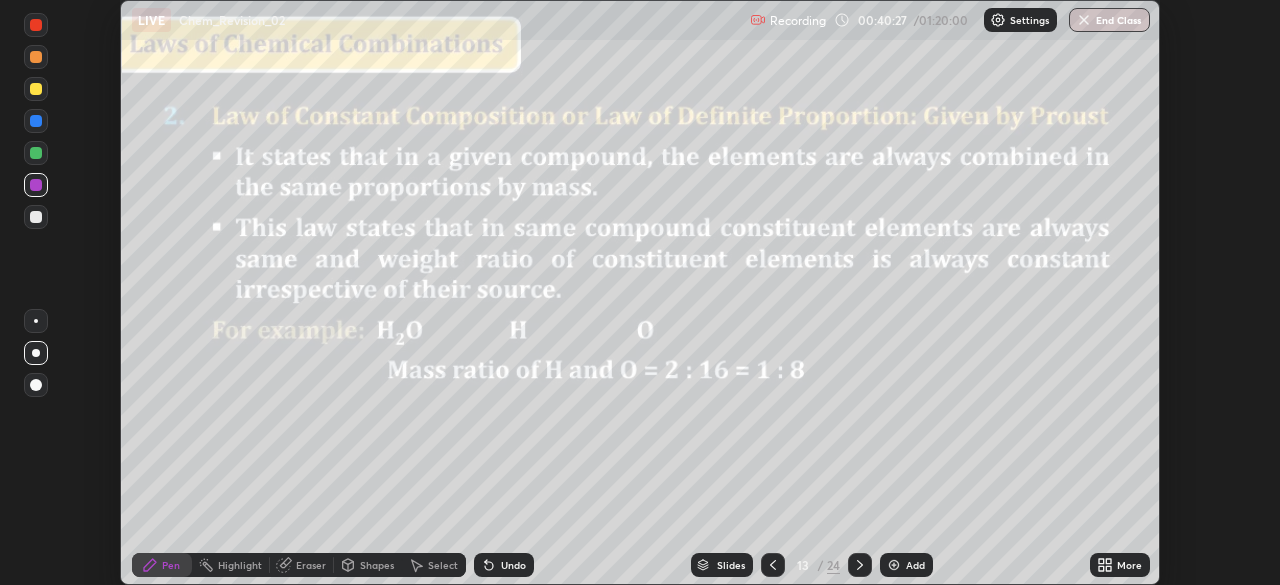 scroll, scrollTop: 585, scrollLeft: 1280, axis: both 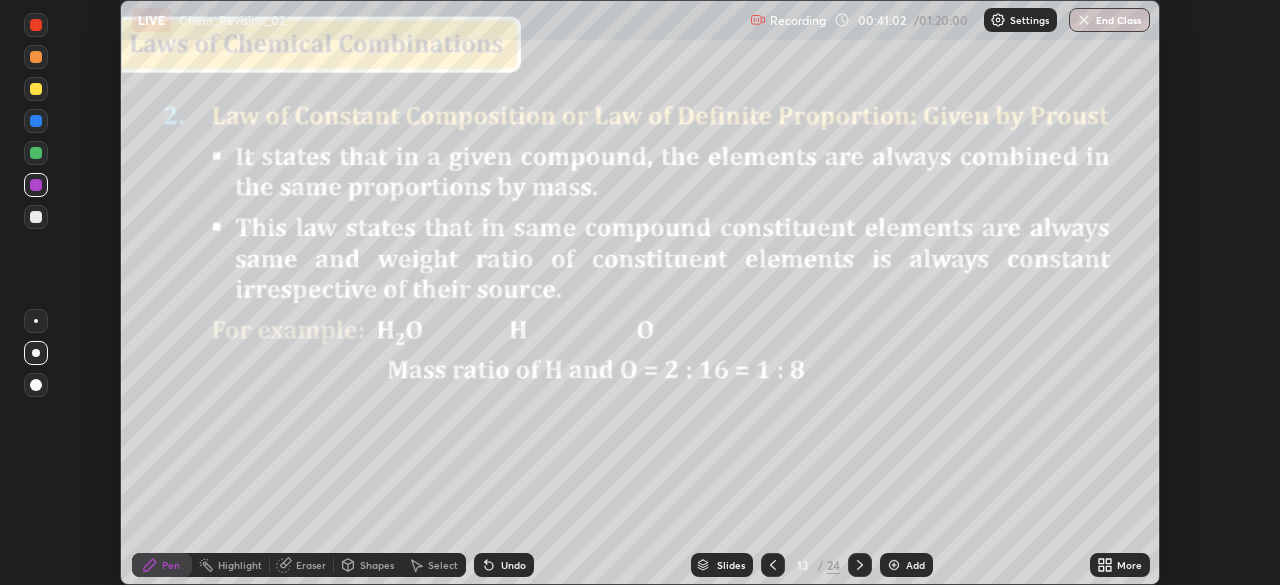 click 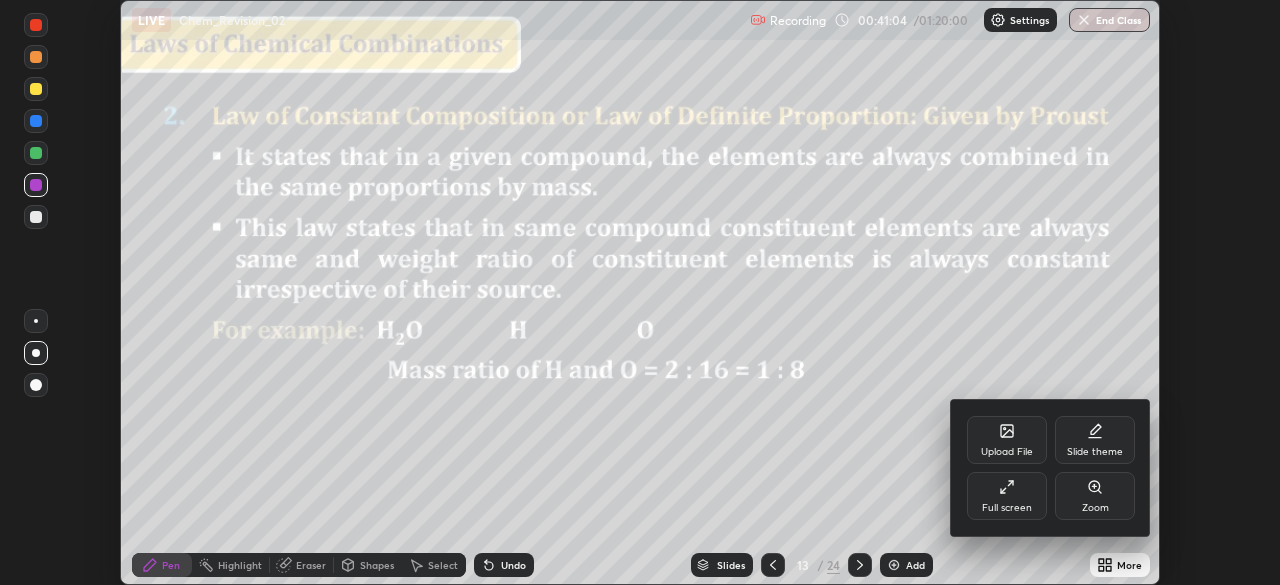 click on "Upload File" at bounding box center (1007, 452) 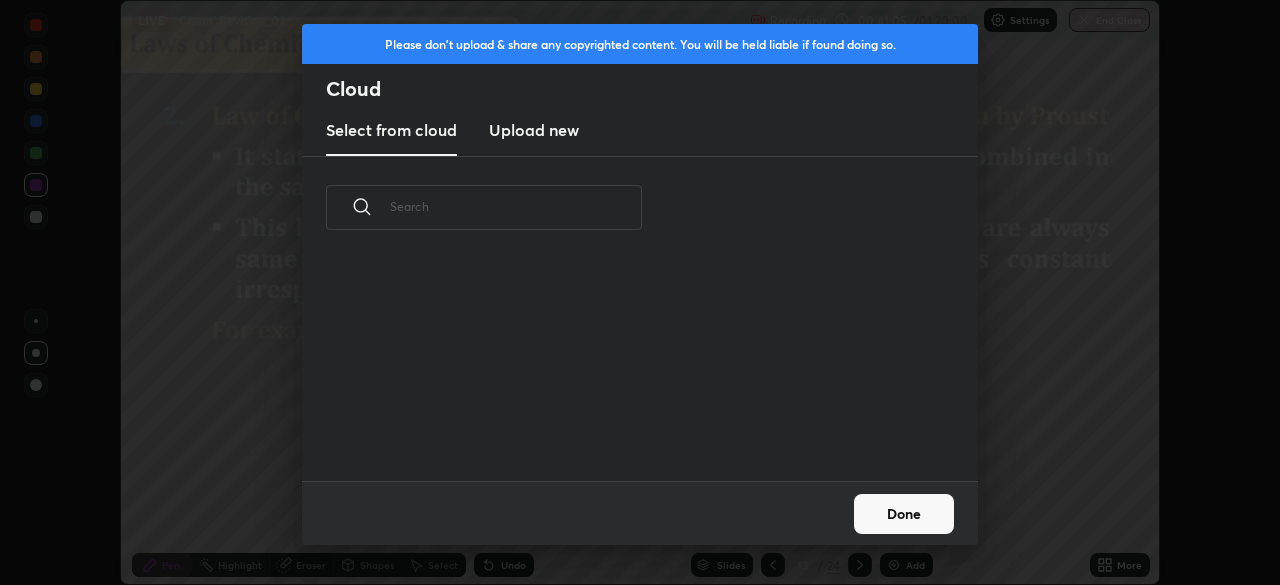 scroll, scrollTop: 7, scrollLeft: 11, axis: both 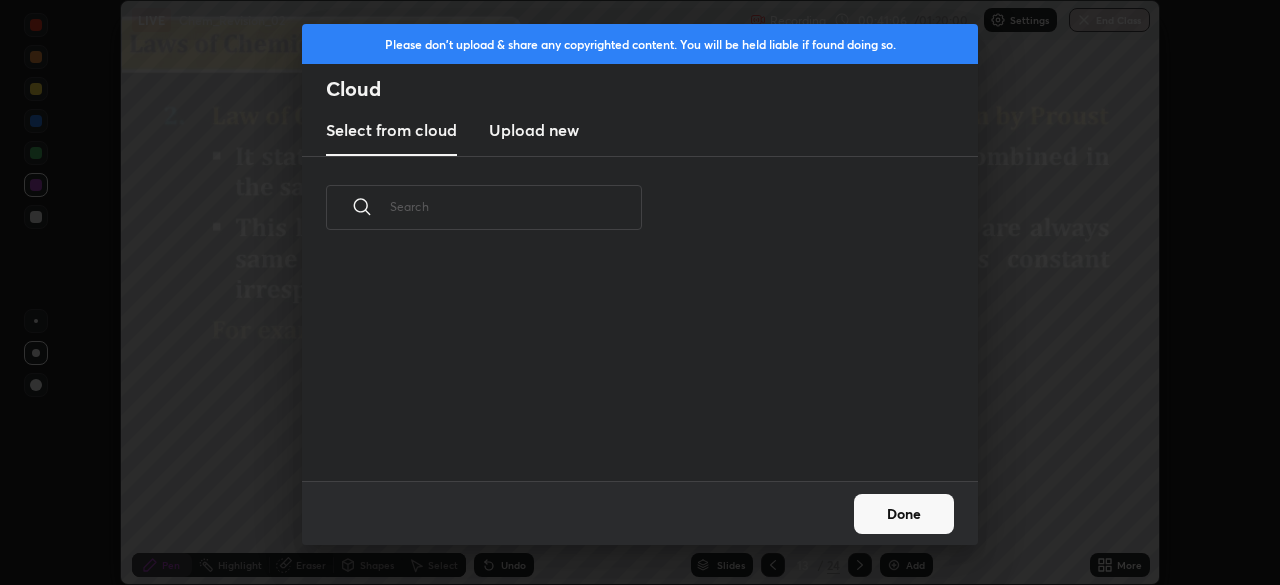 click on "Upload new" at bounding box center [534, 130] 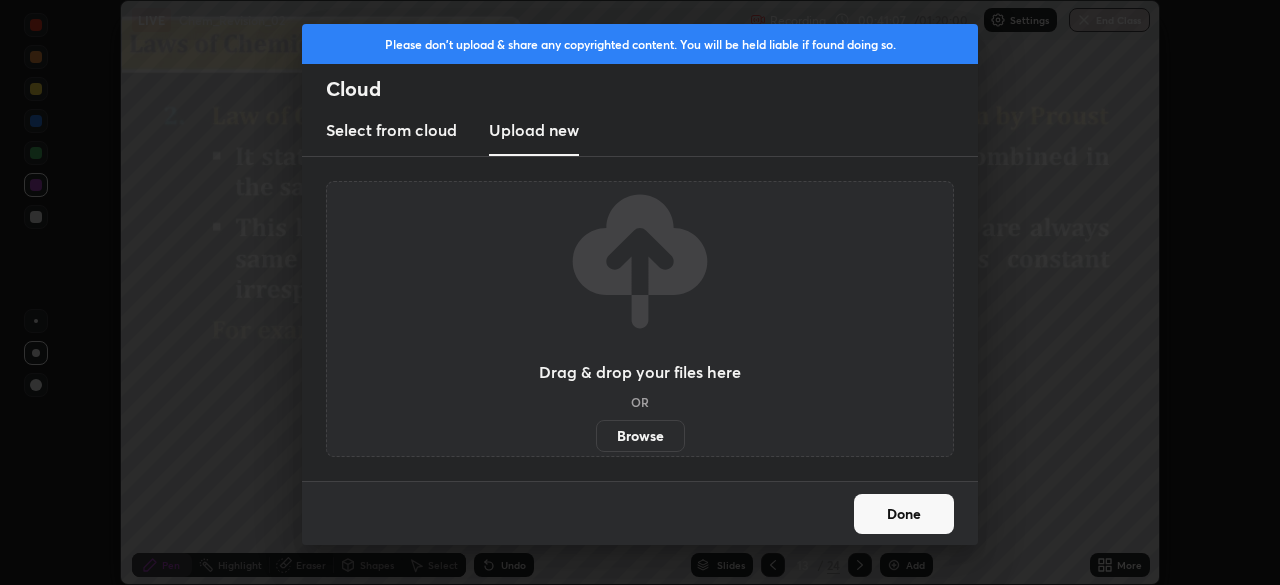 click on "Browse" at bounding box center (640, 436) 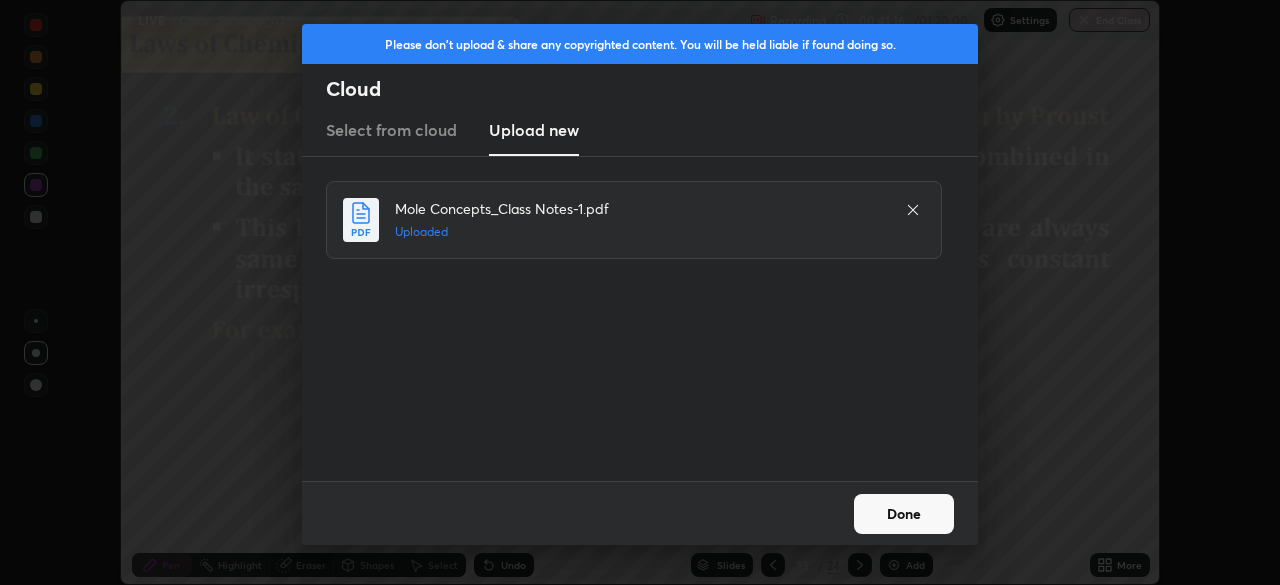 click on "Done" at bounding box center (904, 514) 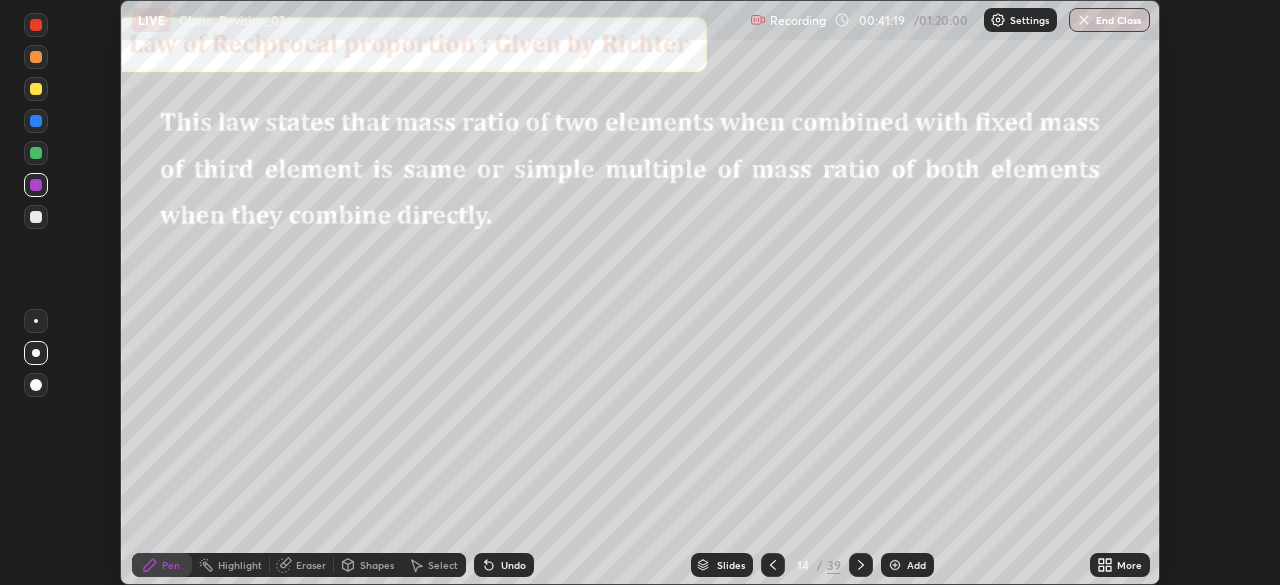 click 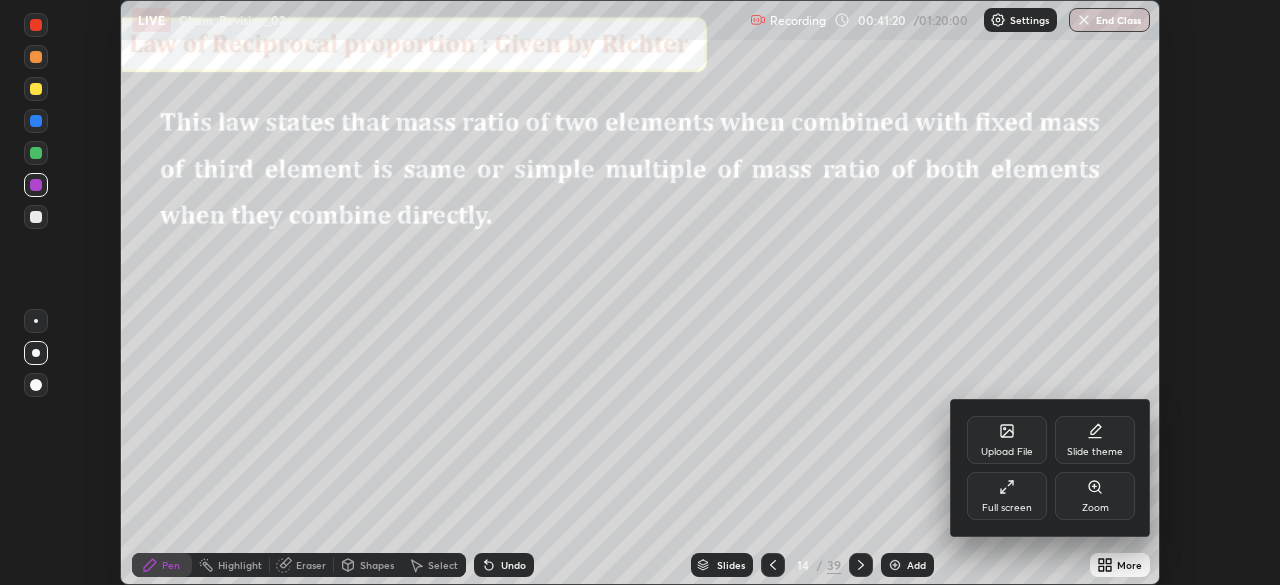 click on "Full screen" at bounding box center (1007, 508) 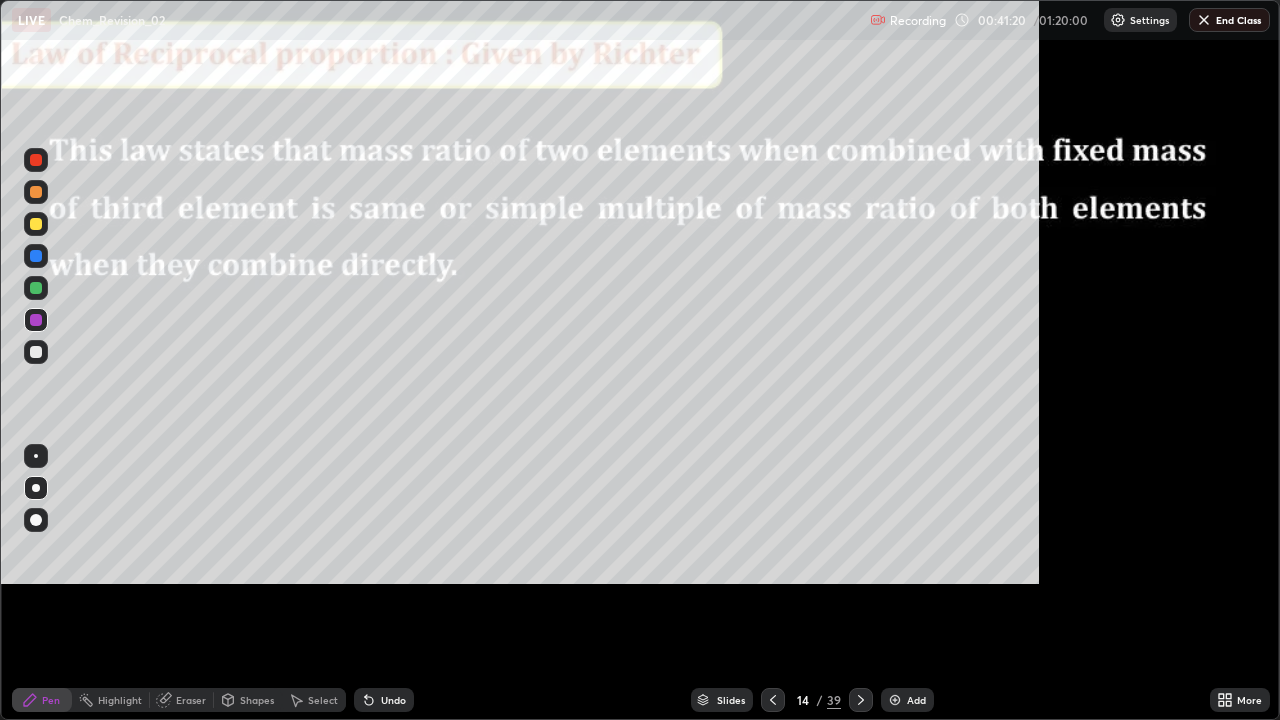 scroll, scrollTop: 99280, scrollLeft: 98720, axis: both 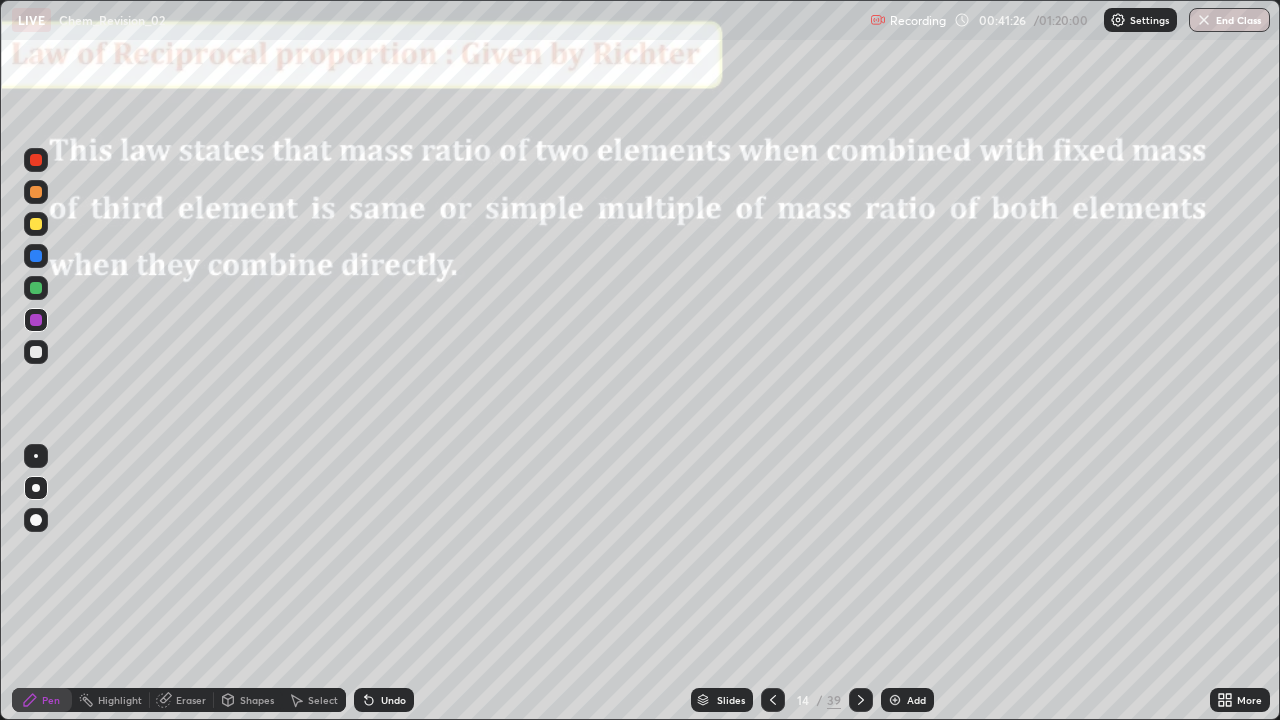 click 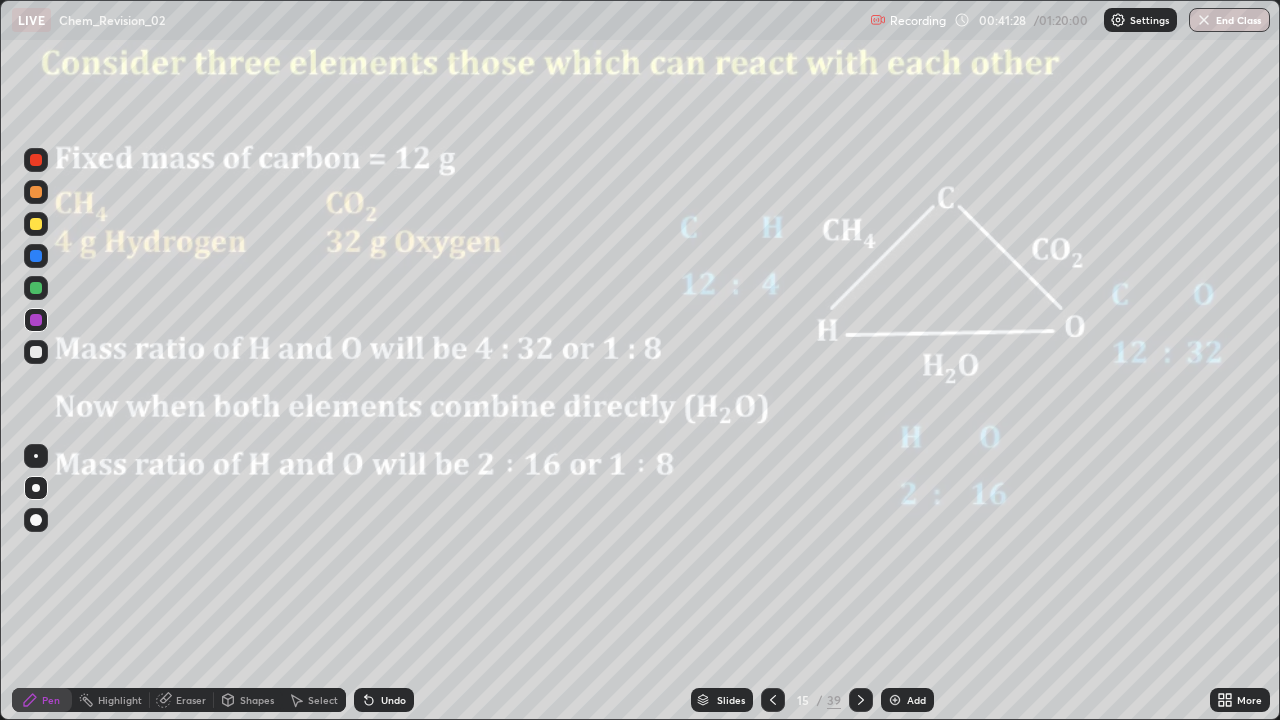 click 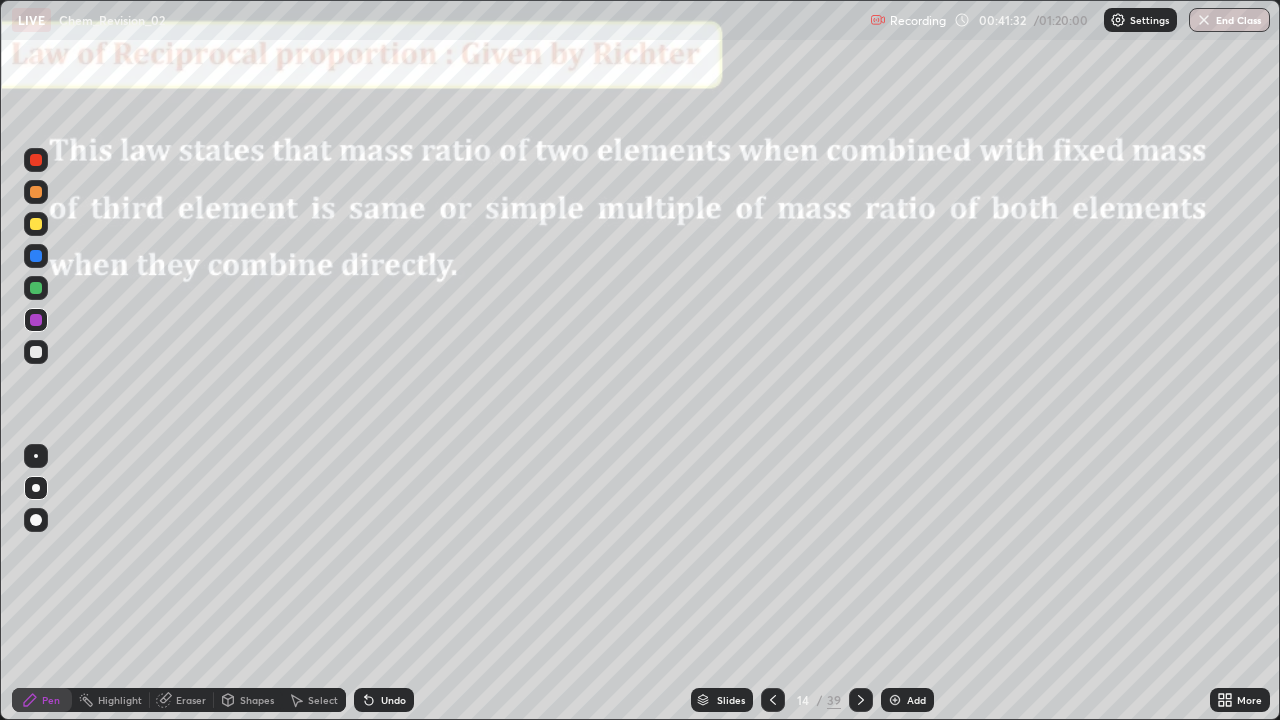 click at bounding box center [861, 700] 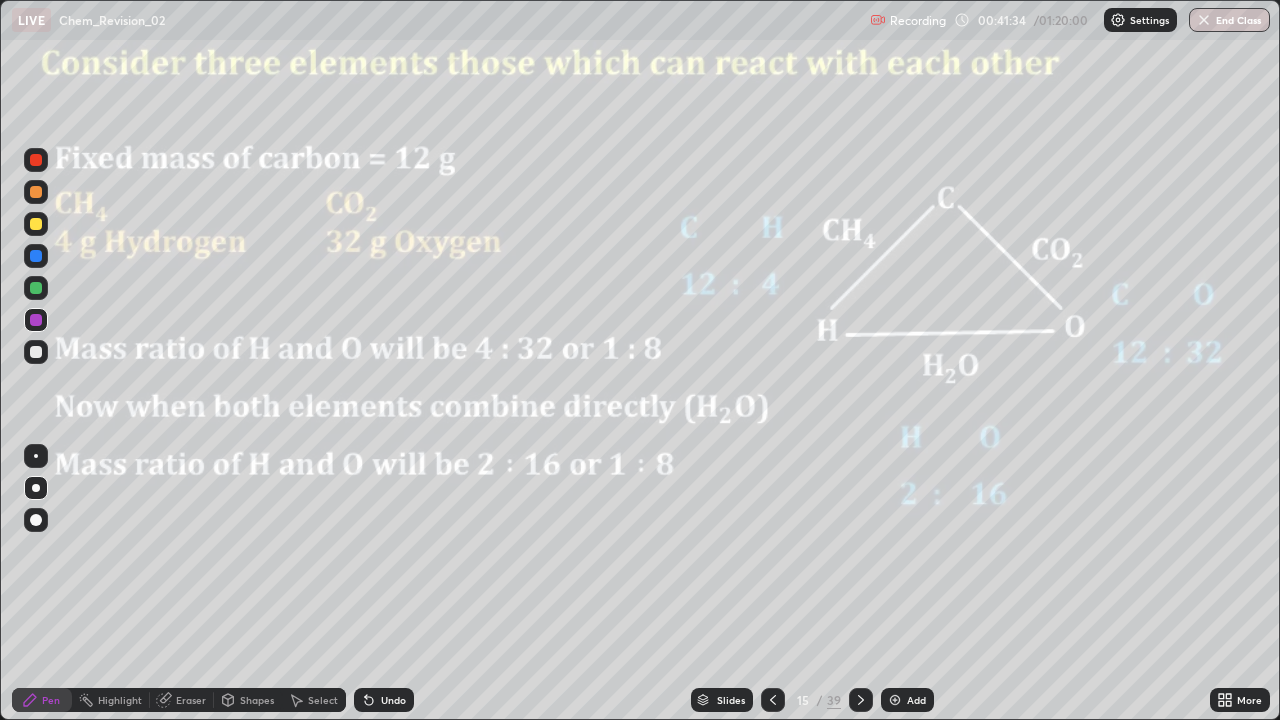 click 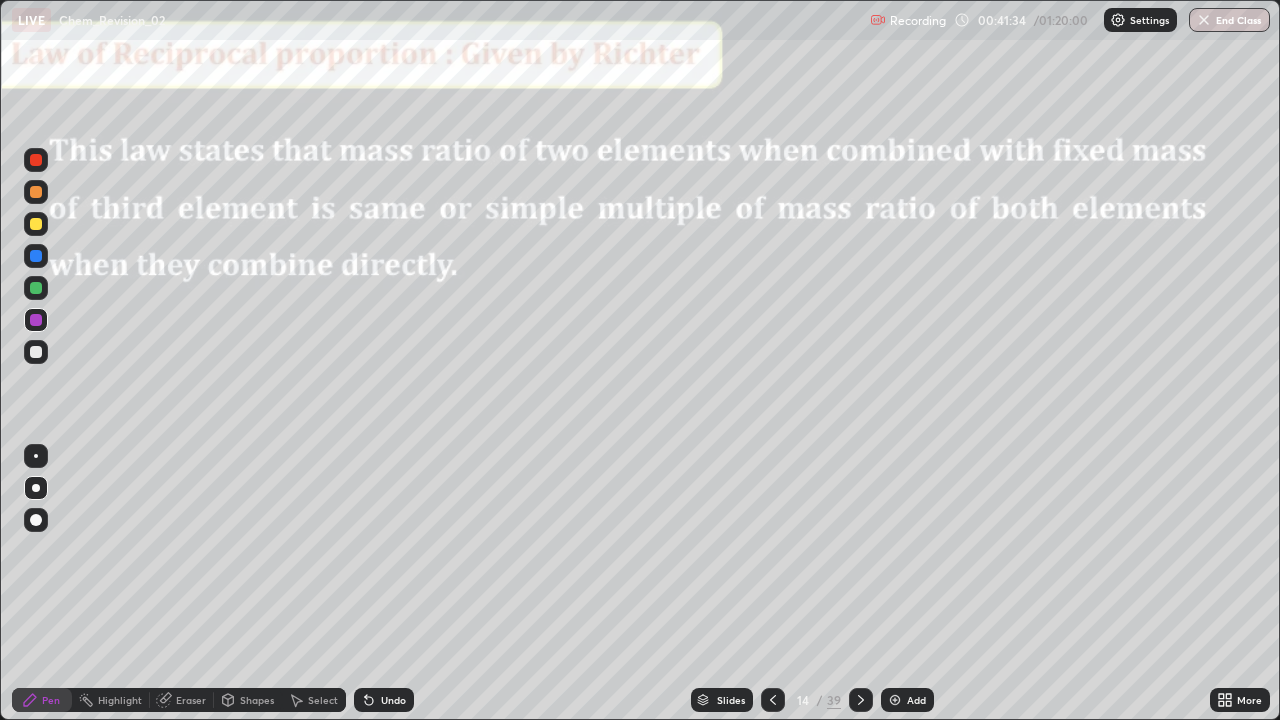 click 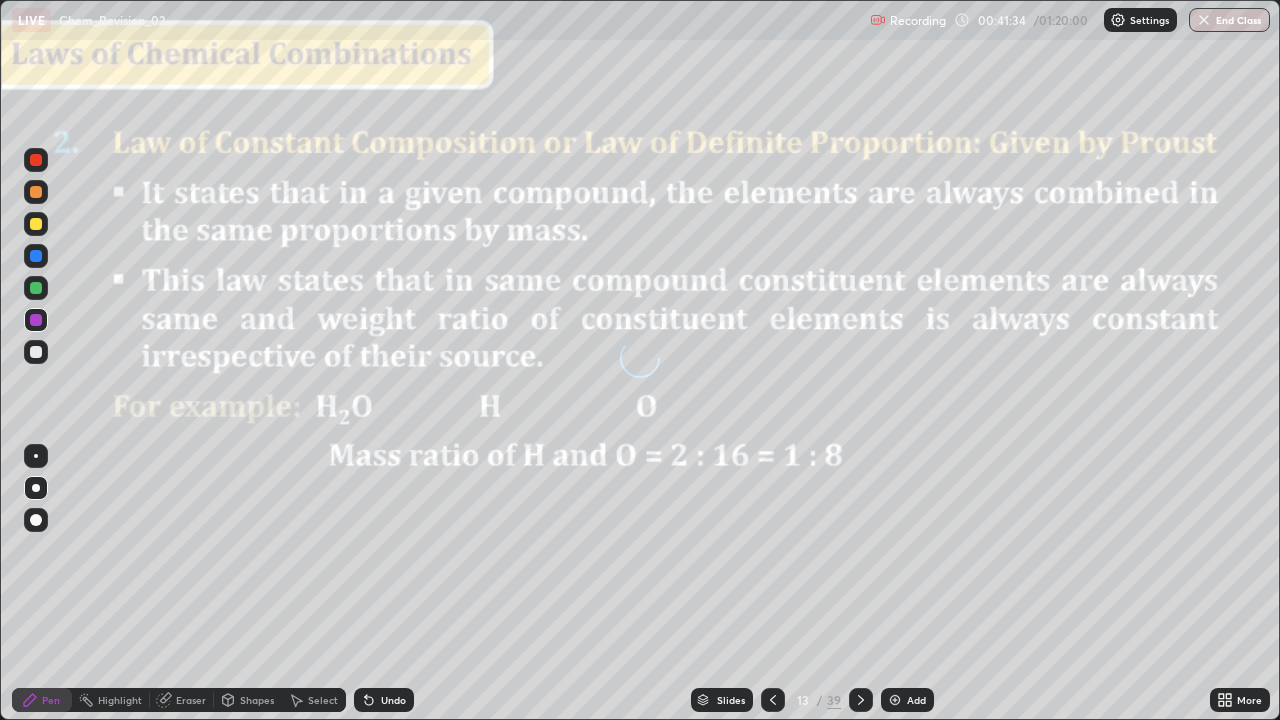 click 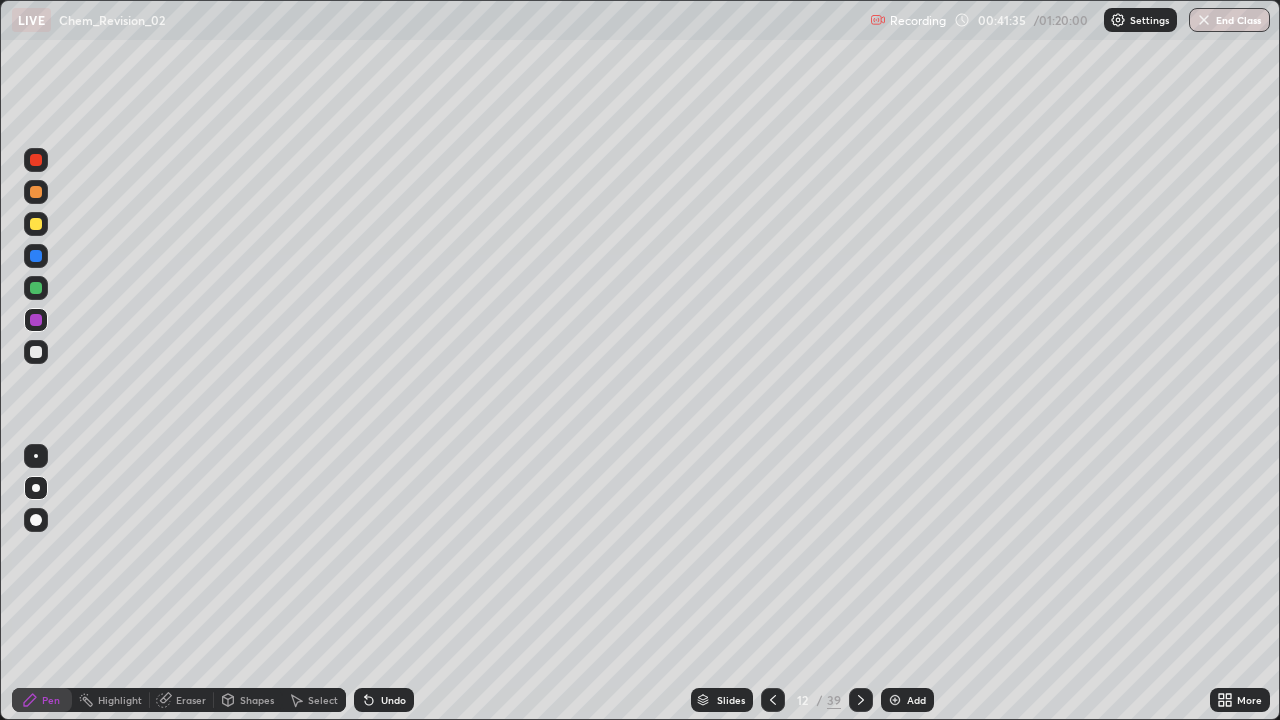 click 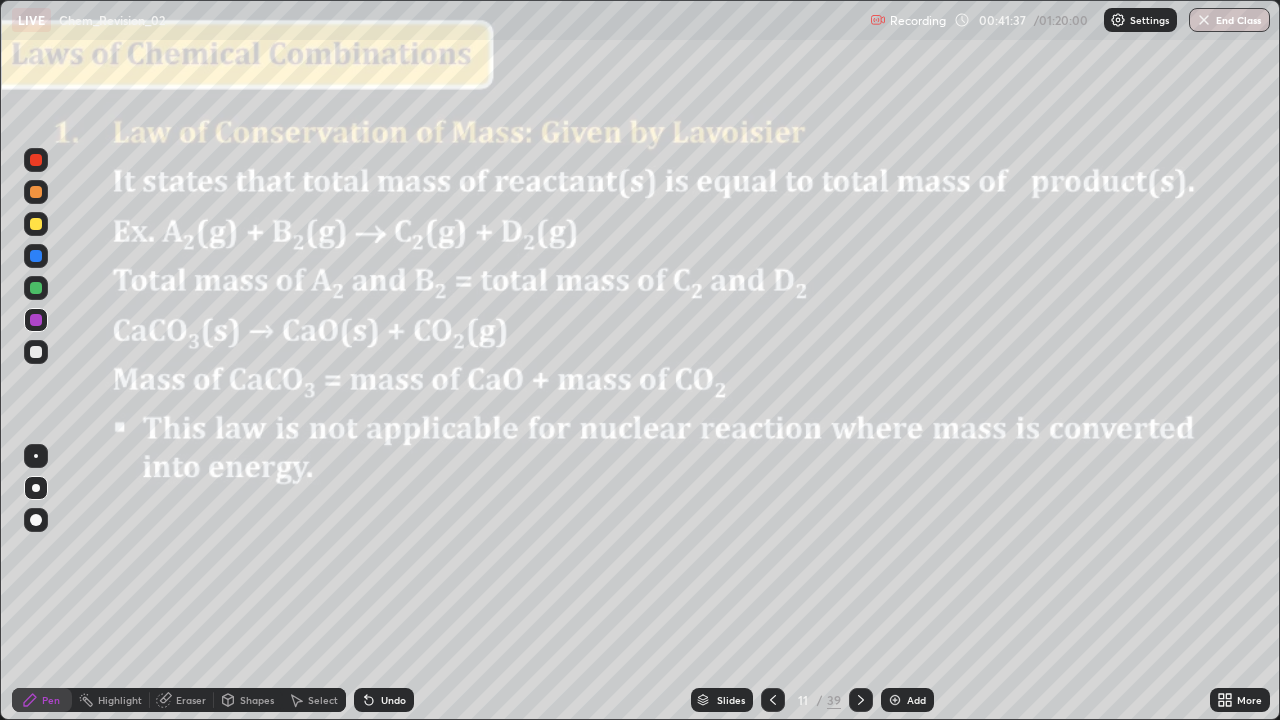click 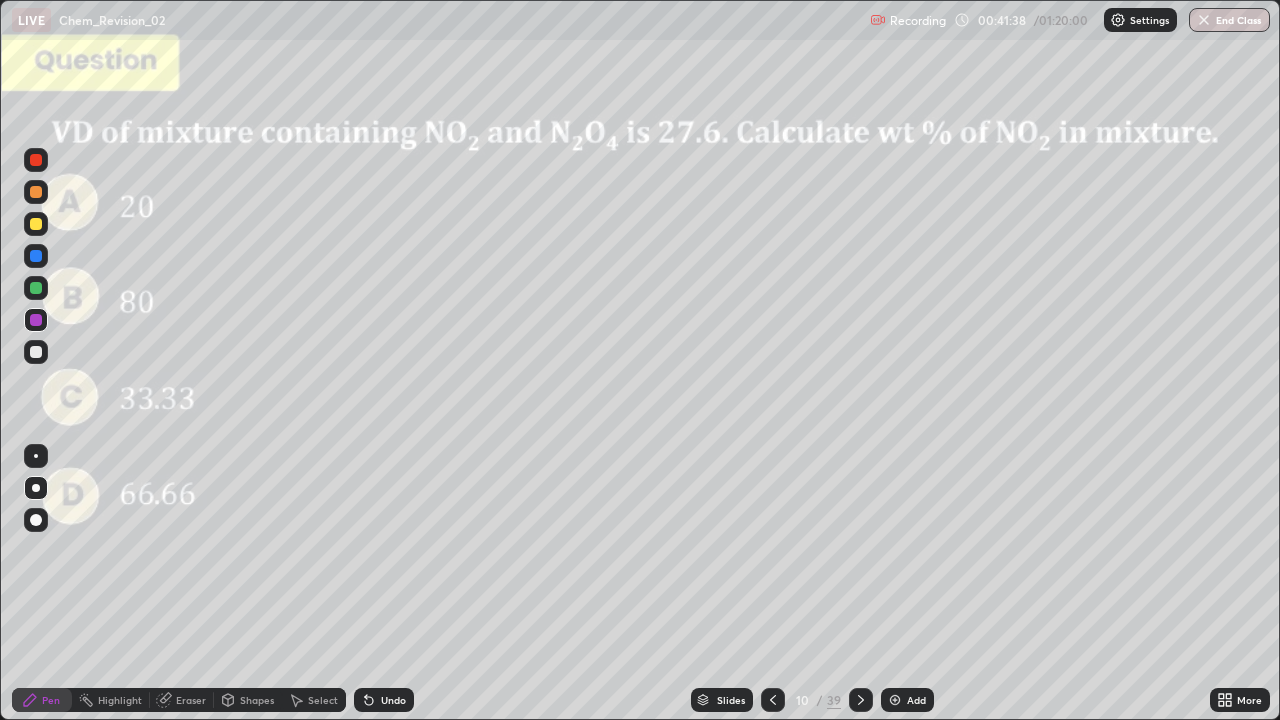 click at bounding box center (773, 700) 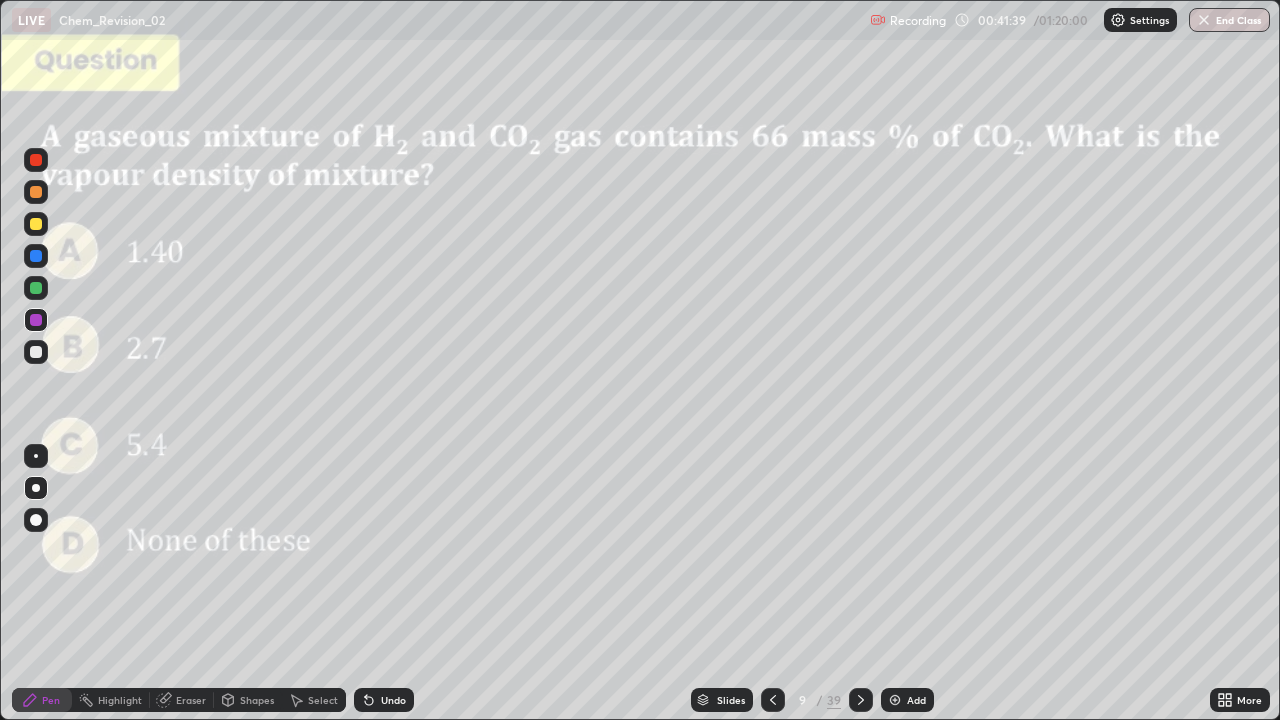 click 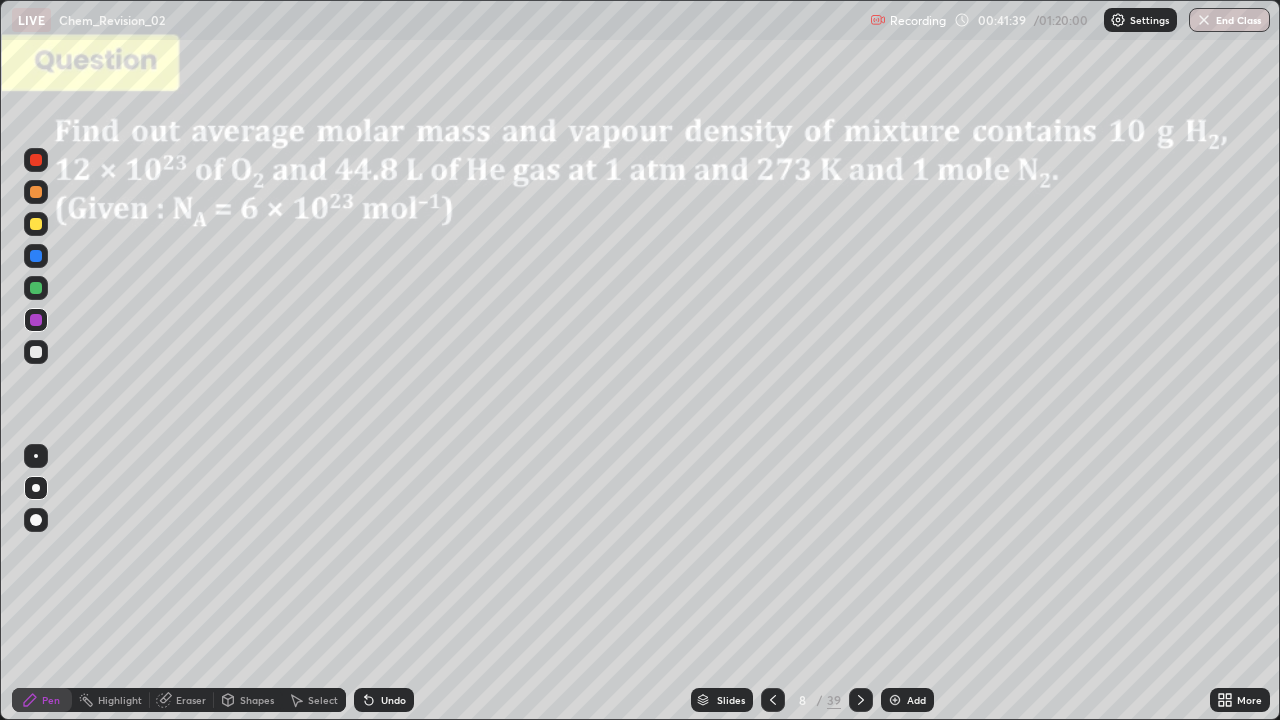 click 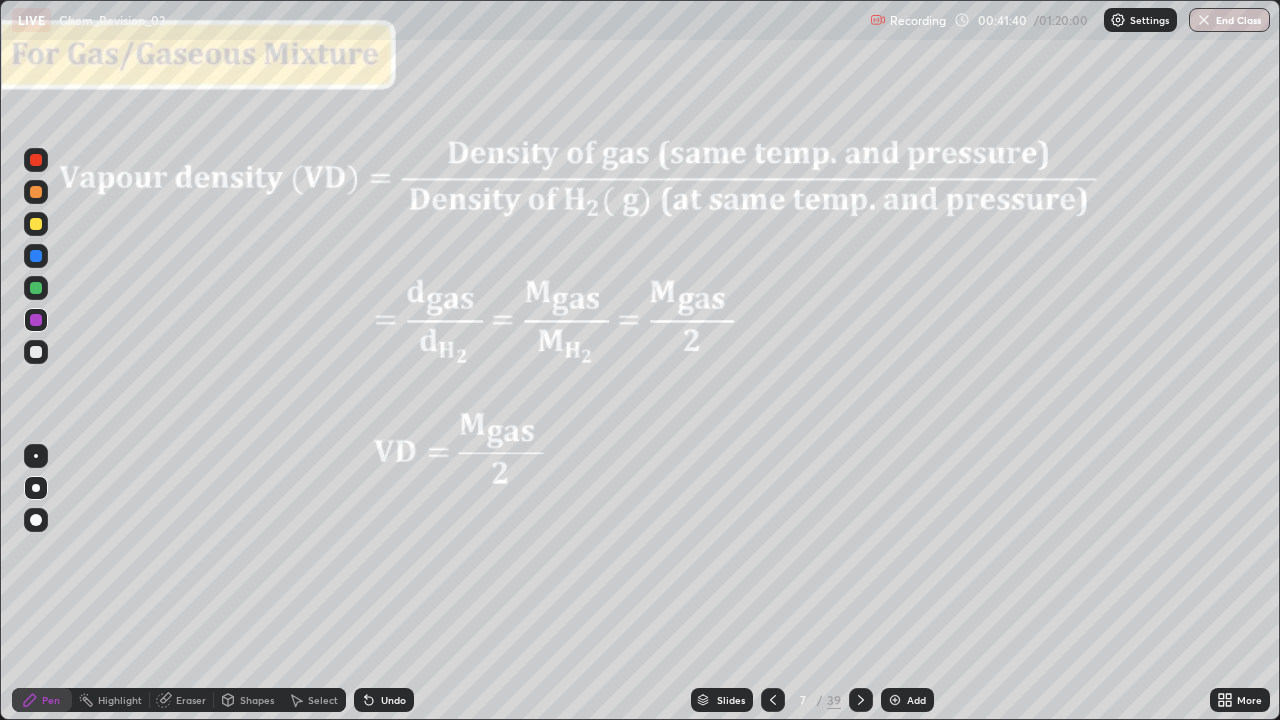 click 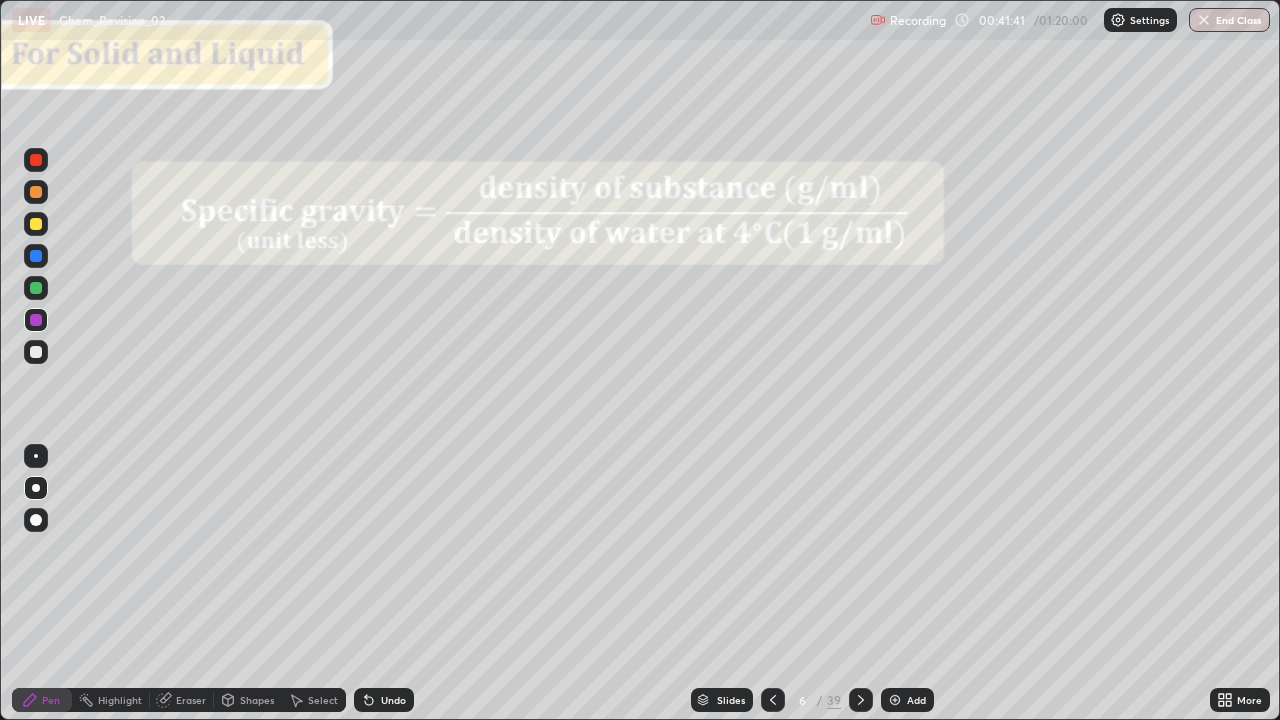 click 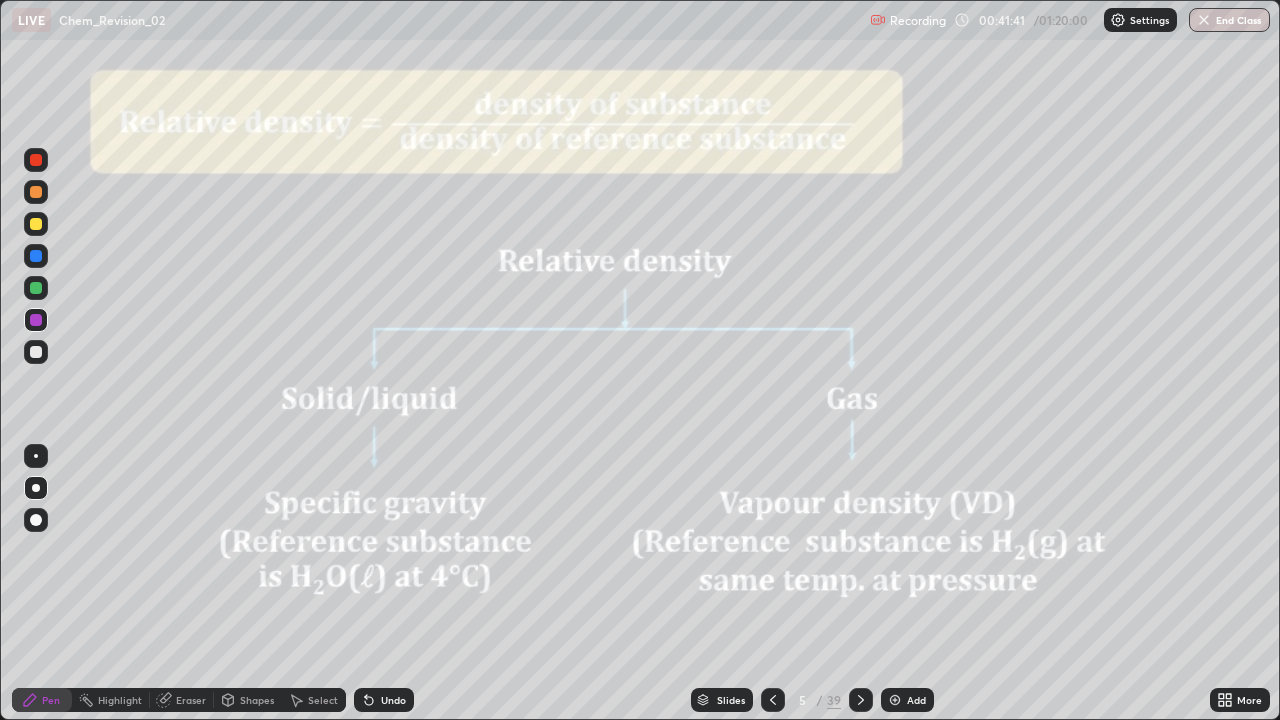 click 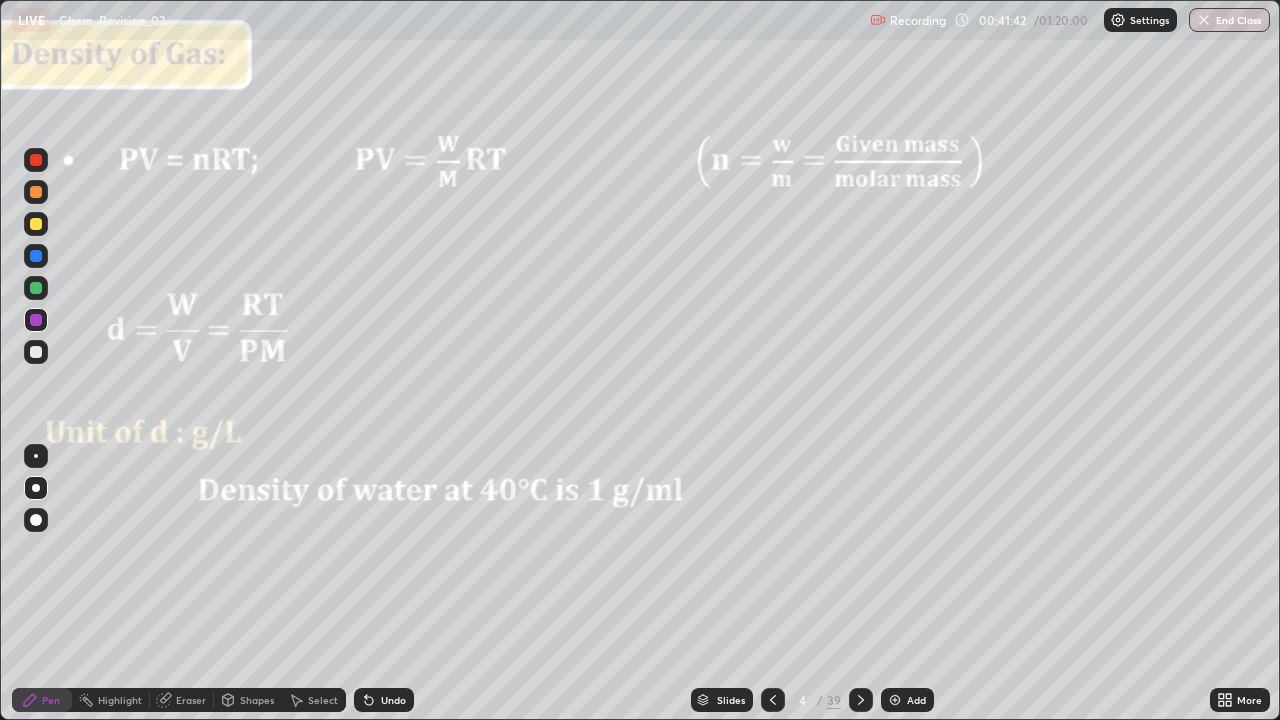 click 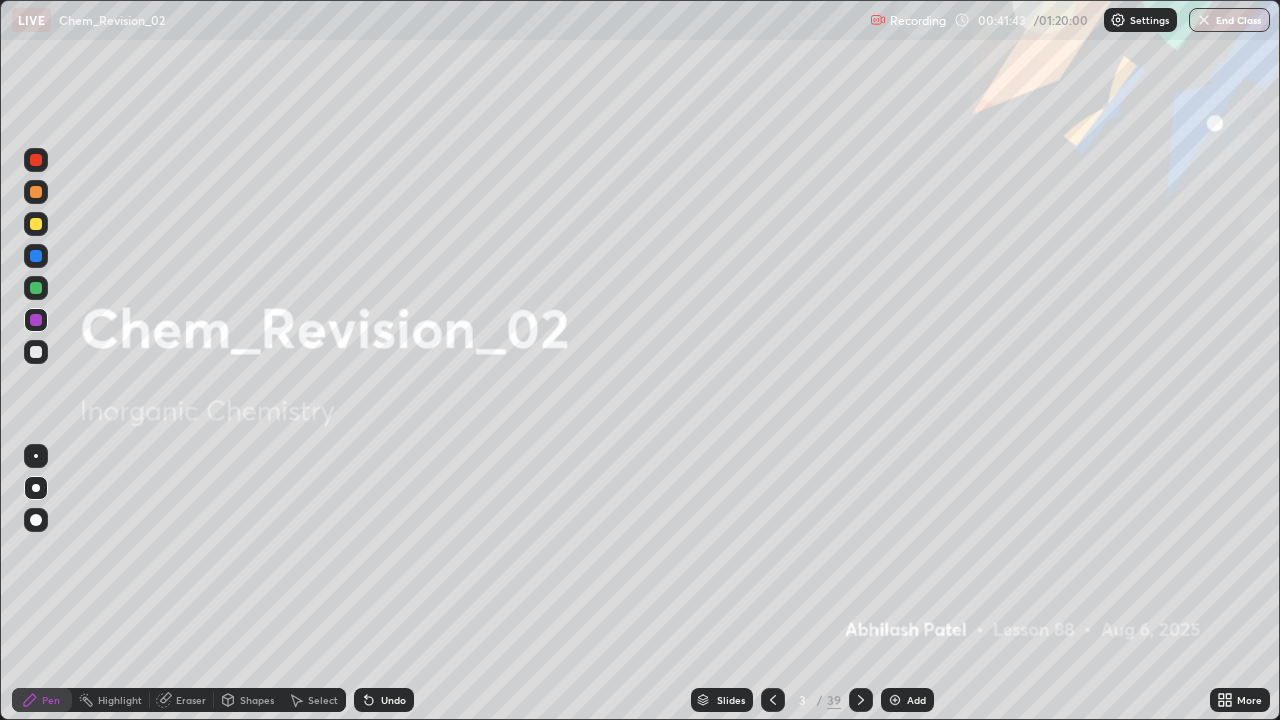 click 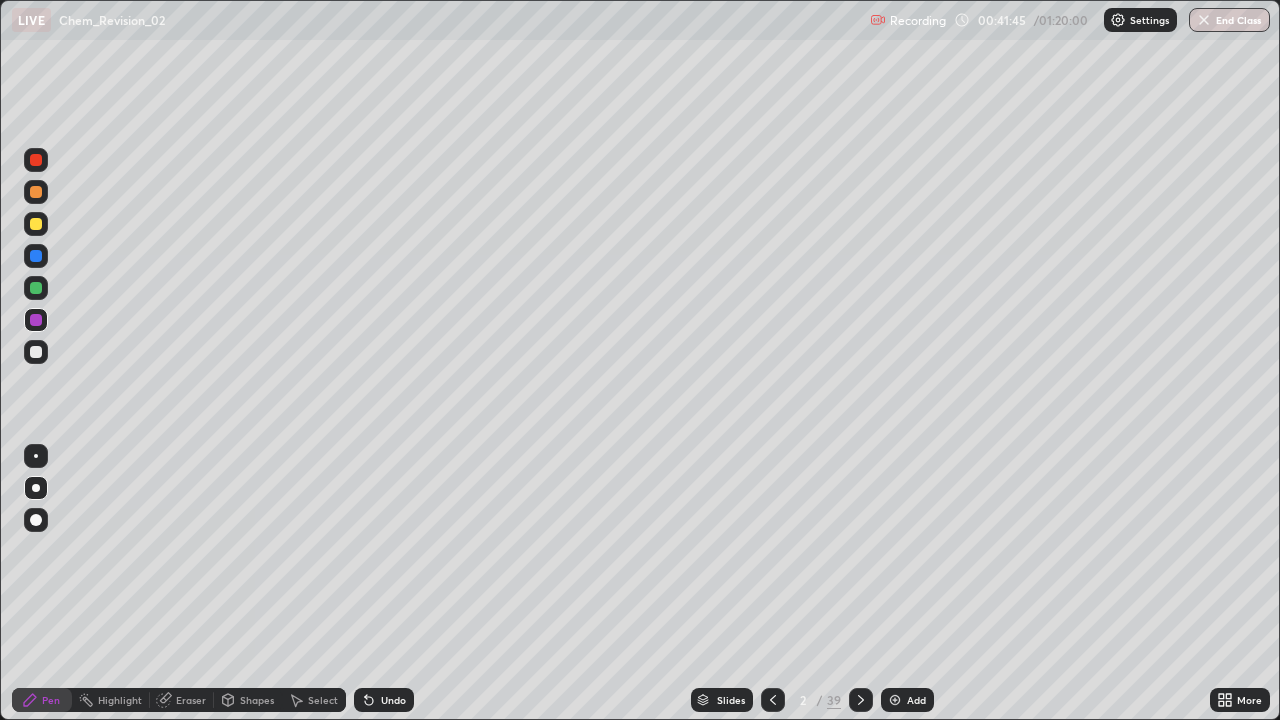 click 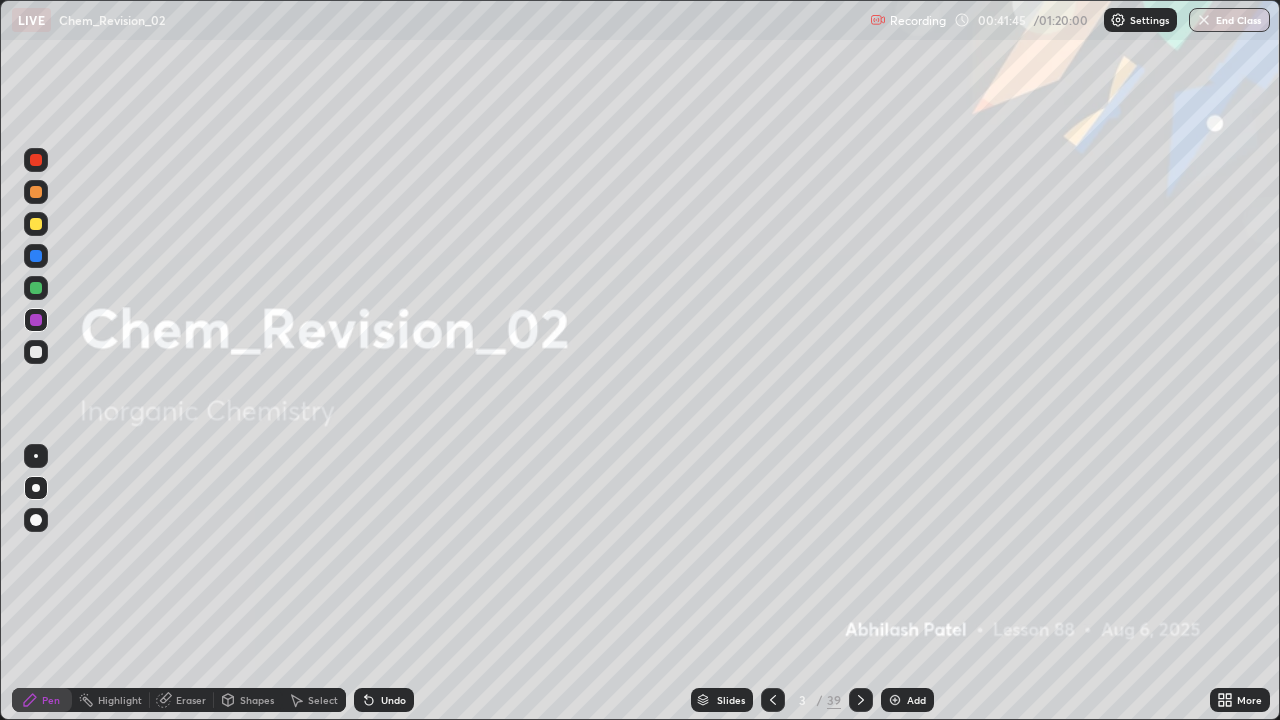 click 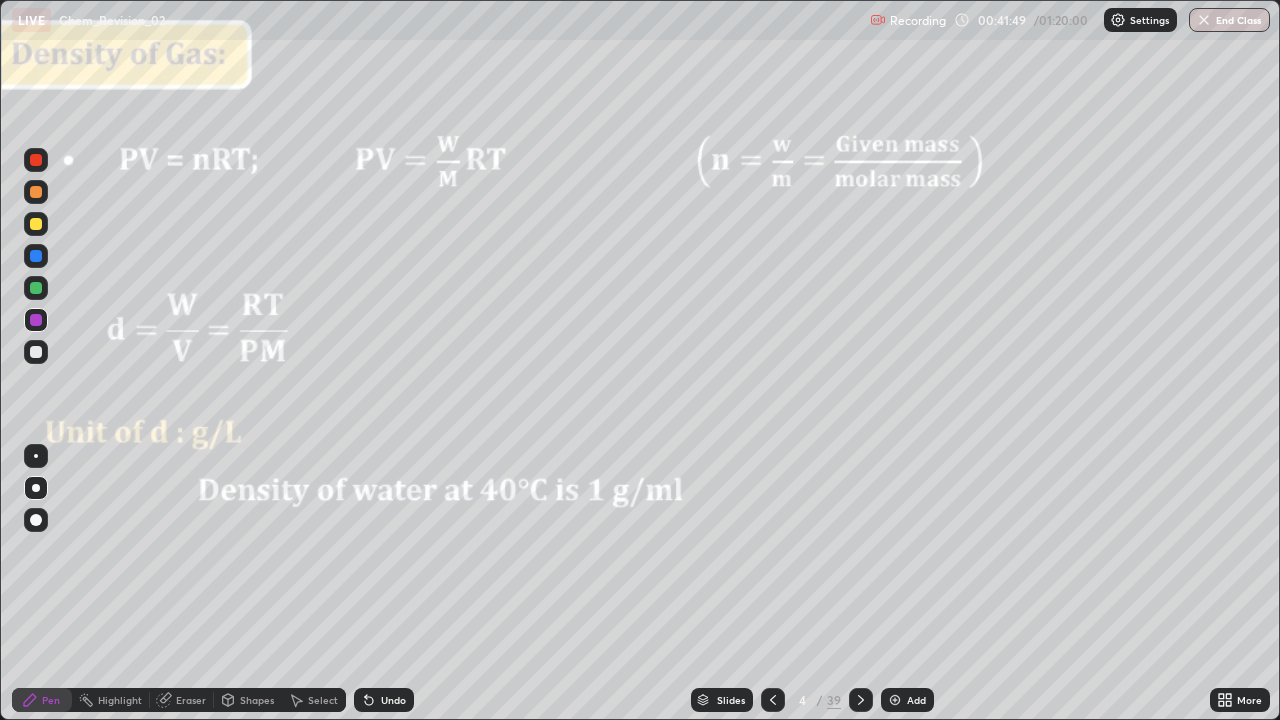 click at bounding box center (861, 700) 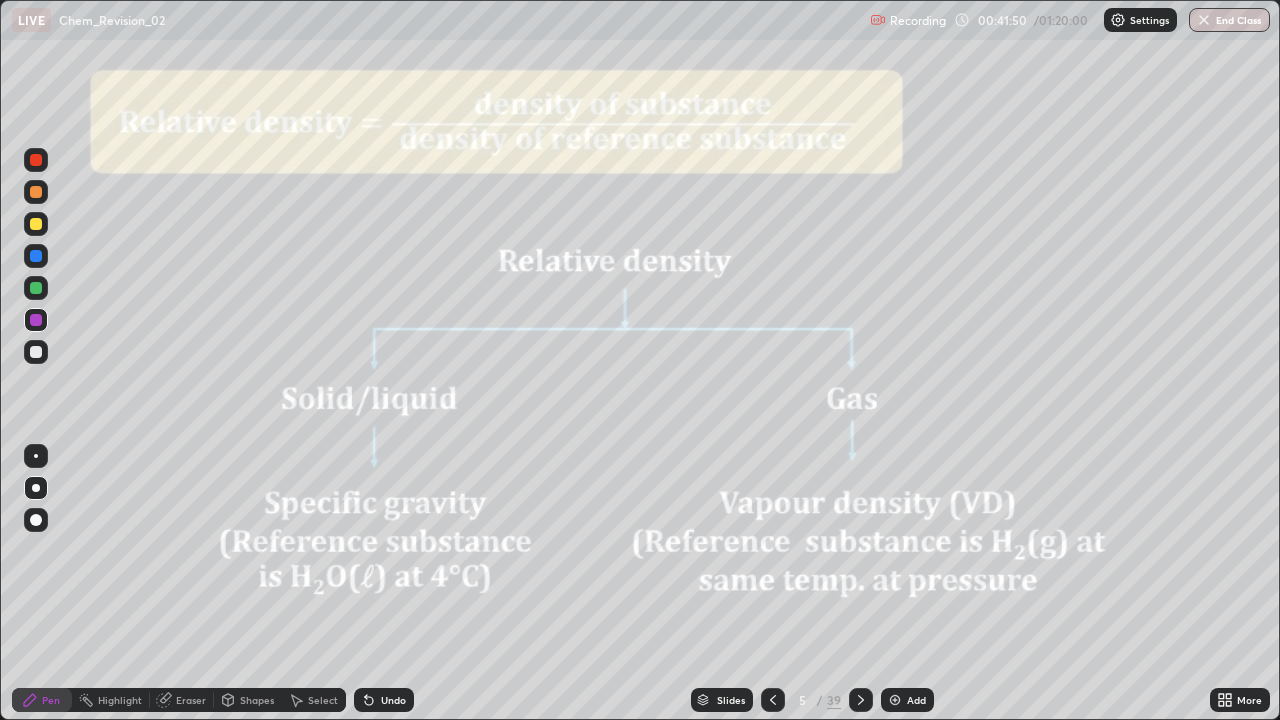 click at bounding box center [861, 700] 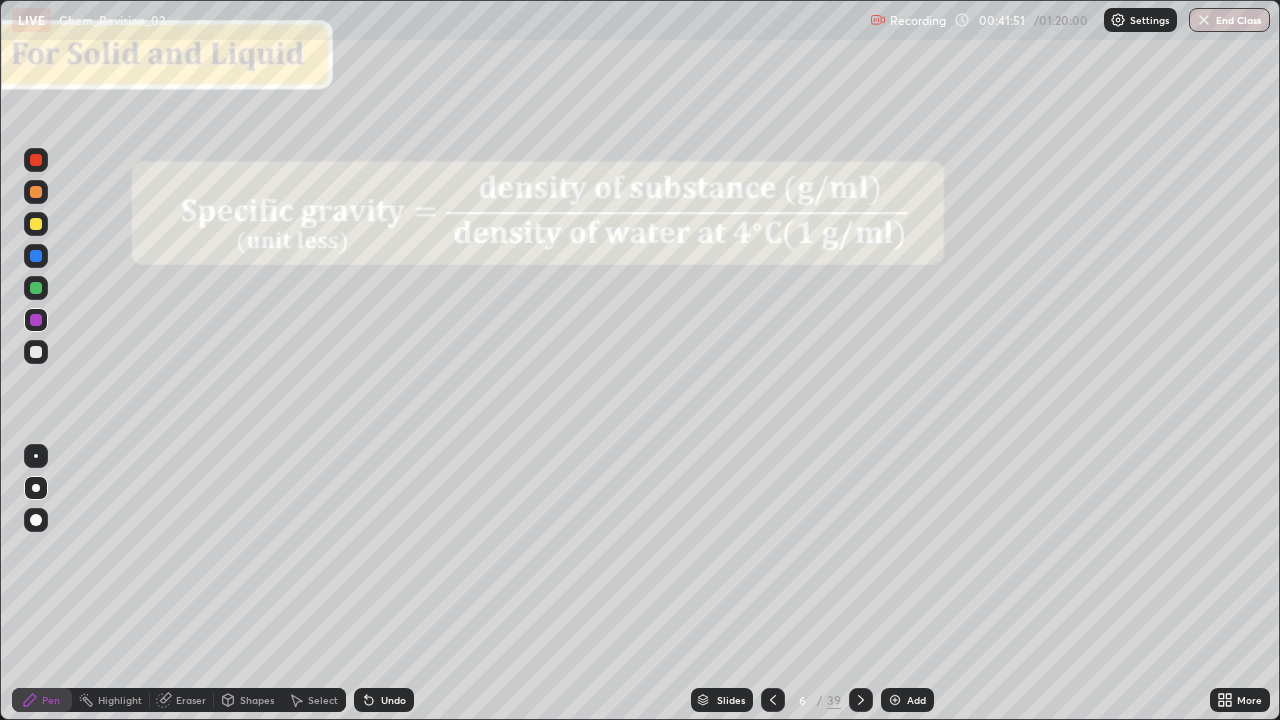 click at bounding box center [861, 700] 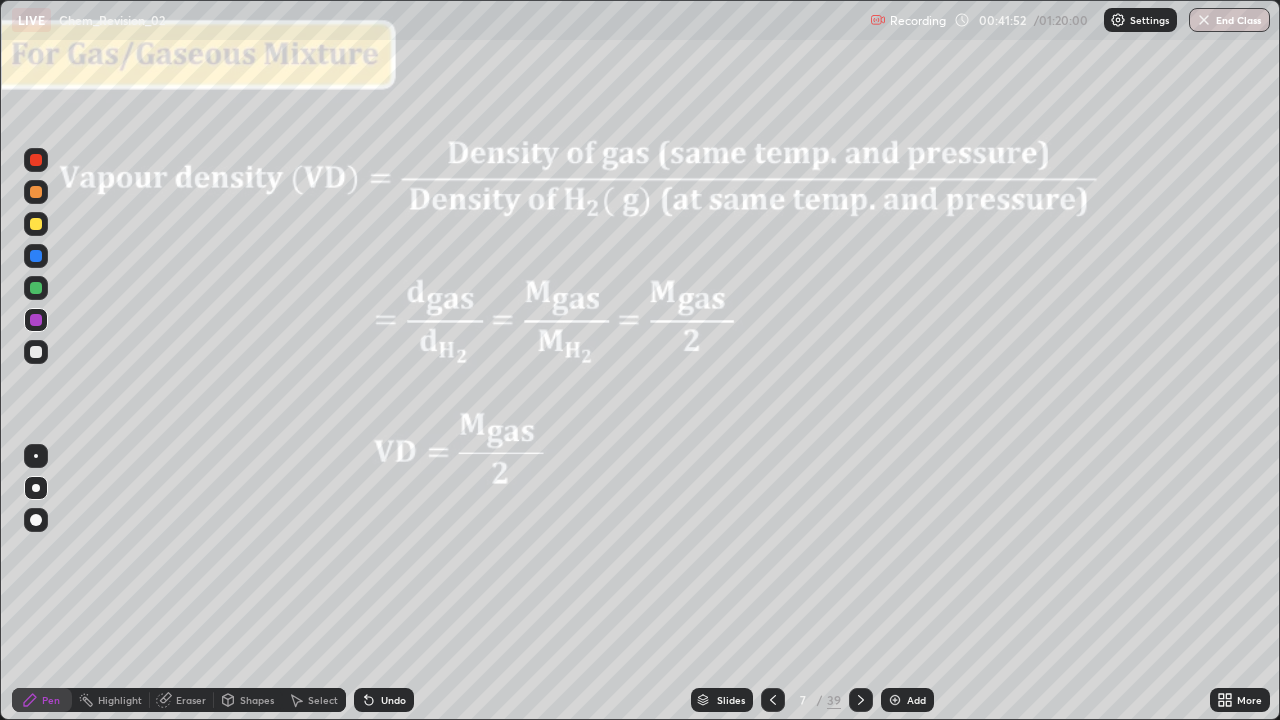 click 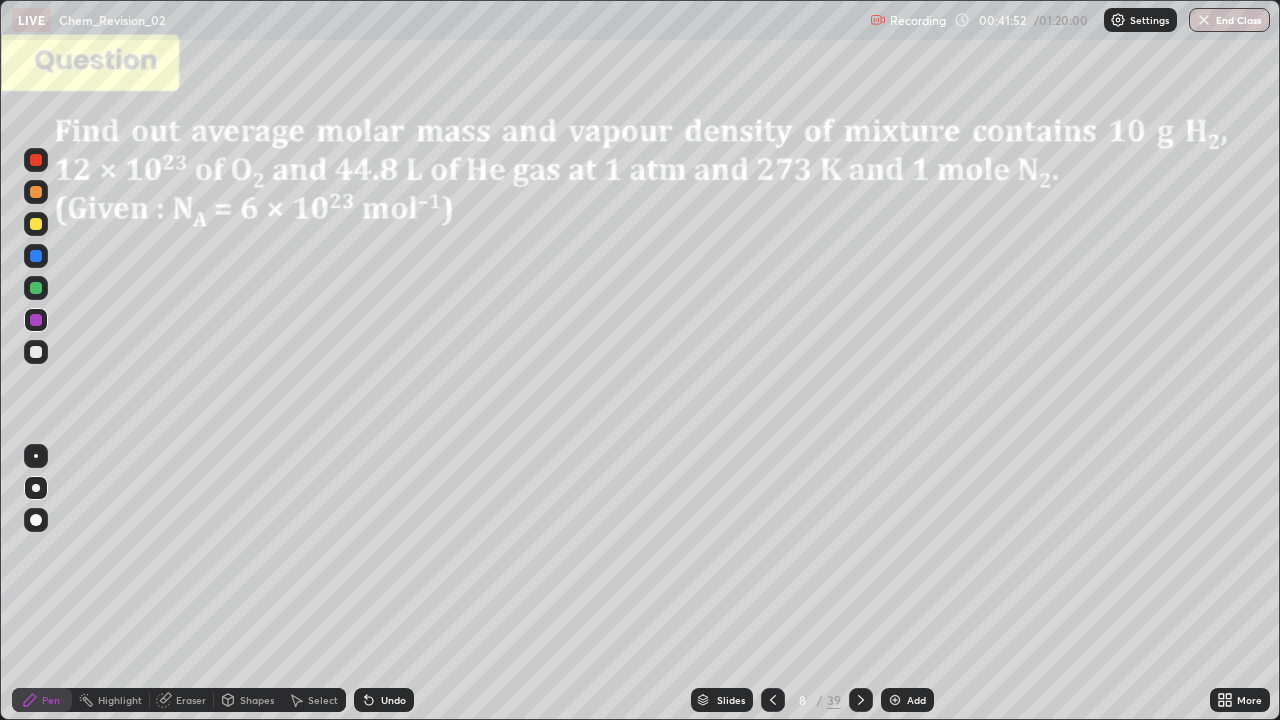 click 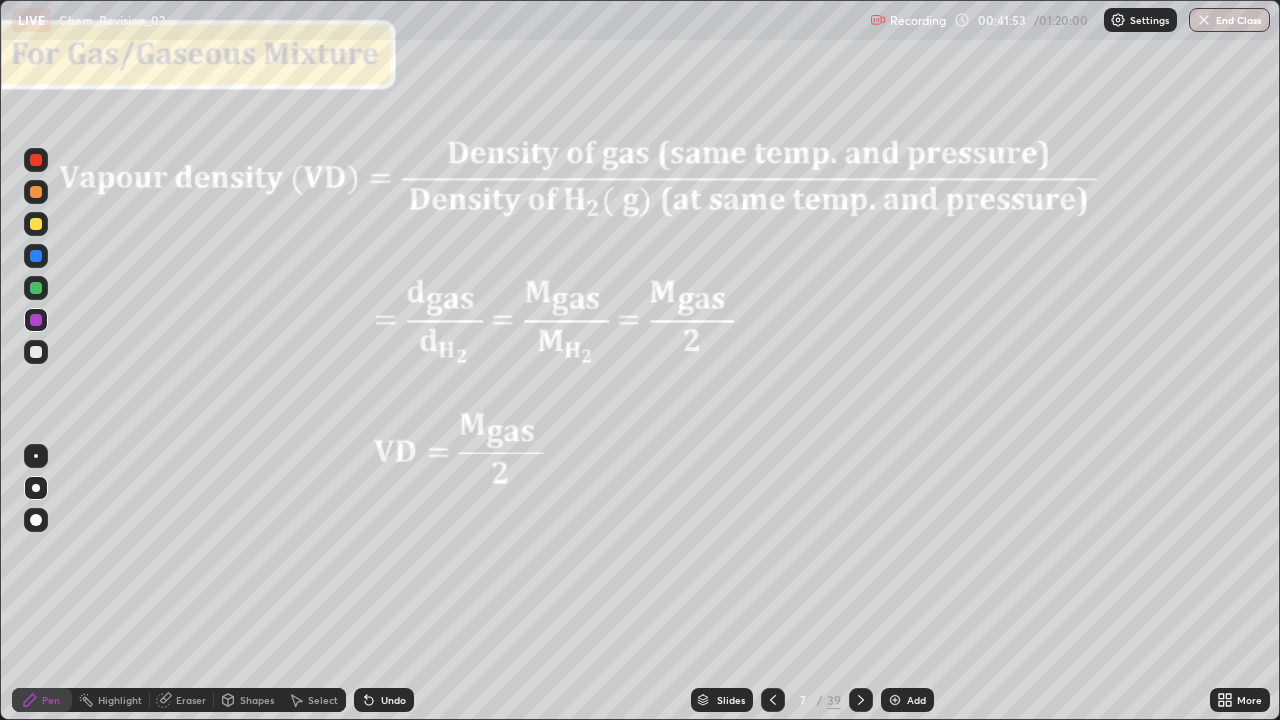 click 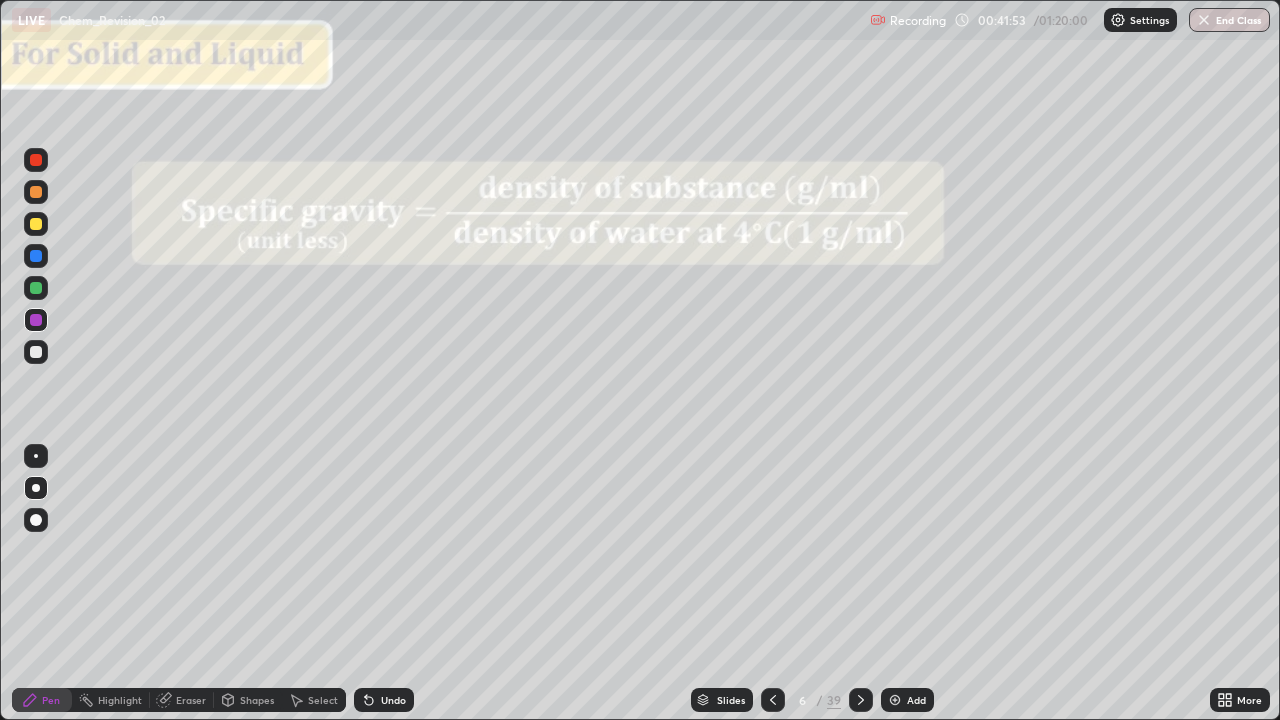 click 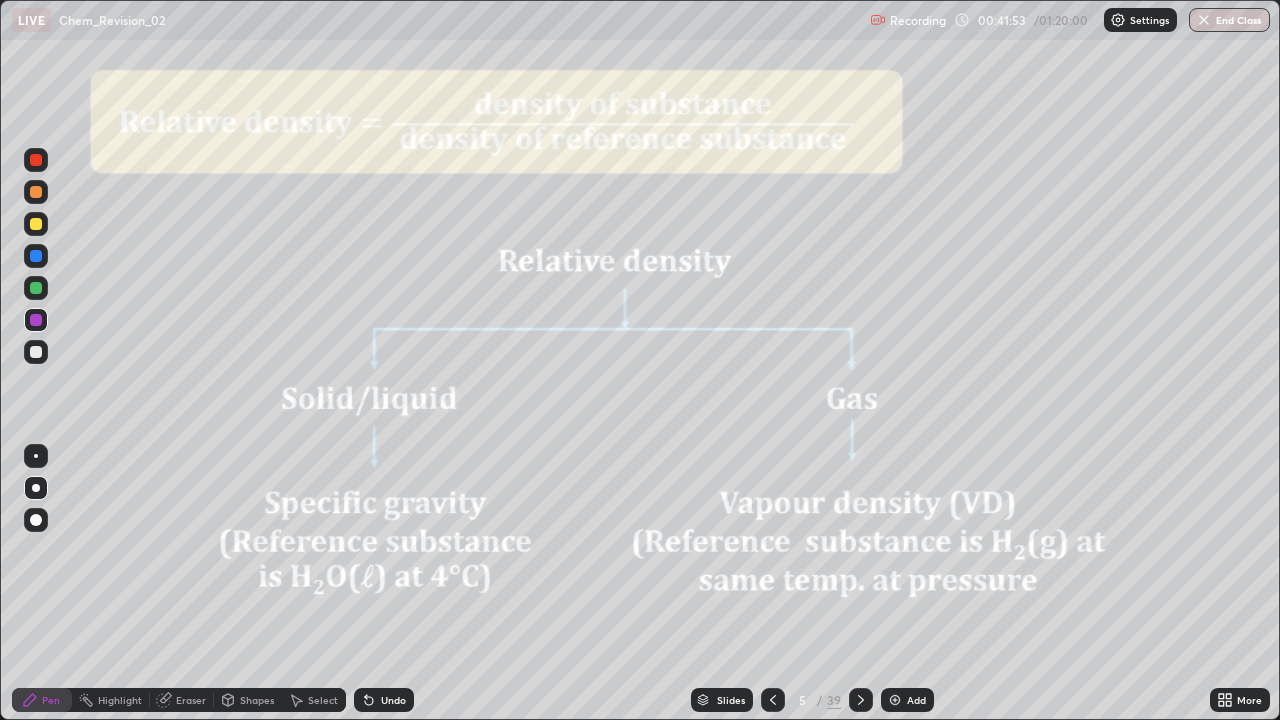 click 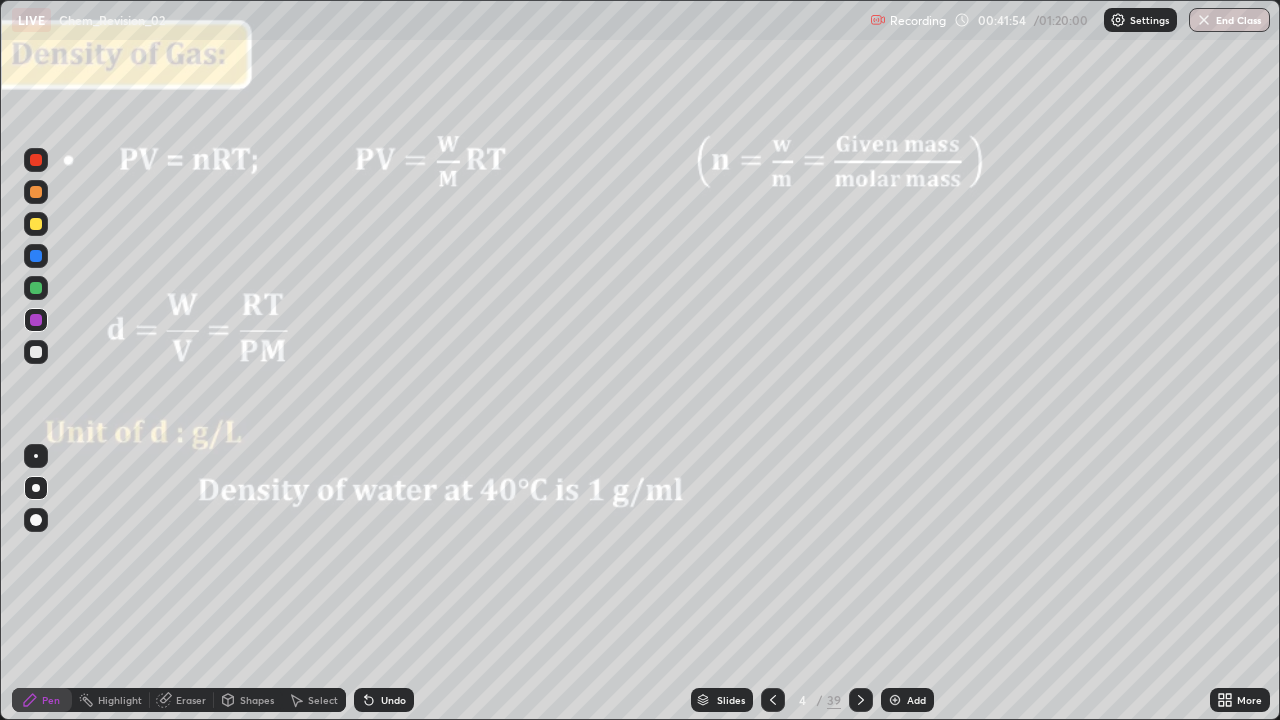 click 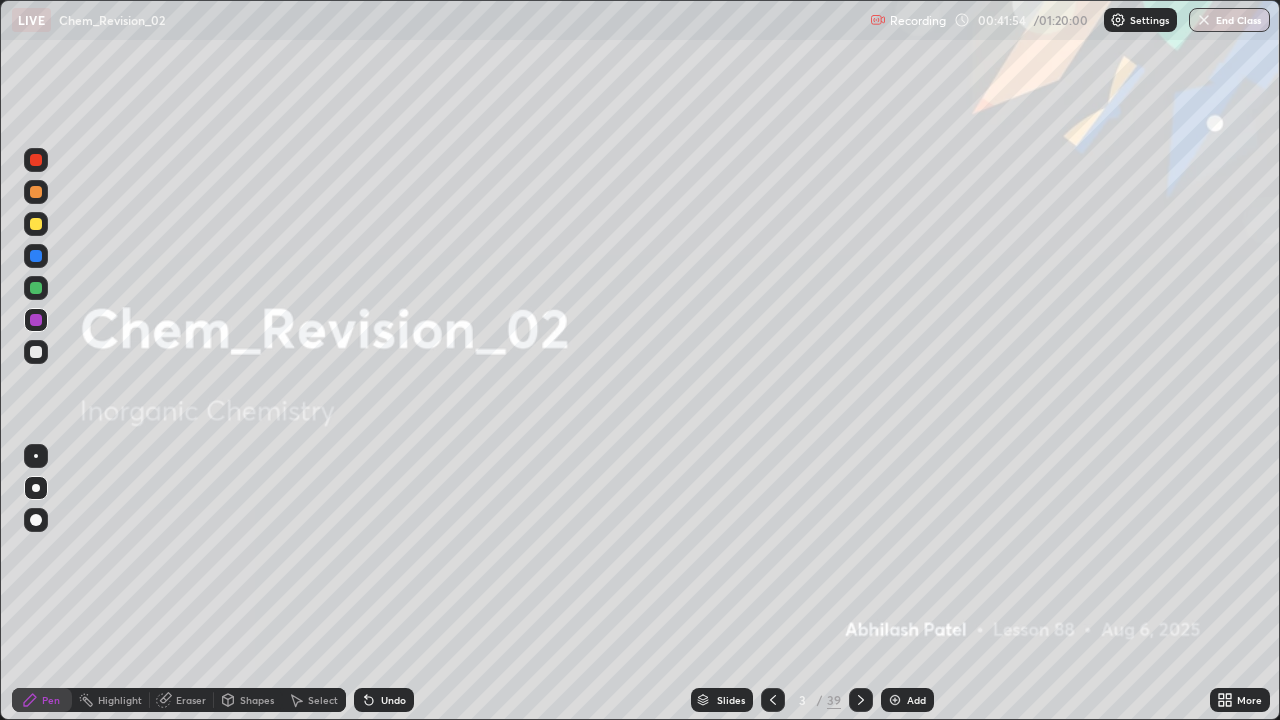 click 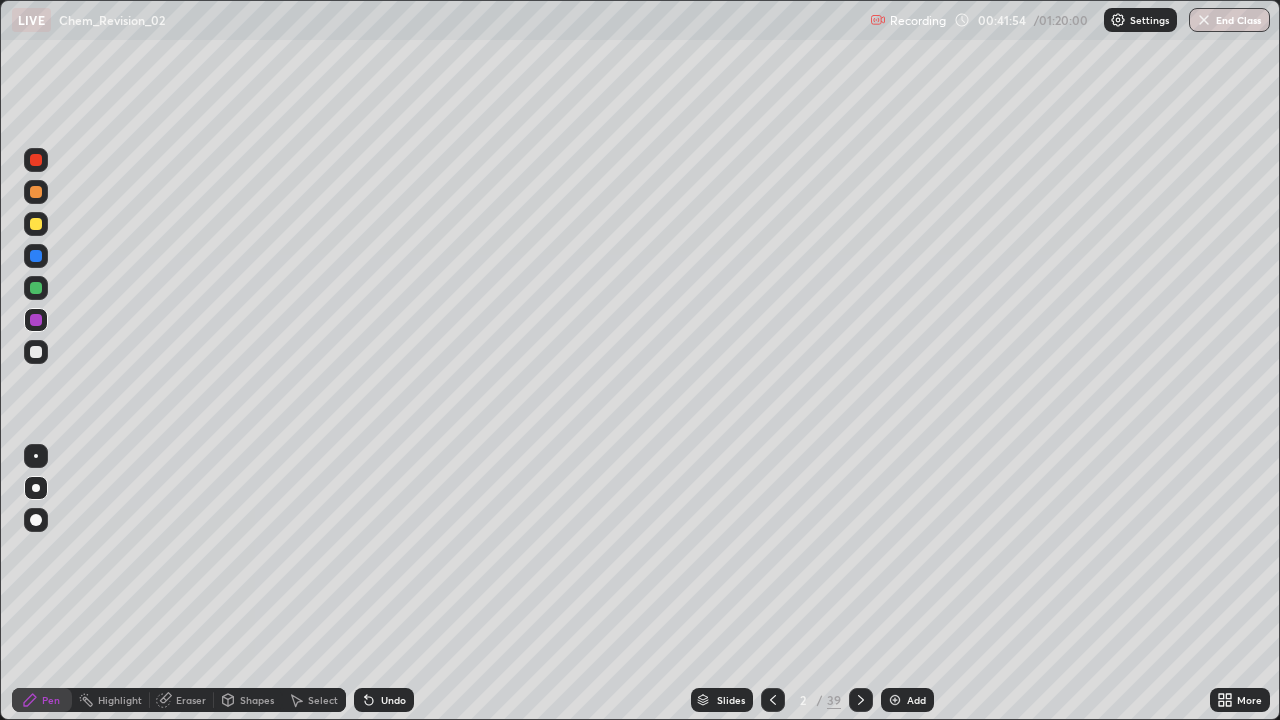 click at bounding box center [773, 700] 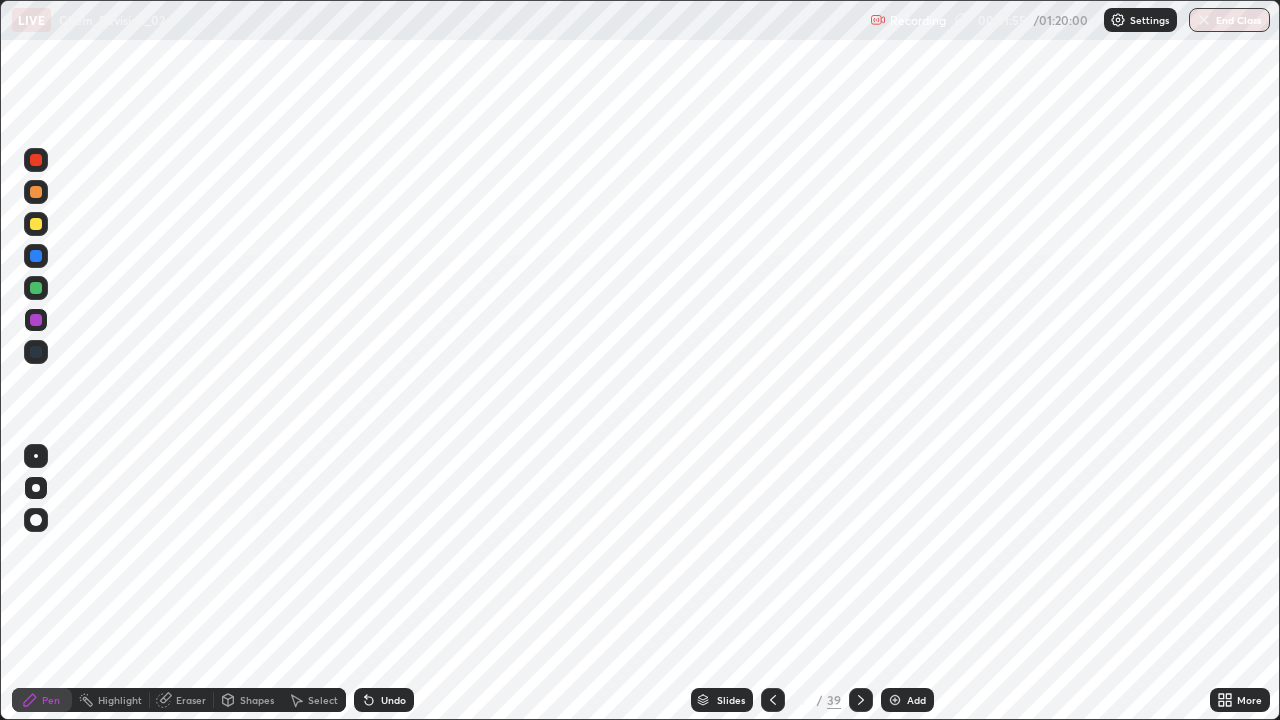 click 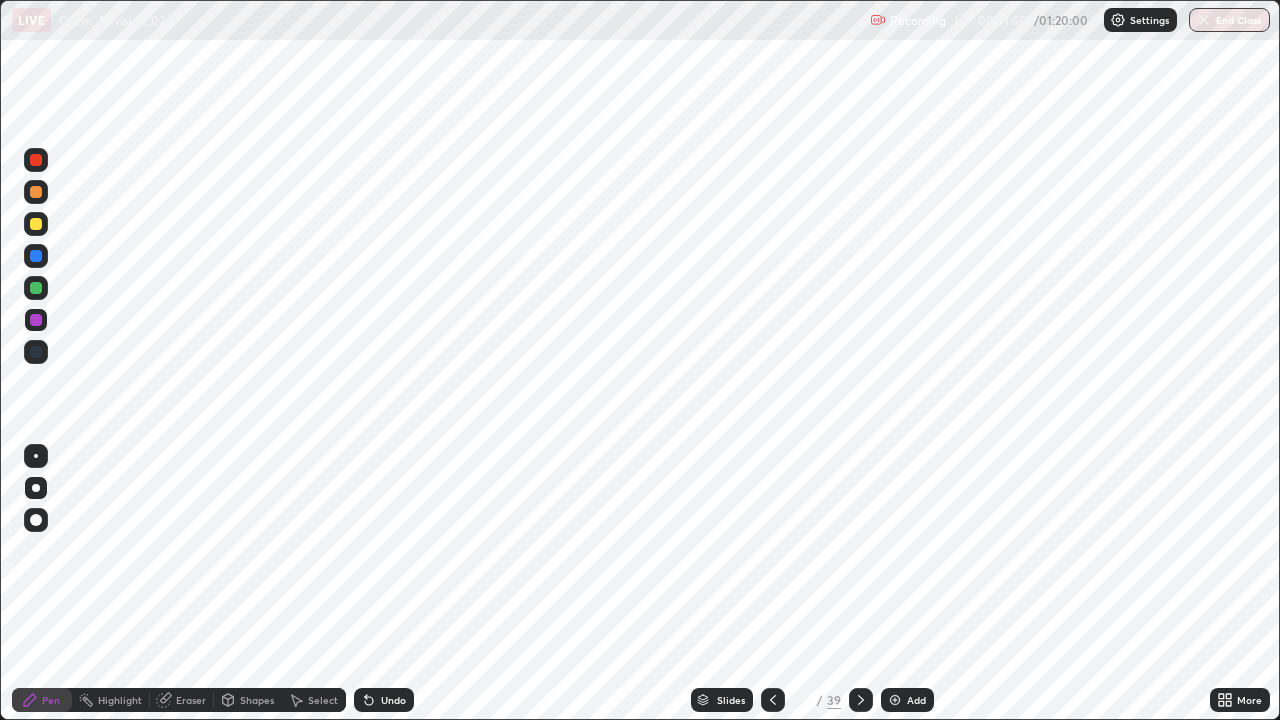 click 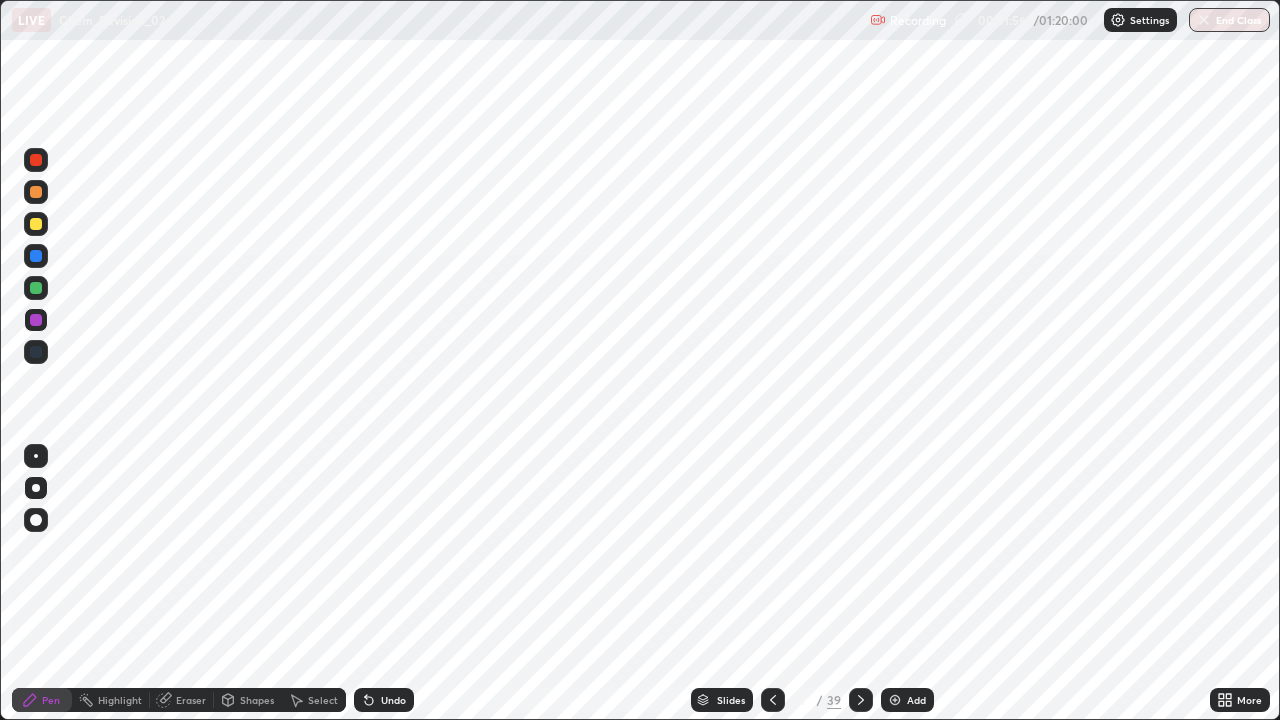 click 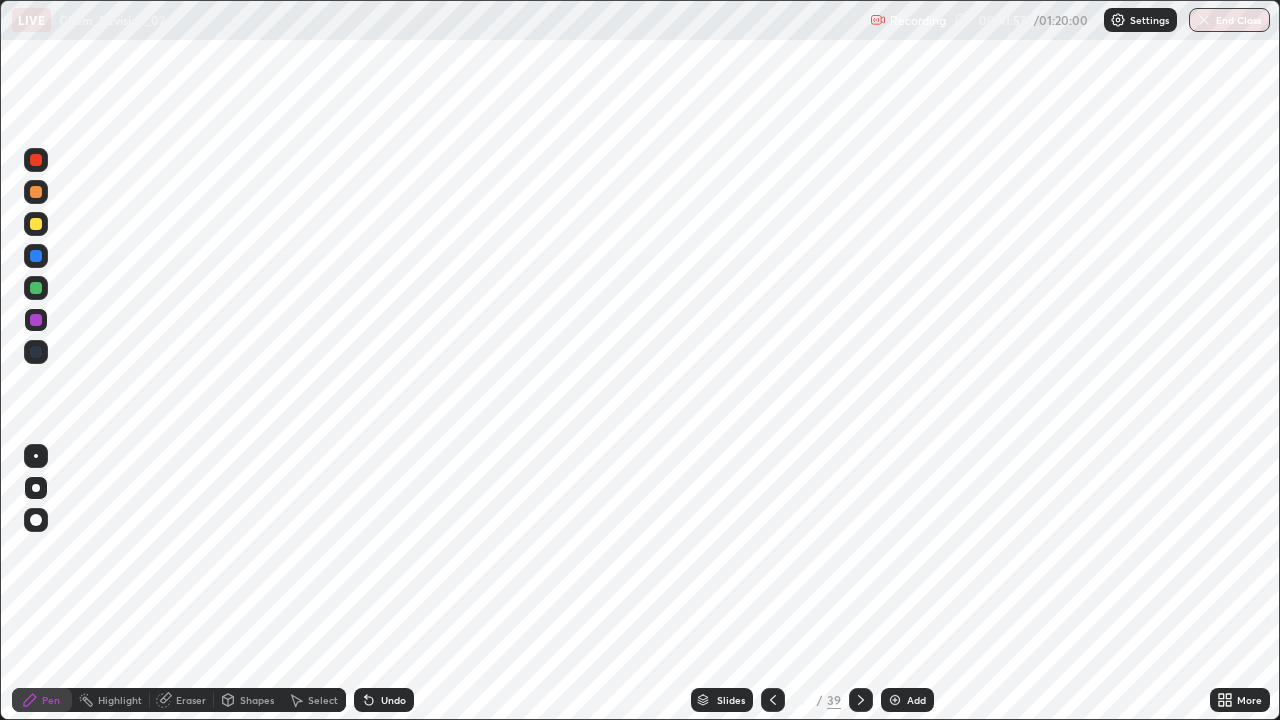 click at bounding box center (861, 700) 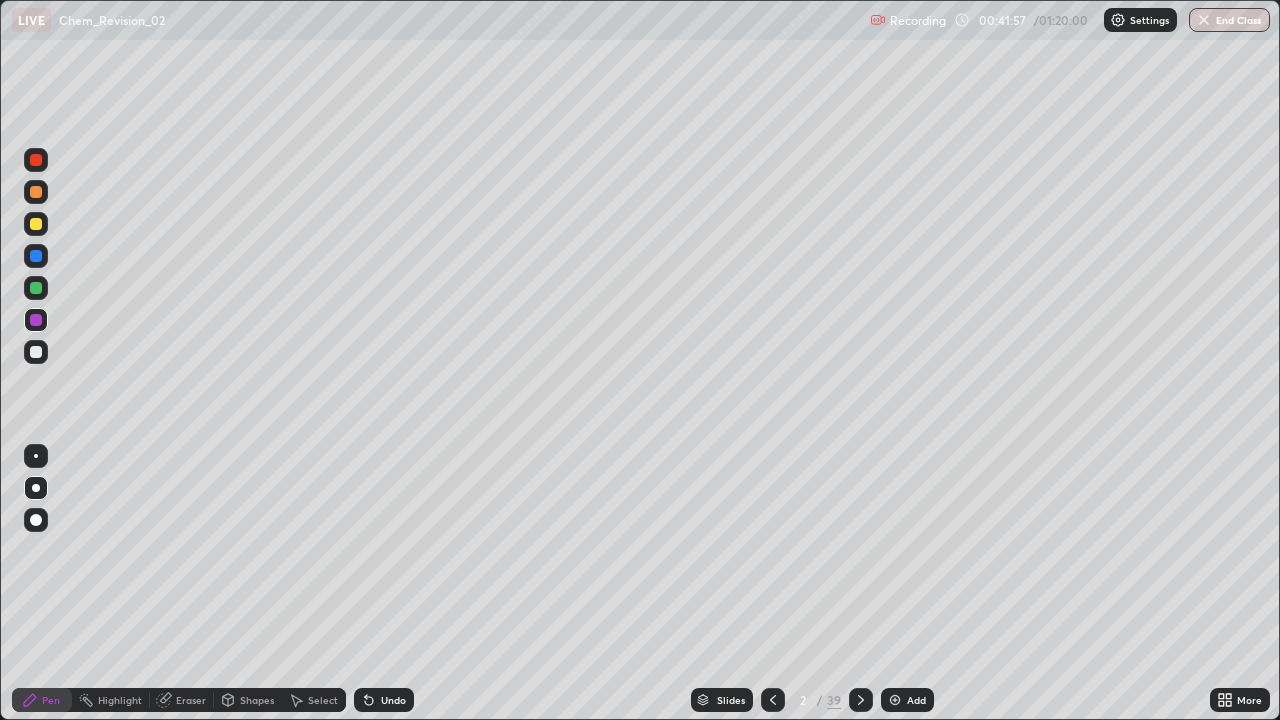click 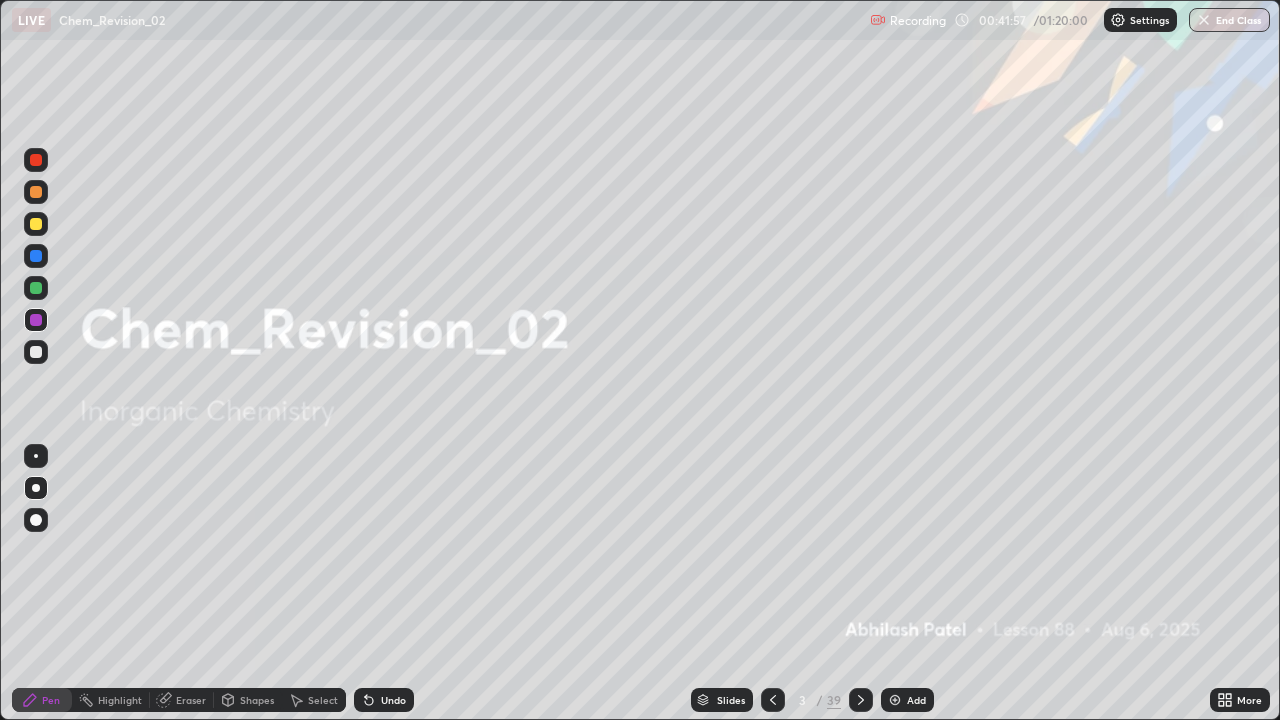 click 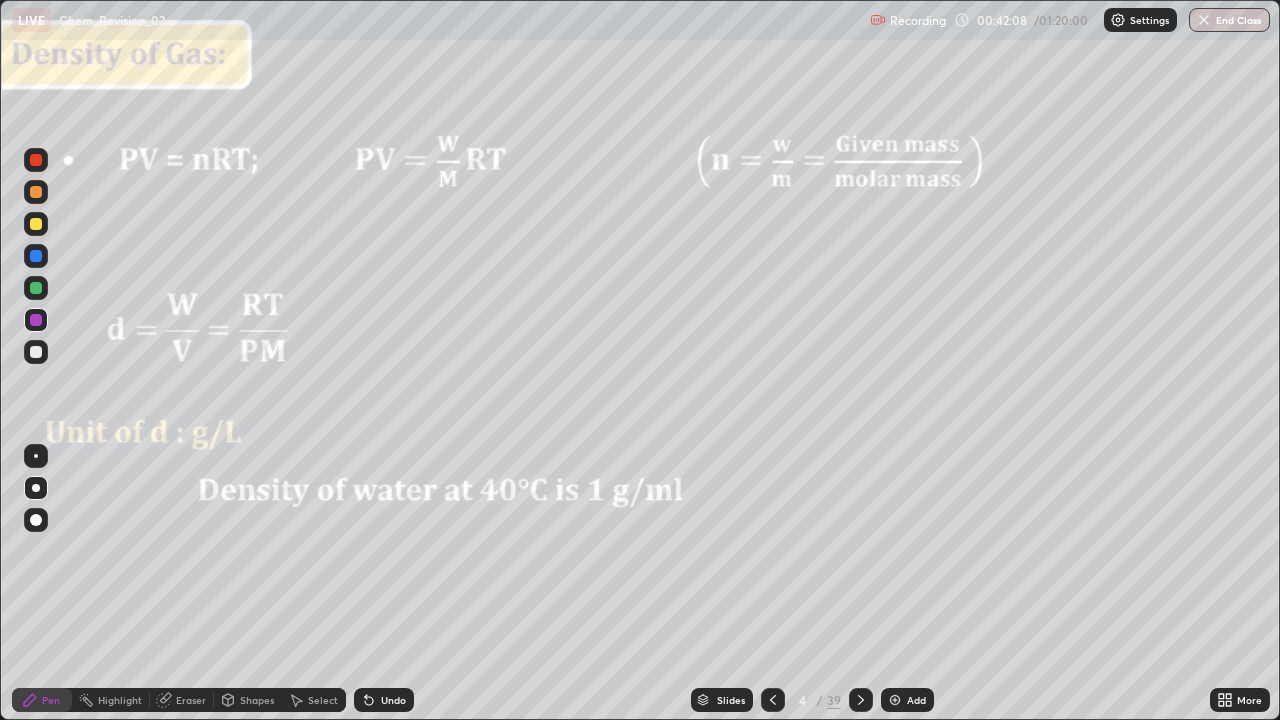 click 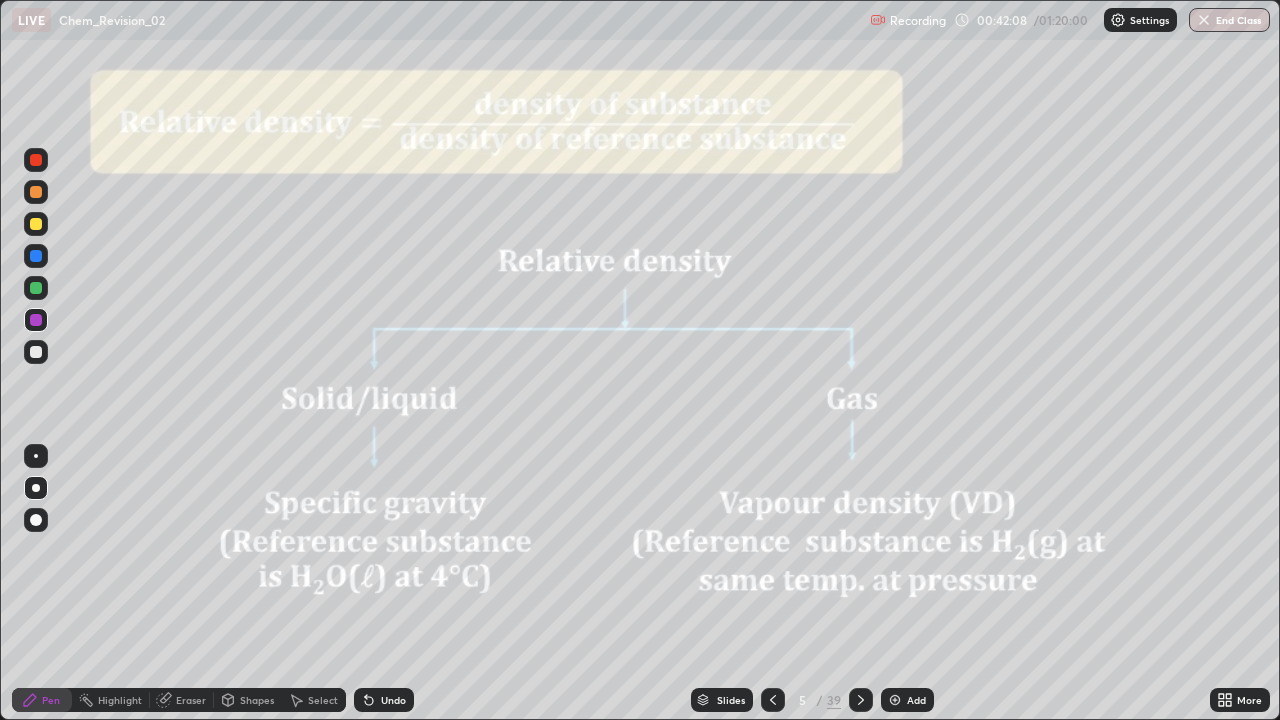 click 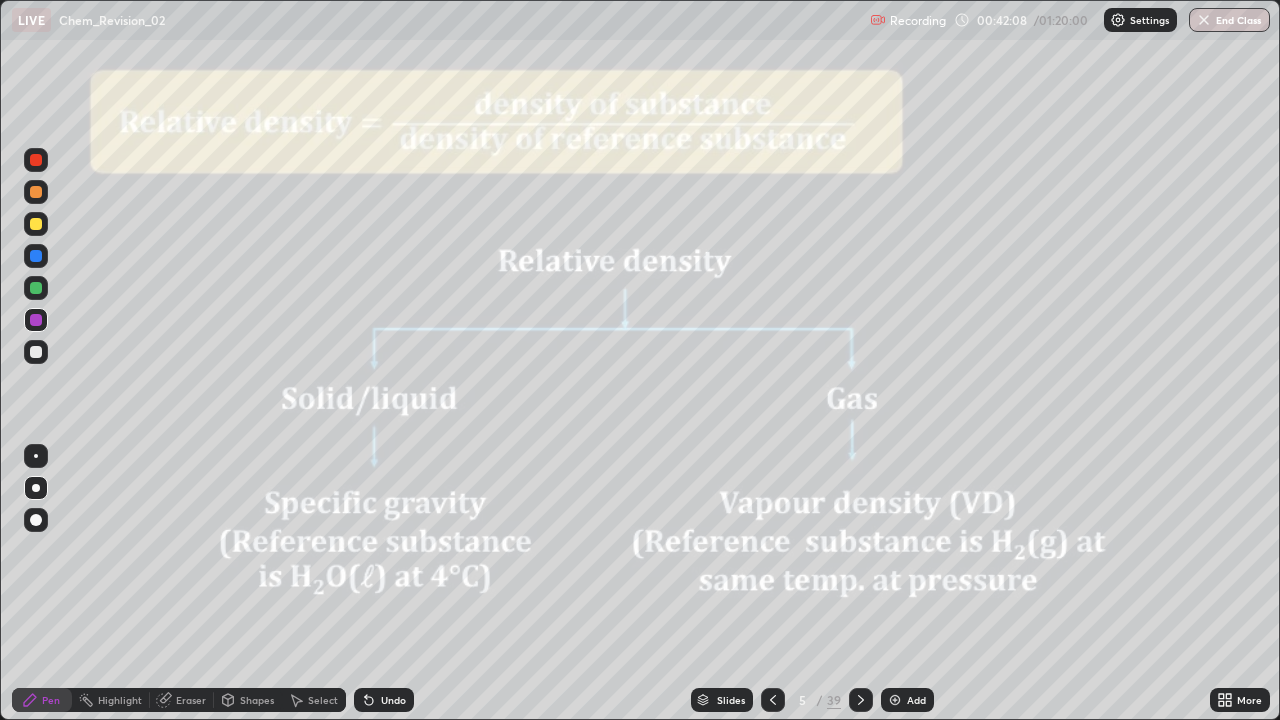 click at bounding box center [861, 700] 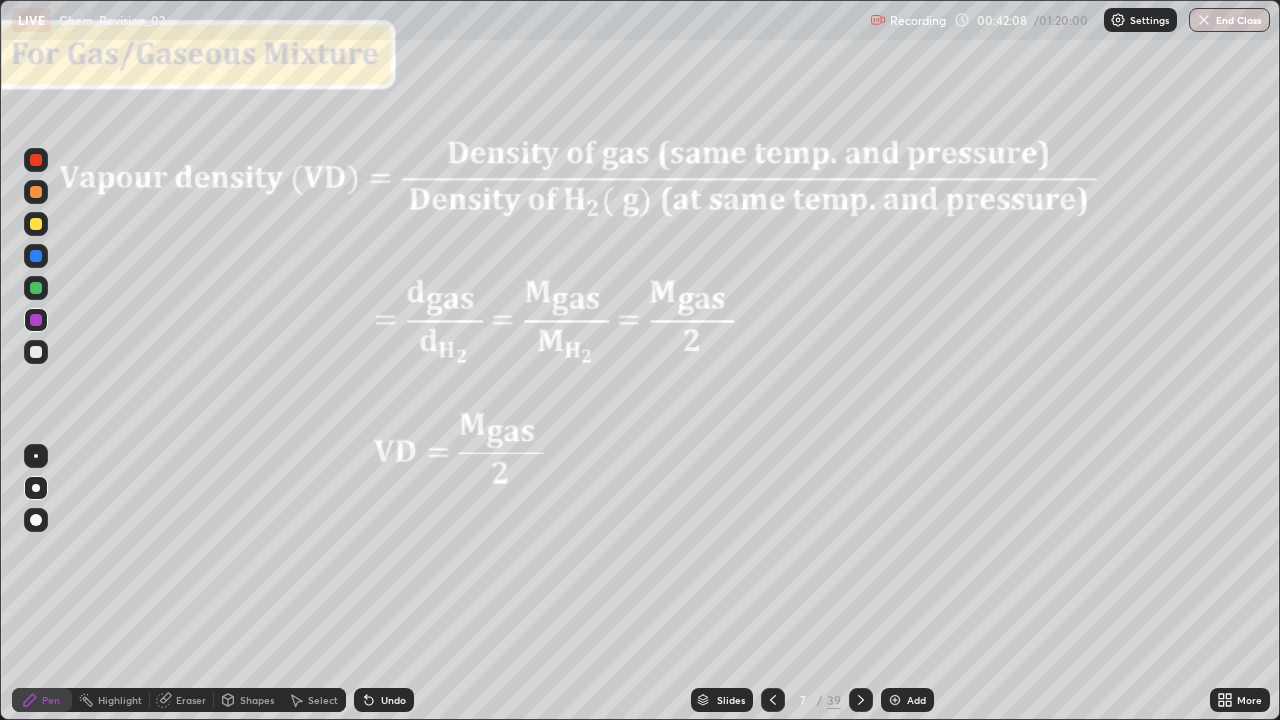 click 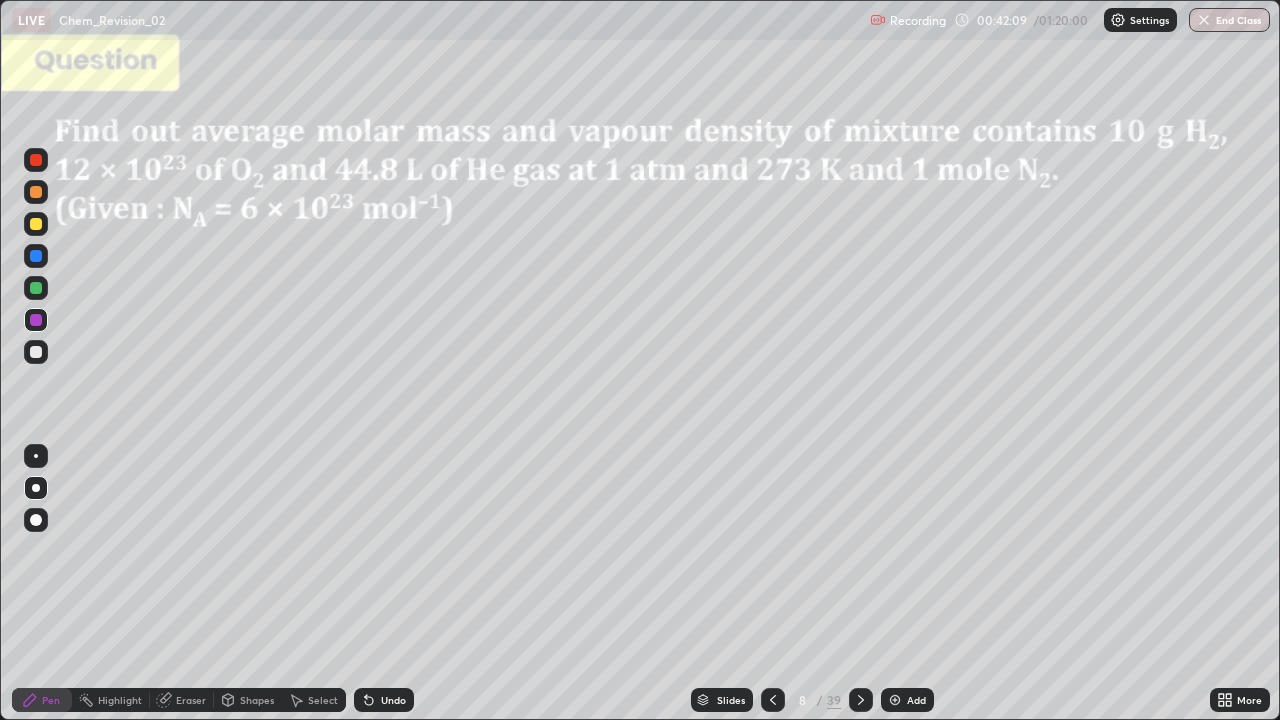 click 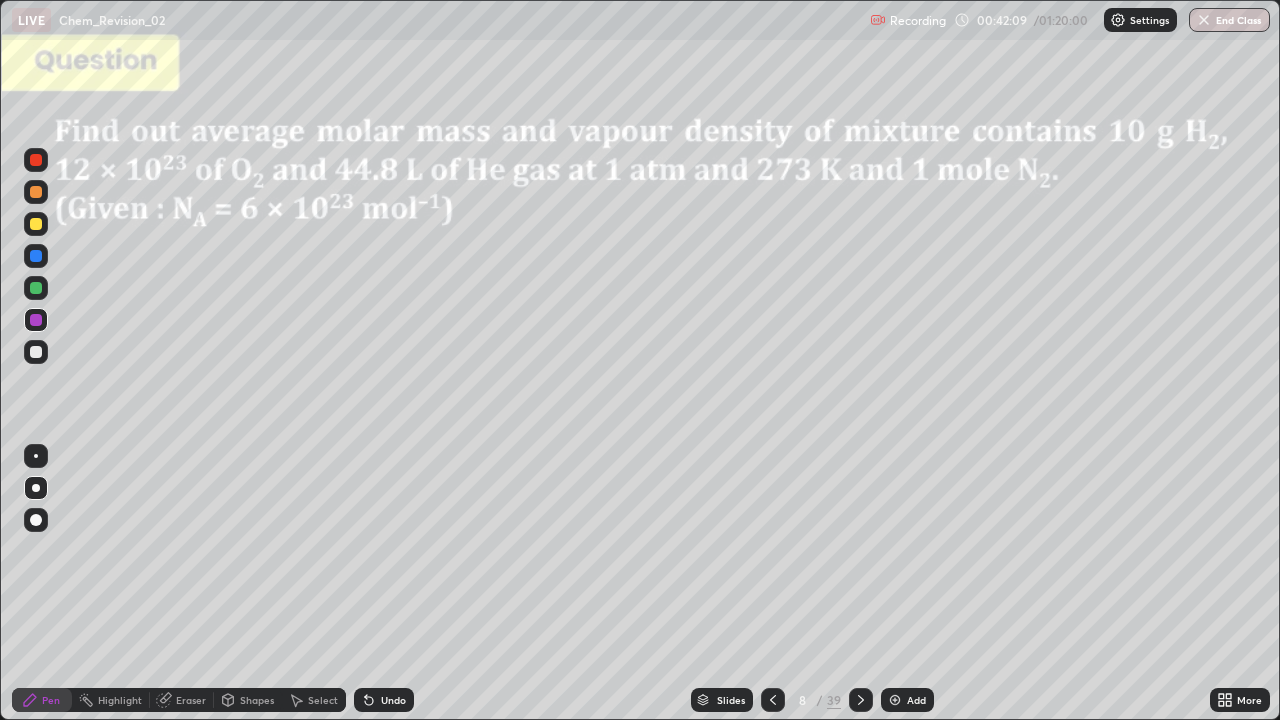 click at bounding box center (861, 700) 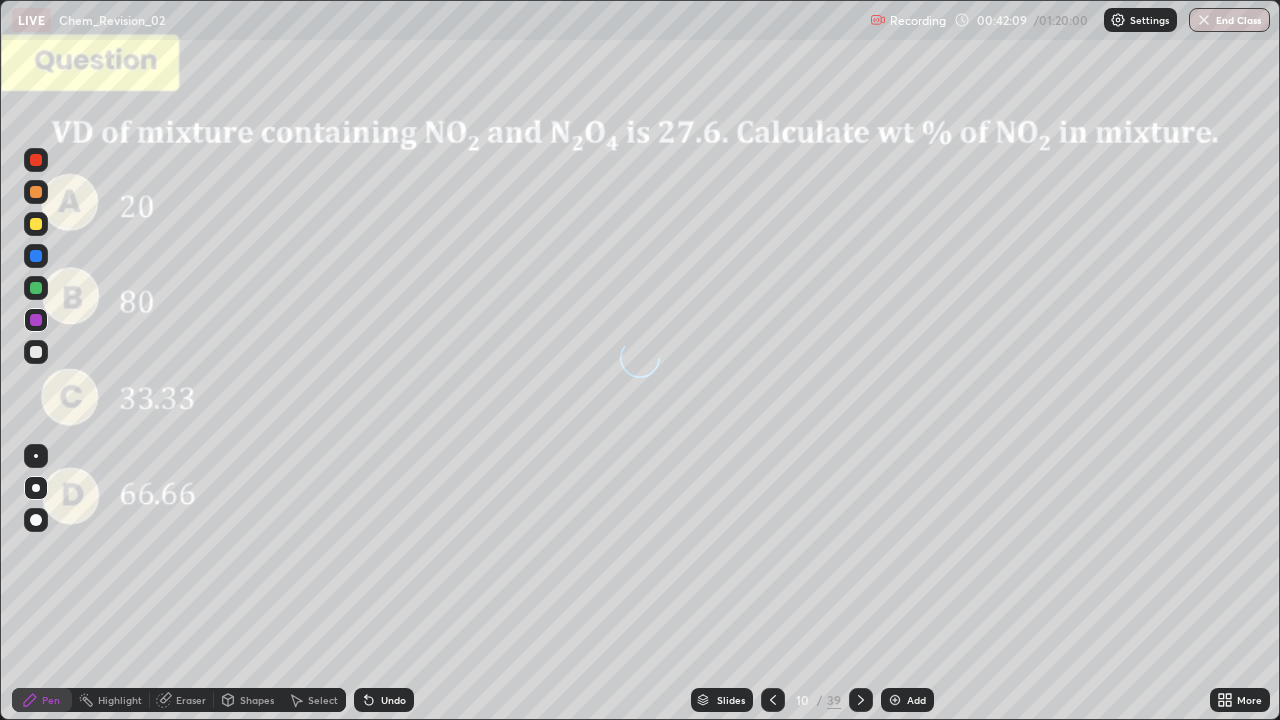 click at bounding box center (861, 700) 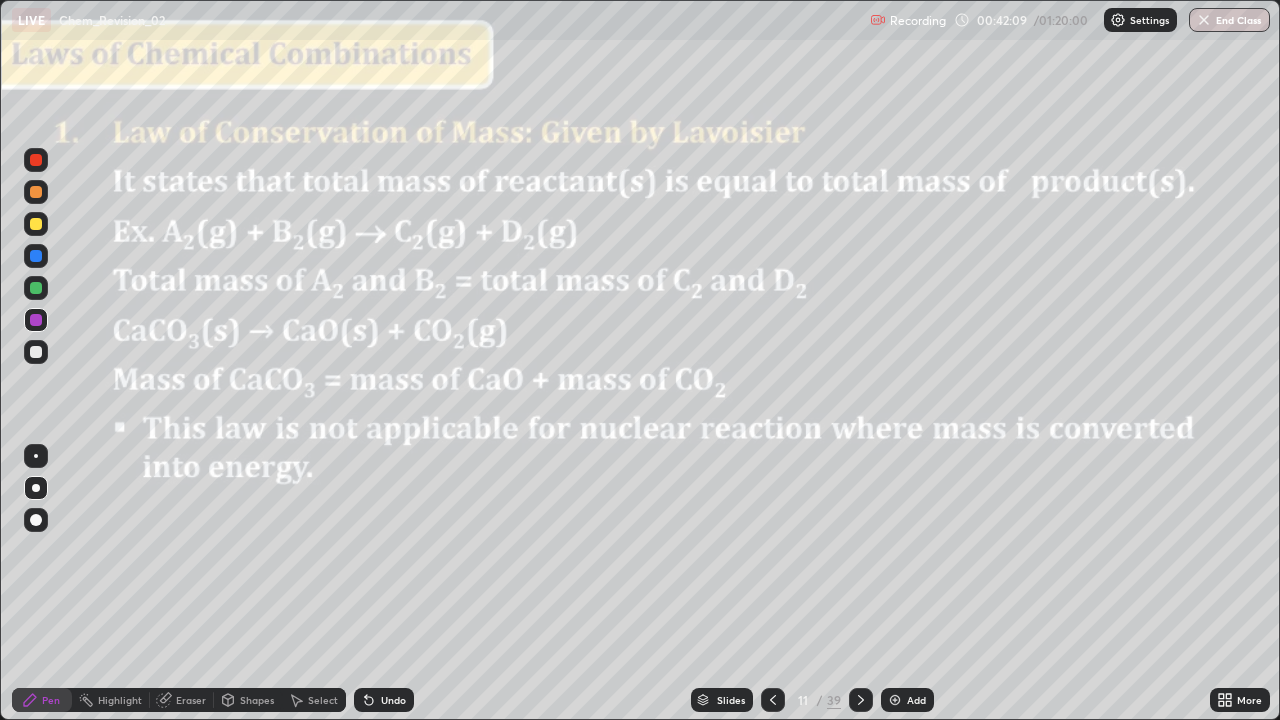 click at bounding box center (861, 700) 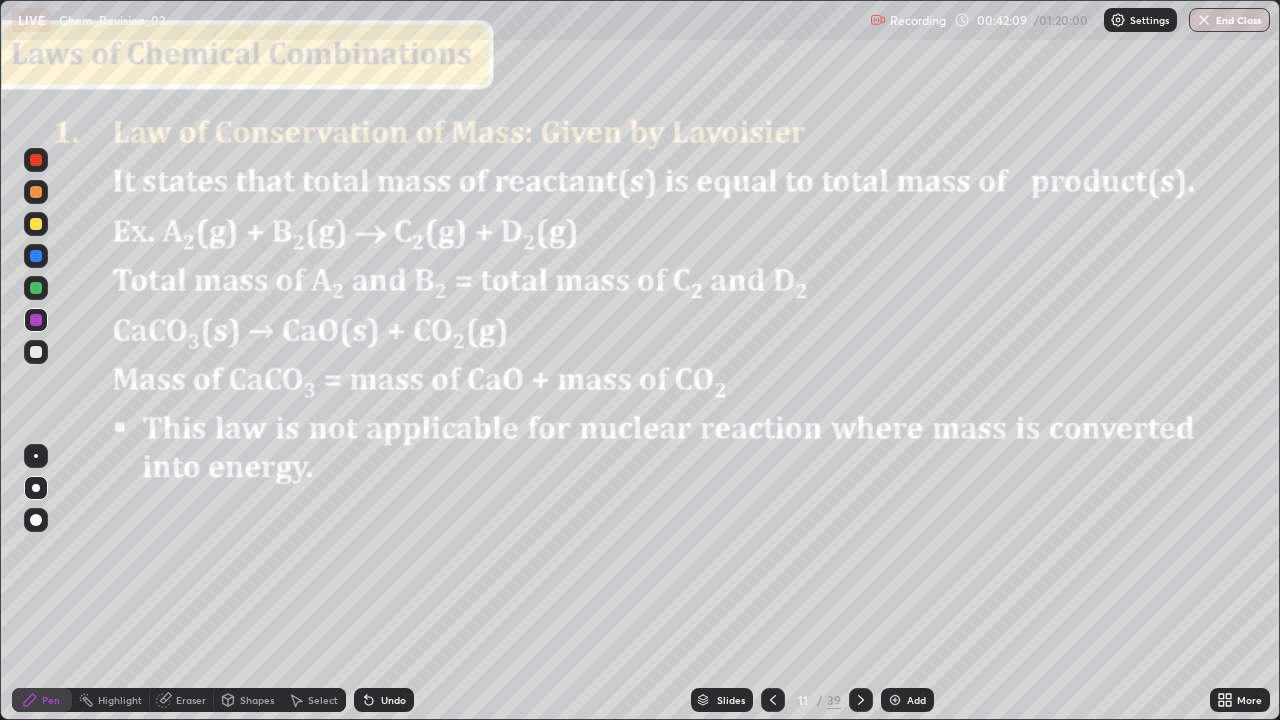 click at bounding box center [861, 700] 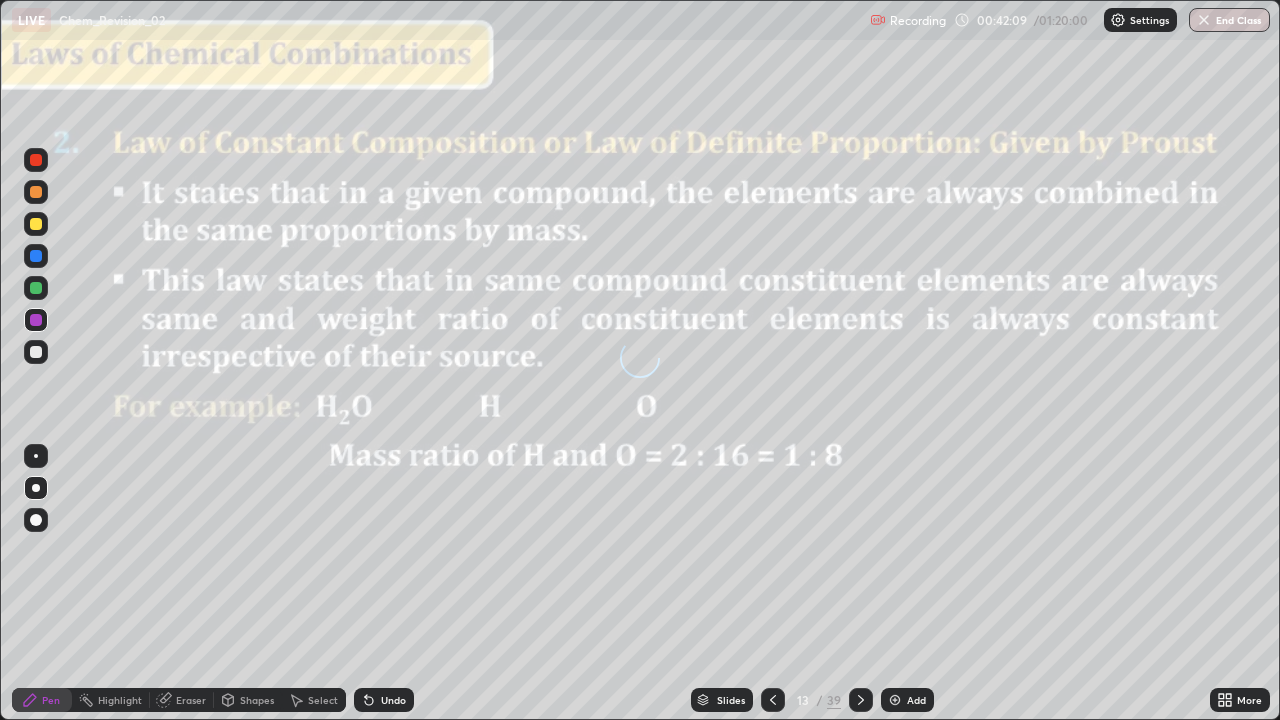 click at bounding box center (861, 700) 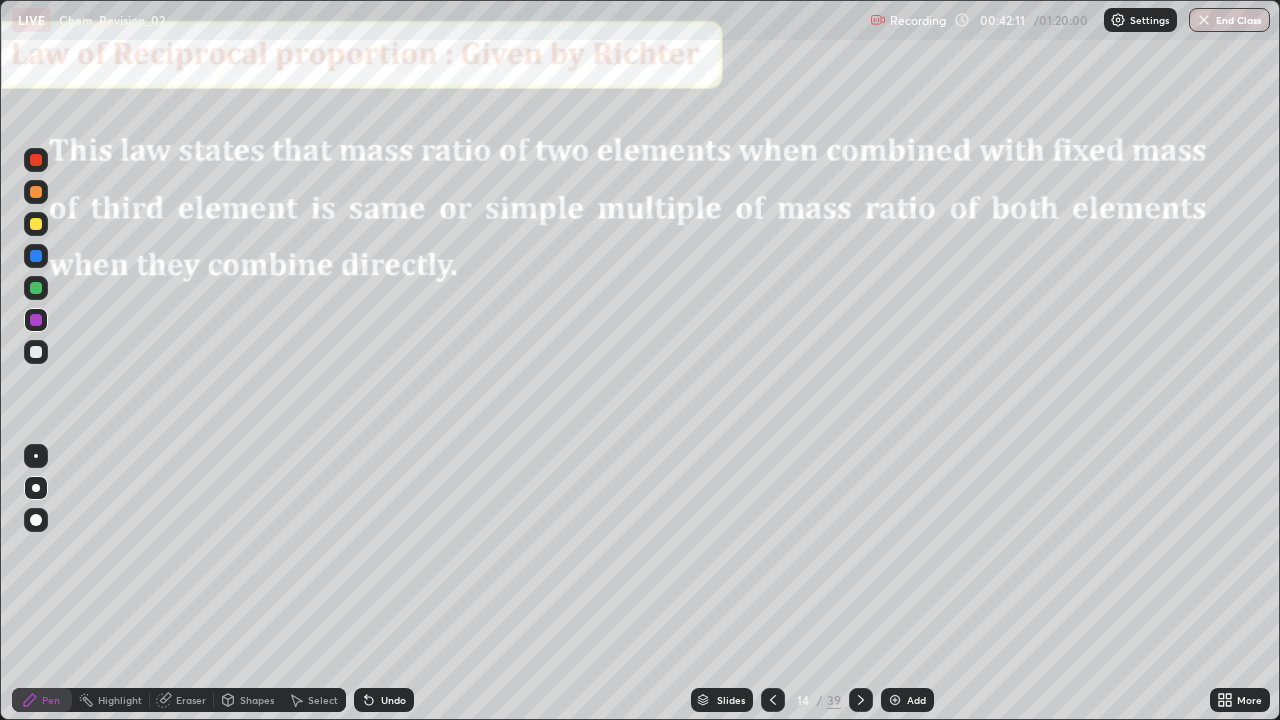 click at bounding box center [773, 700] 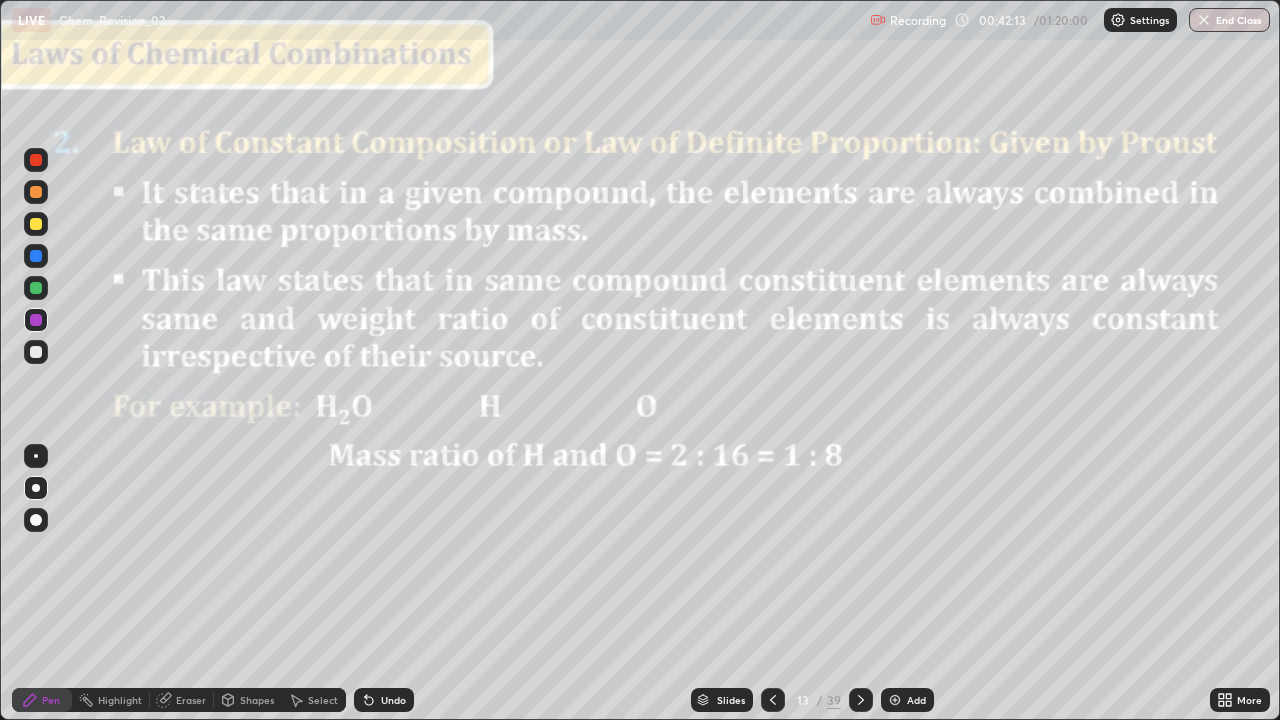 click 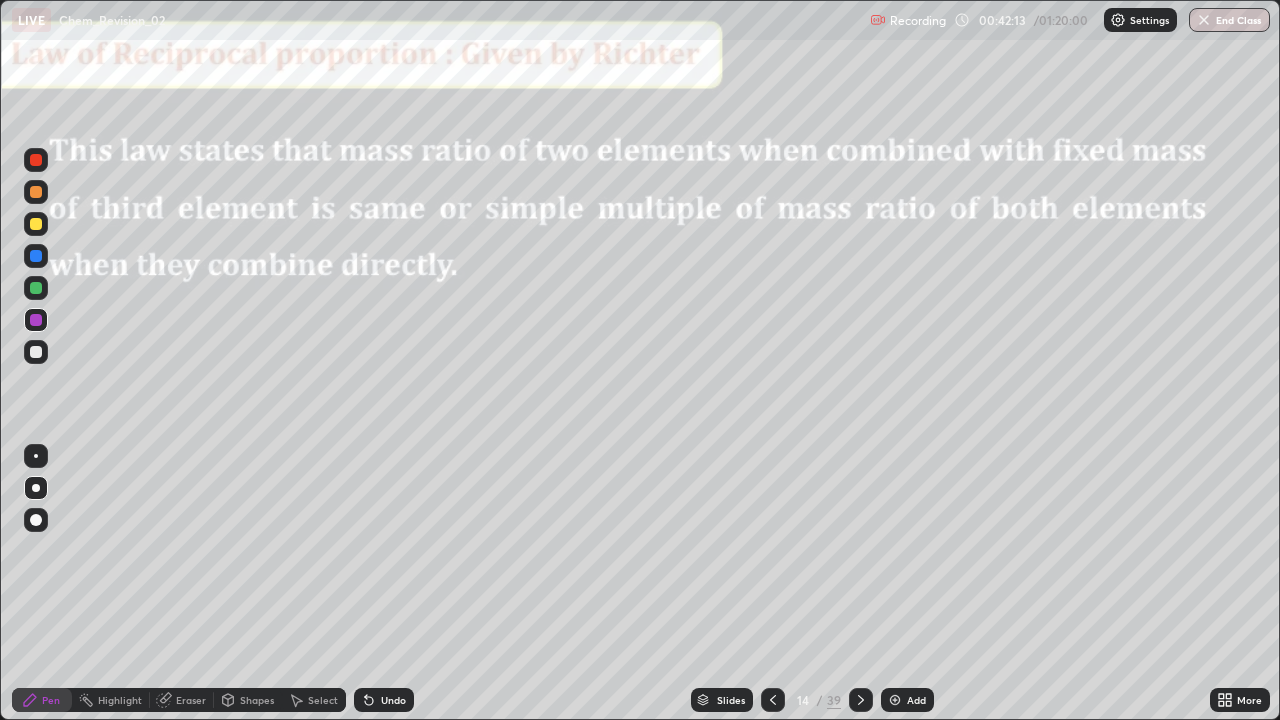 click 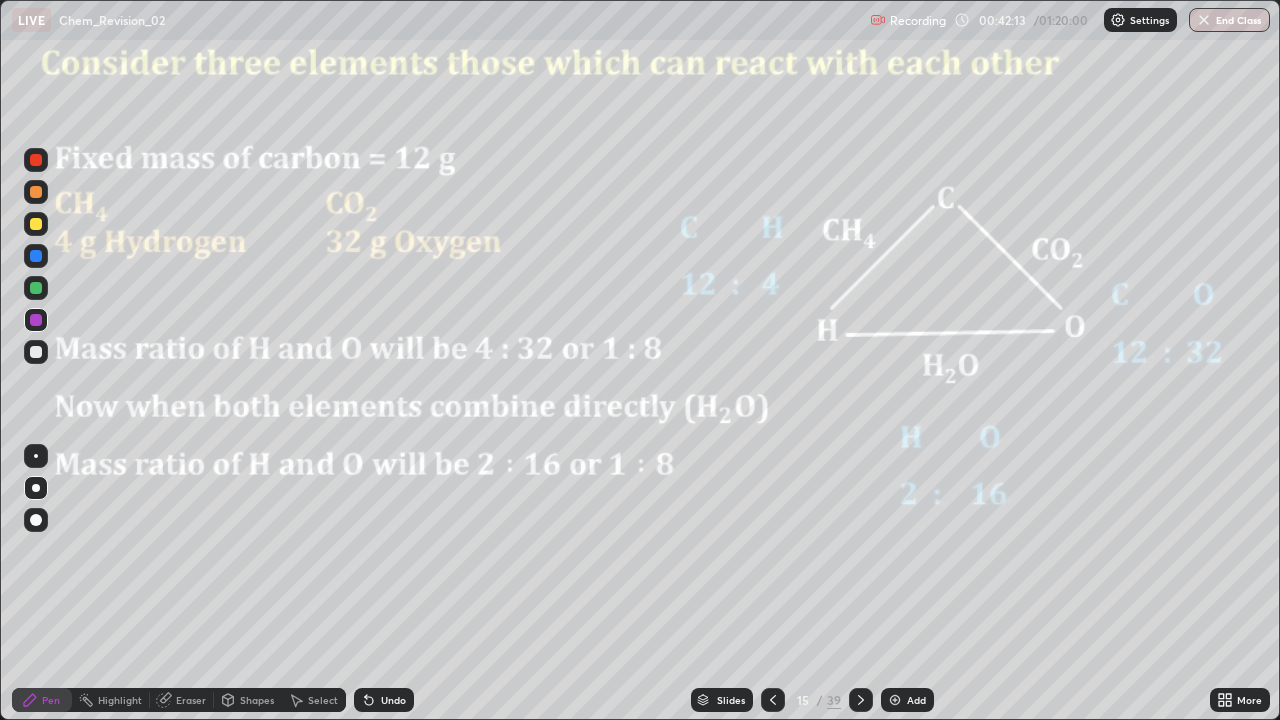 click 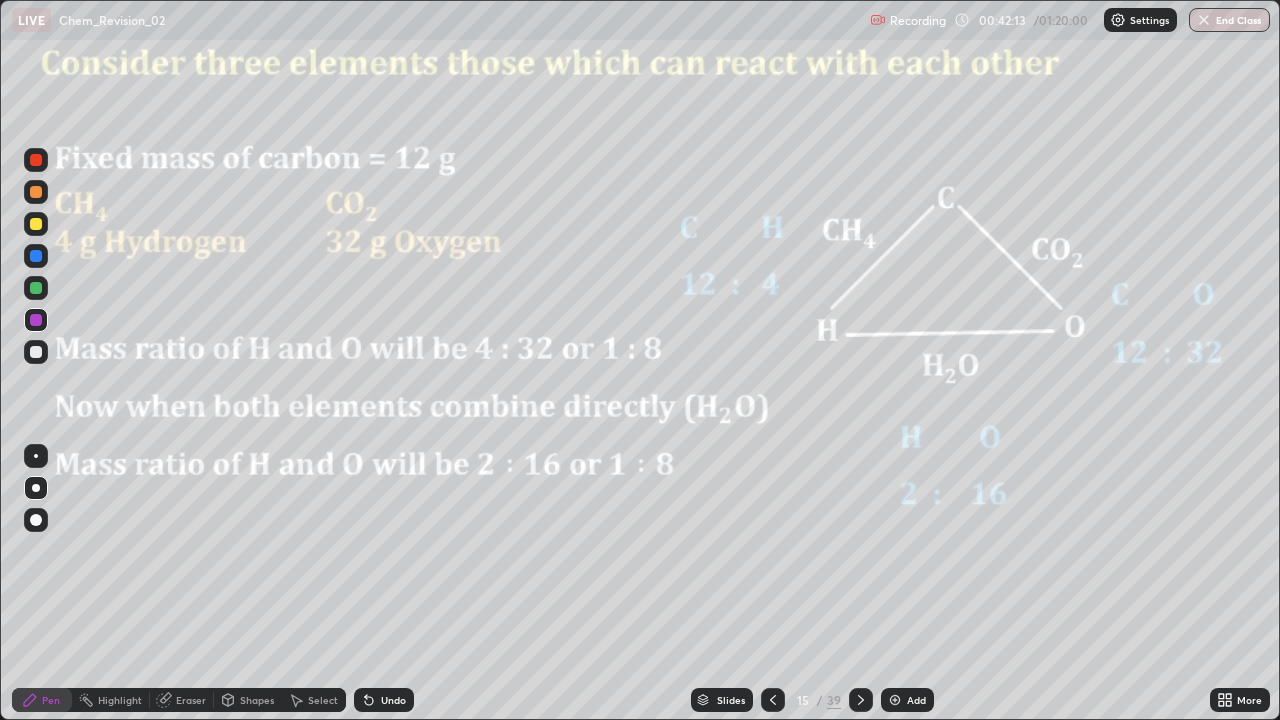 click 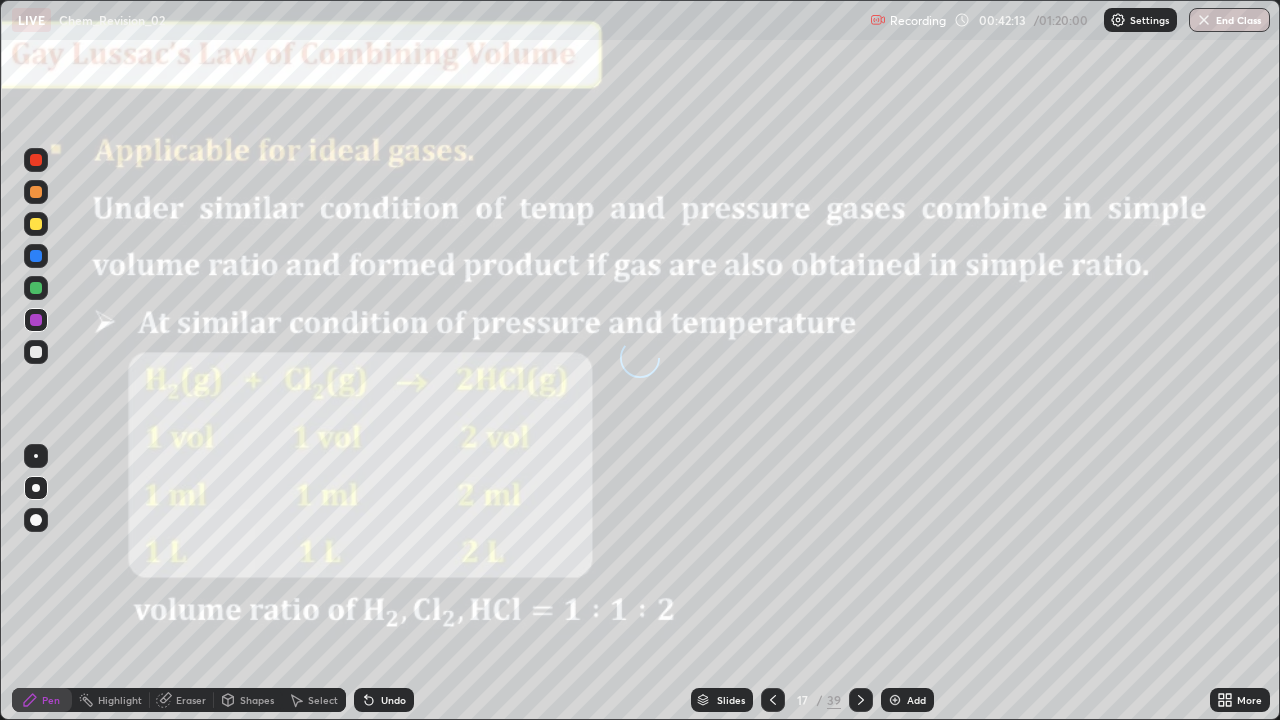 click 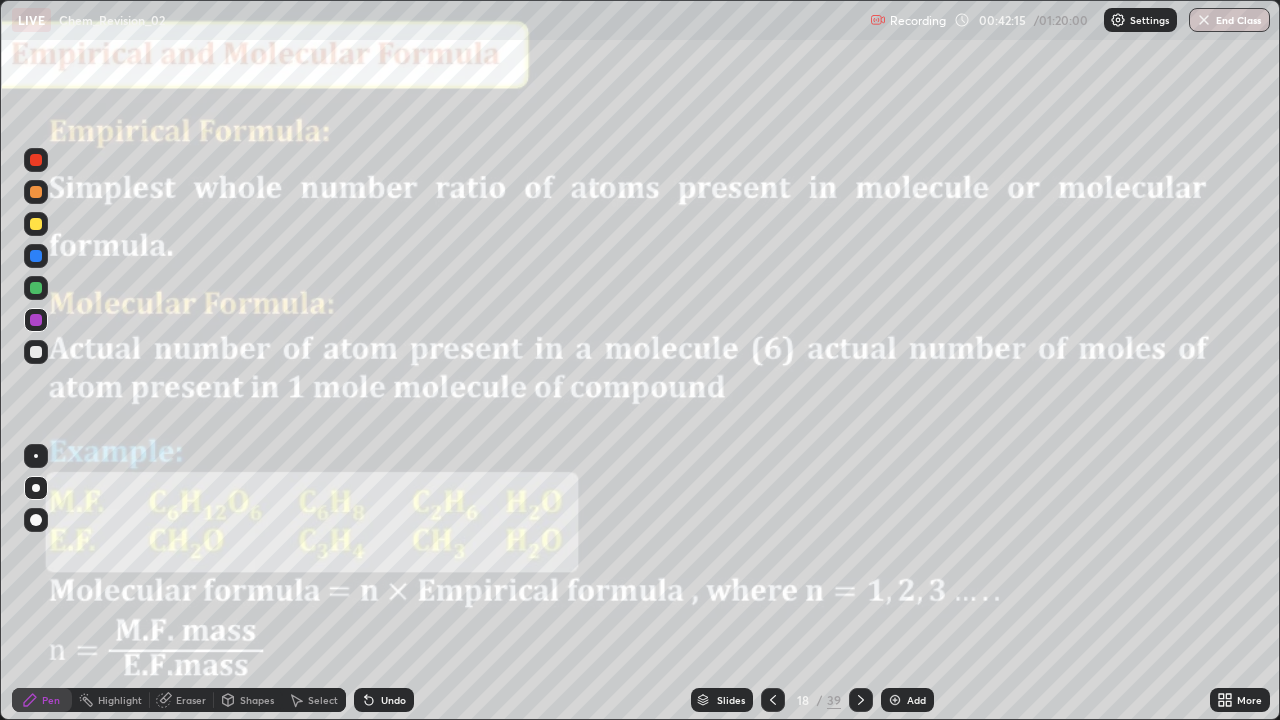 click at bounding box center [861, 700] 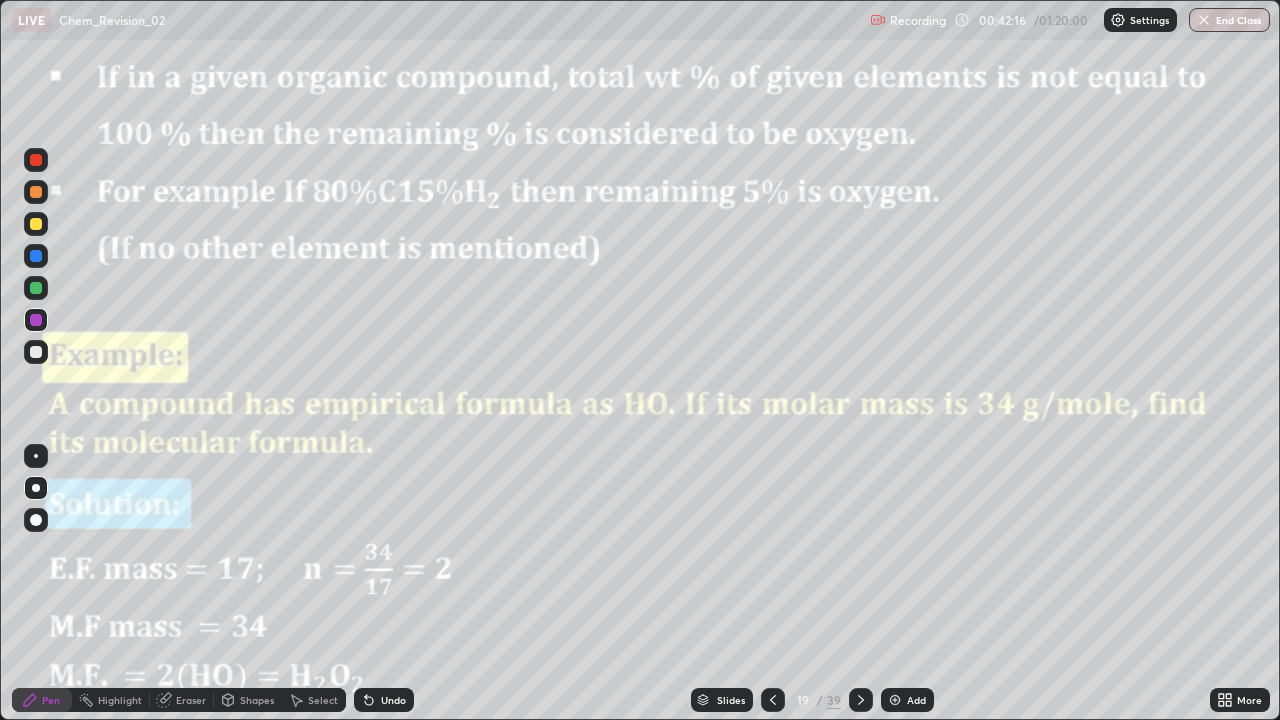 click 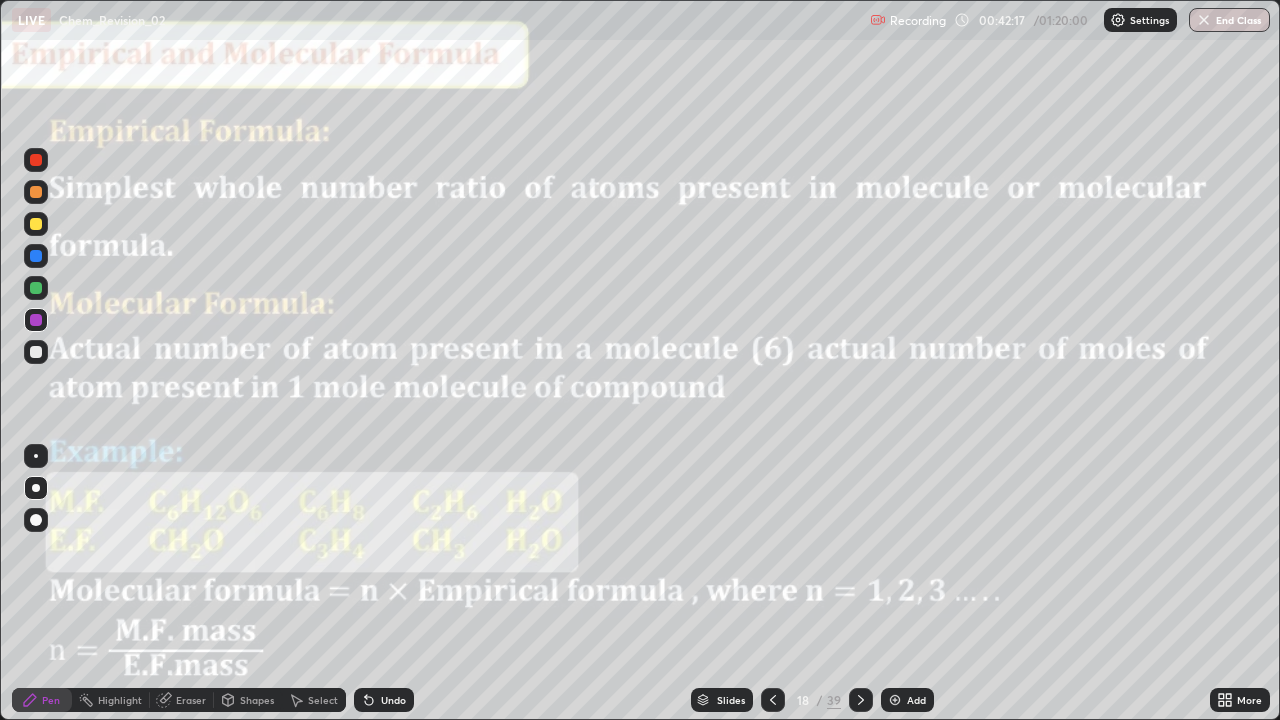 click 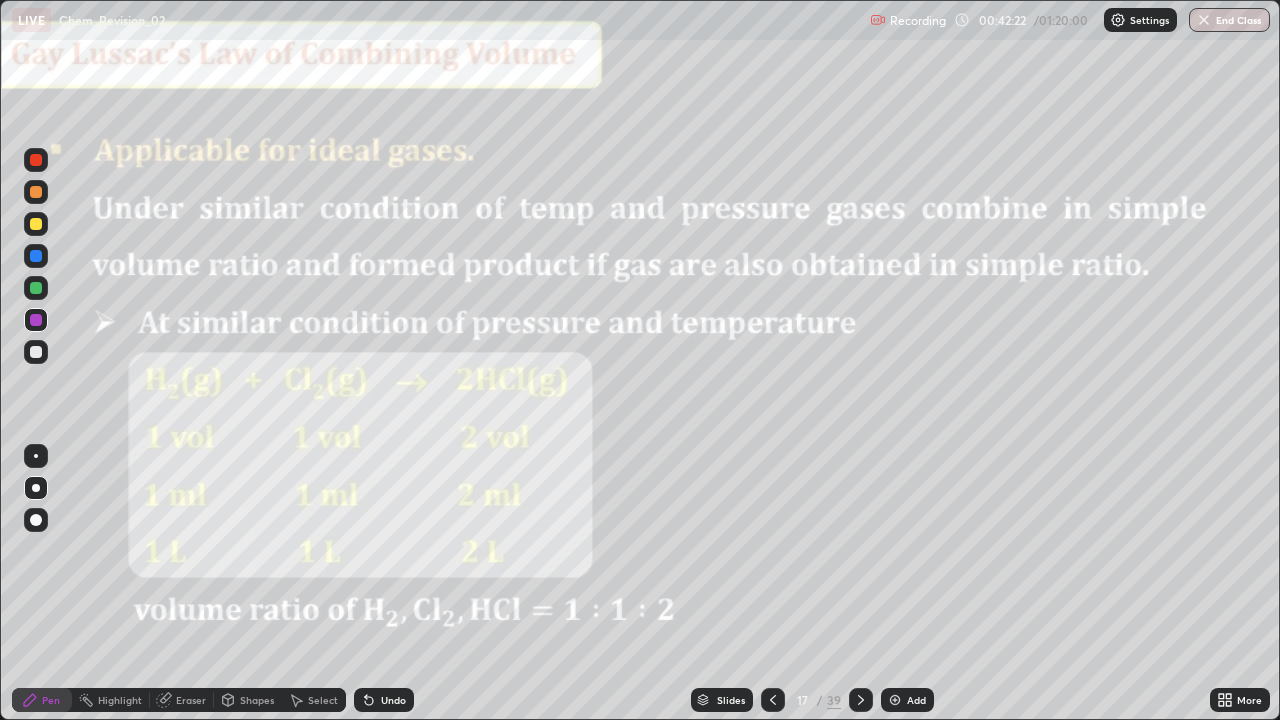 click 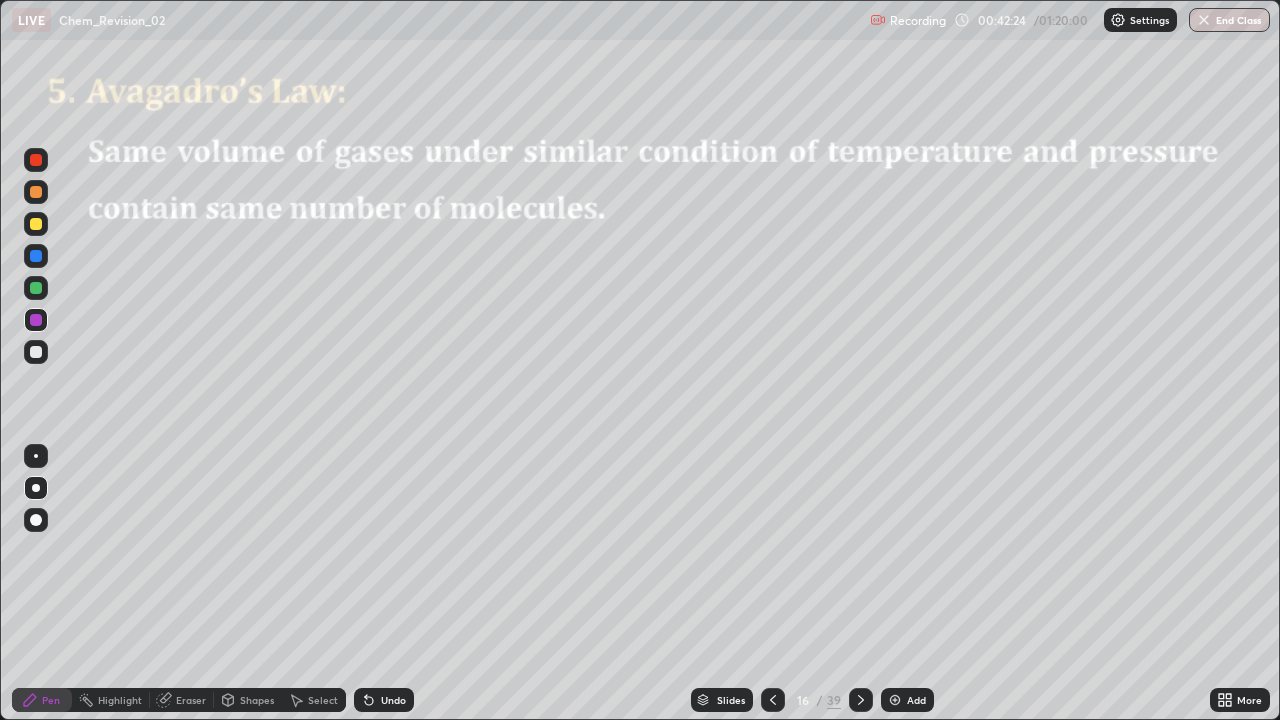 click 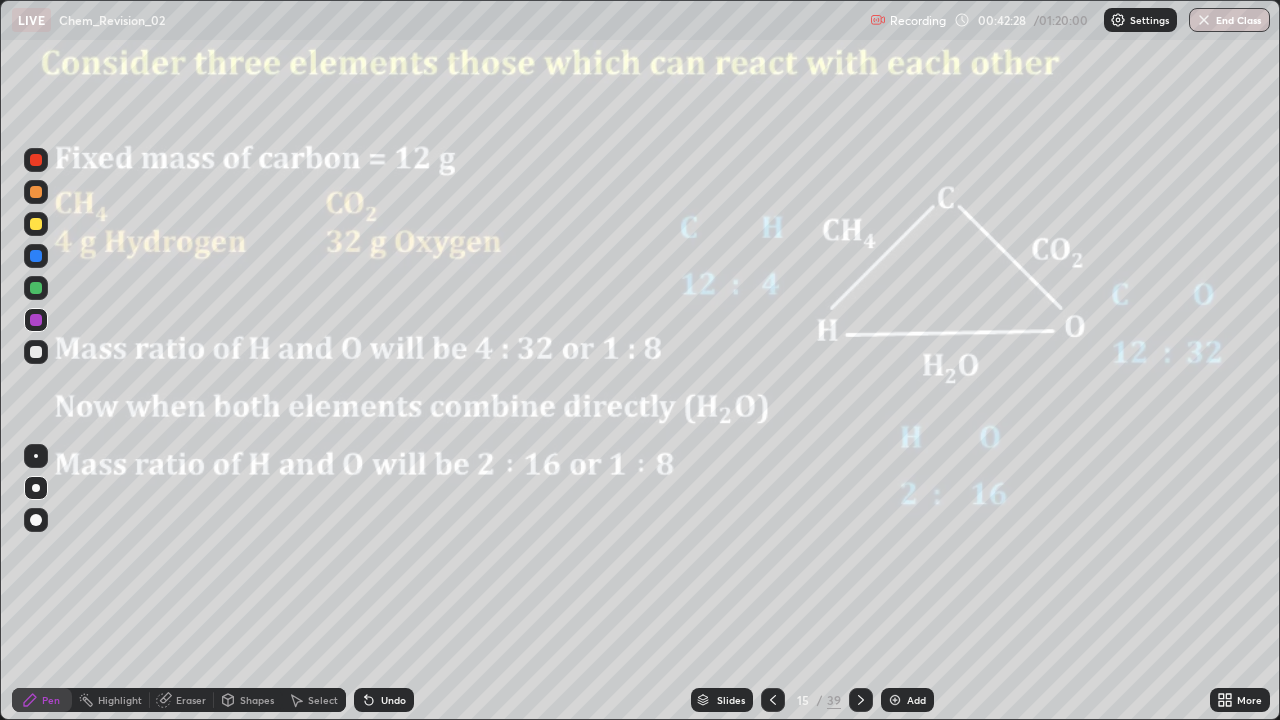 click at bounding box center (773, 700) 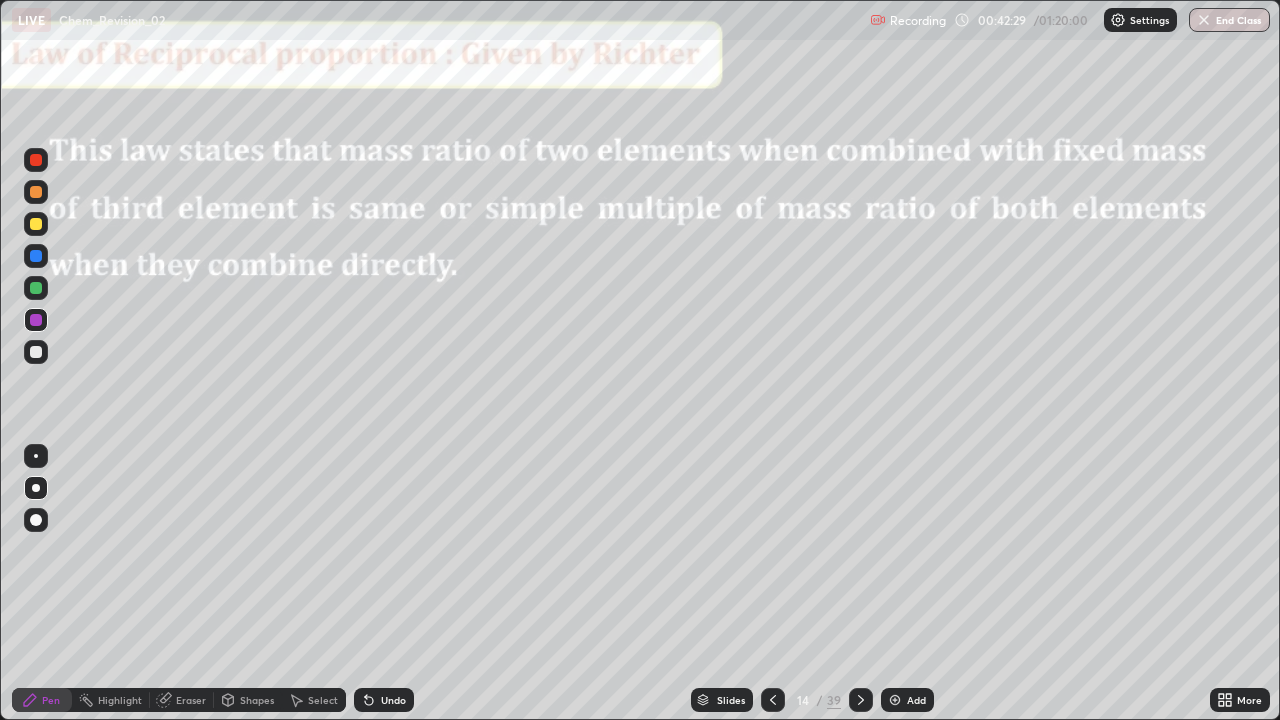 click at bounding box center (773, 700) 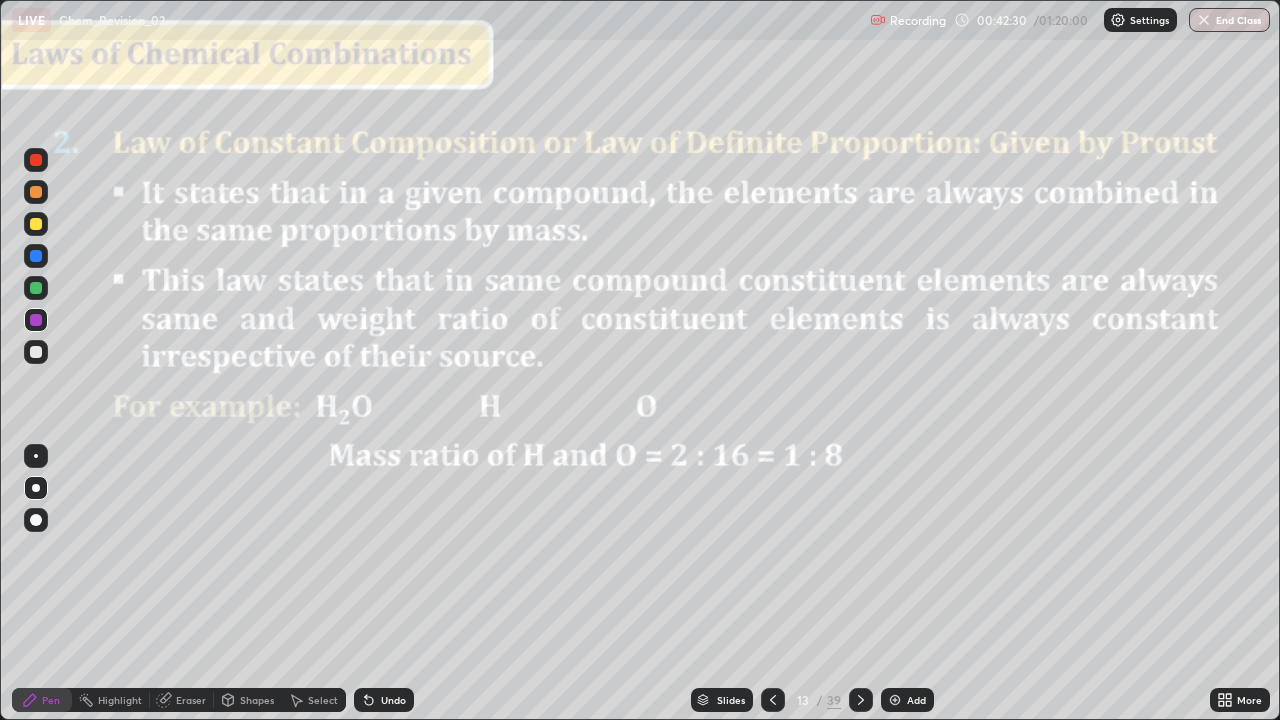 click at bounding box center (773, 700) 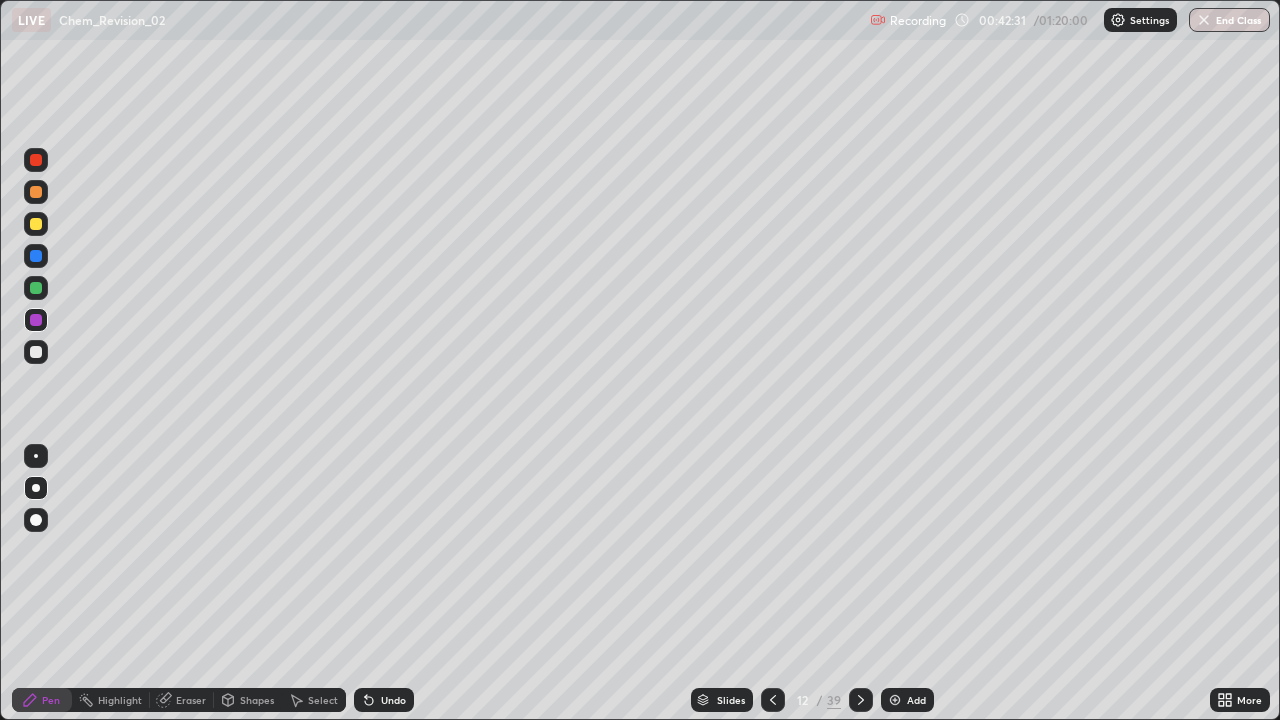 click 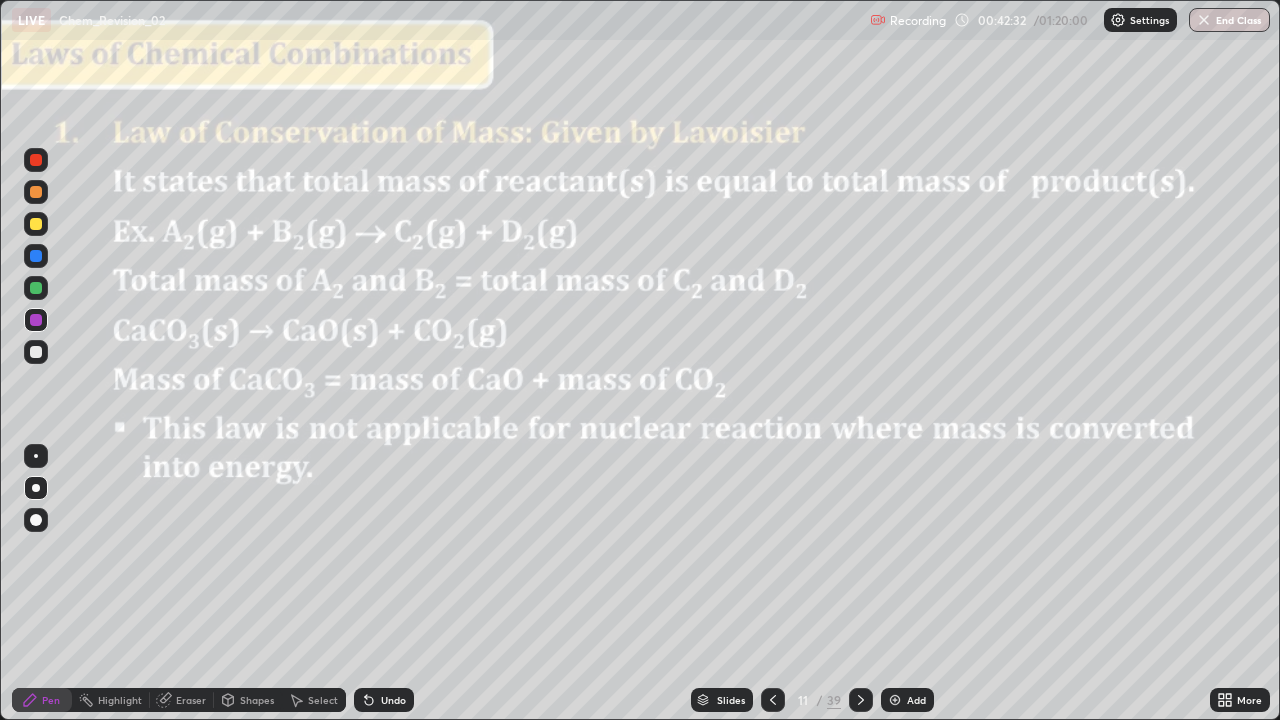 click at bounding box center (861, 700) 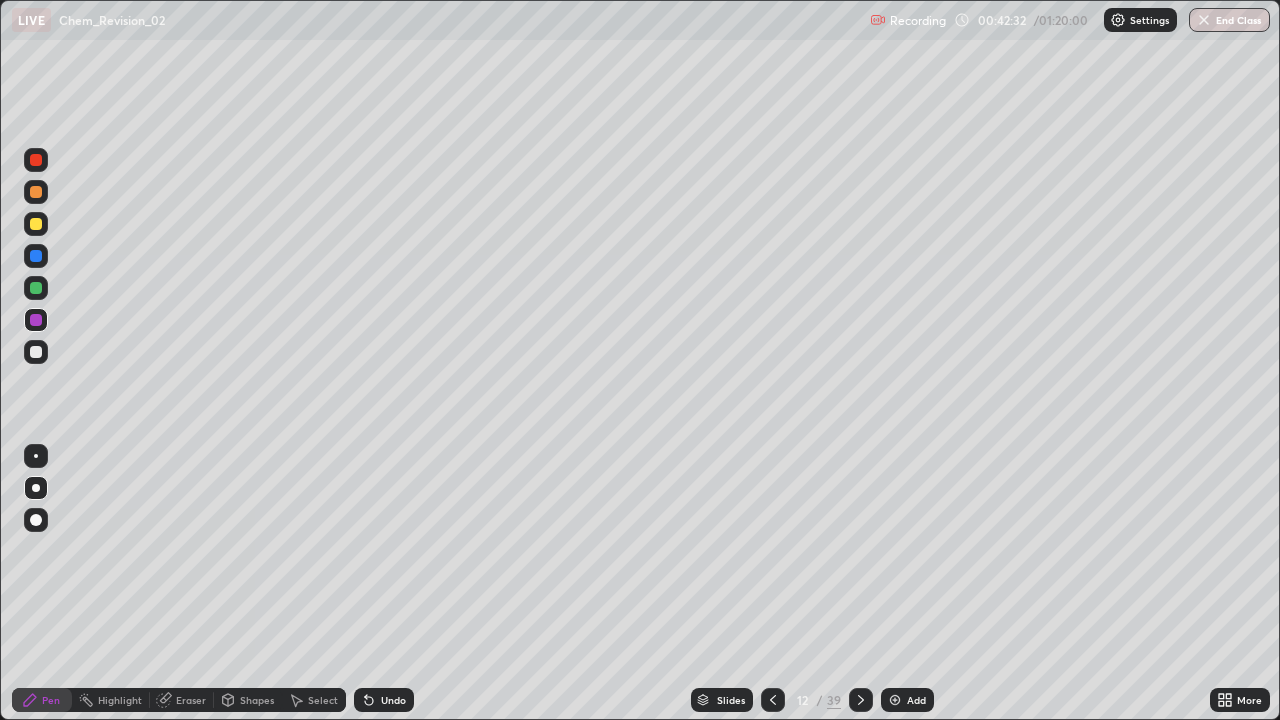 click at bounding box center [861, 700] 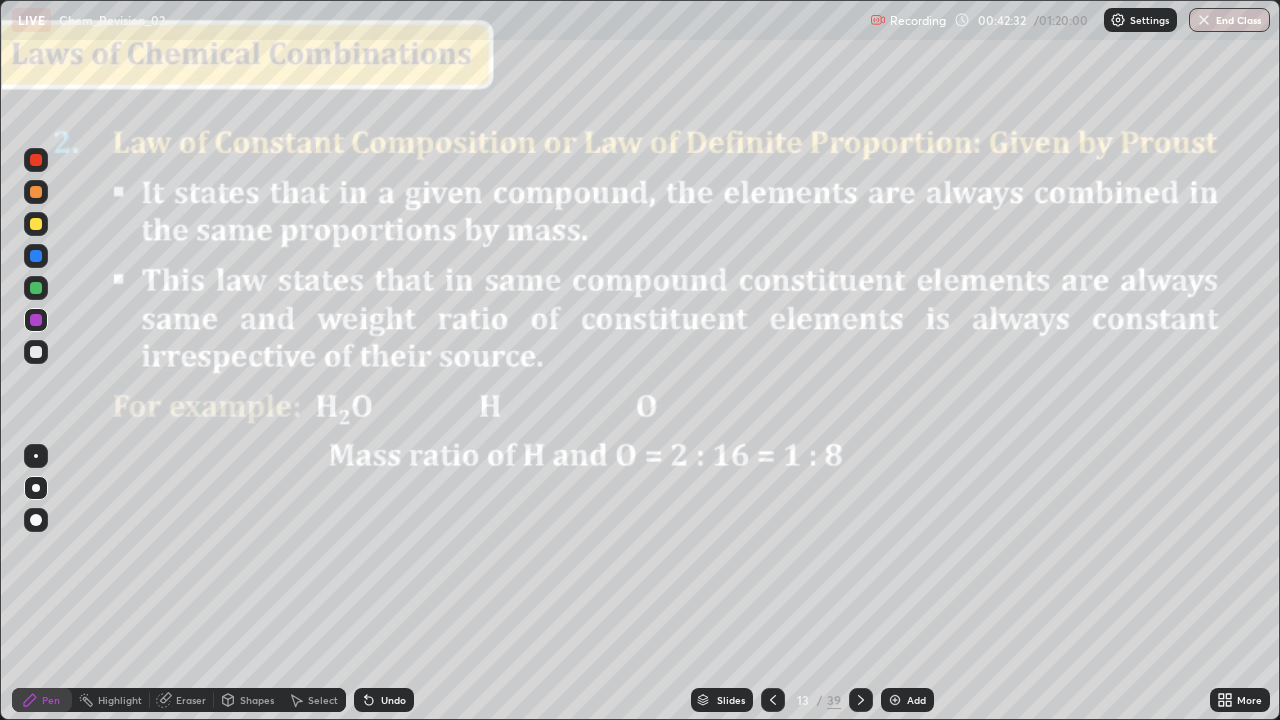 click 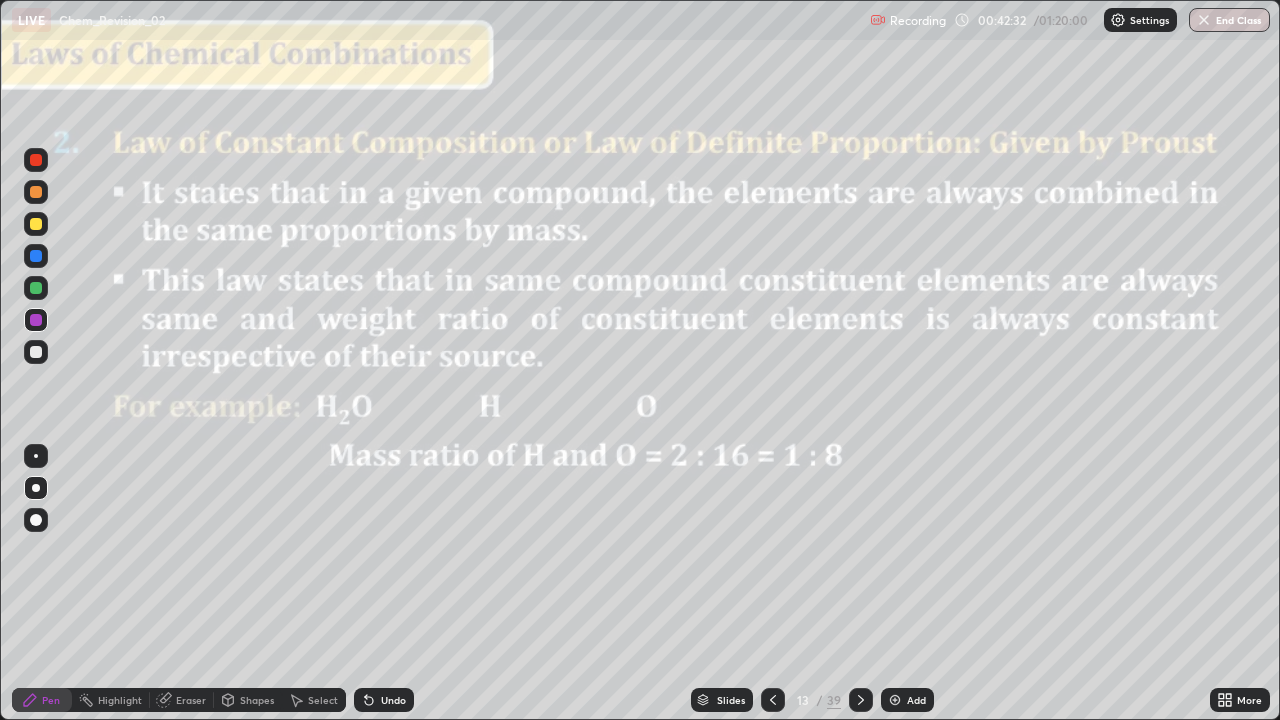 click 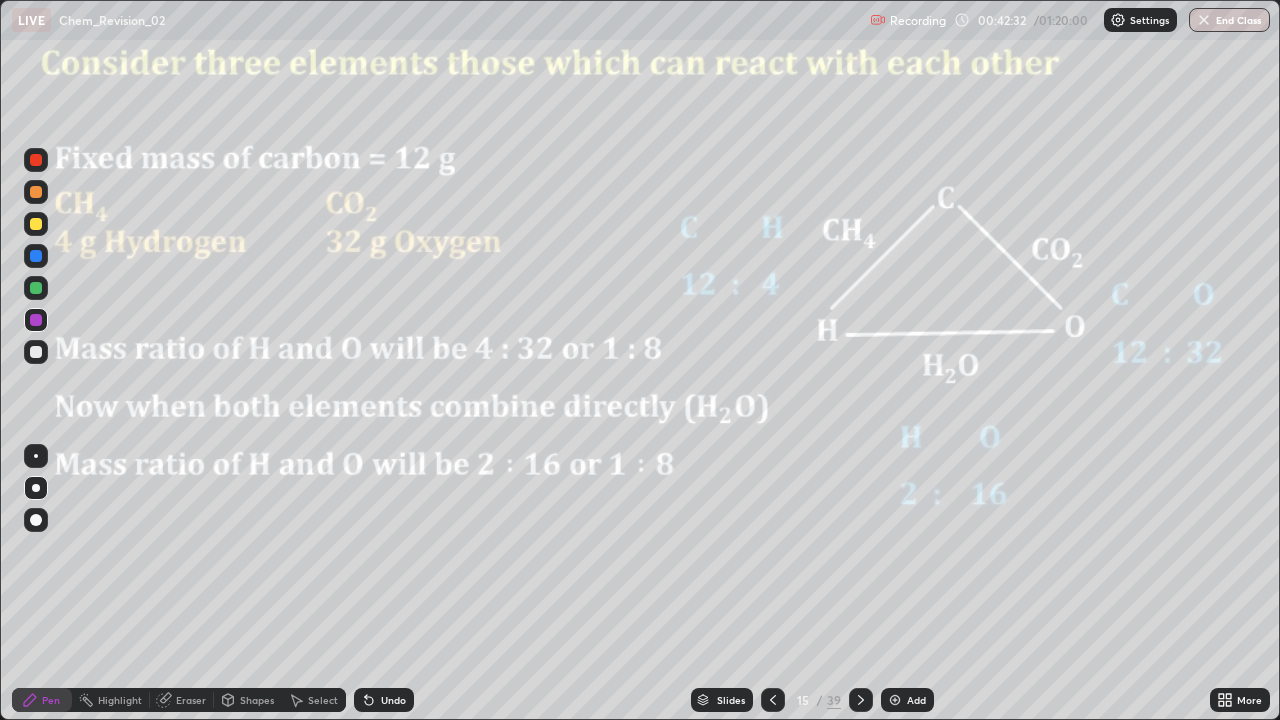 click 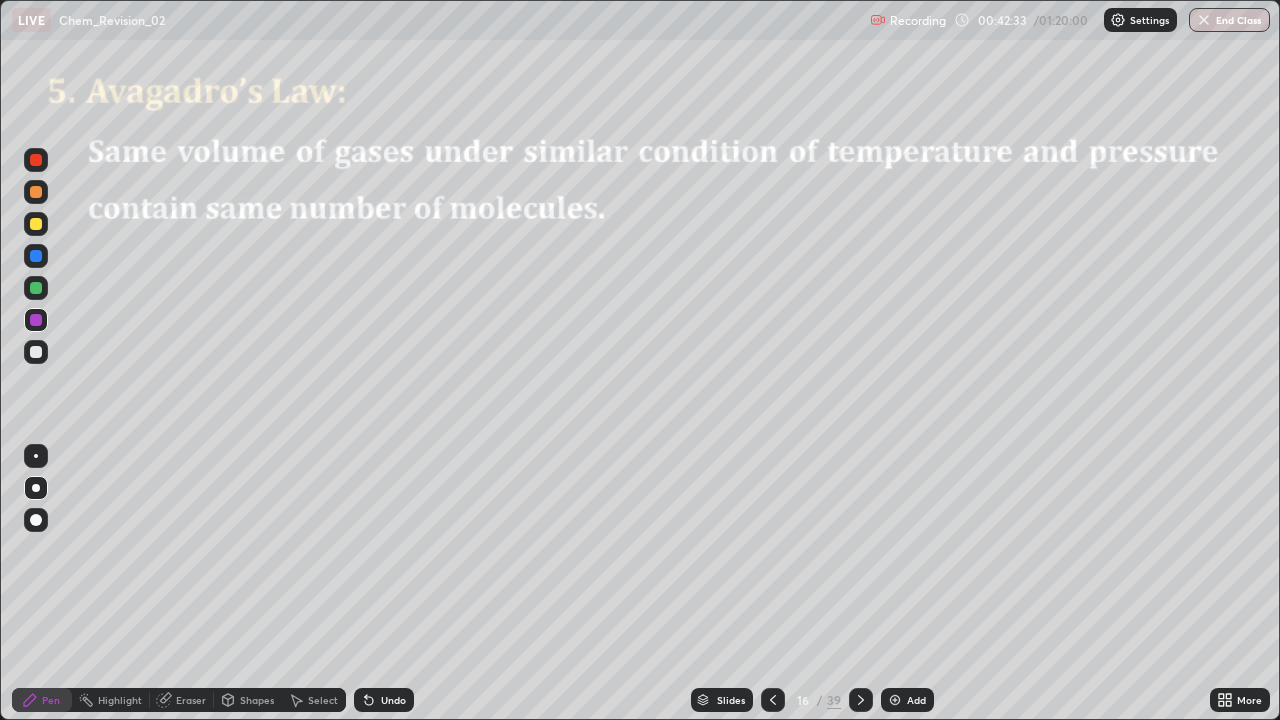 click 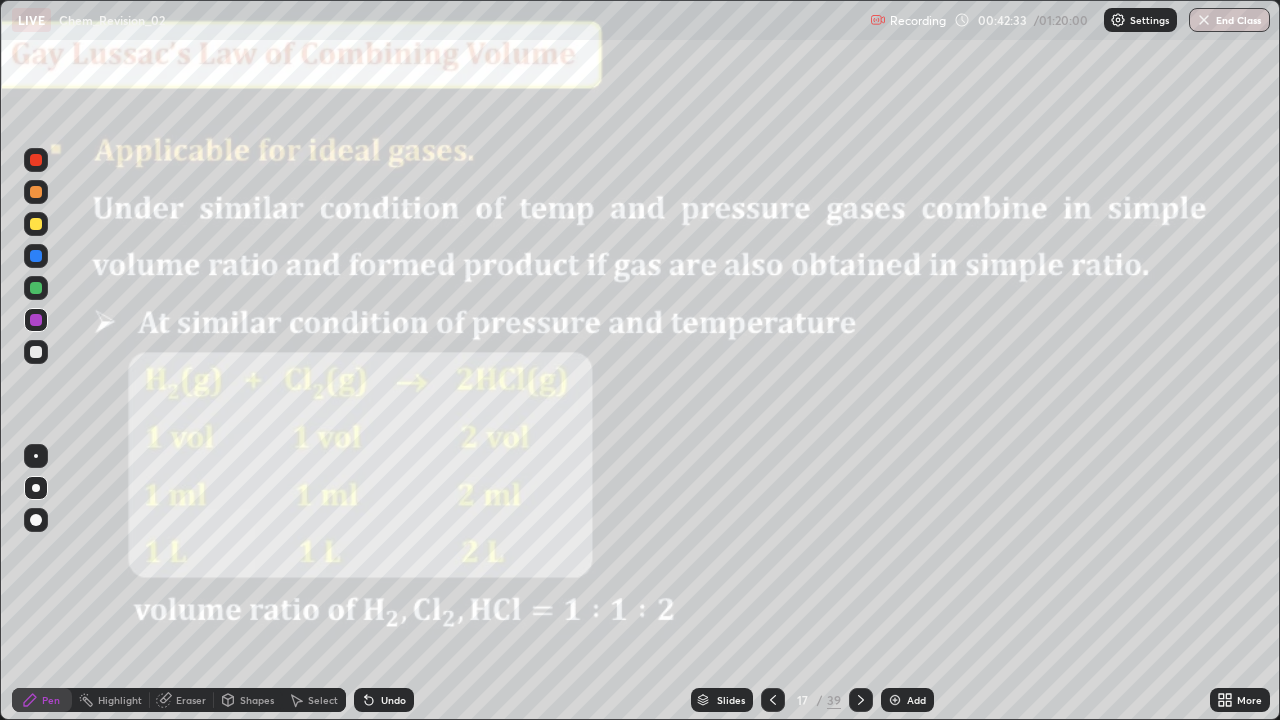 click 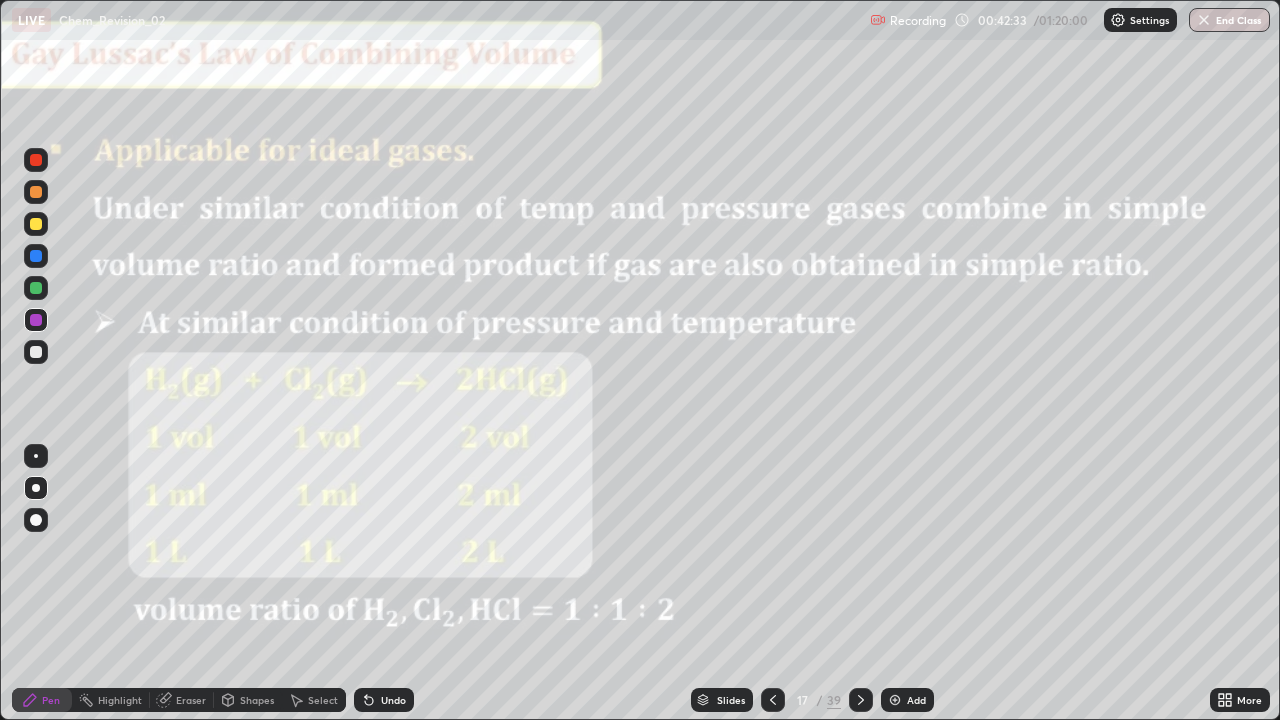 click at bounding box center [861, 700] 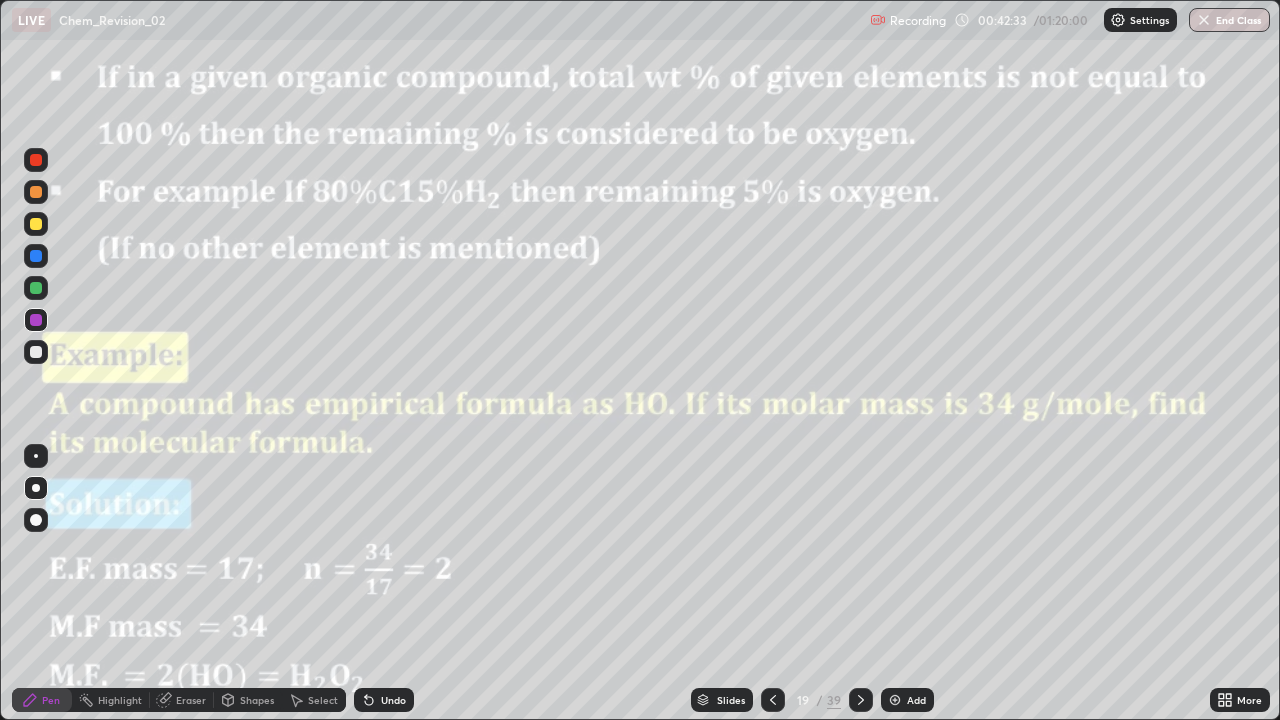 click at bounding box center [861, 700] 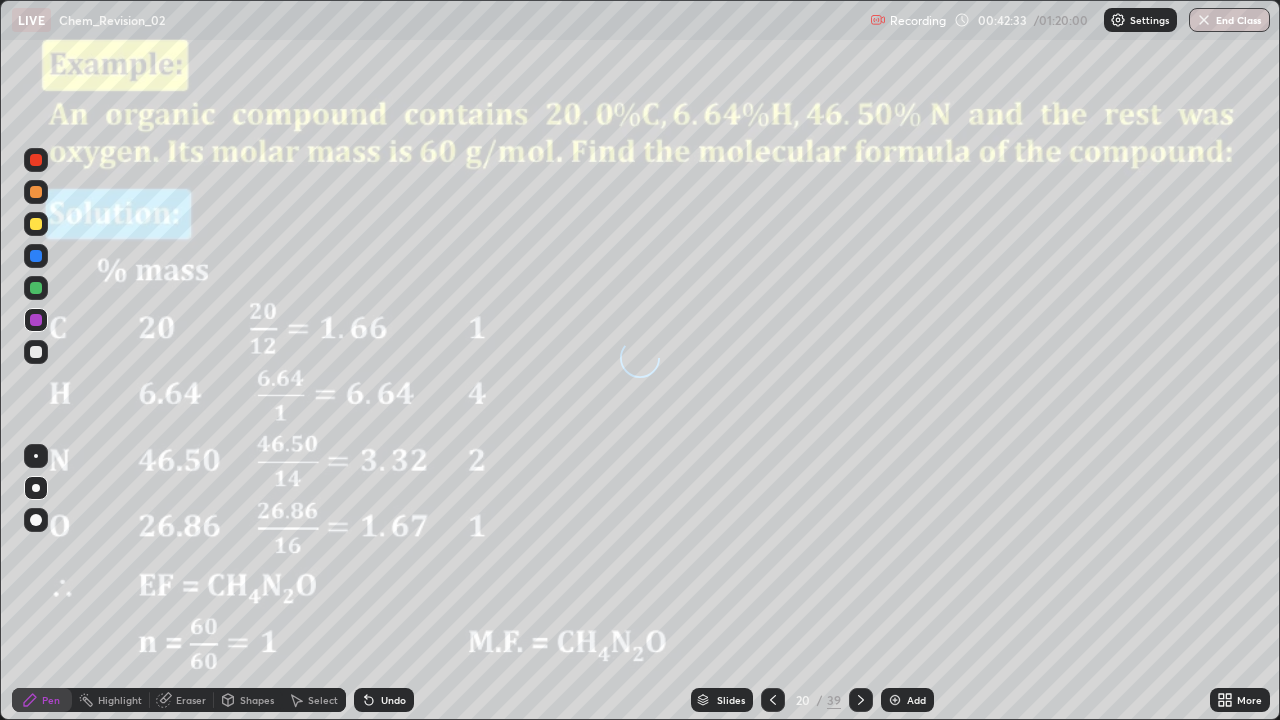 click 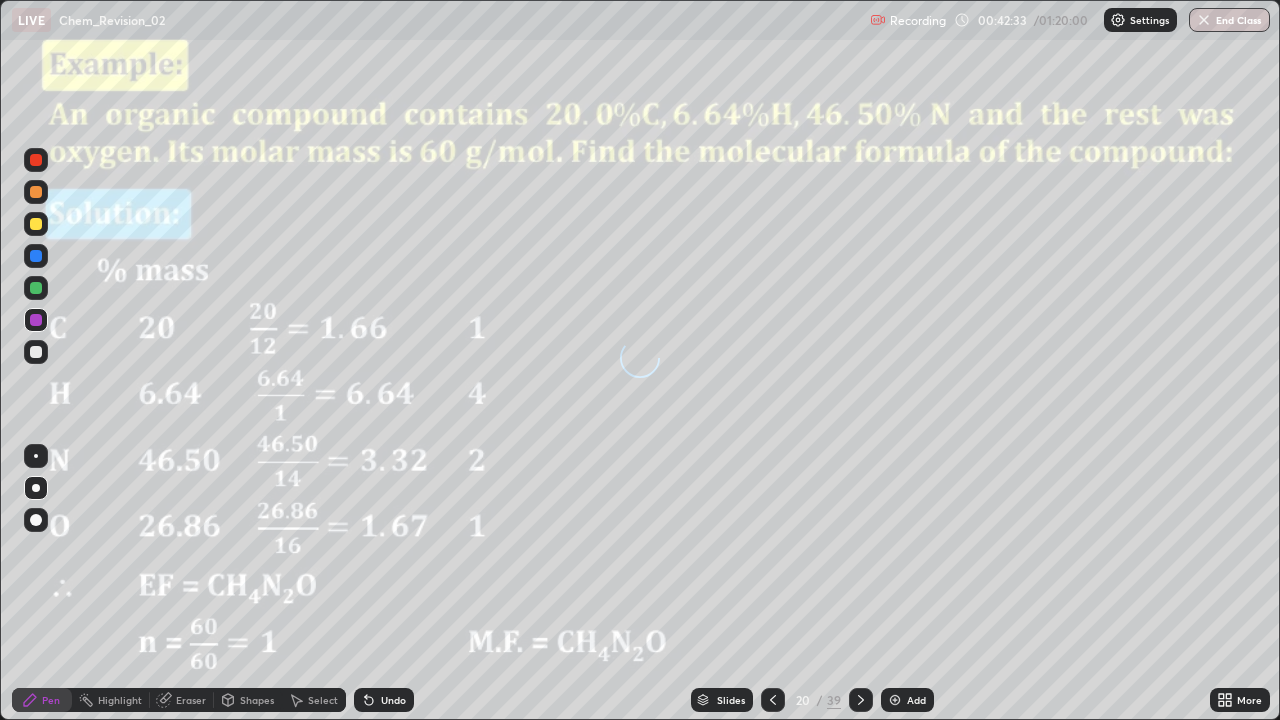click 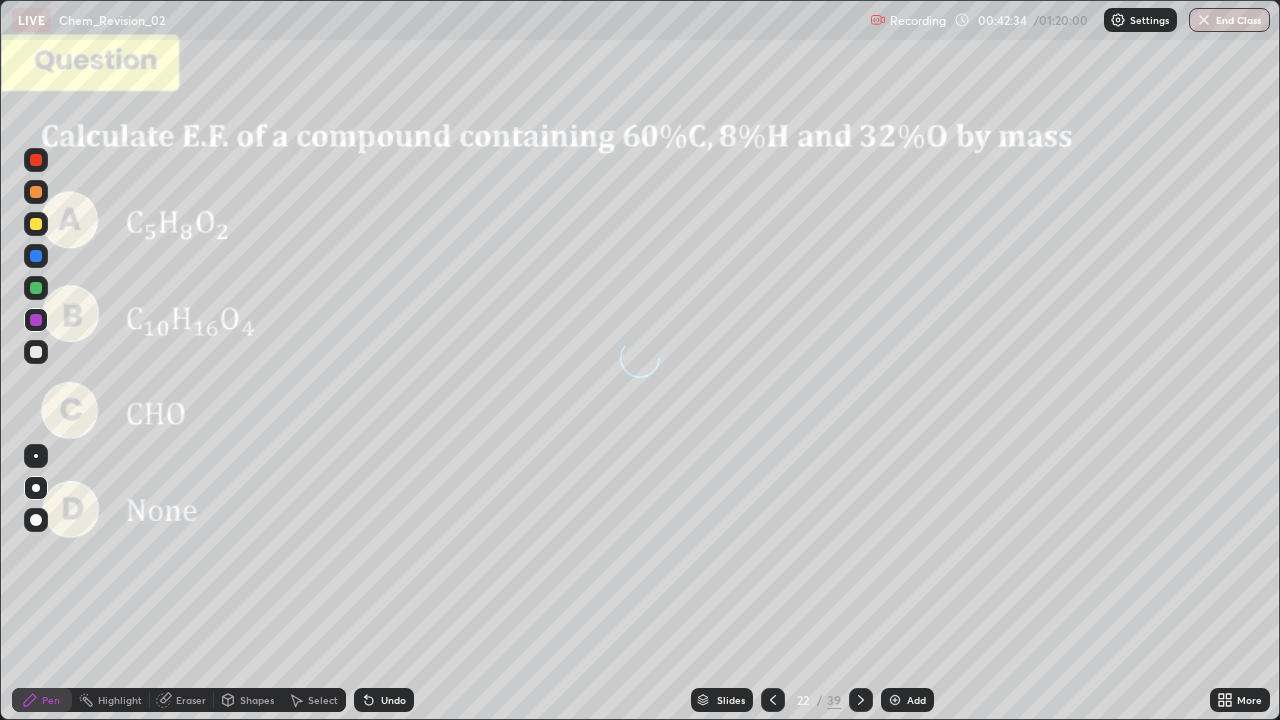 click on "22 / 39" at bounding box center (817, 700) 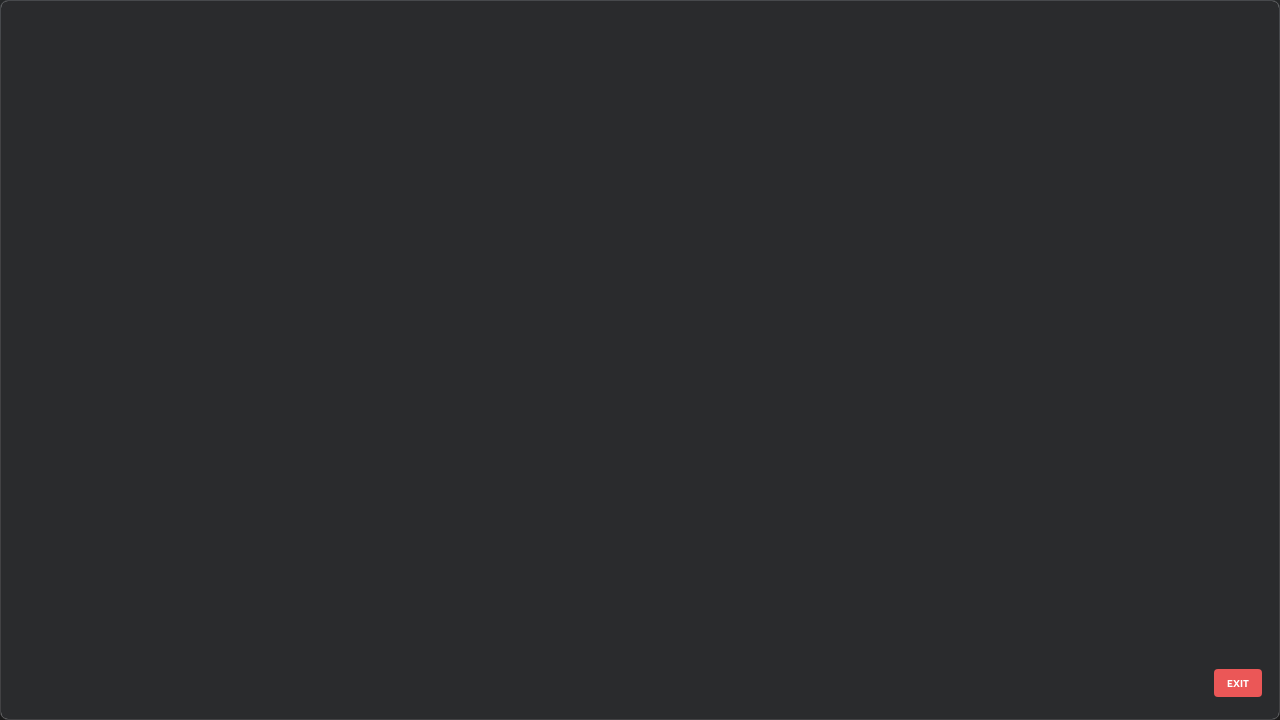 scroll, scrollTop: 712, scrollLeft: 1268, axis: both 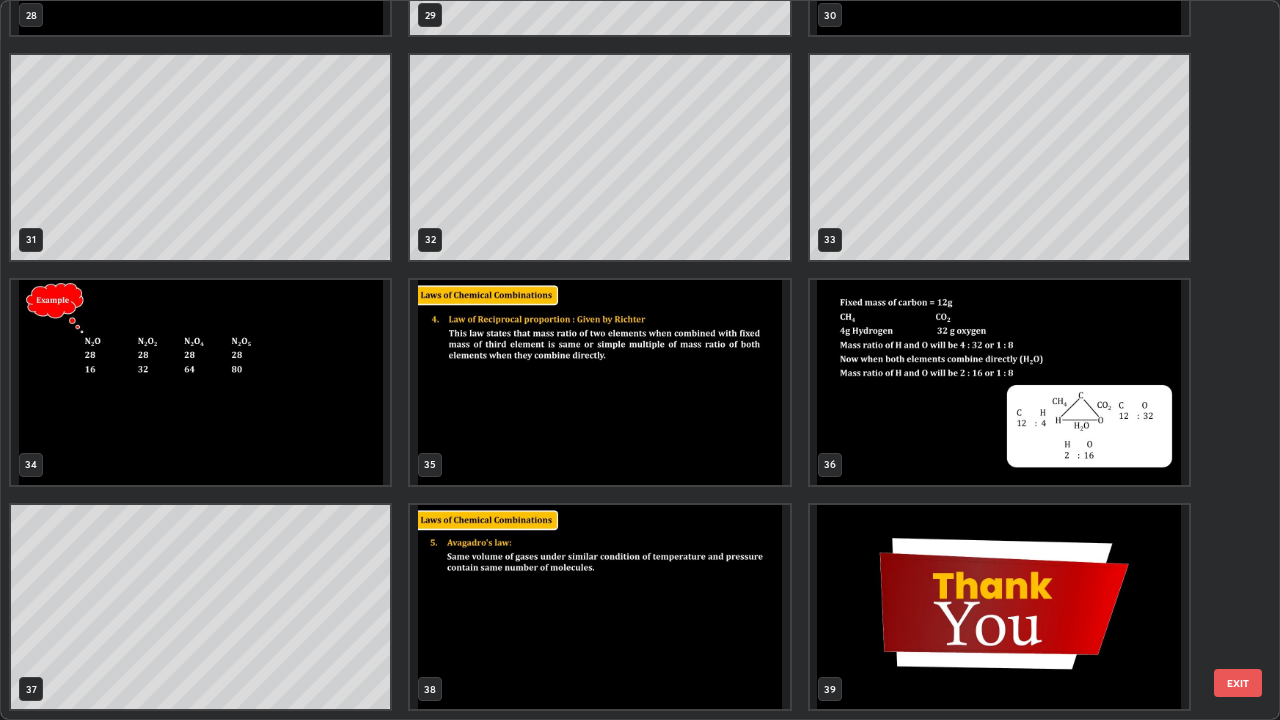 click on "EXIT" at bounding box center (1238, 683) 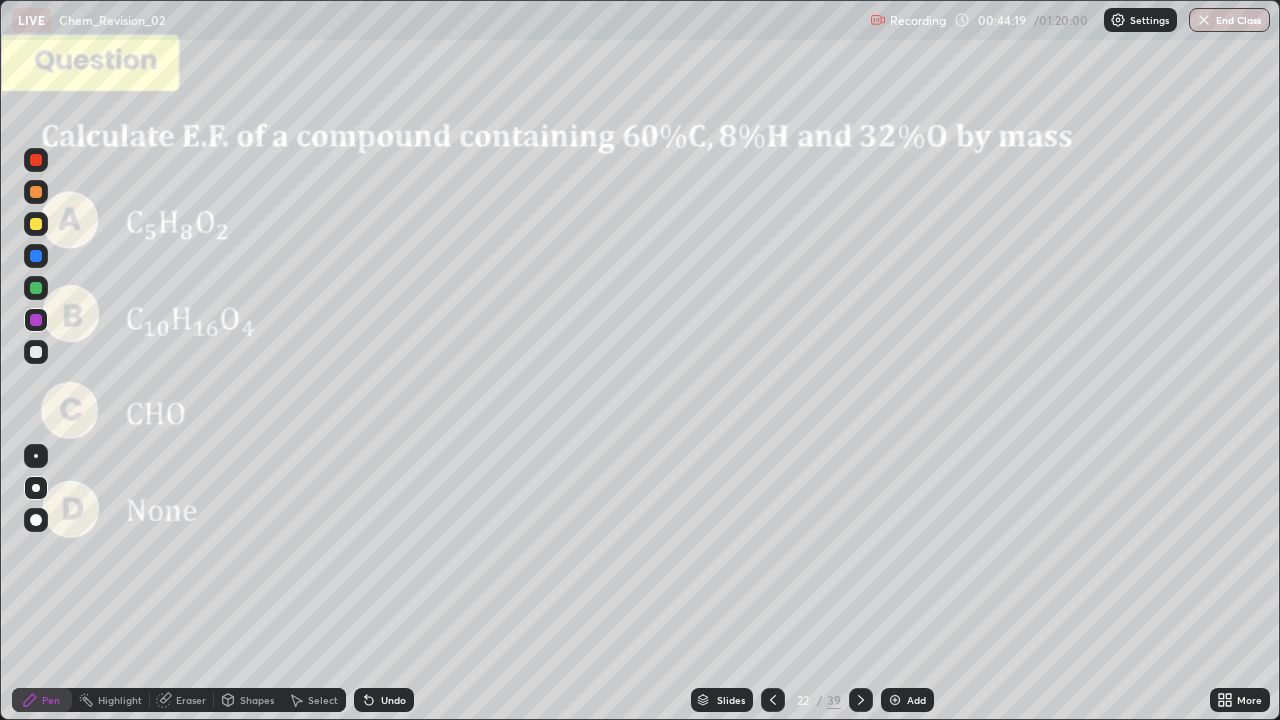 click 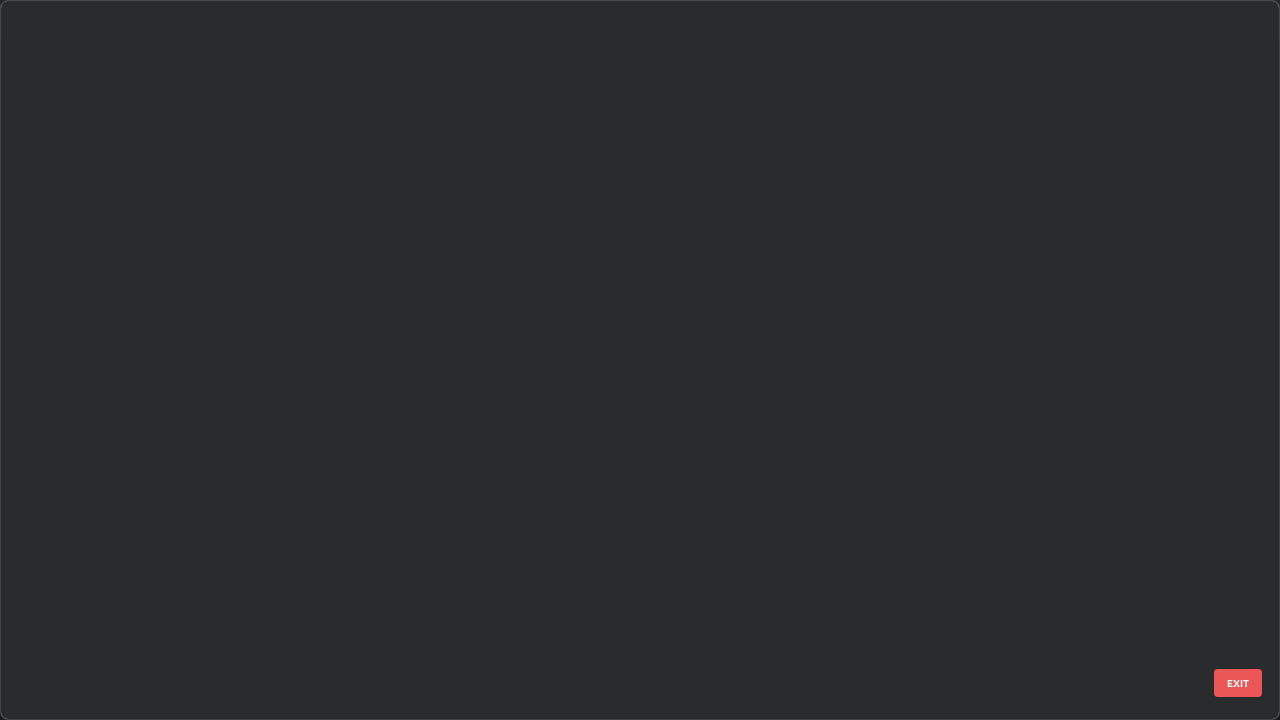 scroll, scrollTop: 1079, scrollLeft: 0, axis: vertical 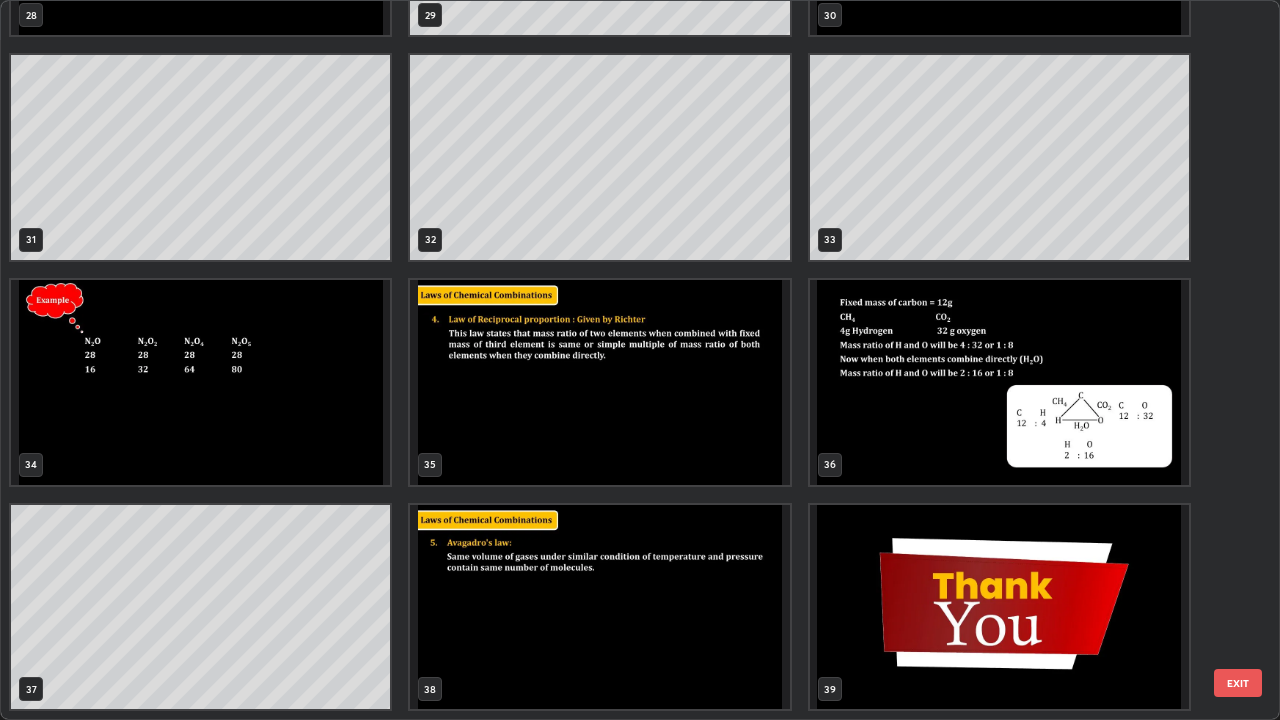 click on "EXIT" at bounding box center (1238, 683) 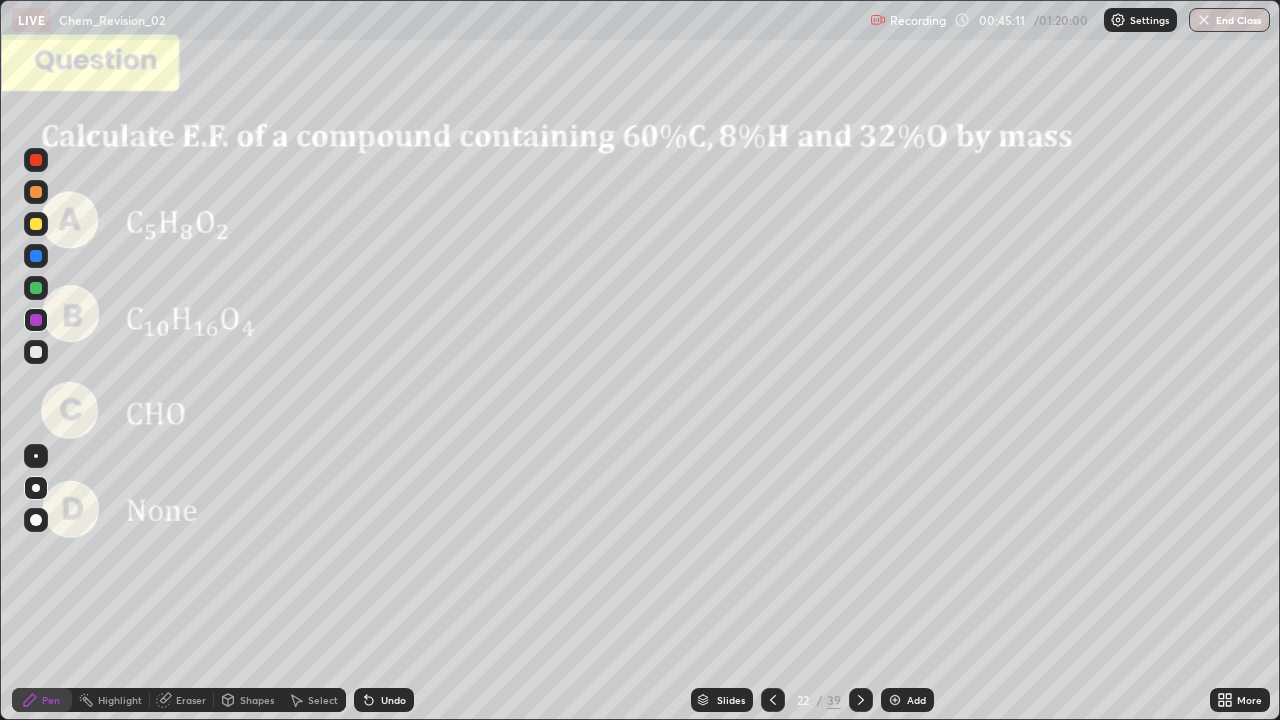 click on "Undo" at bounding box center (384, 700) 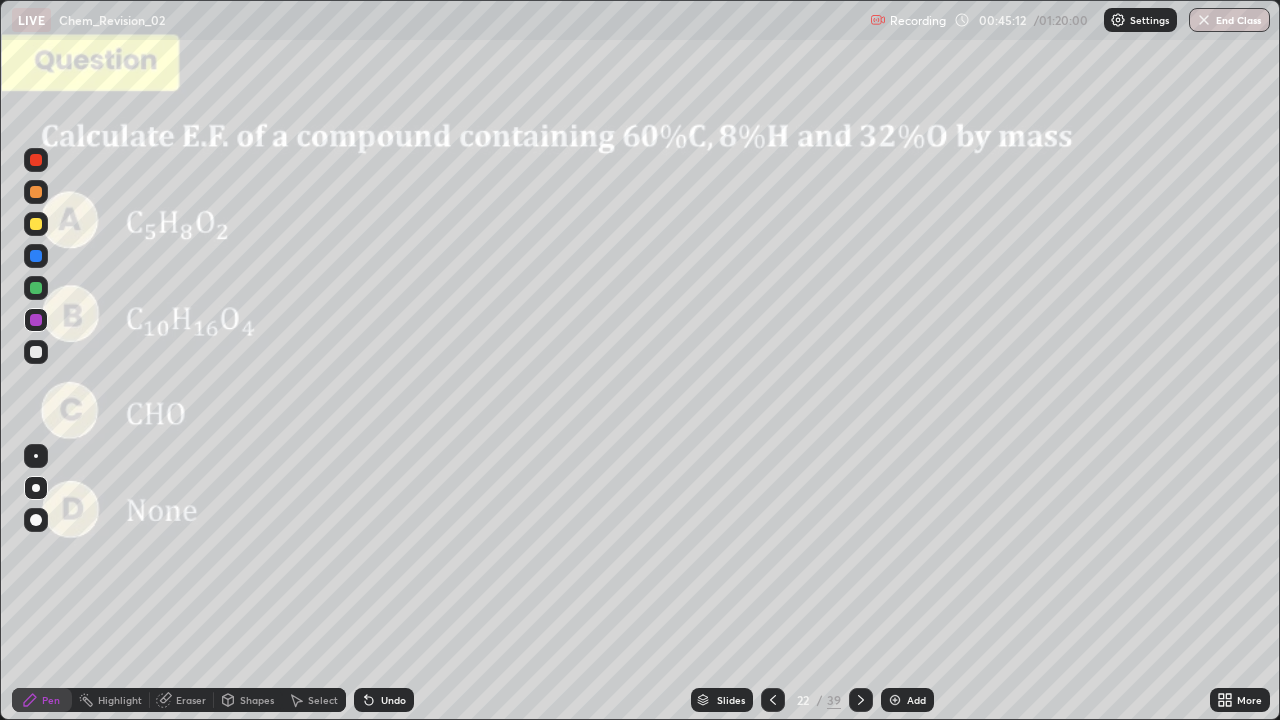 click on "Undo" at bounding box center (384, 700) 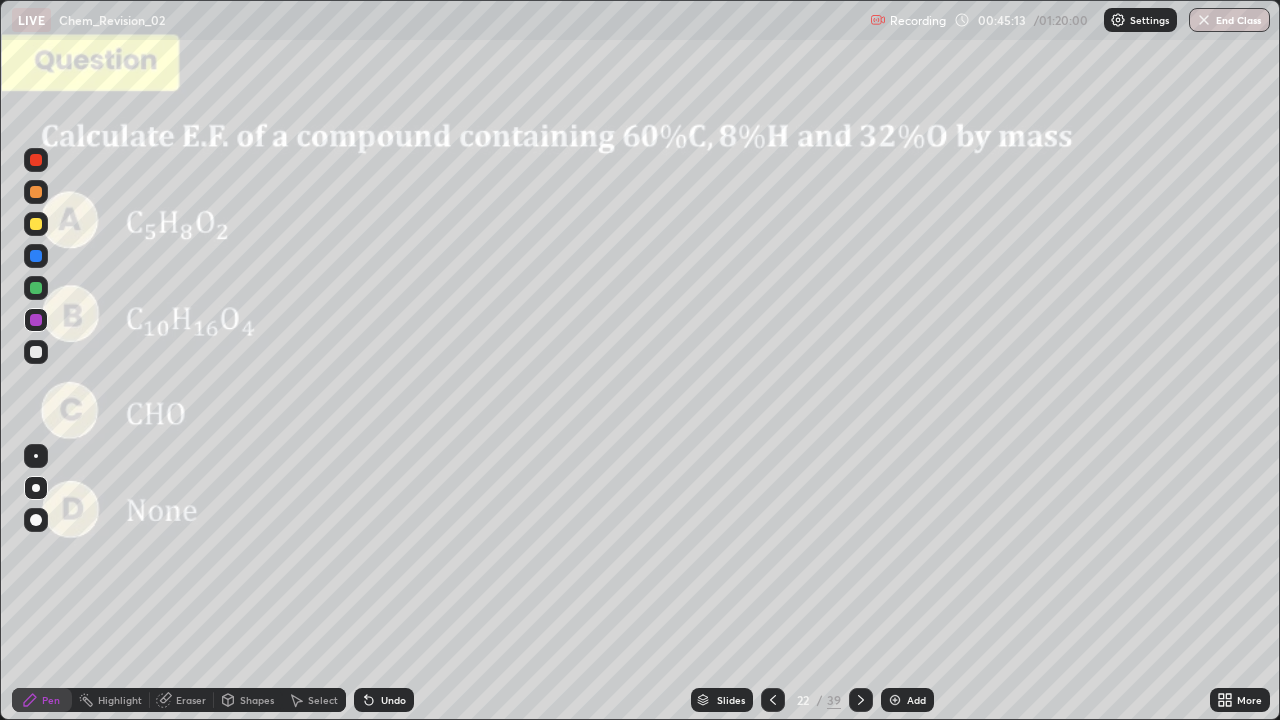 click on "Undo" at bounding box center [384, 700] 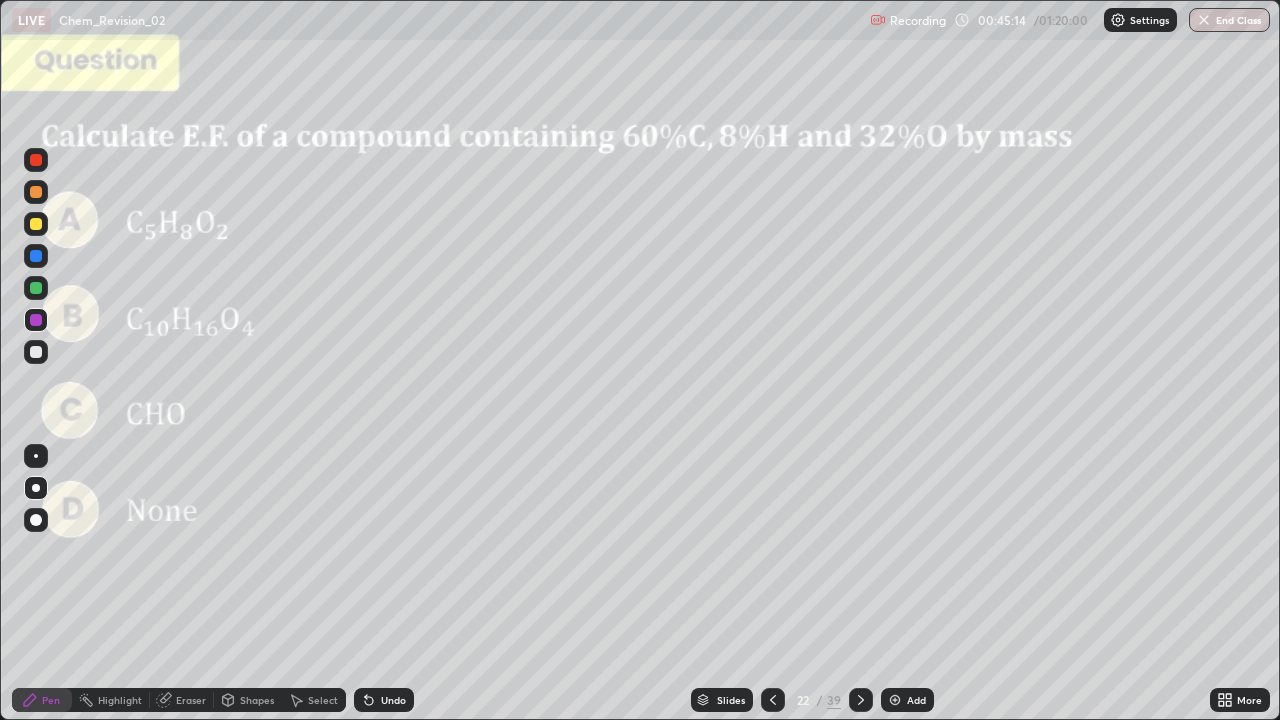 click 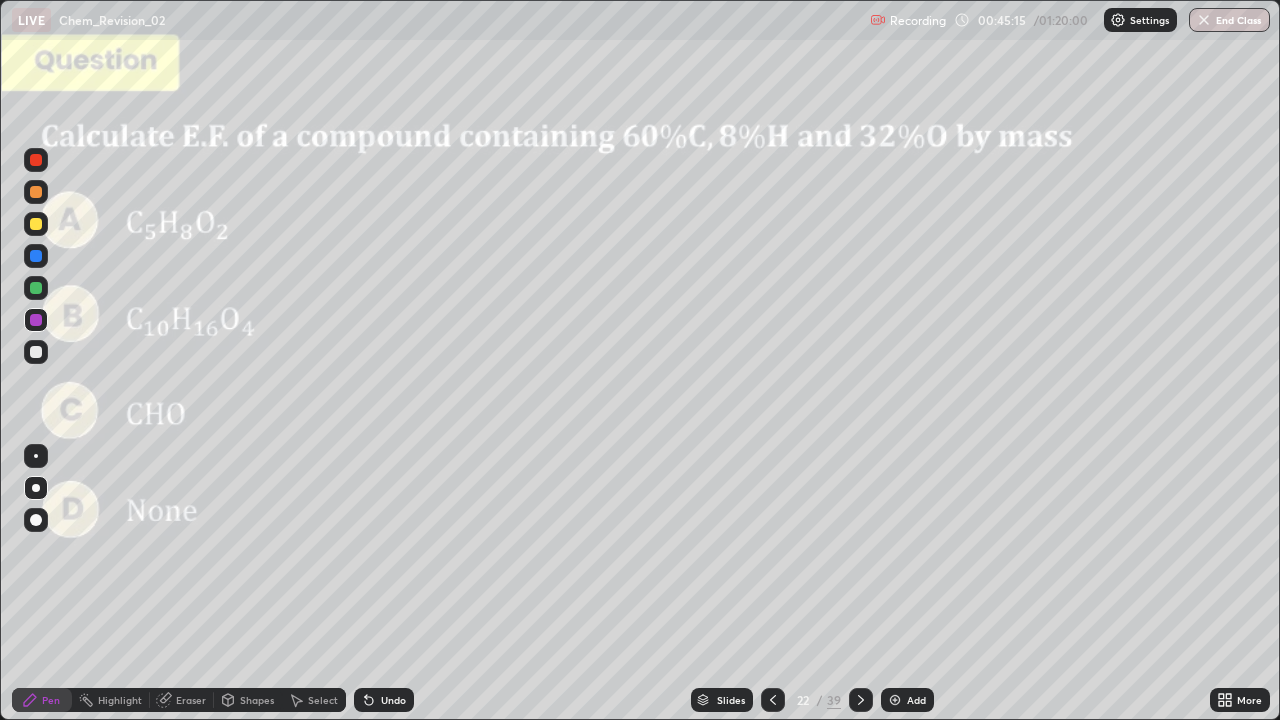 click 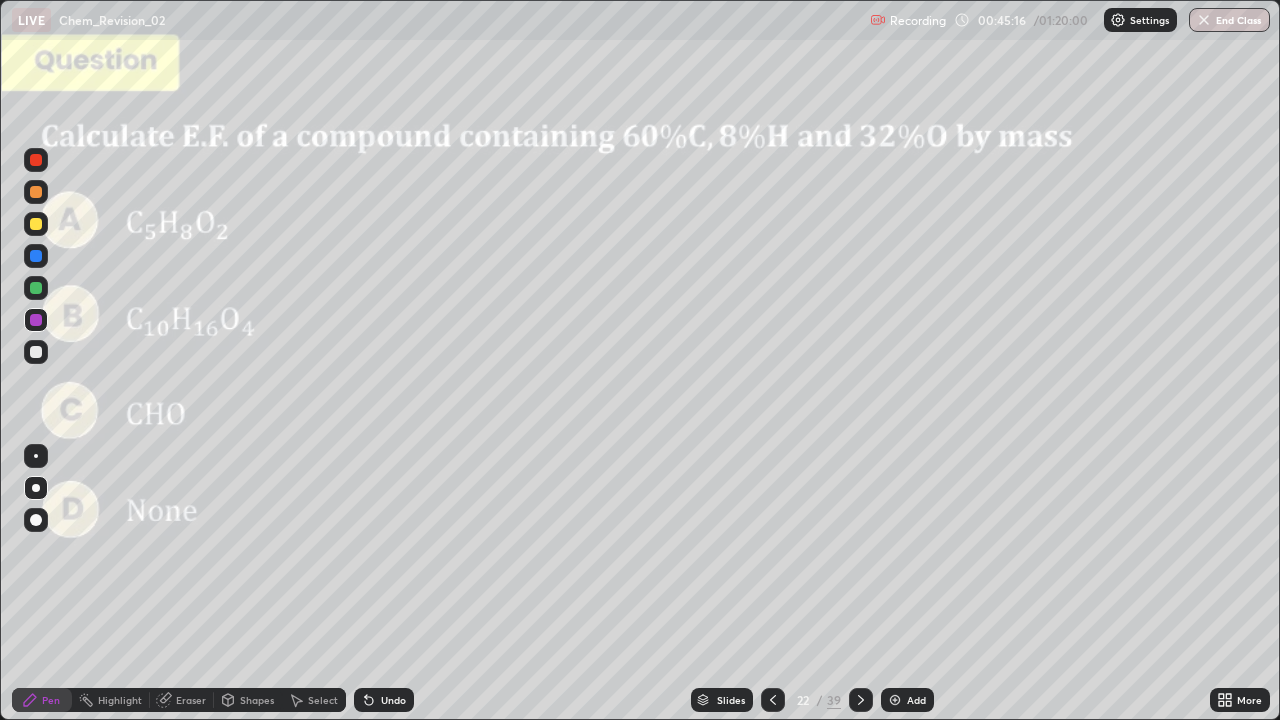 click 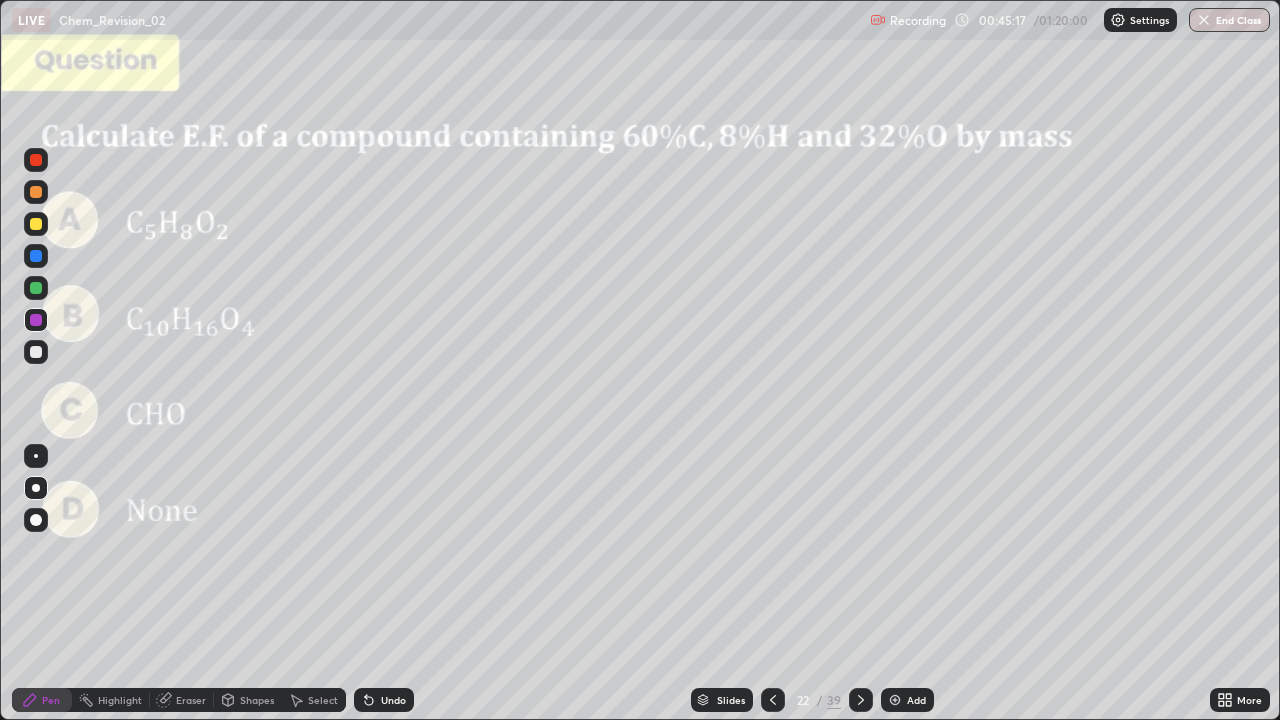 click 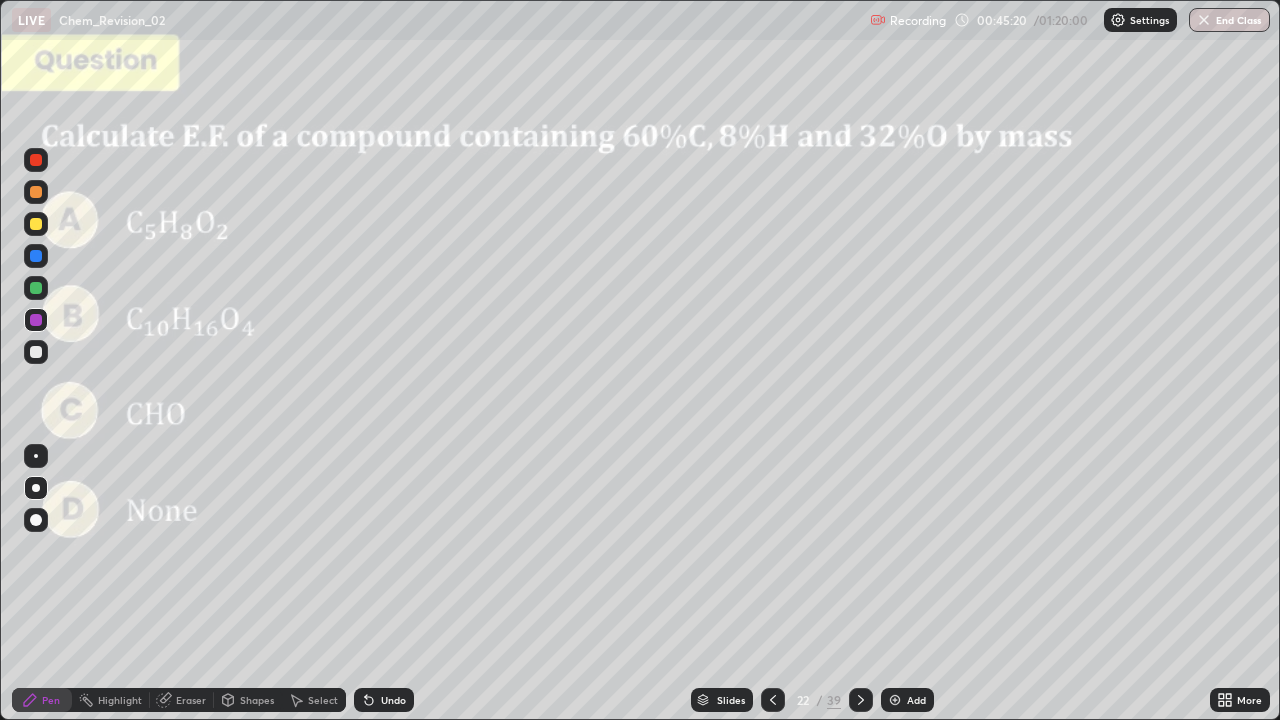 click on "Select" at bounding box center (323, 700) 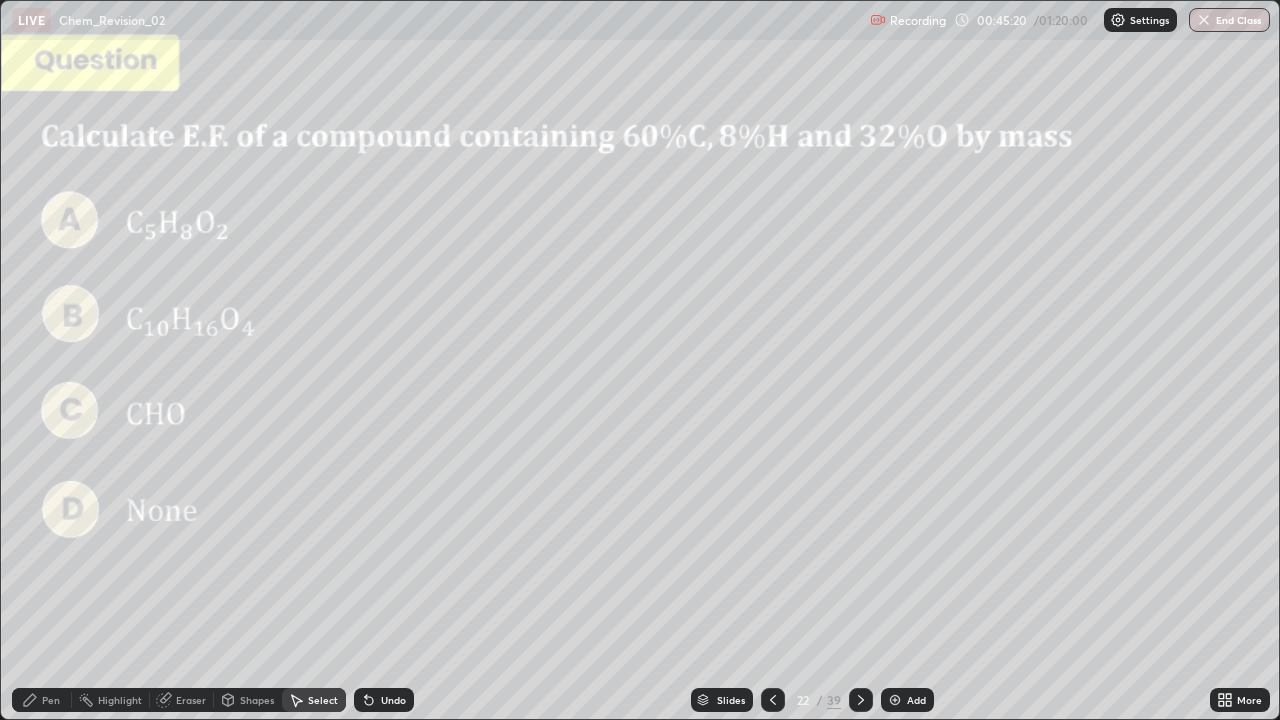 click on "Select" at bounding box center (323, 700) 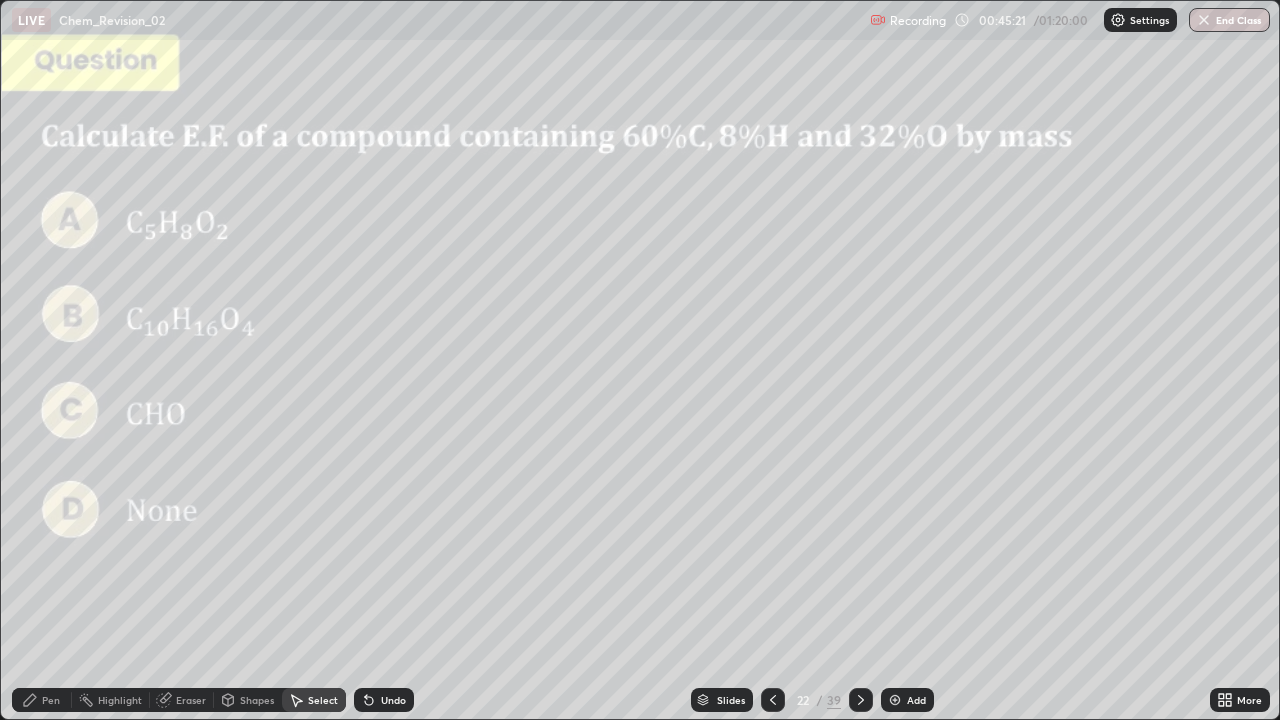 click on "Select" at bounding box center [323, 700] 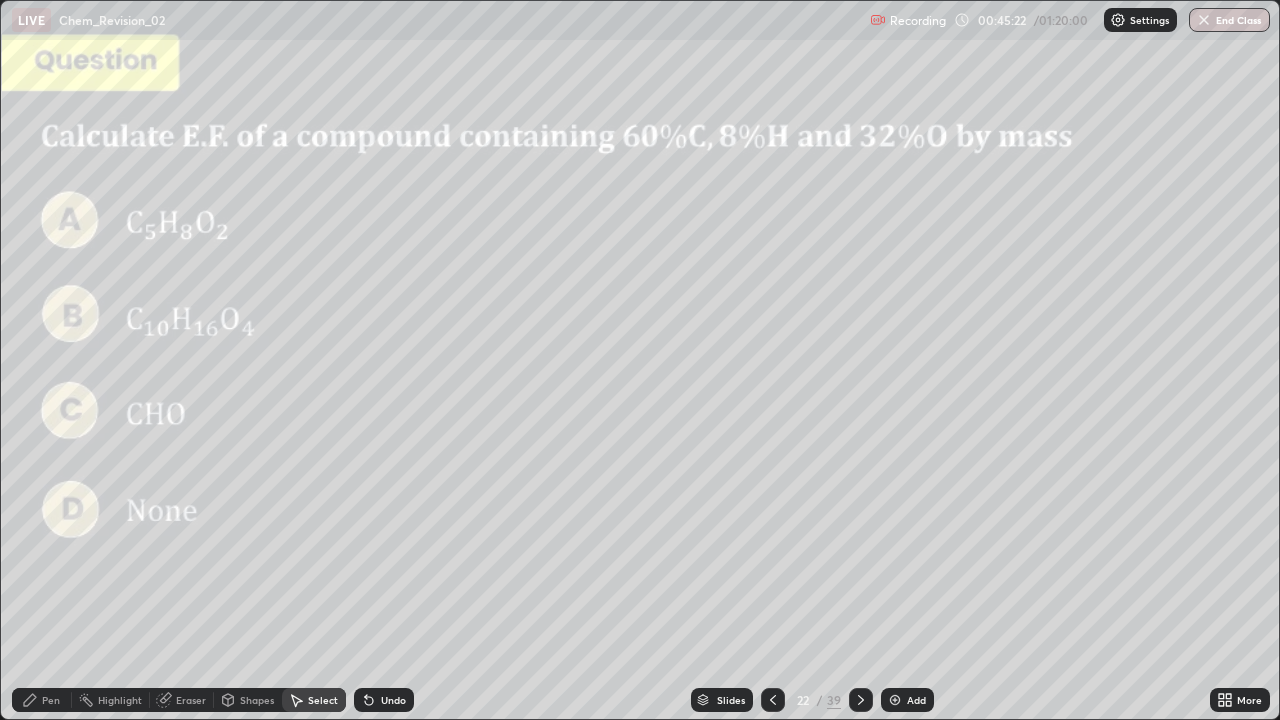 click on "Select" at bounding box center (314, 700) 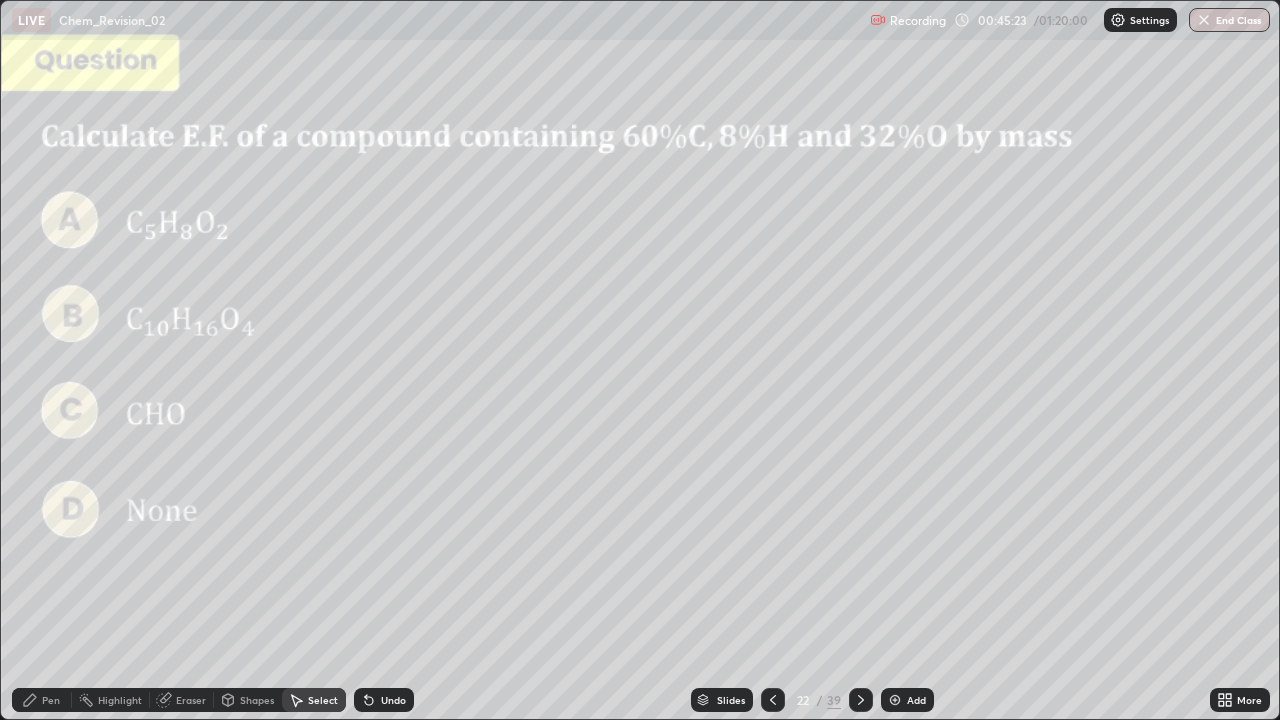click on "Select" at bounding box center (314, 700) 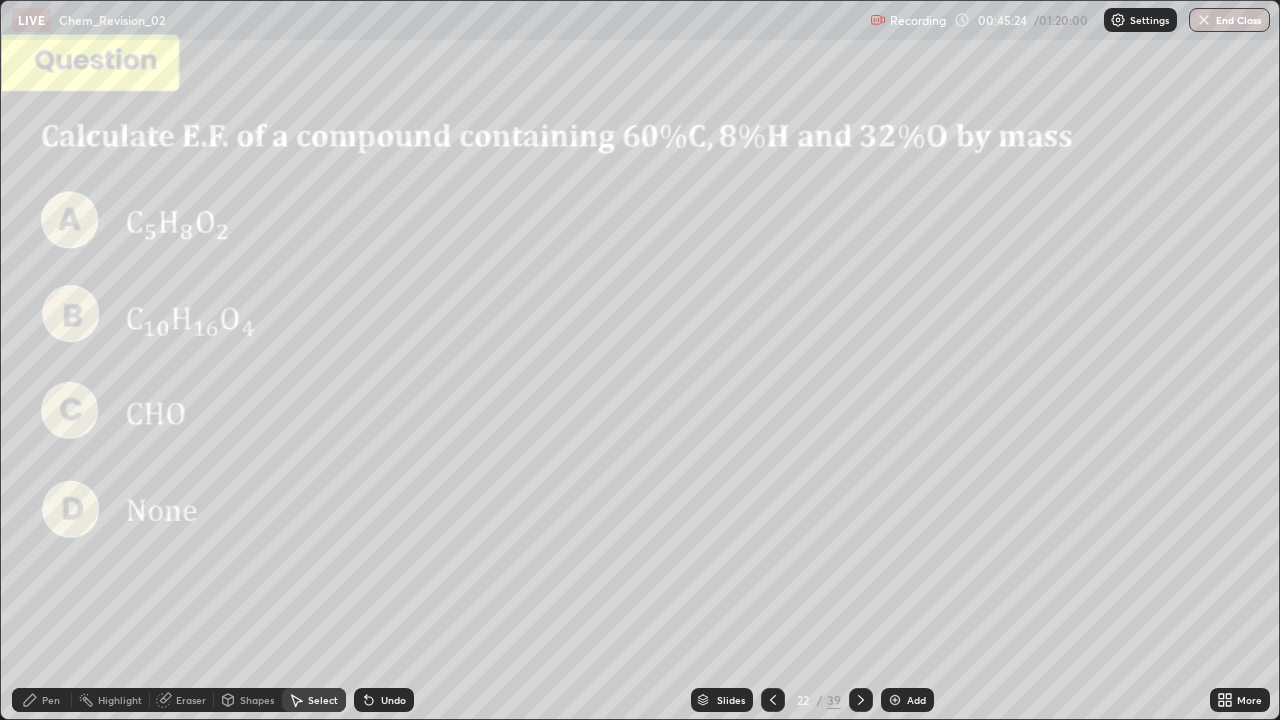 click on "Slides" at bounding box center (722, 700) 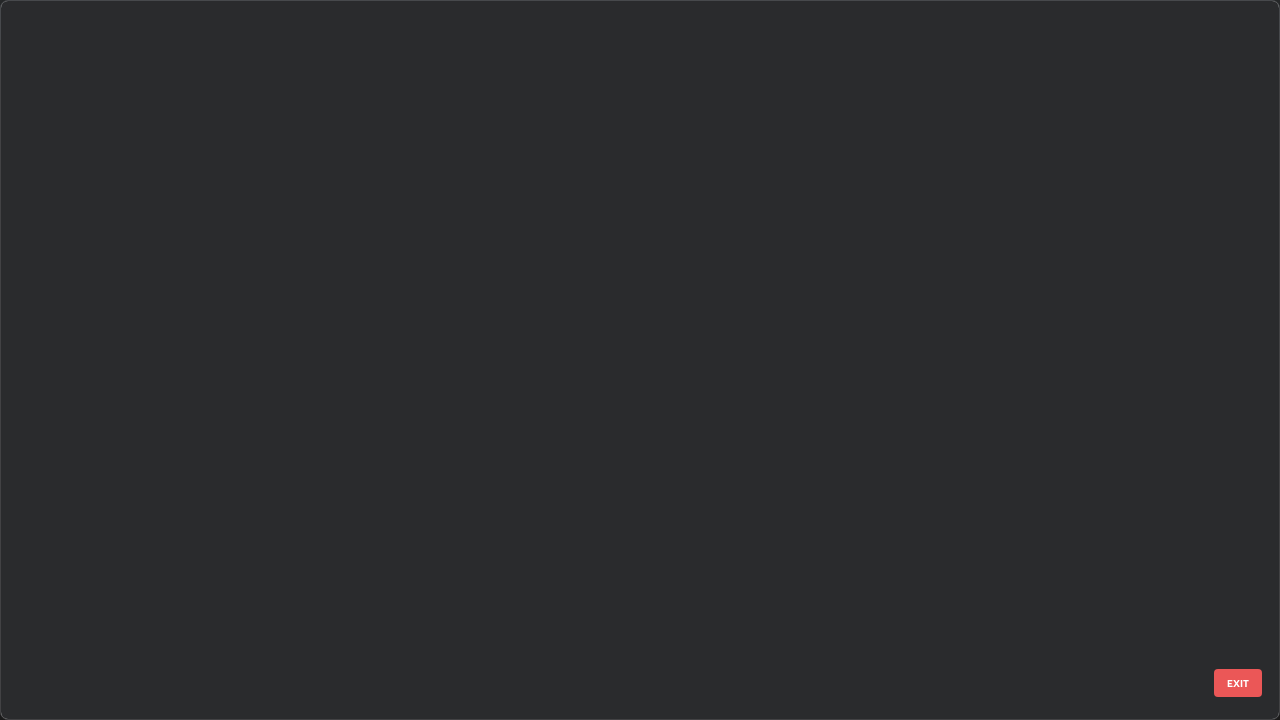 scroll, scrollTop: 1079, scrollLeft: 0, axis: vertical 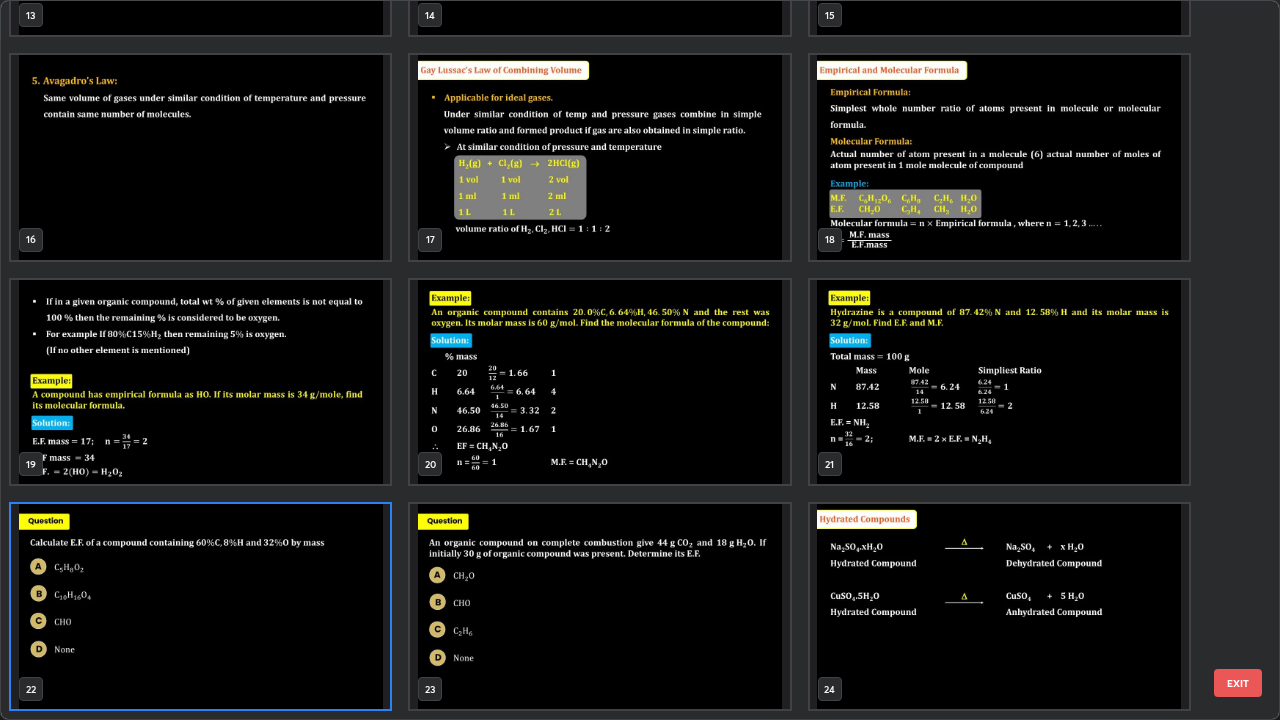 click at bounding box center (200, 606) 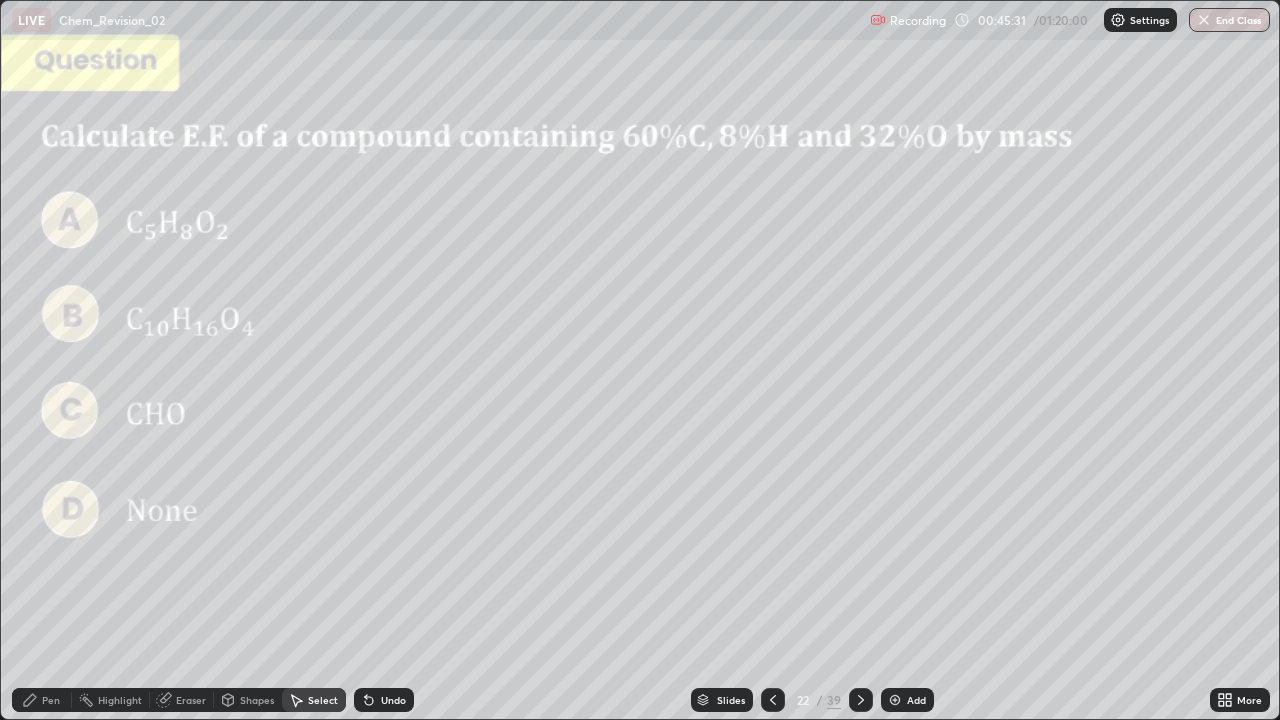 click on "Slides 22 / 39 Add" at bounding box center (812, 700) 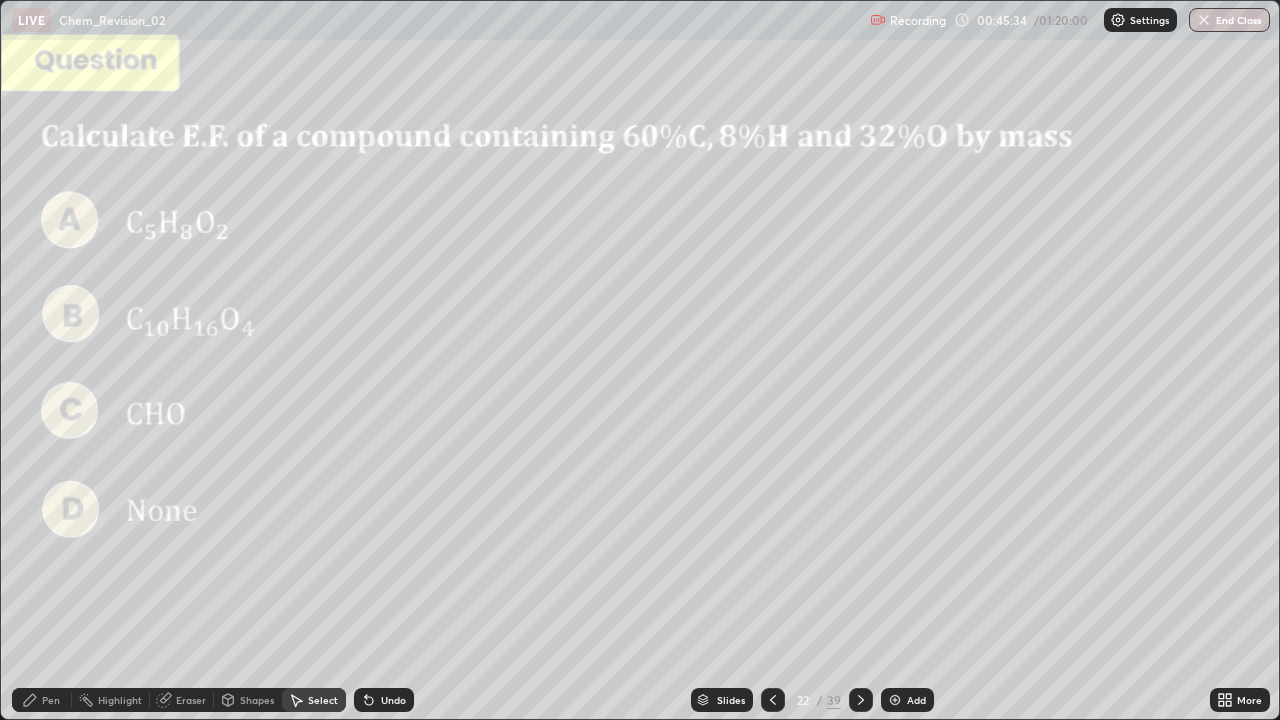 click 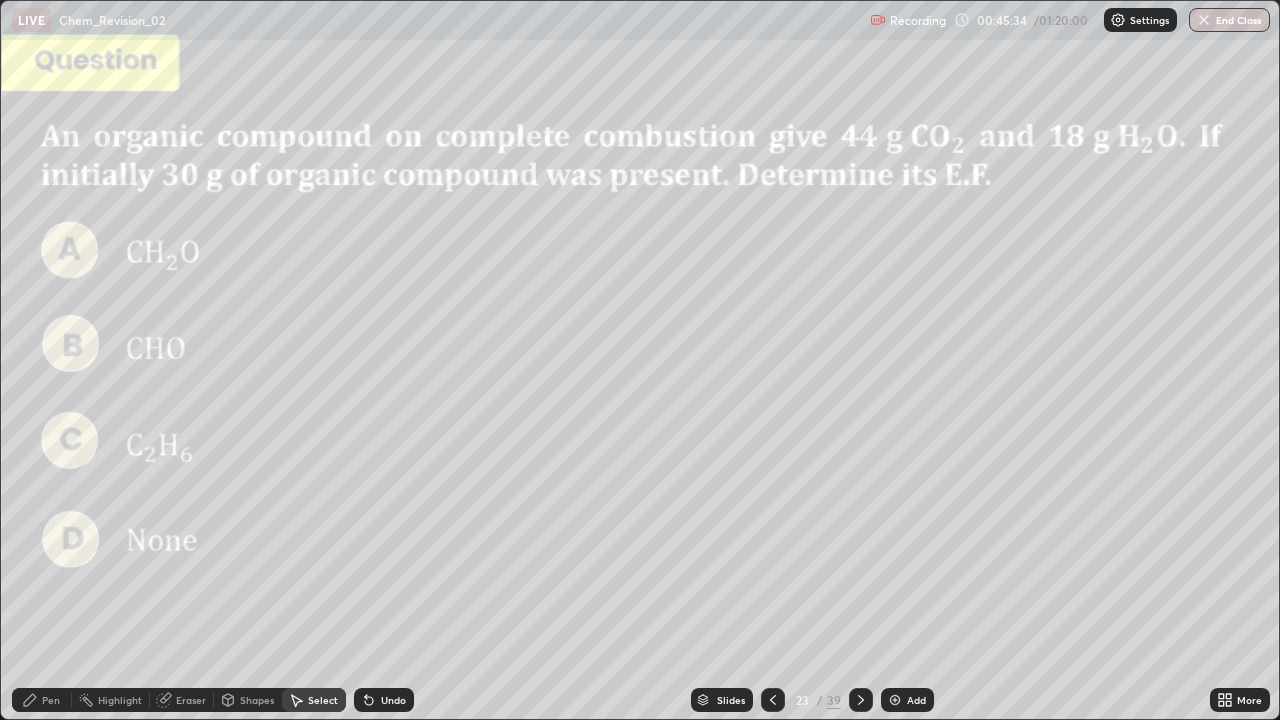 click at bounding box center [861, 700] 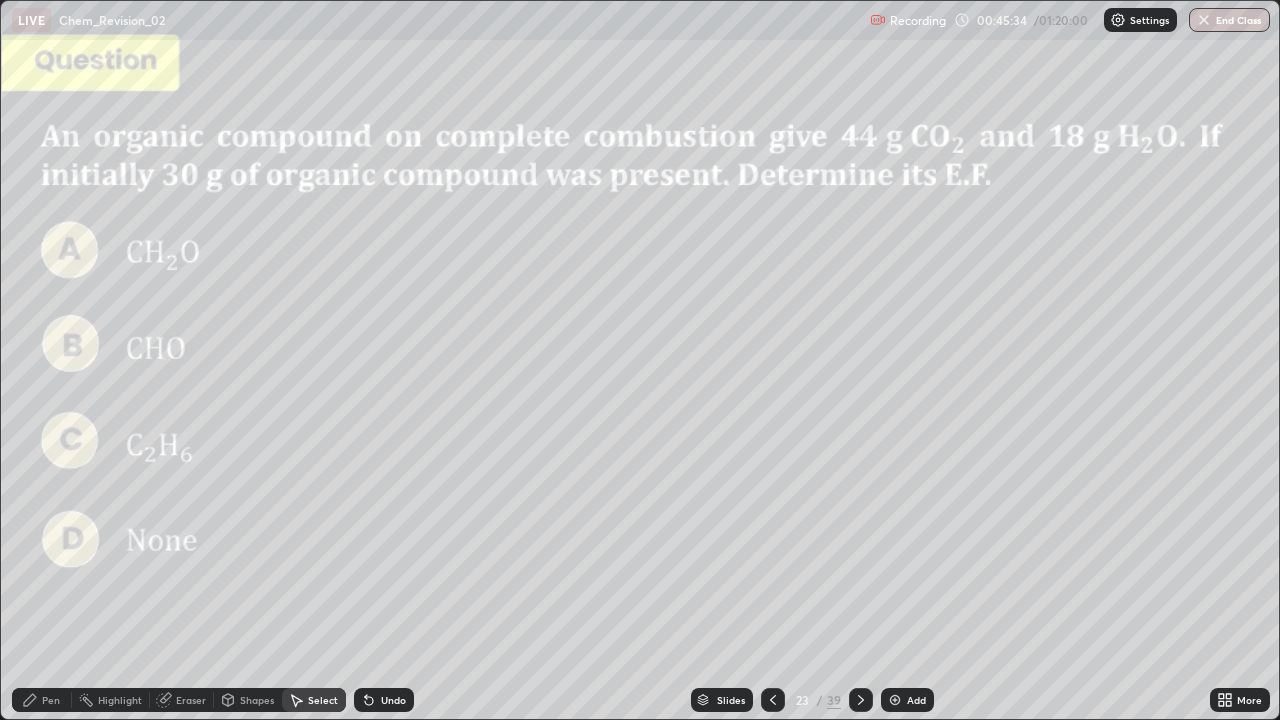 click at bounding box center [861, 700] 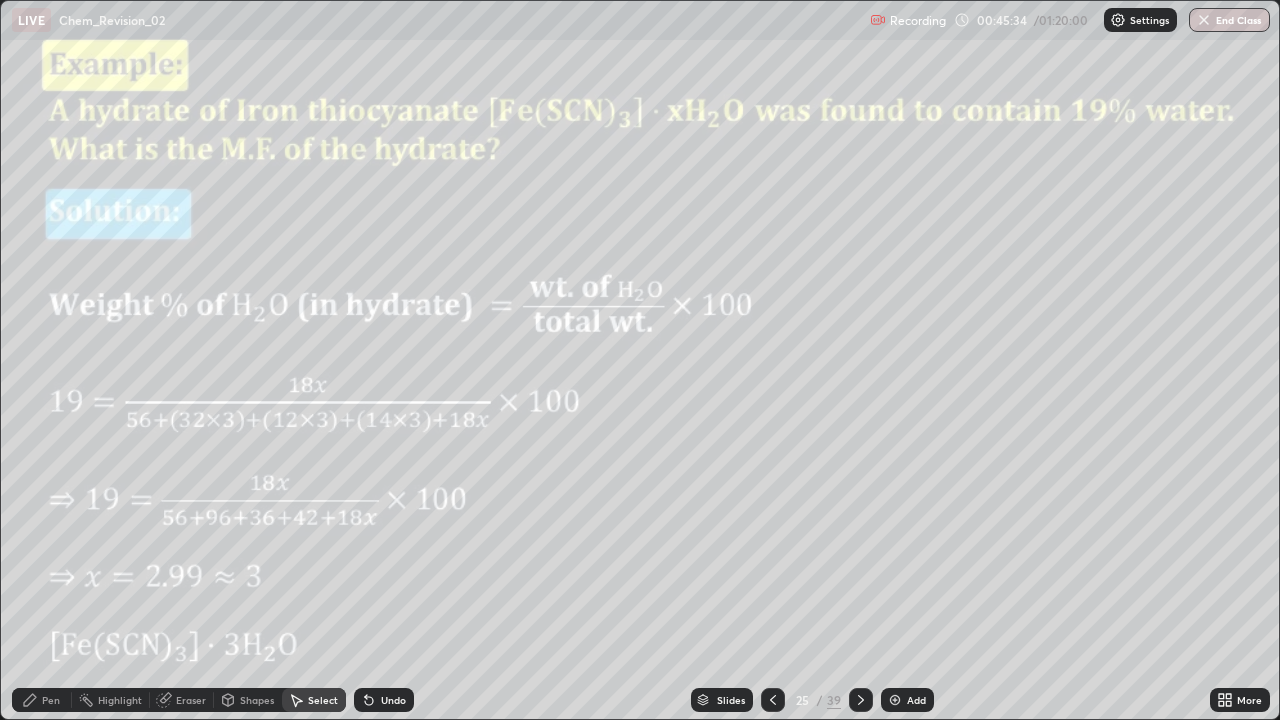 click 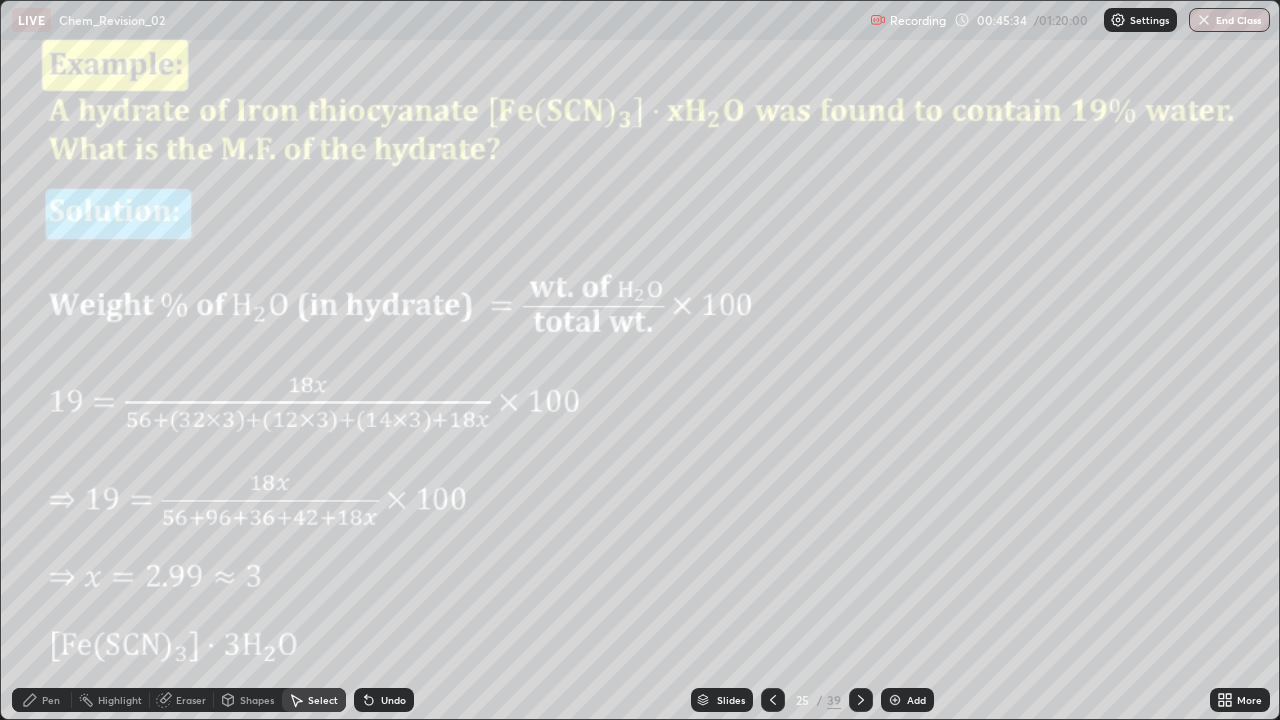 click 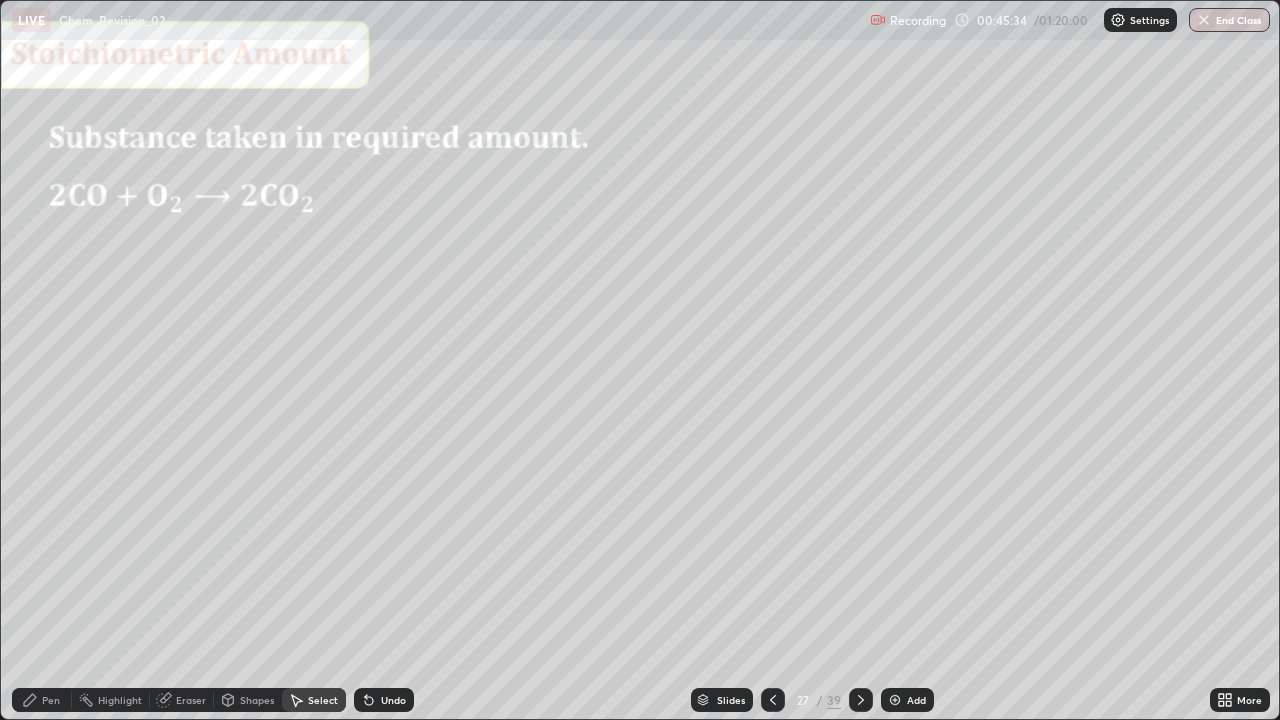 click 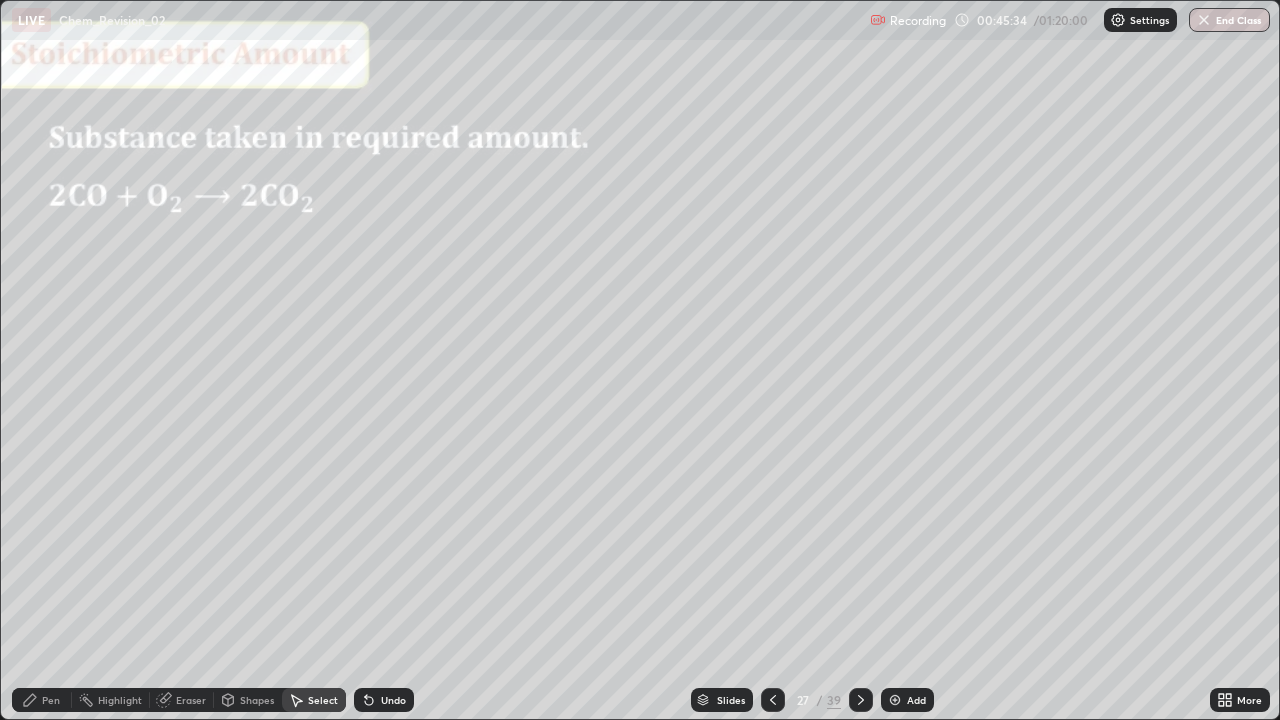 click 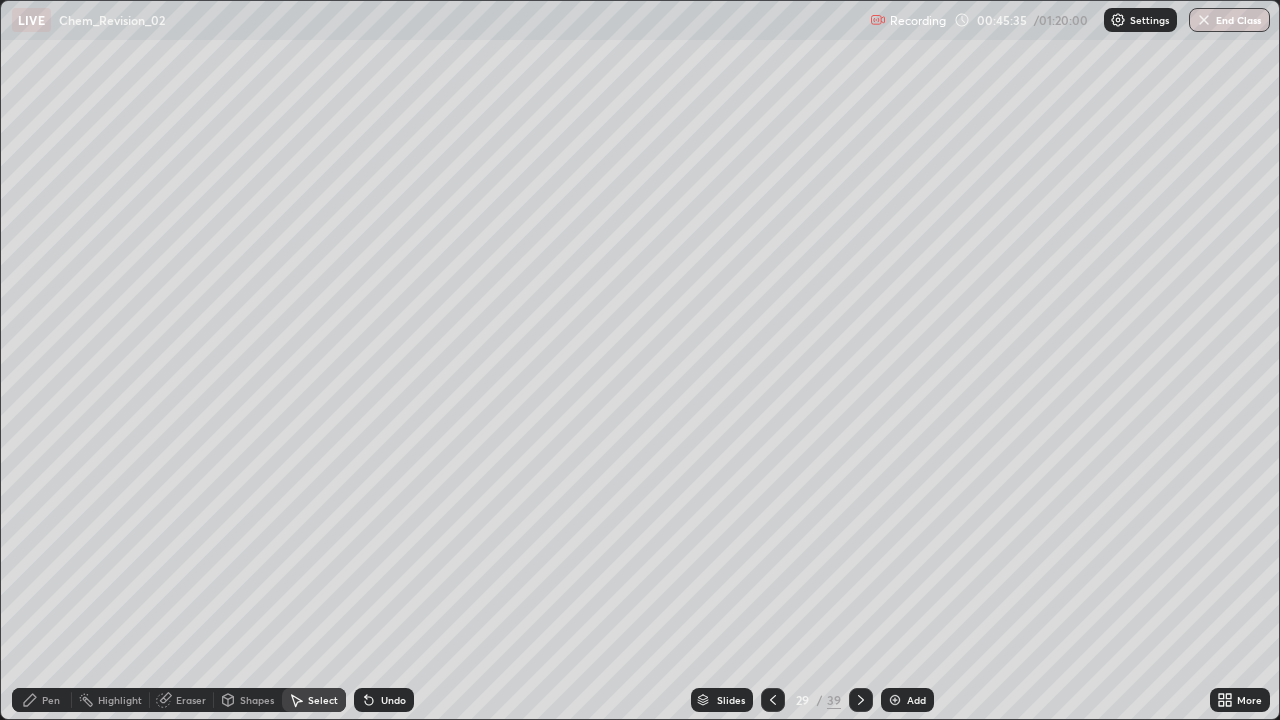 click 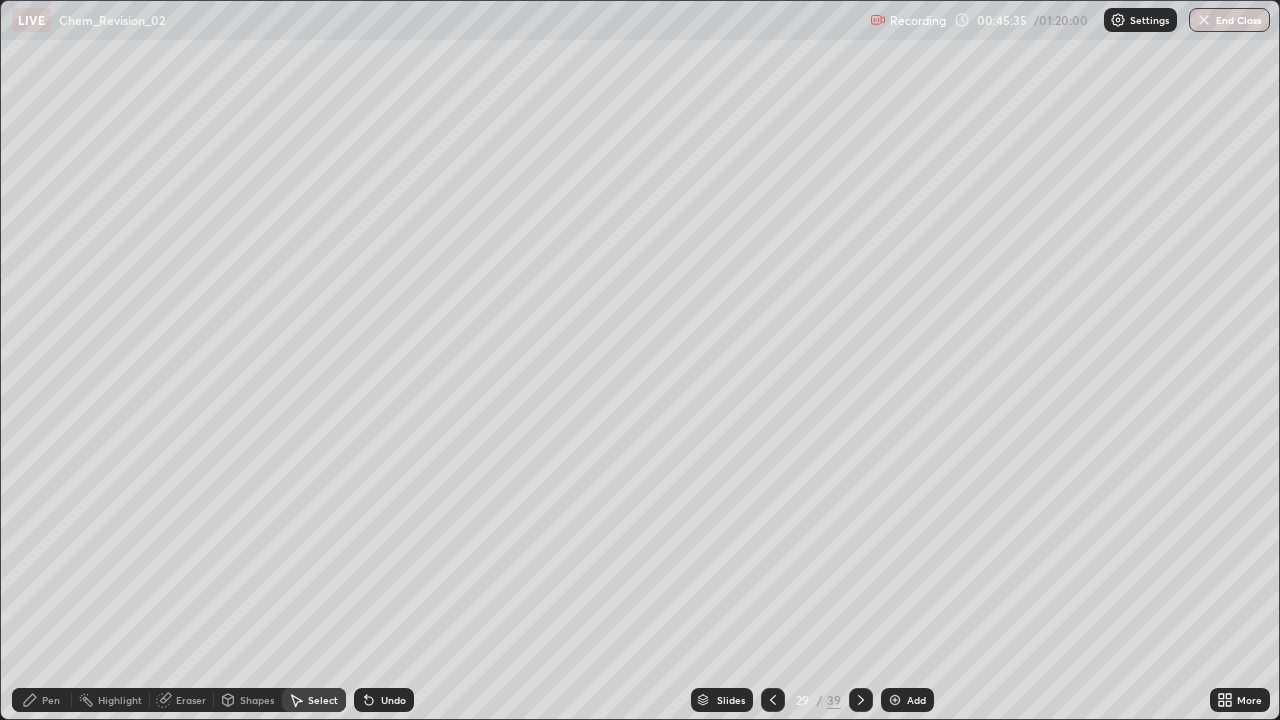 click 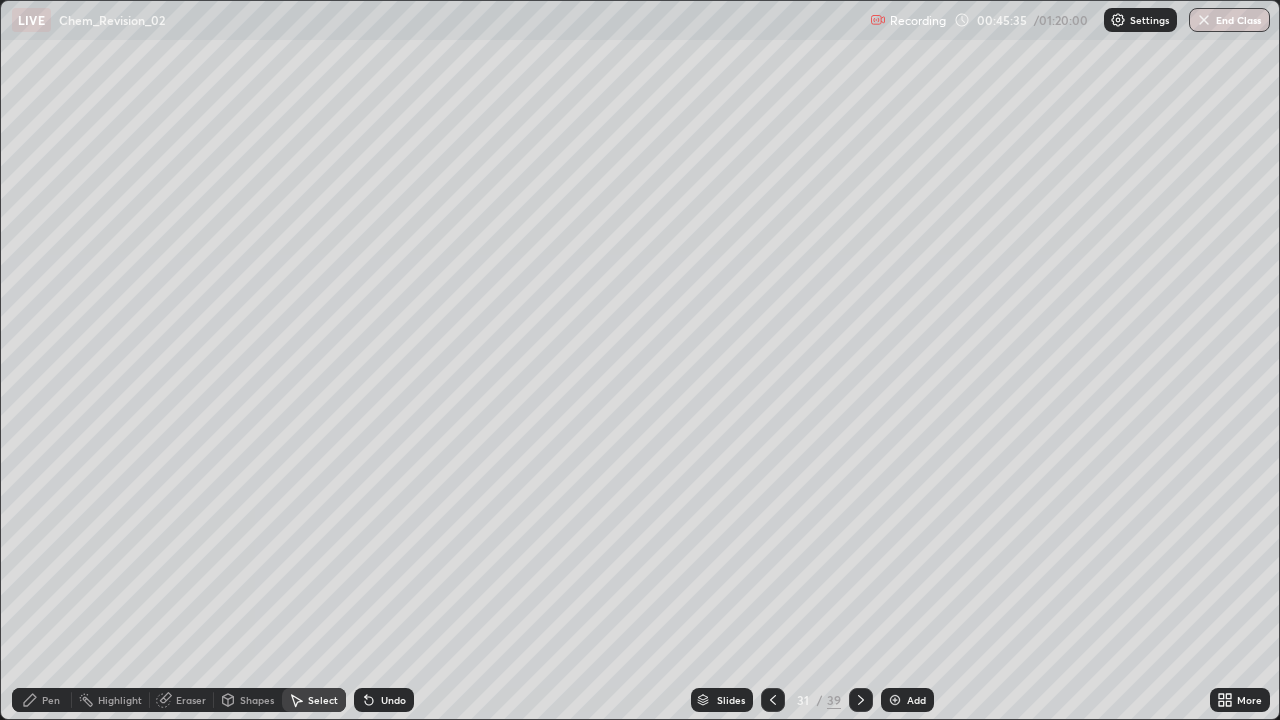 click 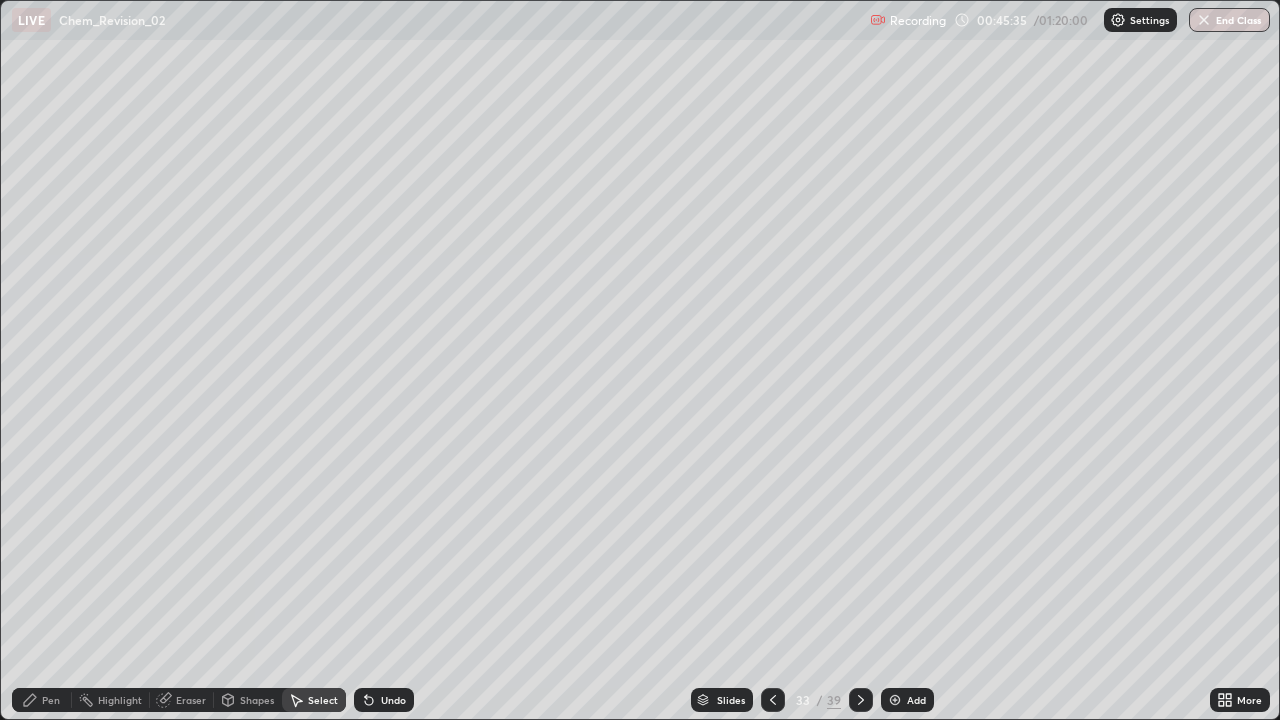 click 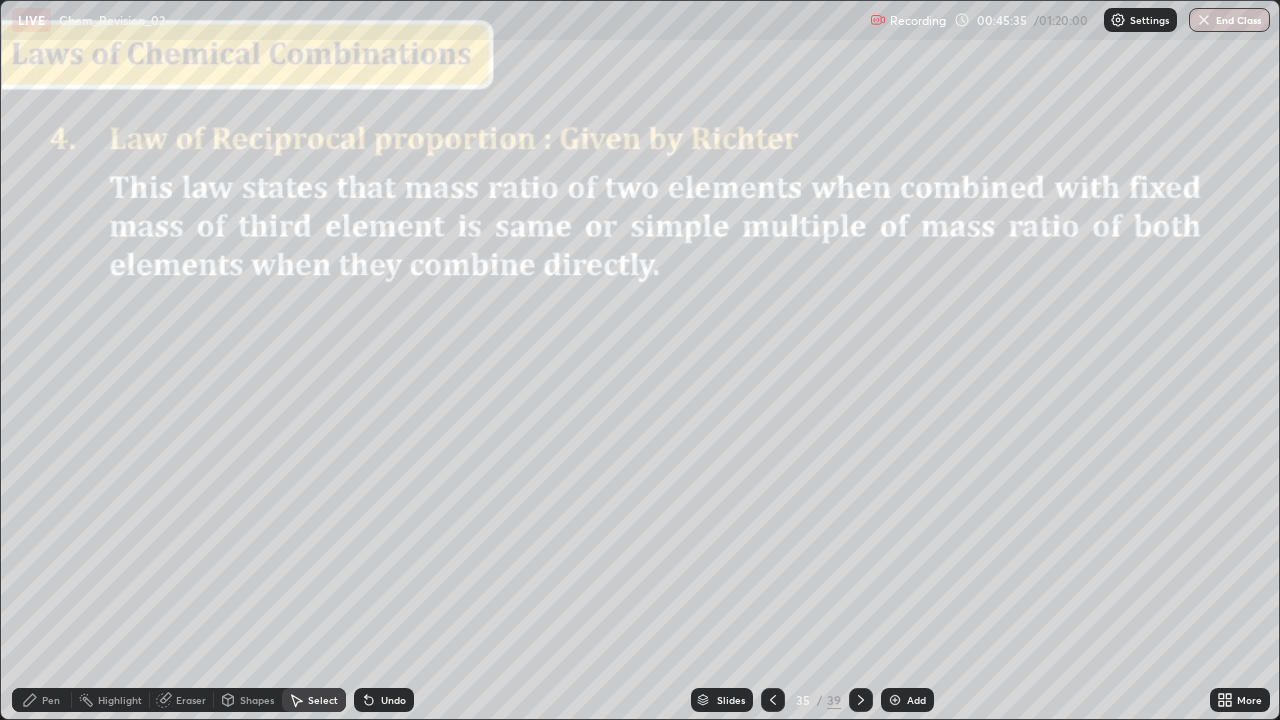 click 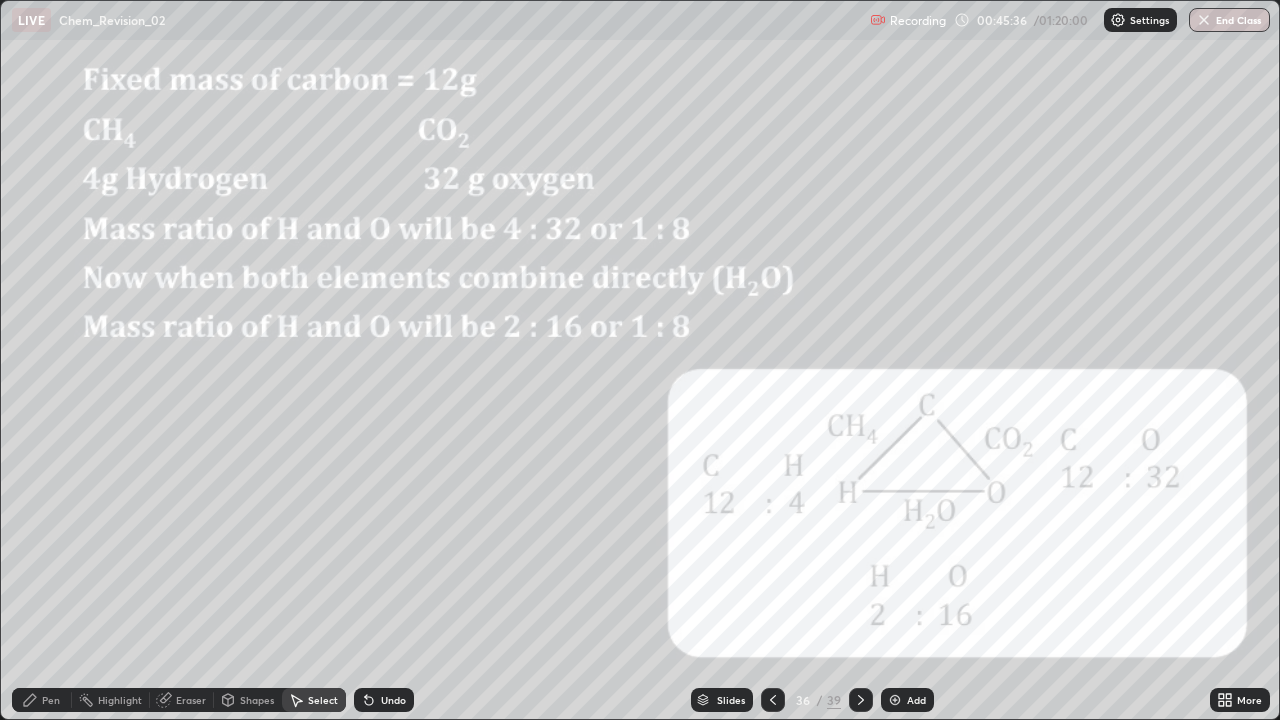 click 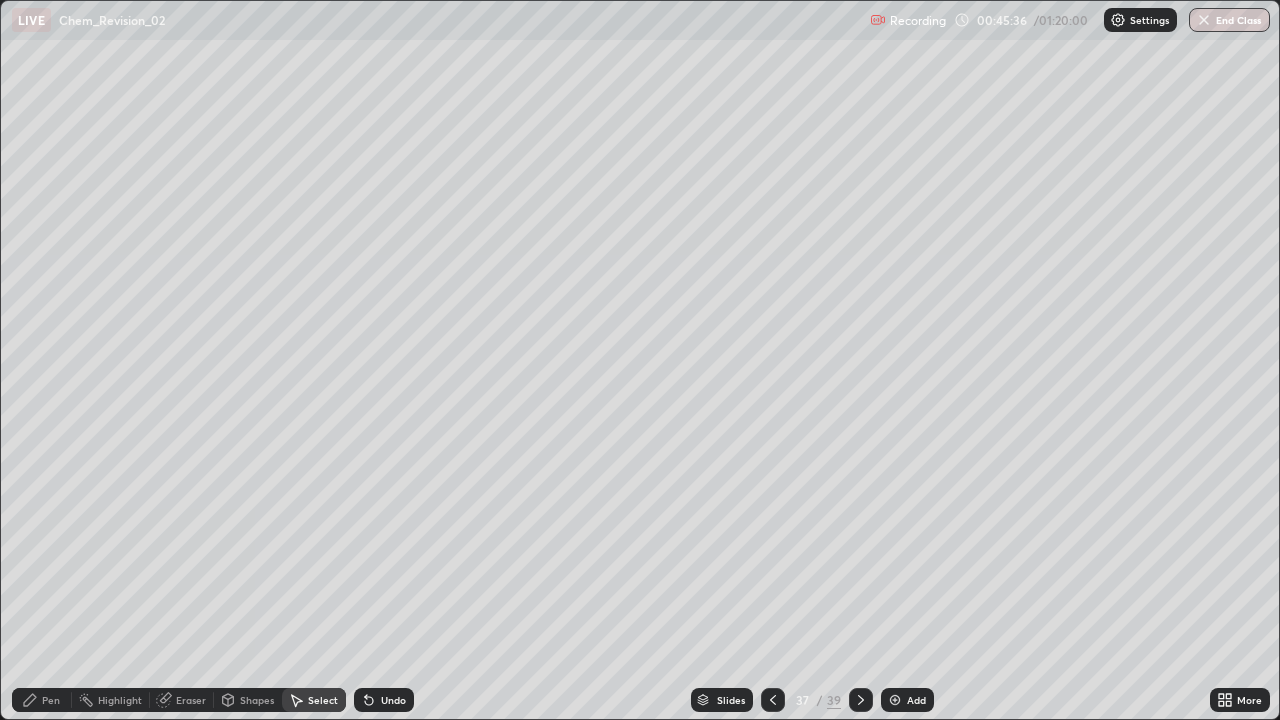 click 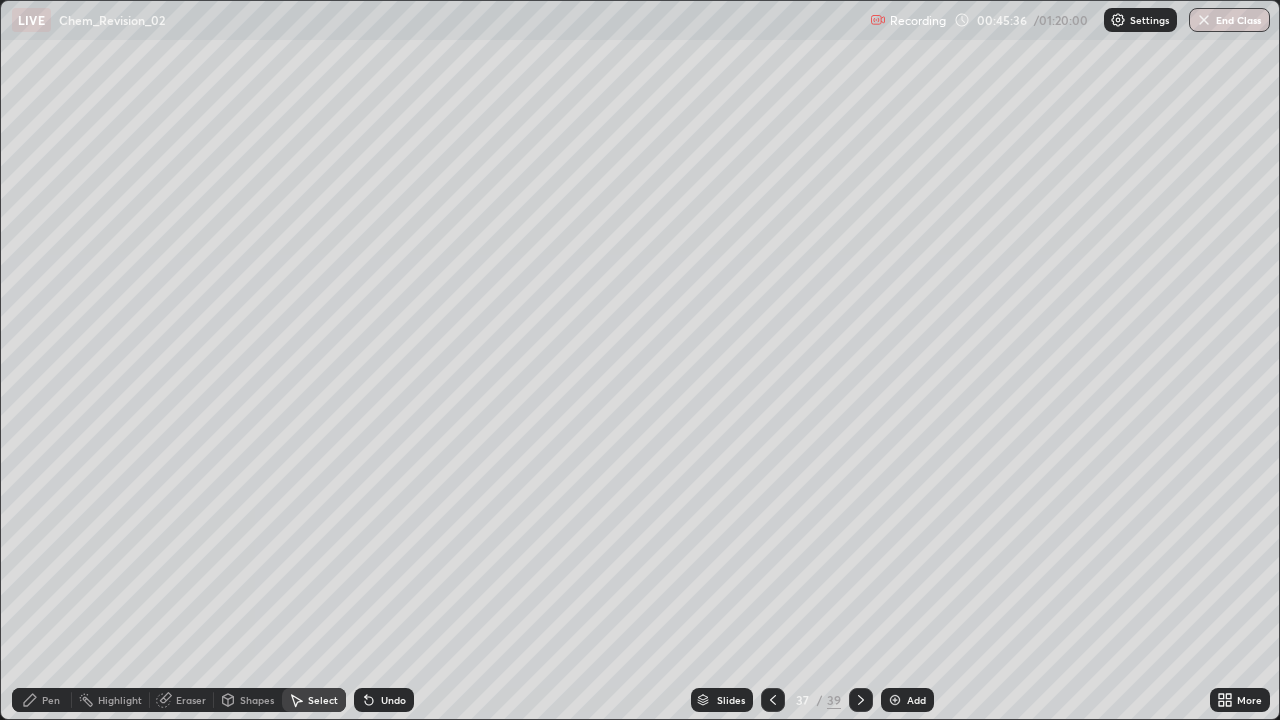 click 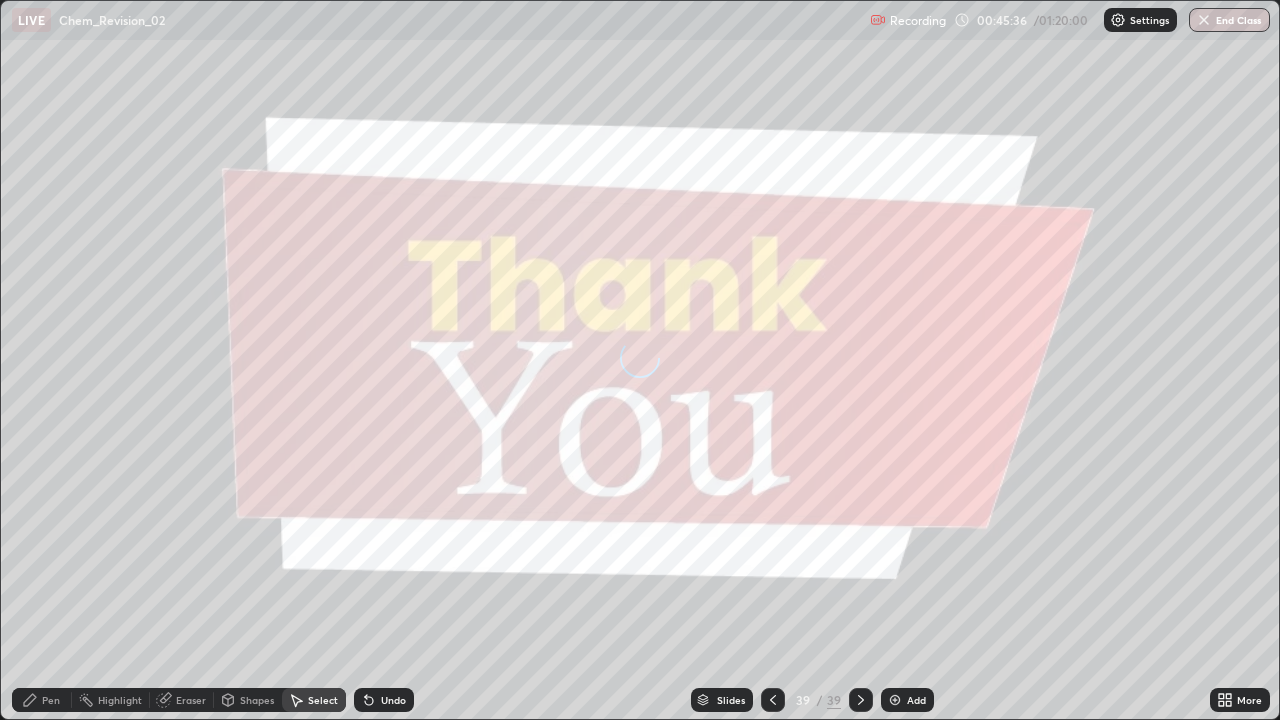 click 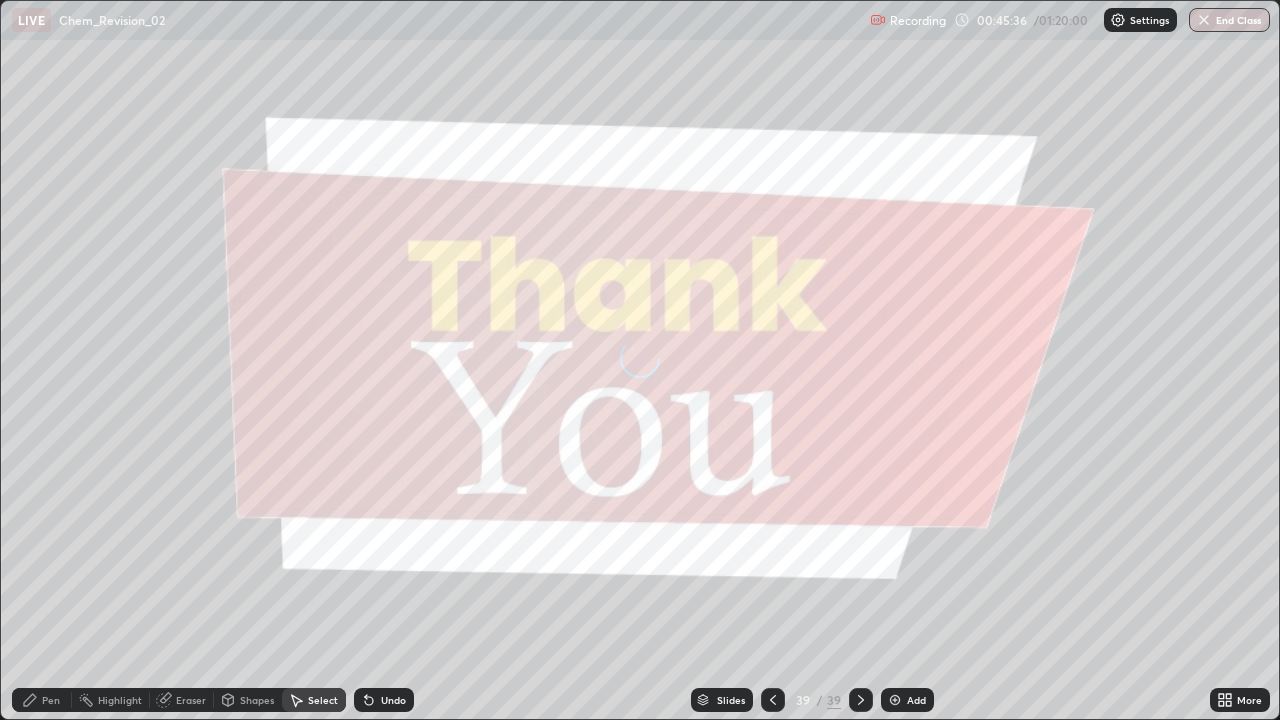 click 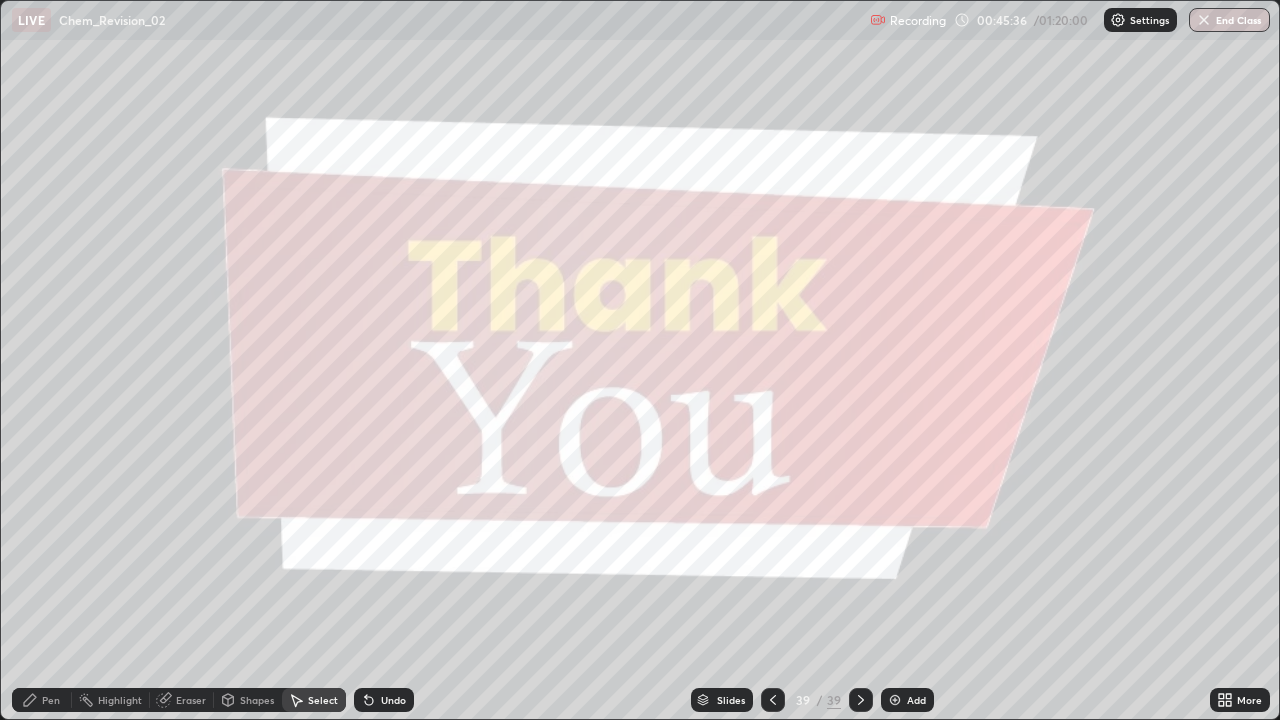 click 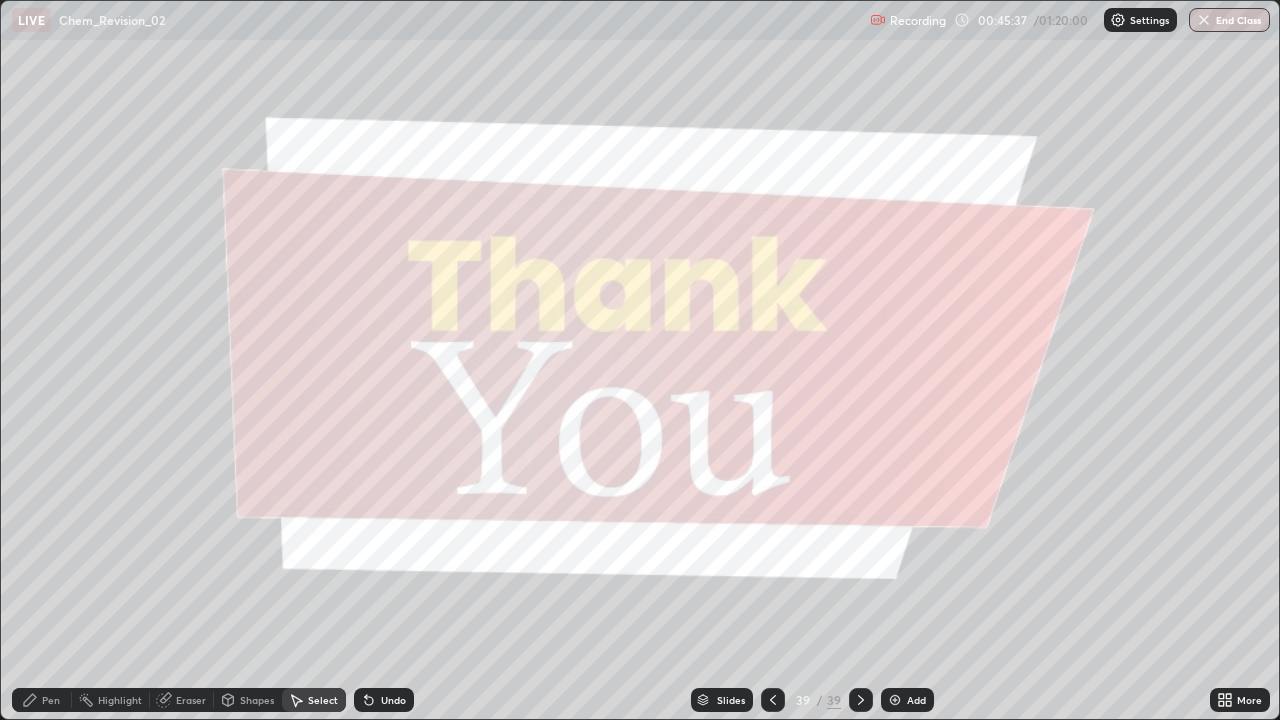 click 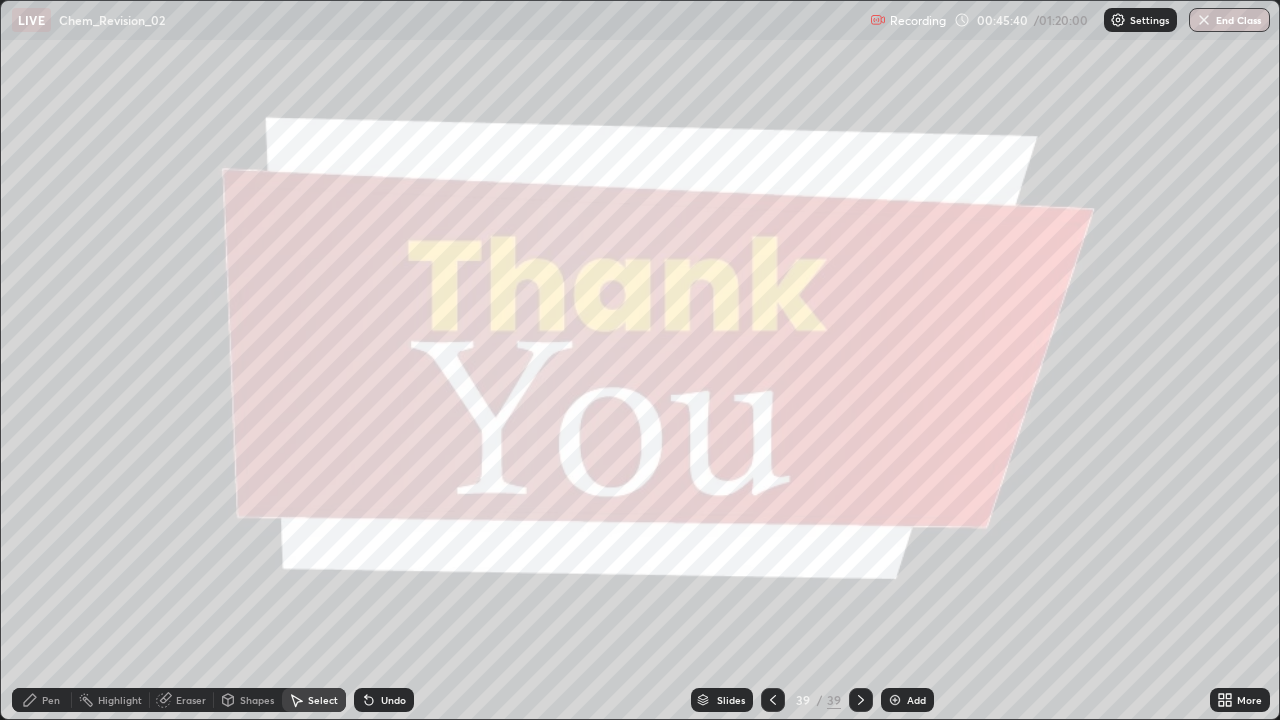 click at bounding box center (895, 700) 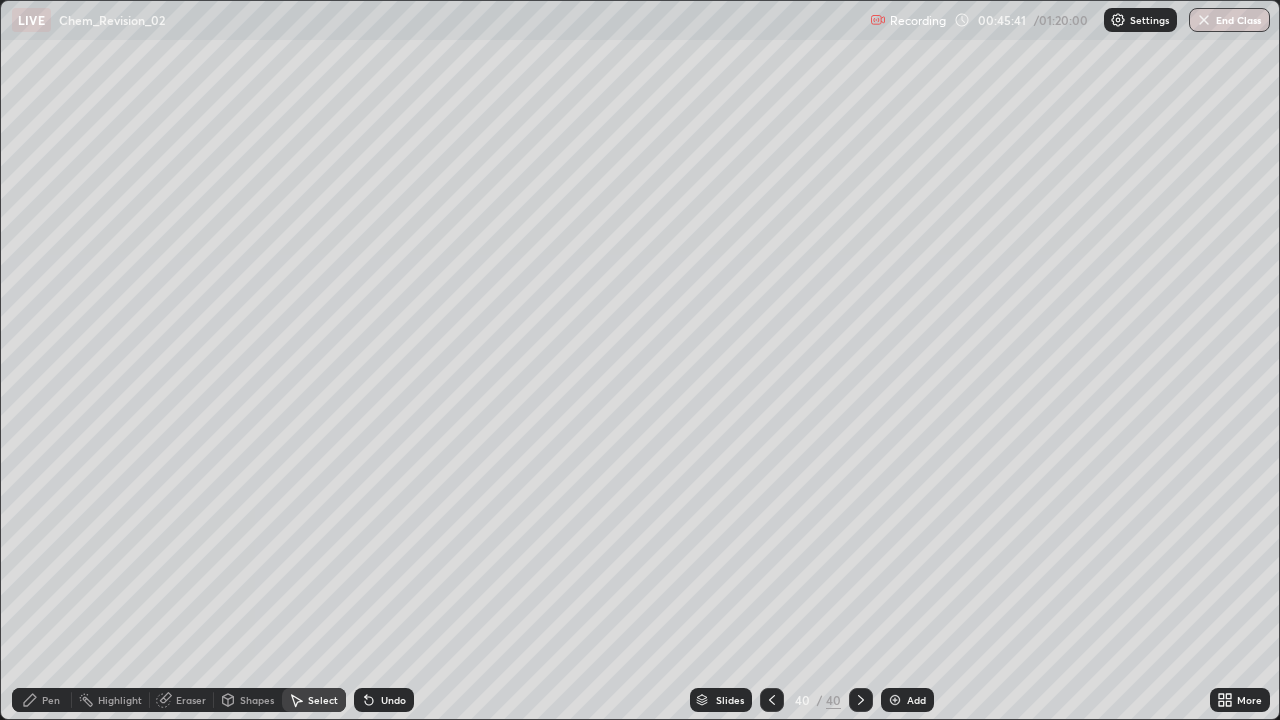 click 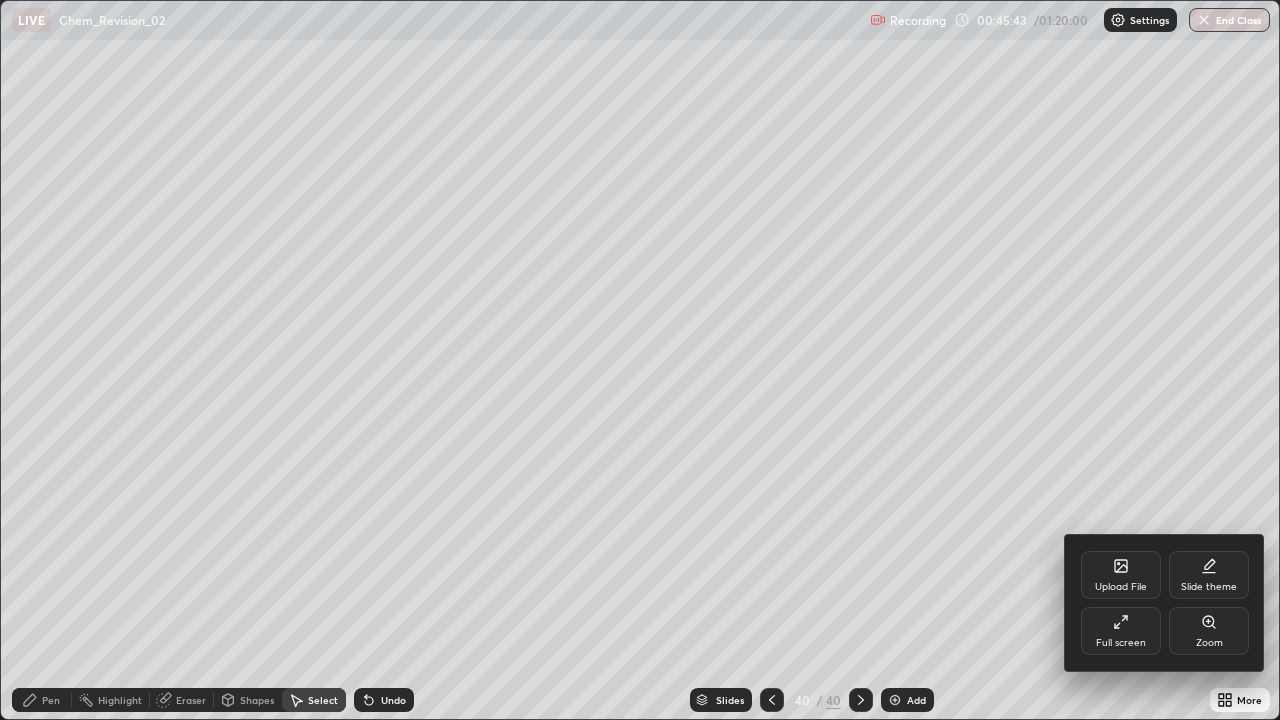 click on "Upload File" at bounding box center [1121, 575] 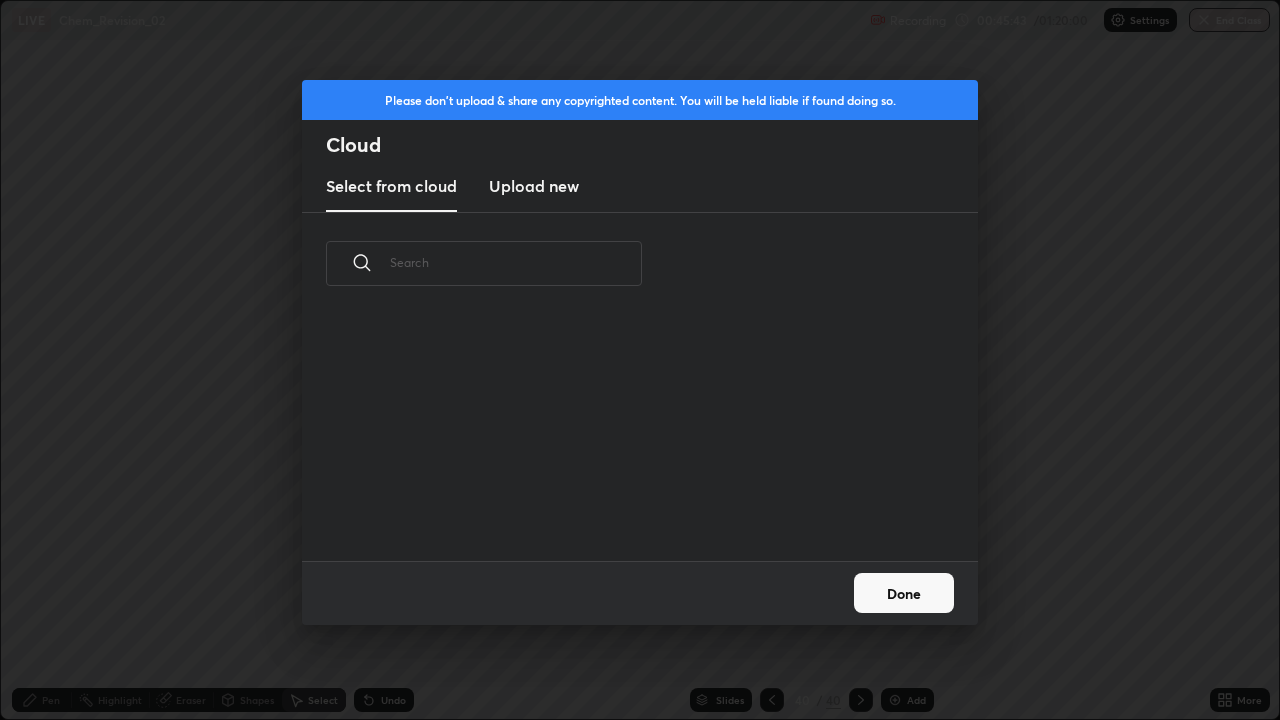 scroll, scrollTop: 7, scrollLeft: 11, axis: both 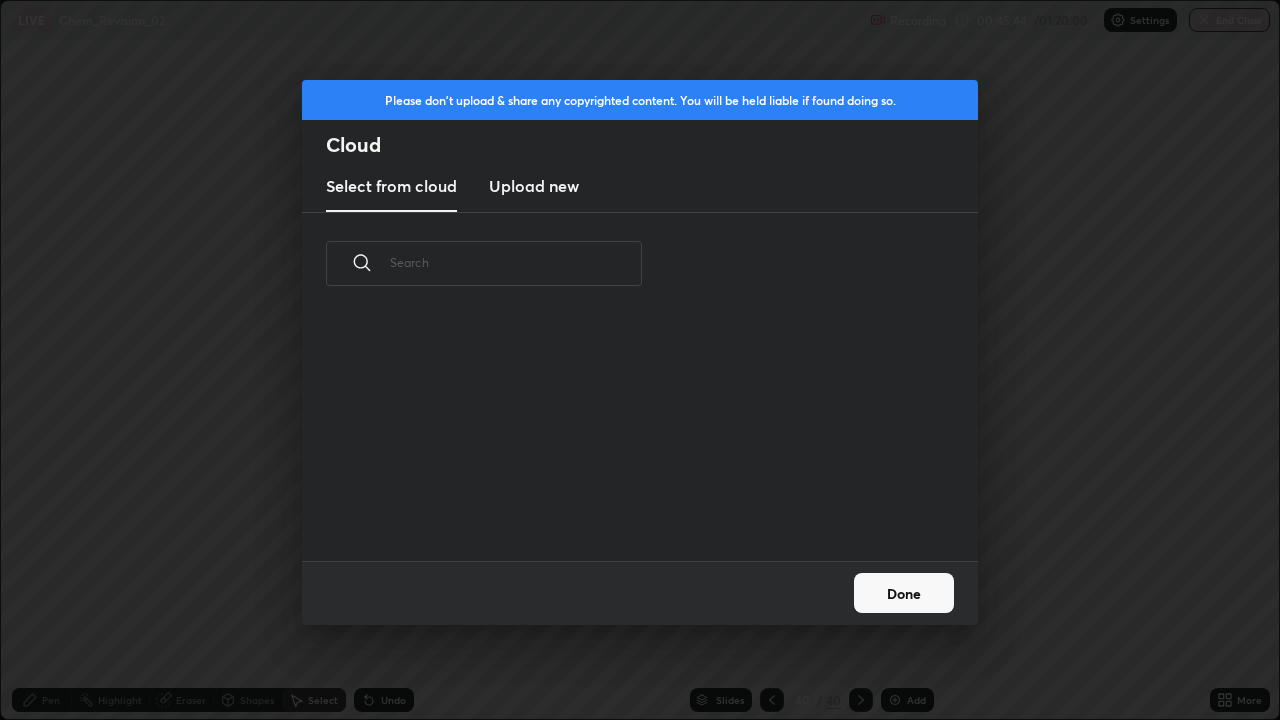 click on "Upload new" at bounding box center [534, 186] 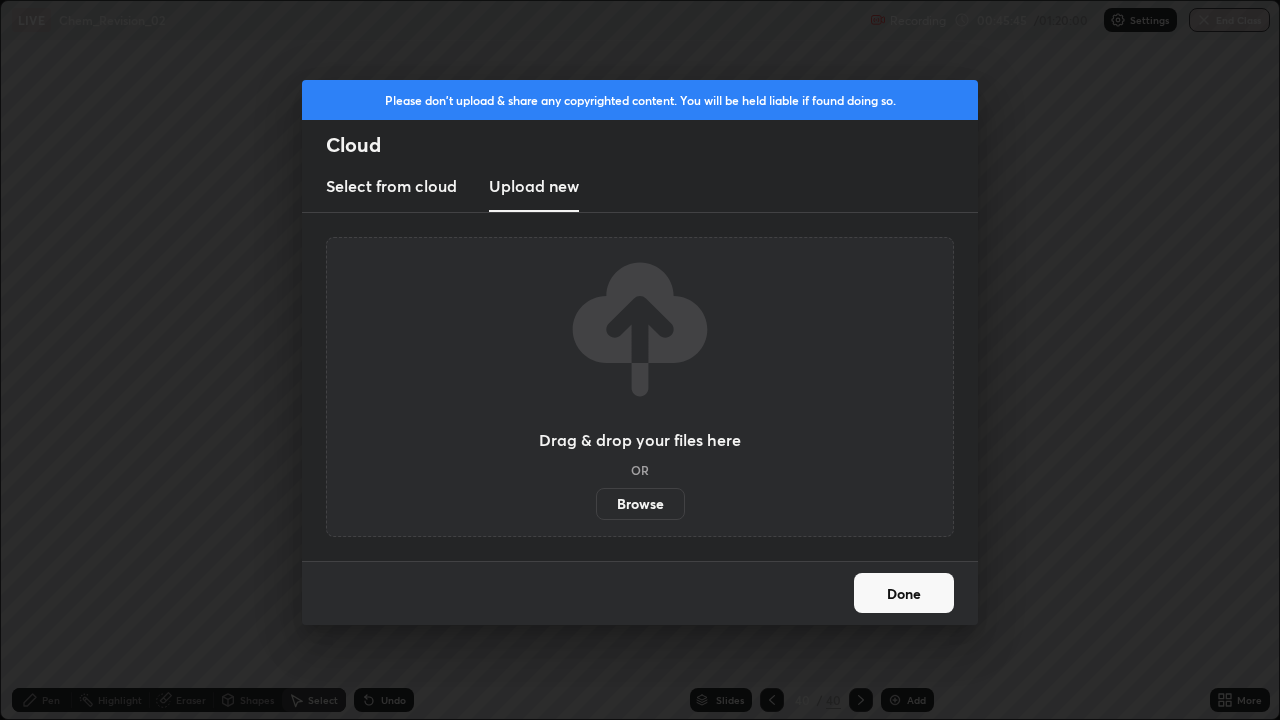 click on "Browse" at bounding box center (640, 504) 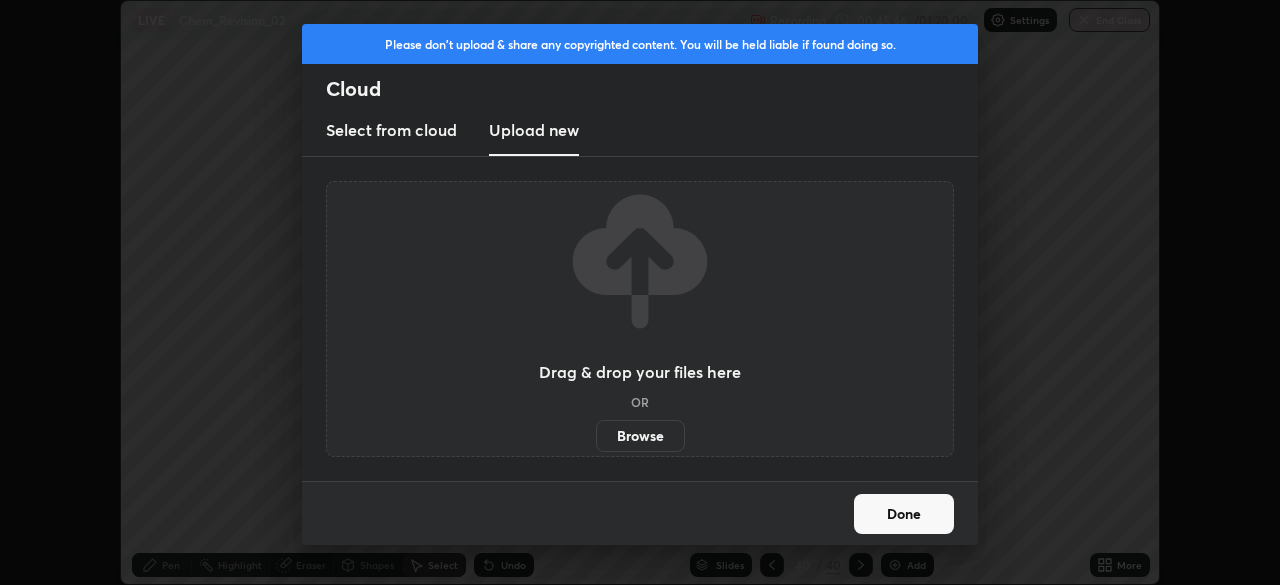 scroll, scrollTop: 585, scrollLeft: 1280, axis: both 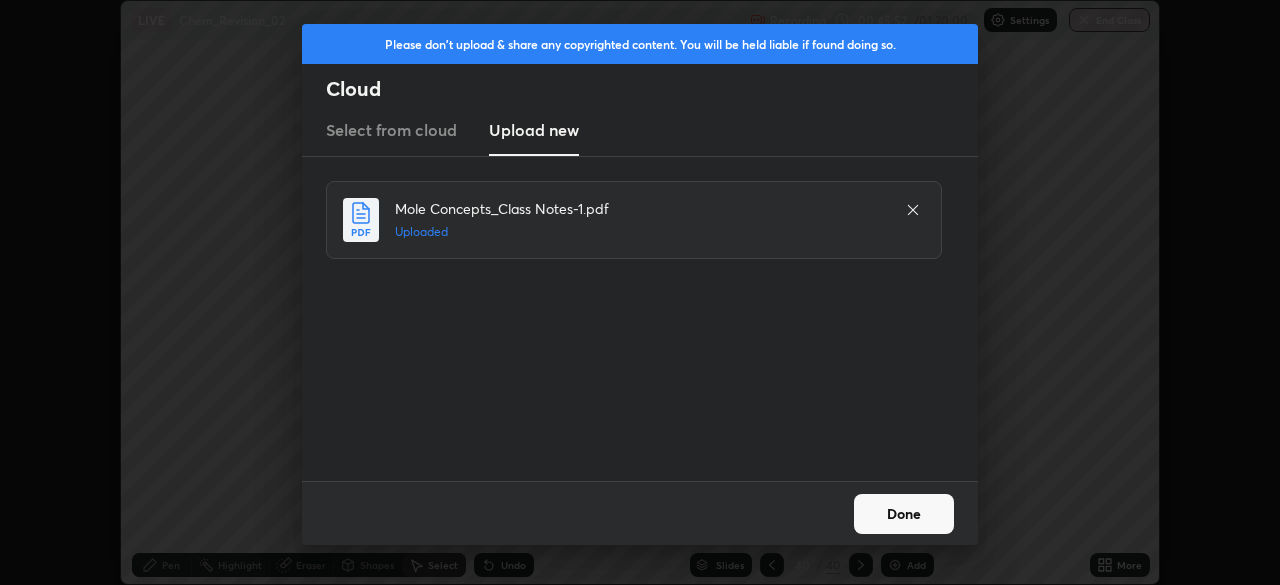 click on "Done" at bounding box center [904, 514] 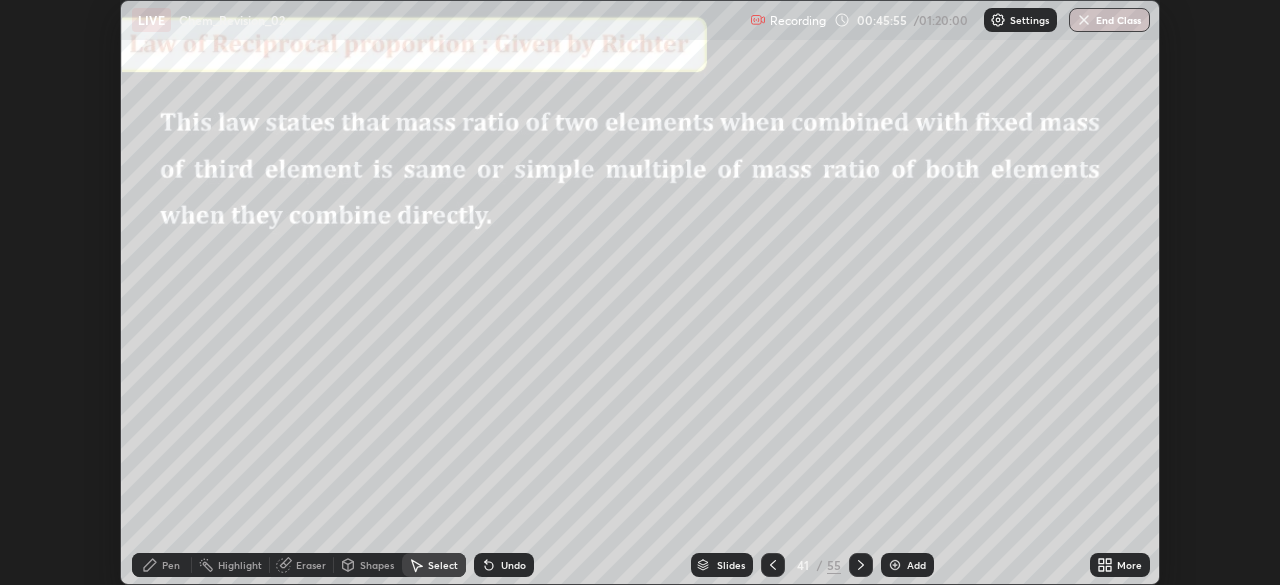 click 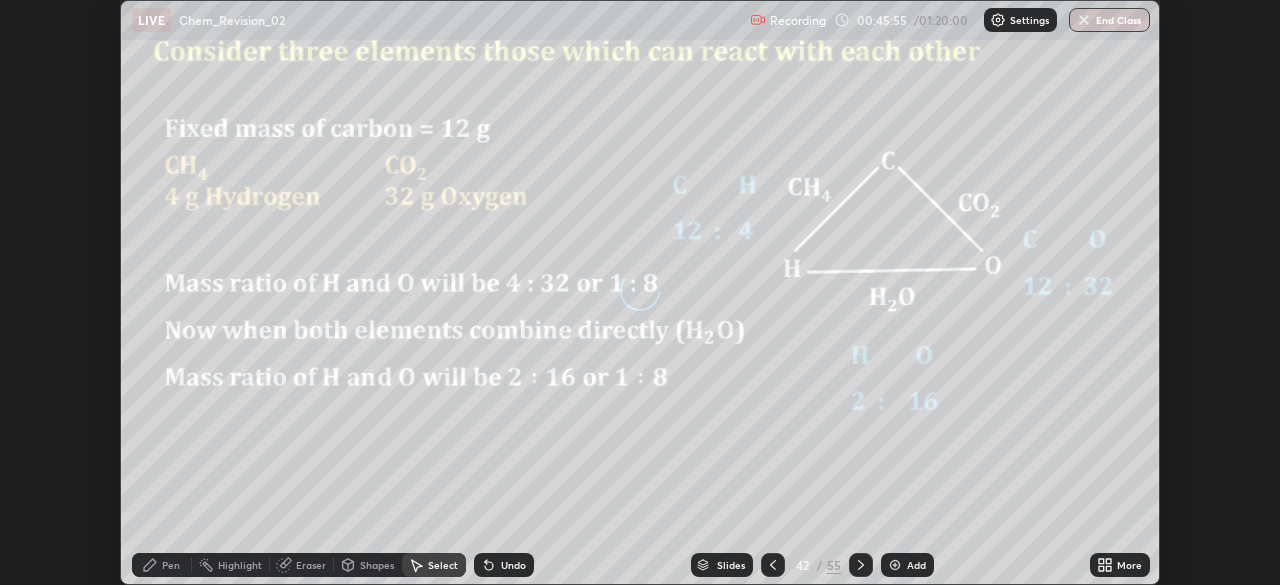 click 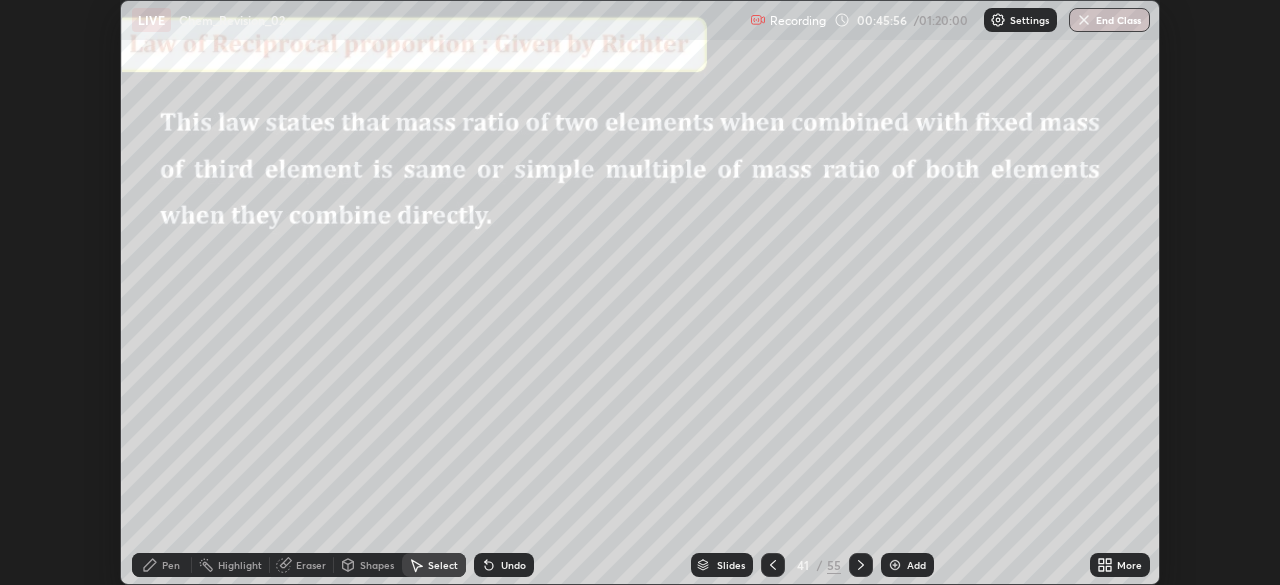 click 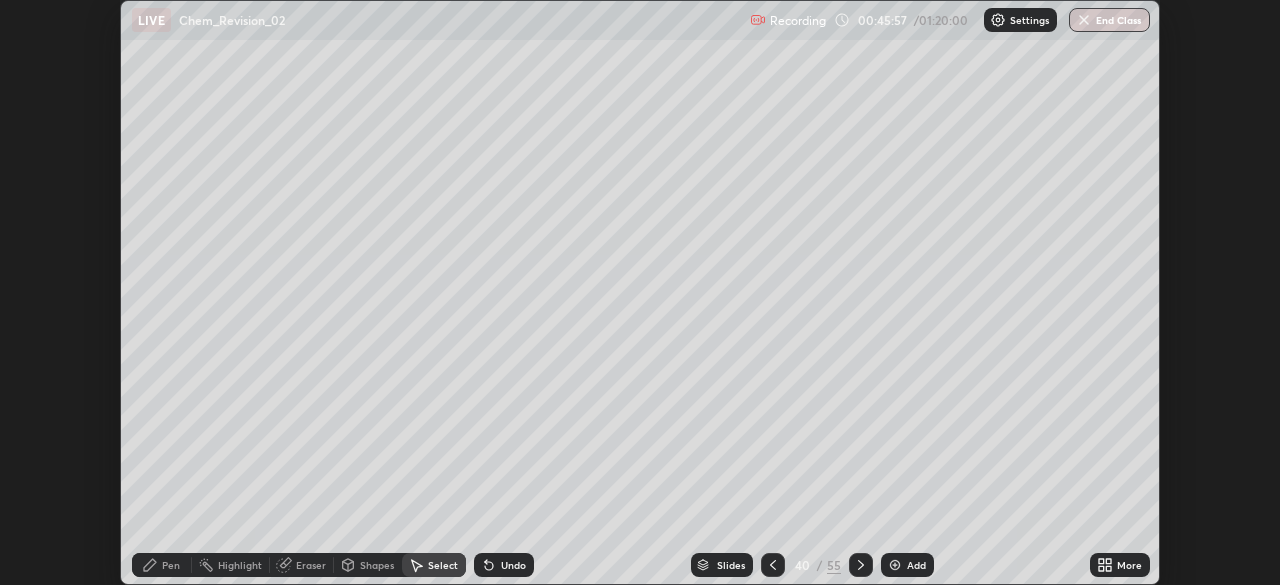 click 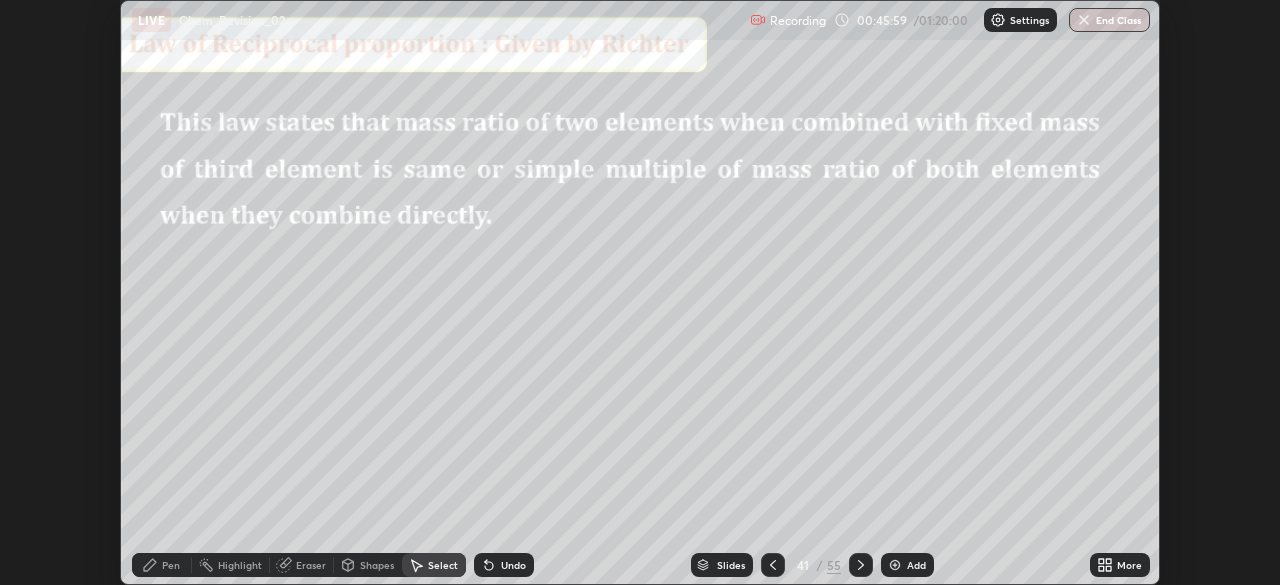 click at bounding box center (861, 565) 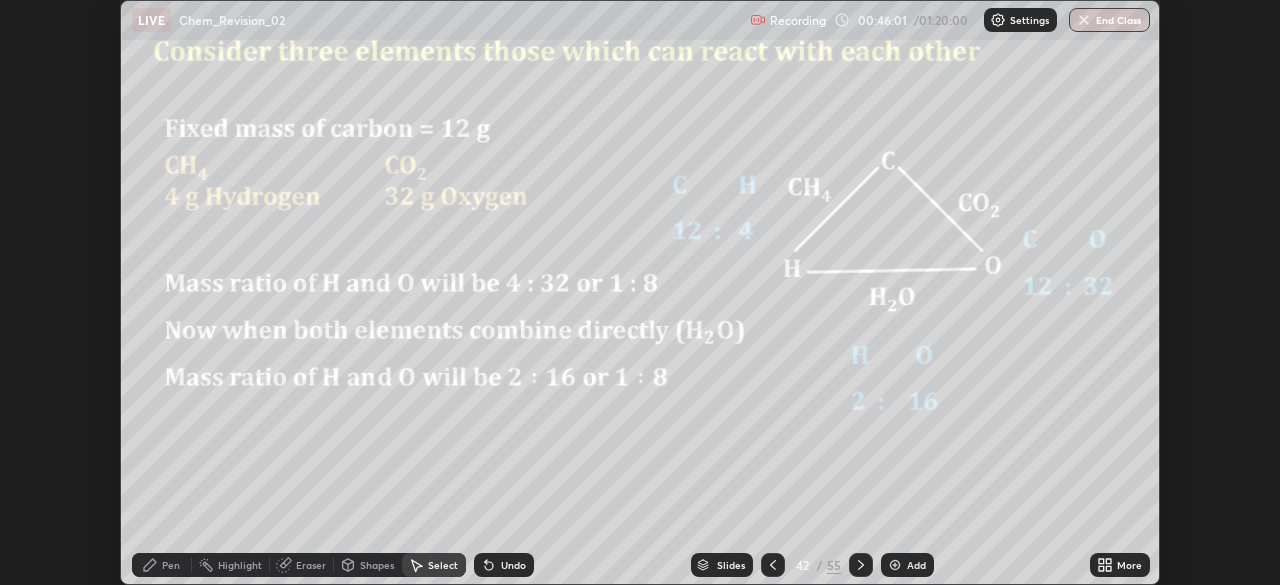 click 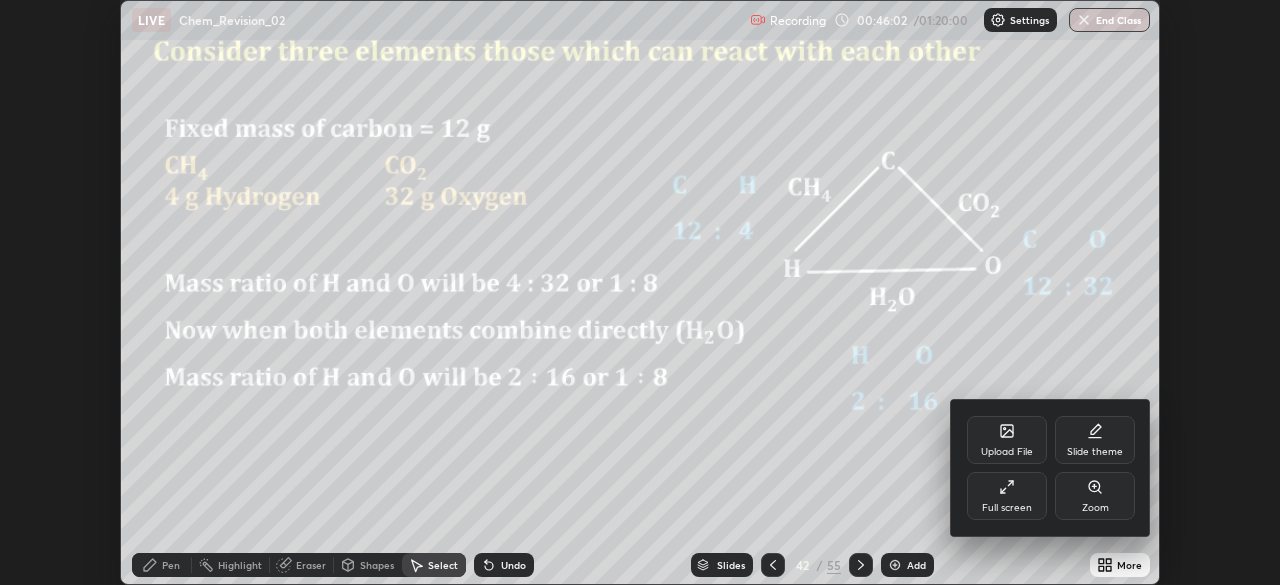 click on "Full screen" at bounding box center (1007, 496) 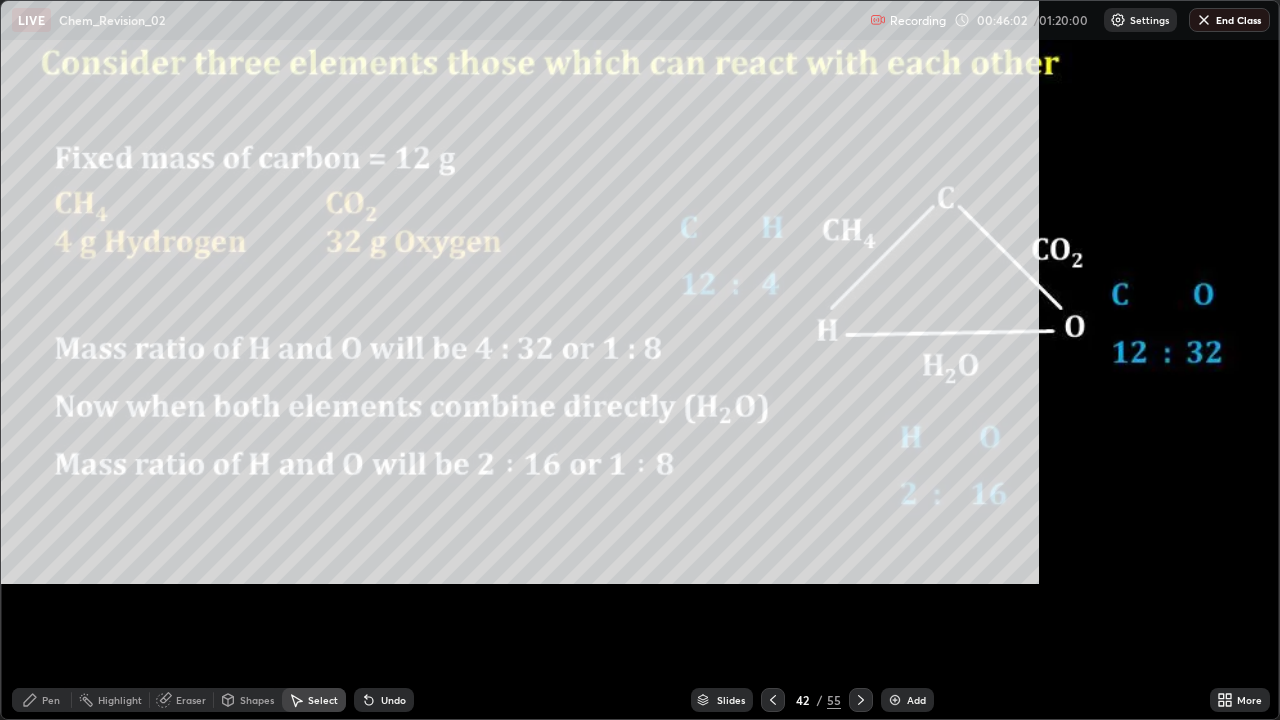 scroll, scrollTop: 99280, scrollLeft: 98720, axis: both 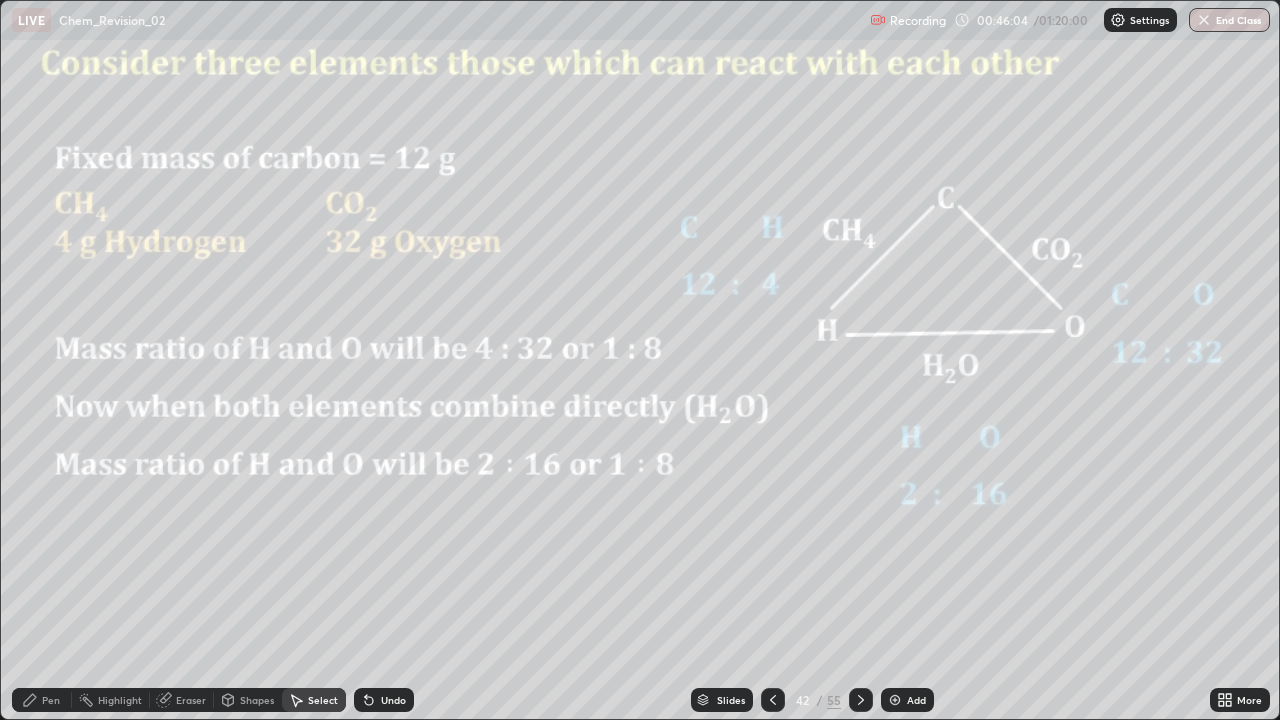 click 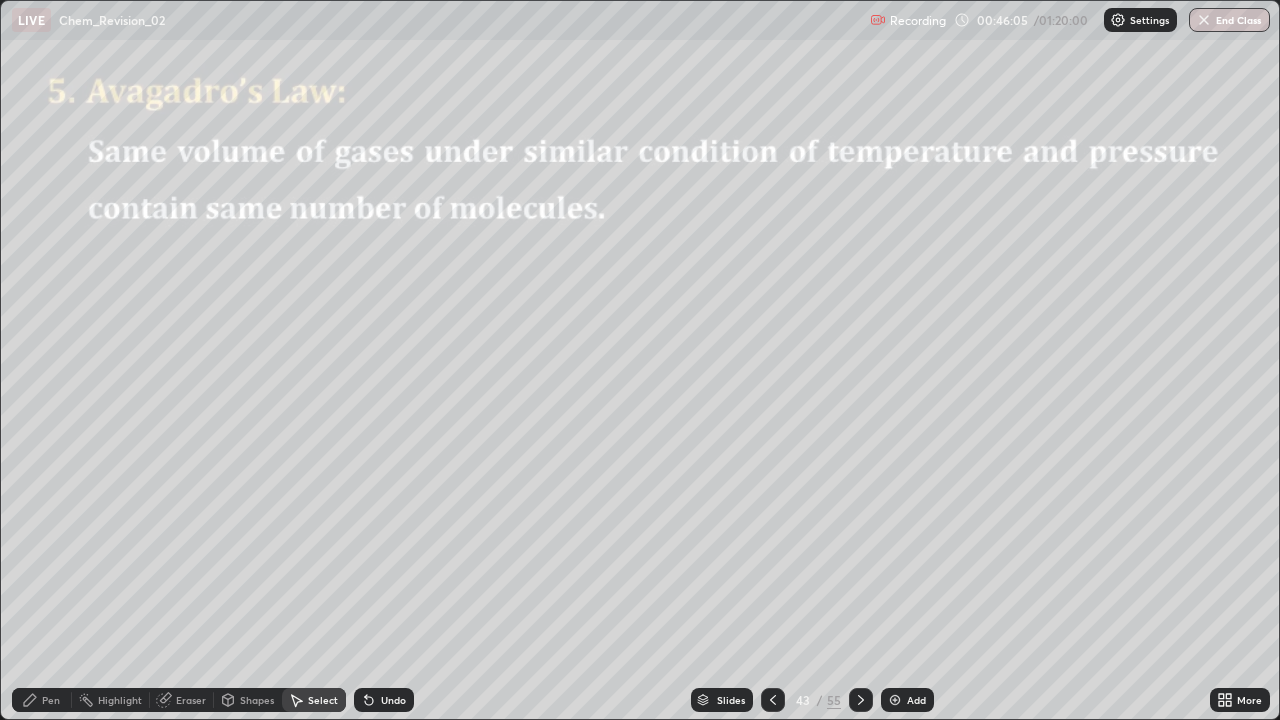 click 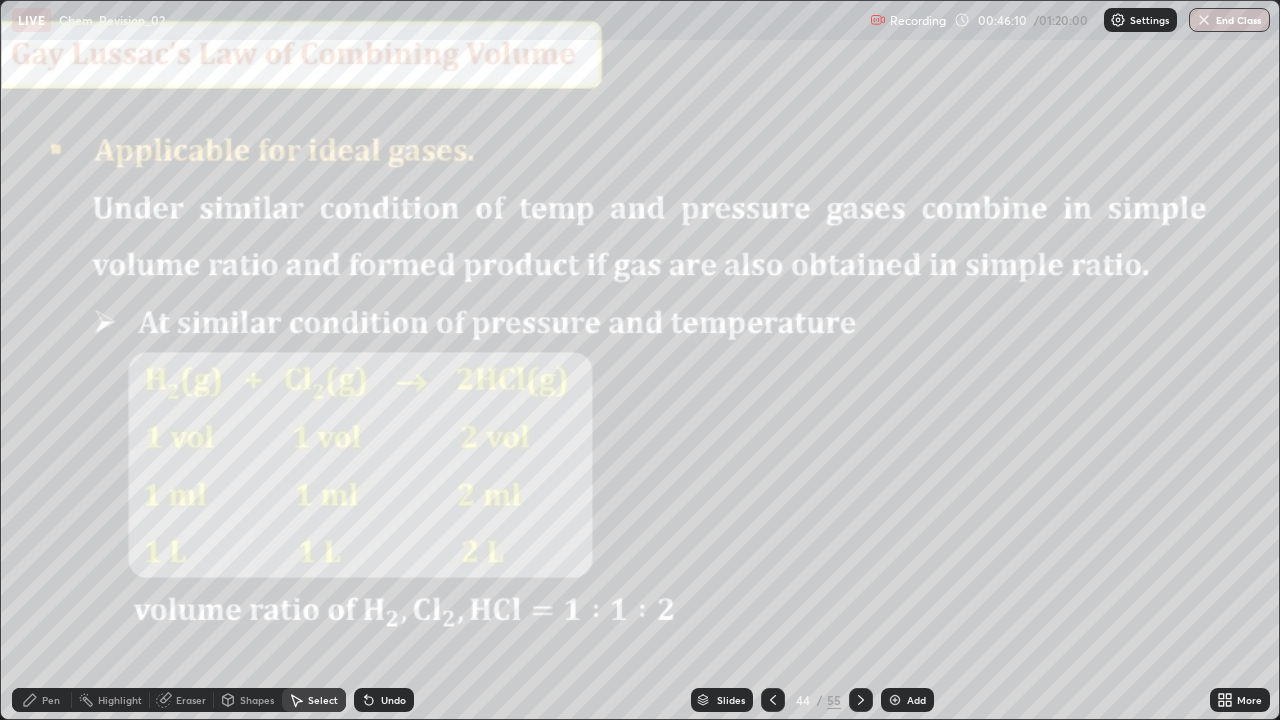 click 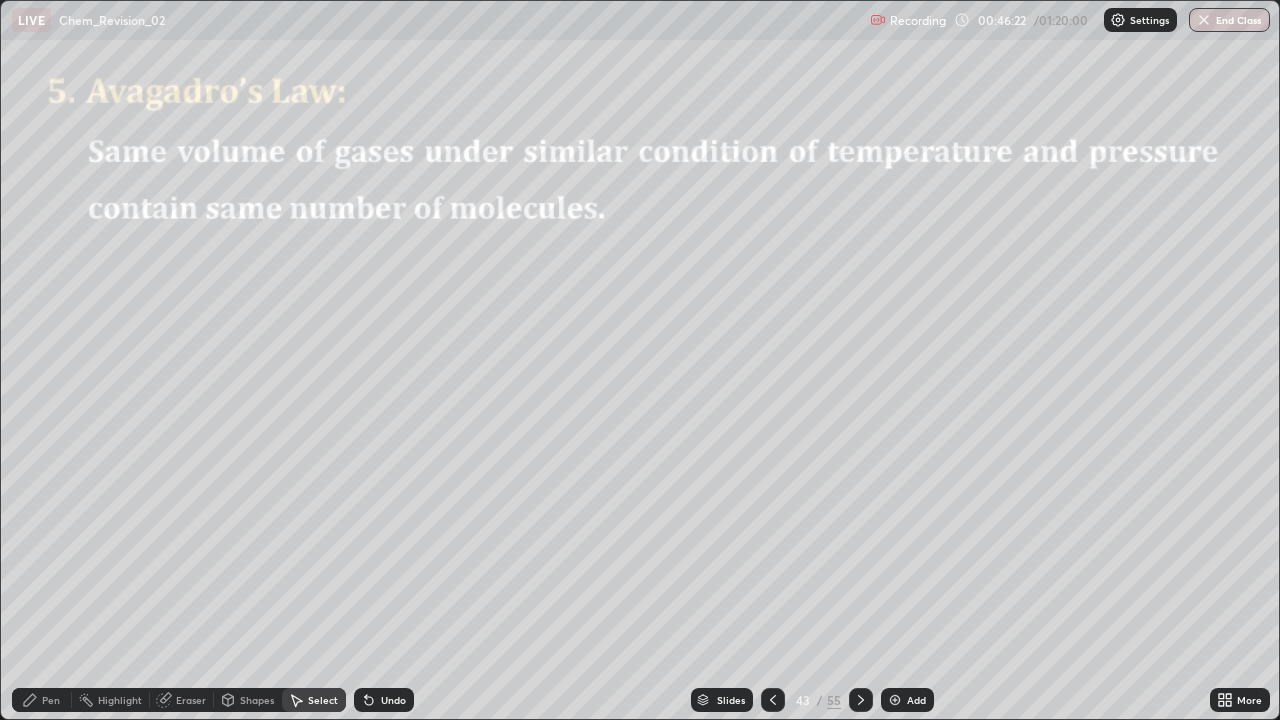 click on "Select" at bounding box center (314, 700) 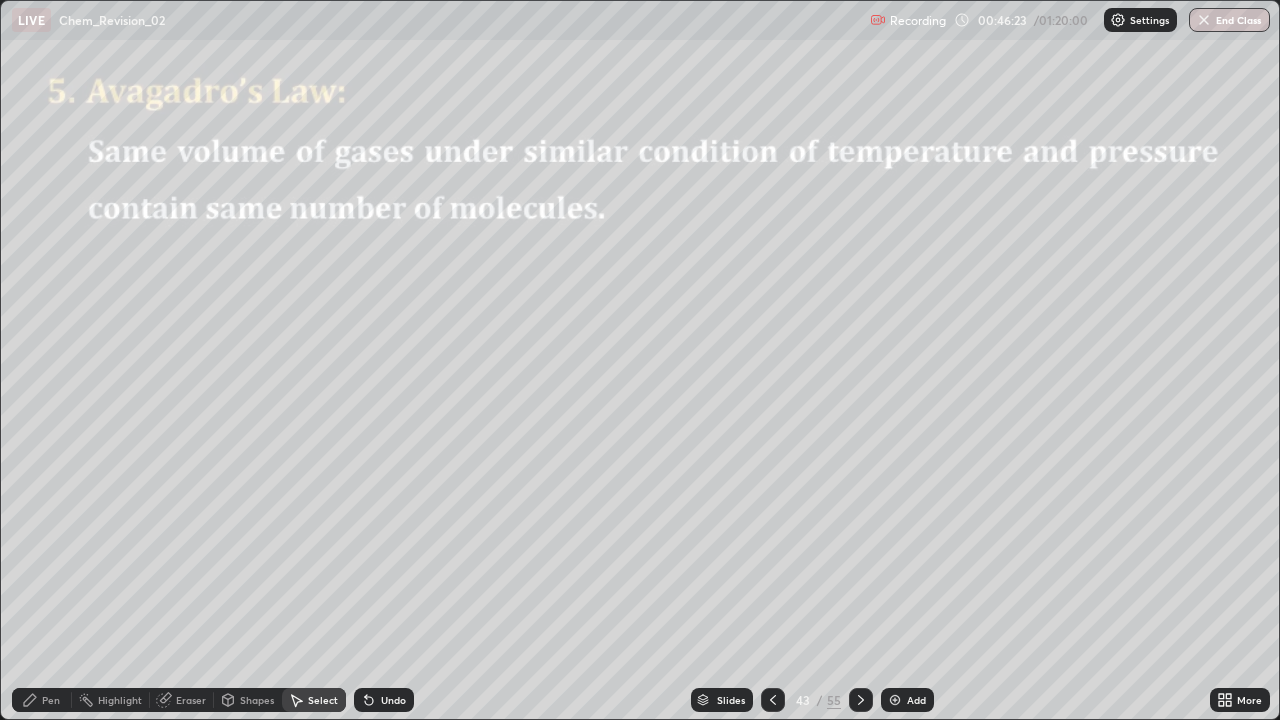 click on "Shapes" at bounding box center (257, 700) 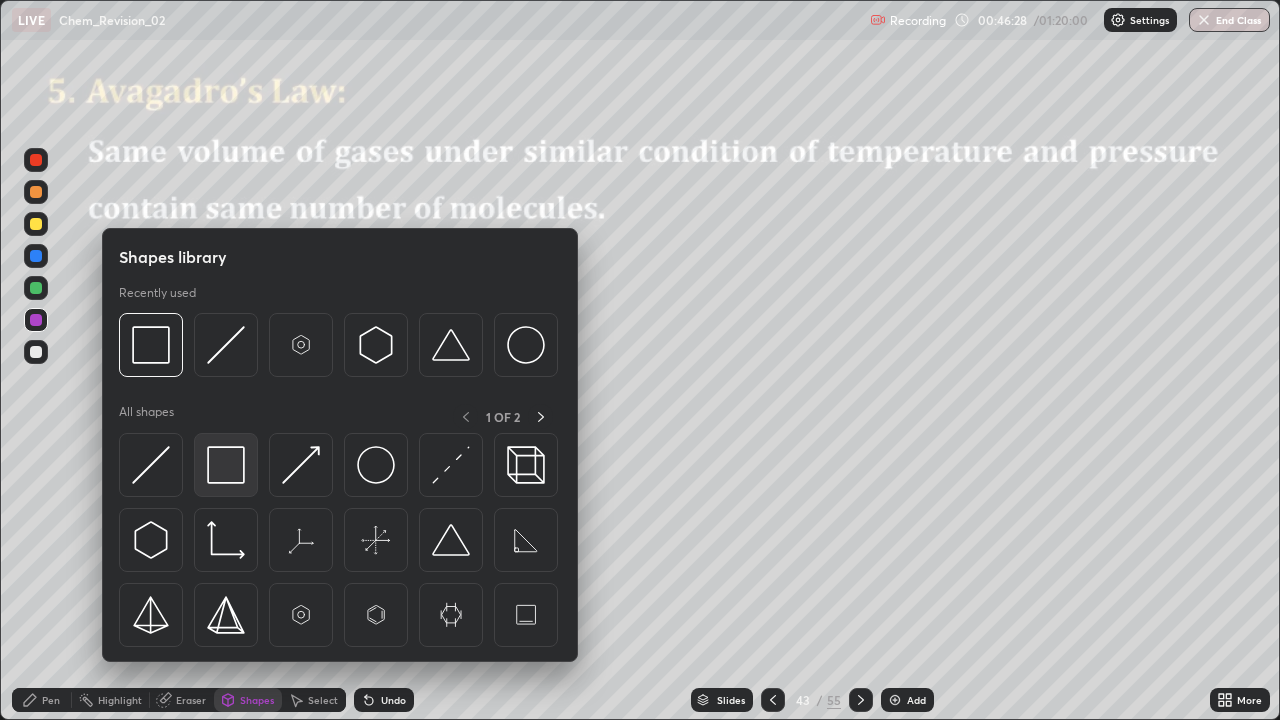 click at bounding box center [226, 465] 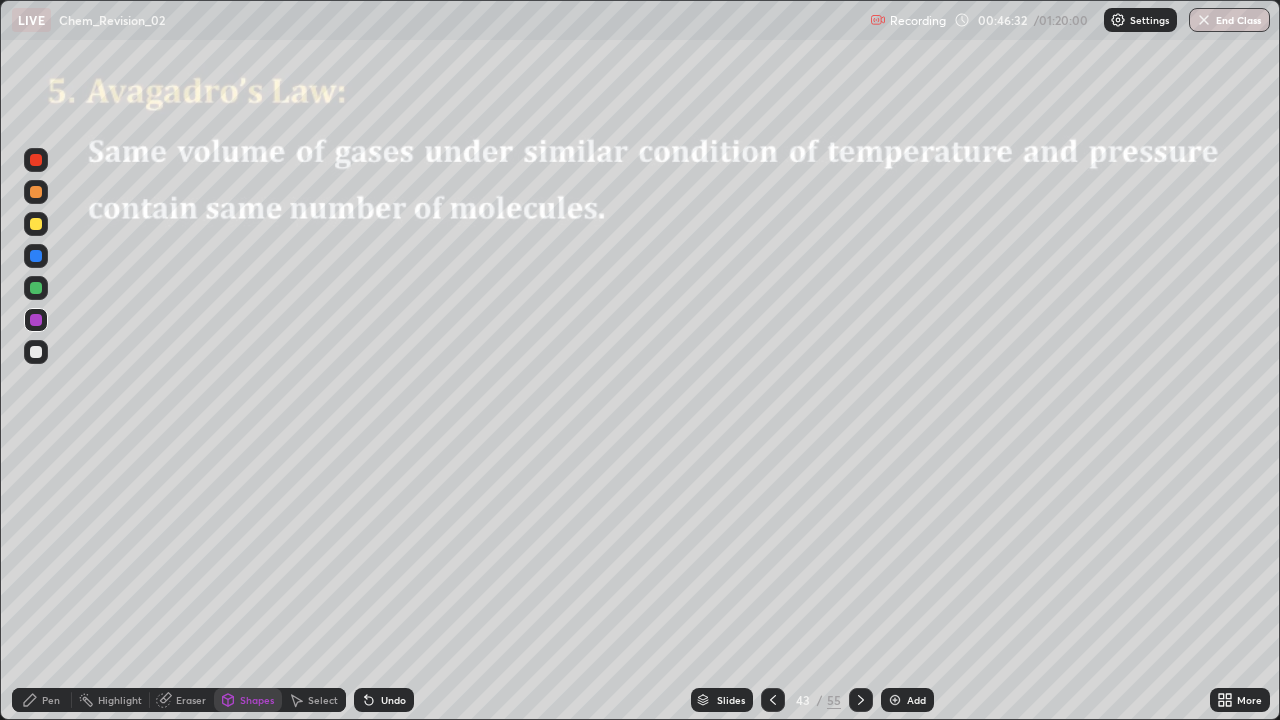 click on "Select" at bounding box center [323, 700] 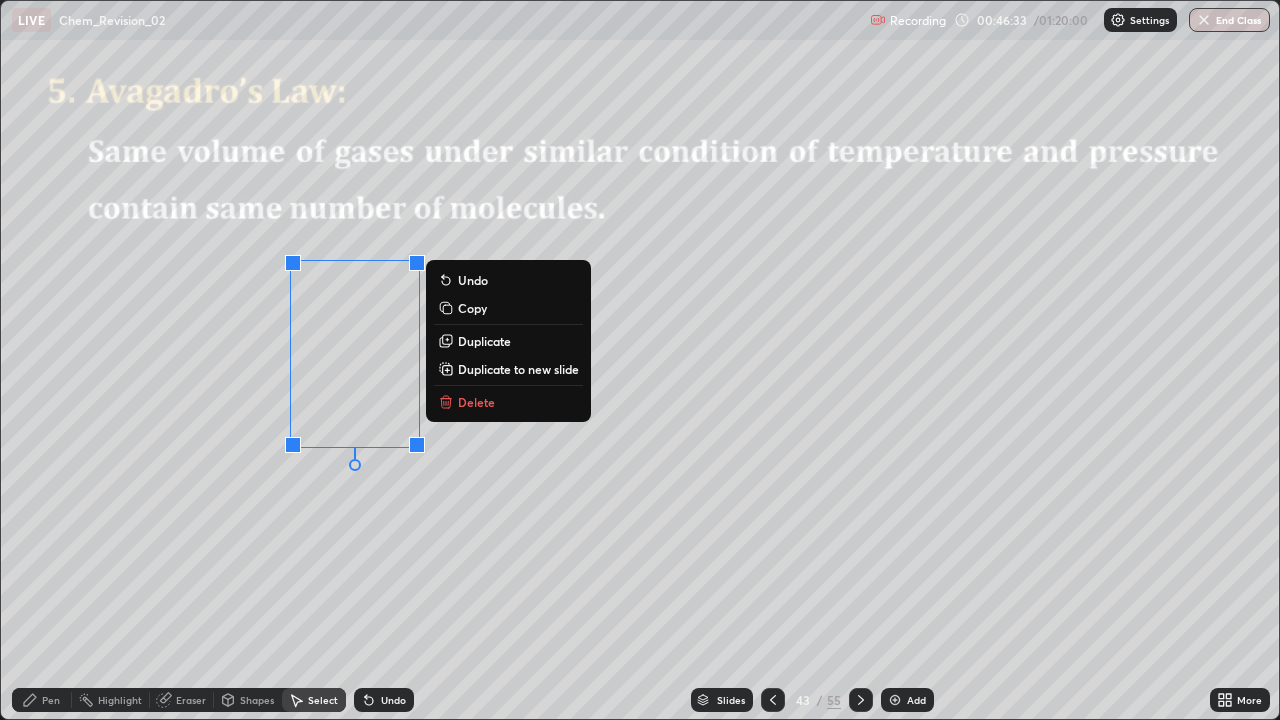 click on "Duplicate" at bounding box center [484, 341] 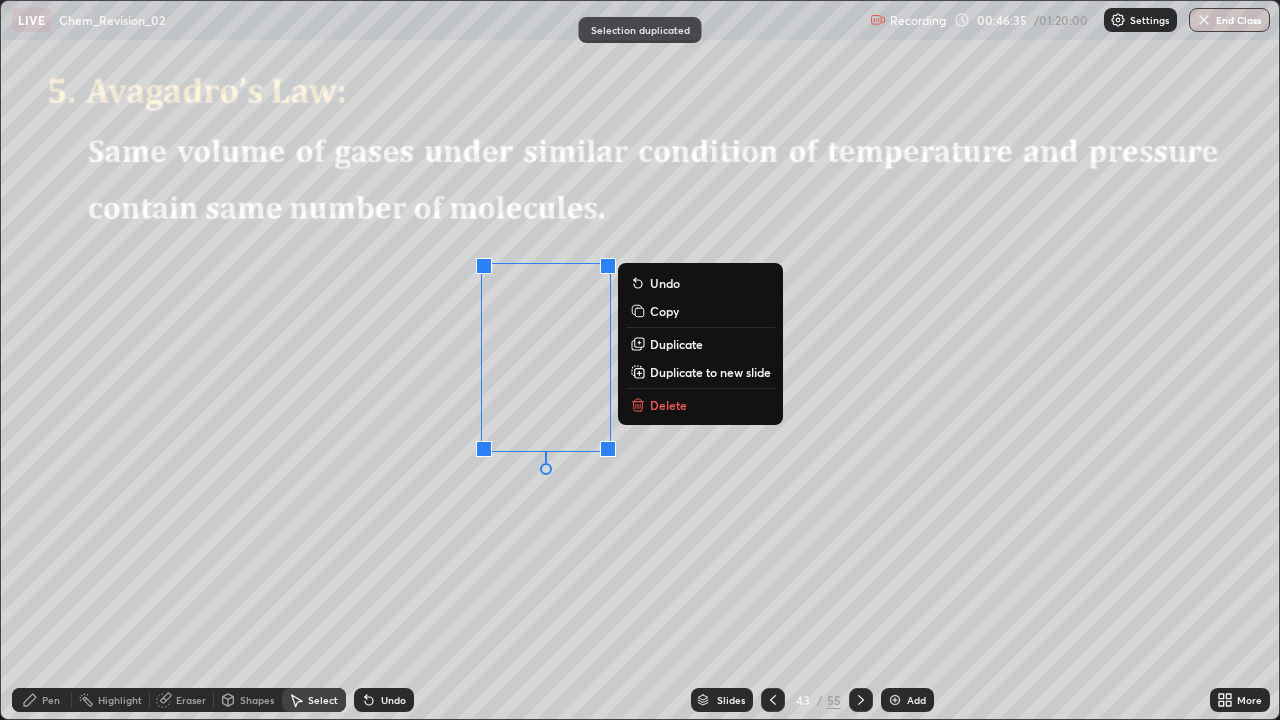click on "0 ° Undo Copy Duplicate Duplicate to new slide Delete" at bounding box center (640, 360) 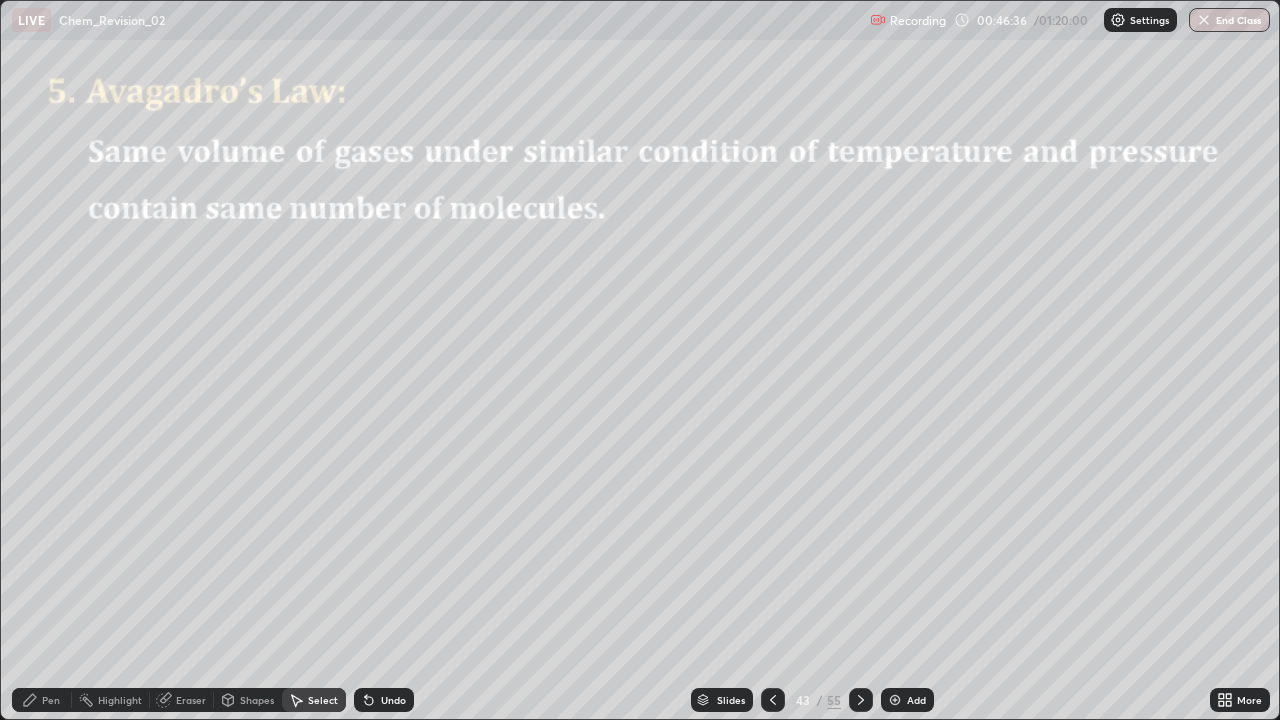 click on "Pen" at bounding box center [51, 700] 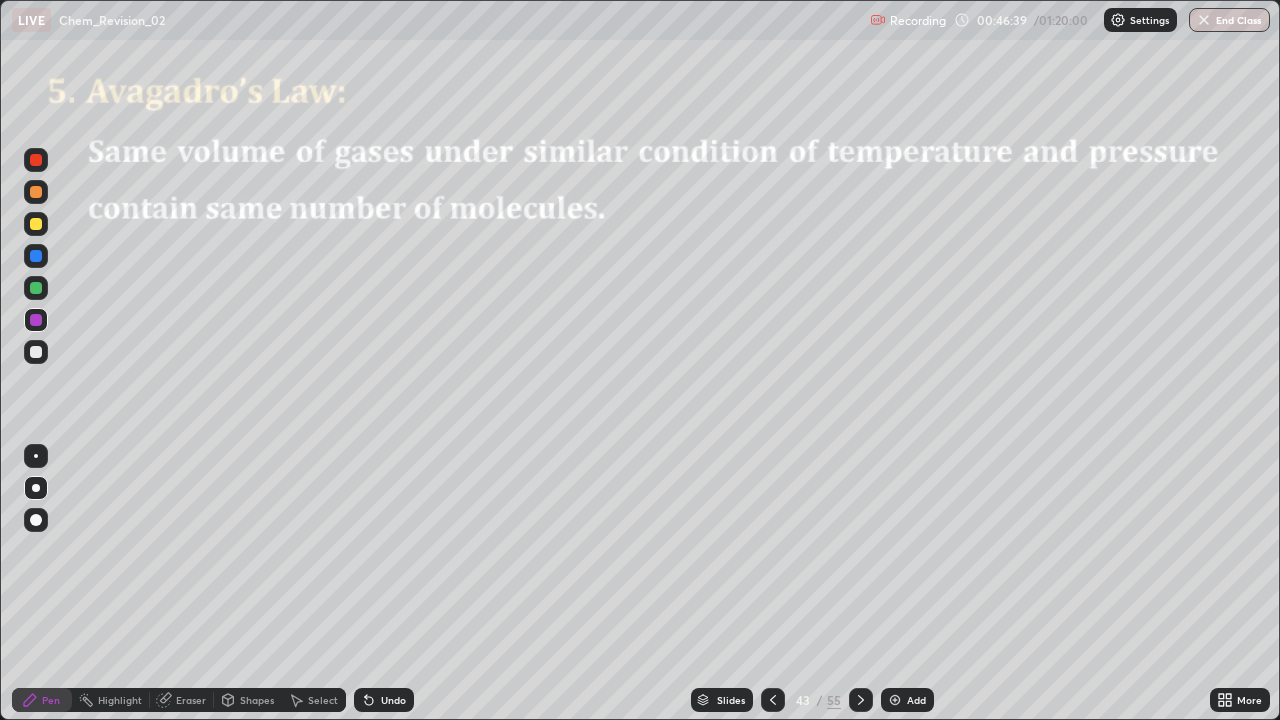 click on "Undo" at bounding box center (384, 700) 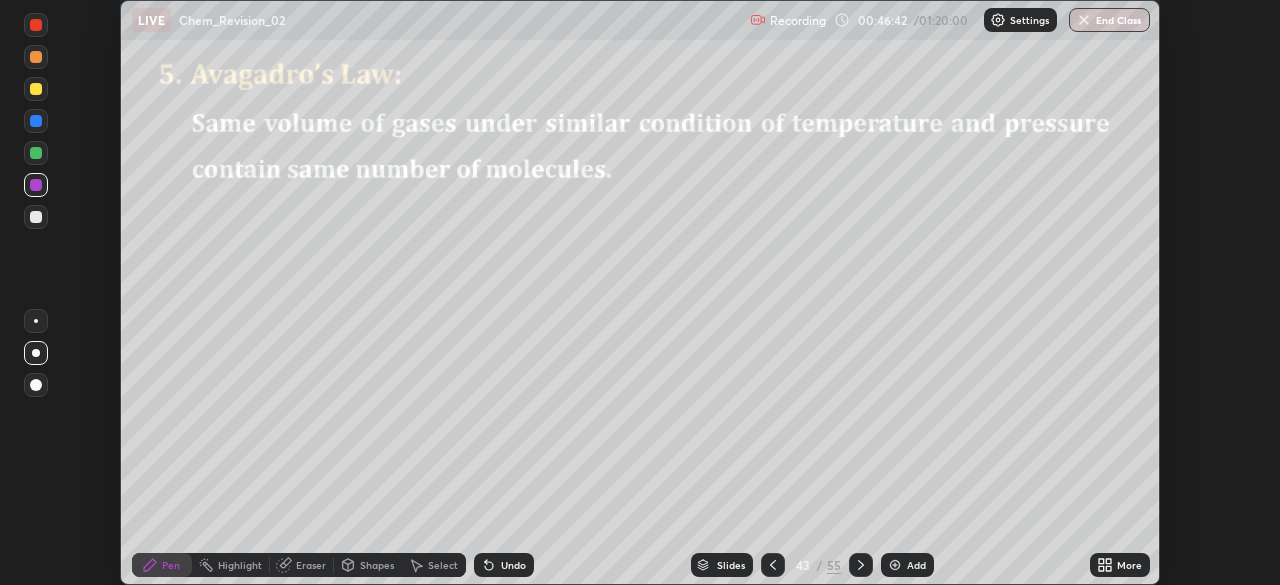 scroll, scrollTop: 585, scrollLeft: 1280, axis: both 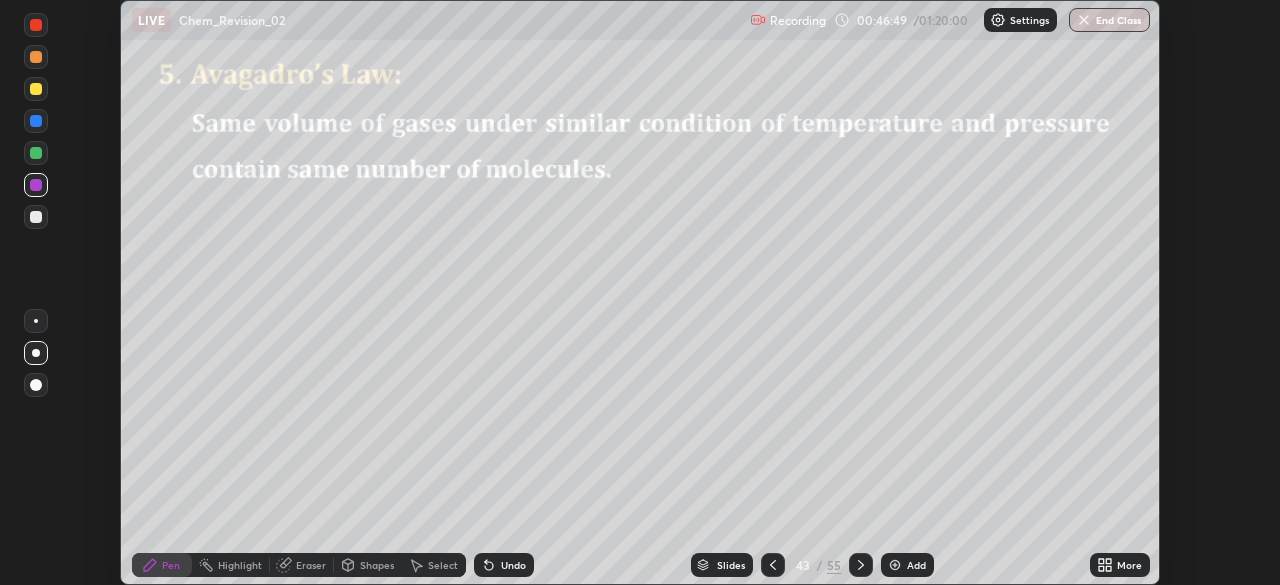 click on "Undo" at bounding box center [513, 565] 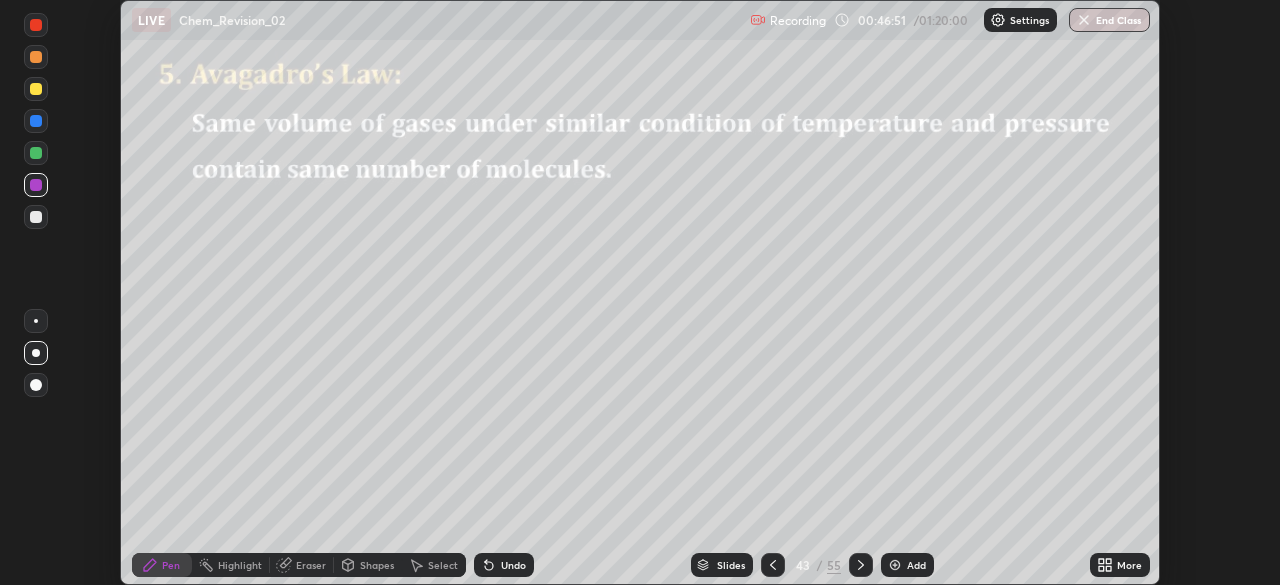 click 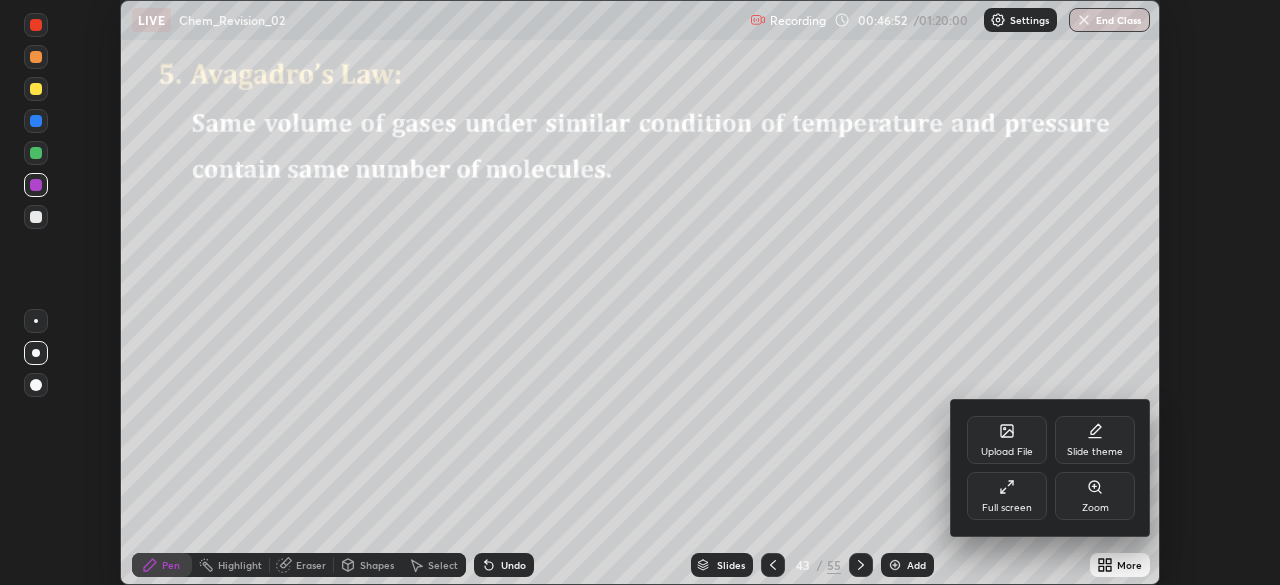 click on "Full screen" at bounding box center [1007, 508] 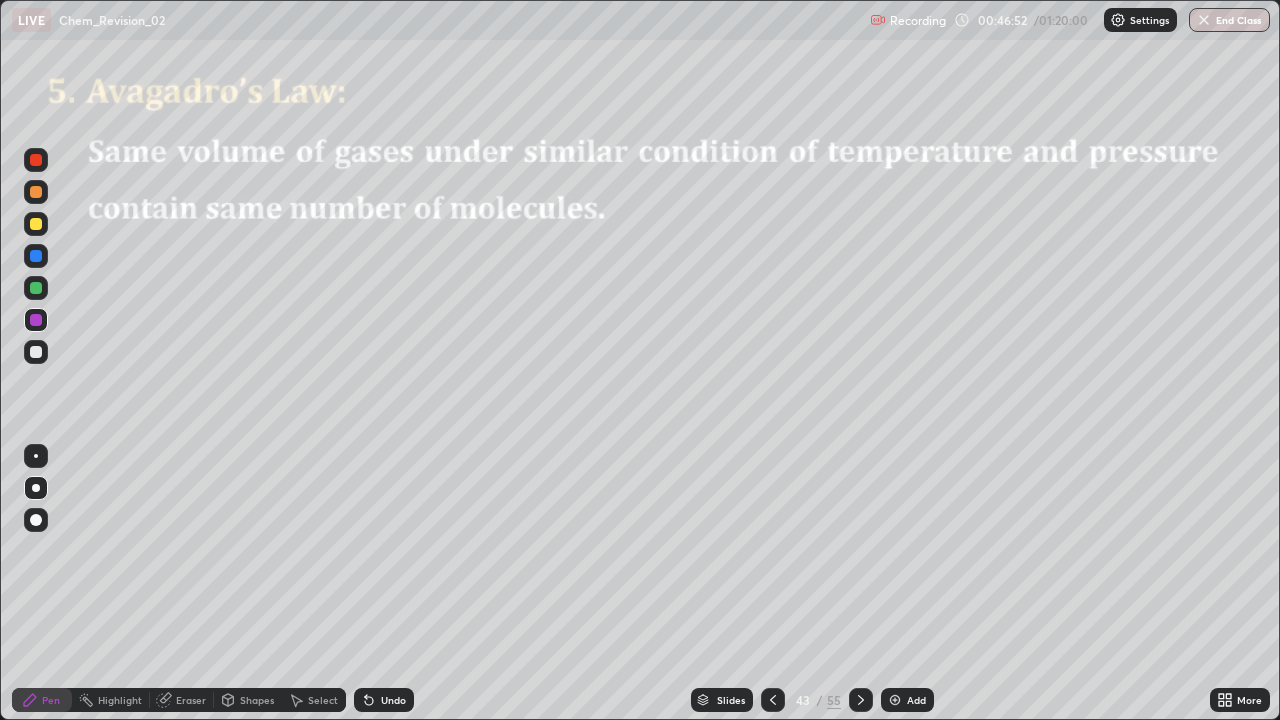scroll, scrollTop: 99280, scrollLeft: 98720, axis: both 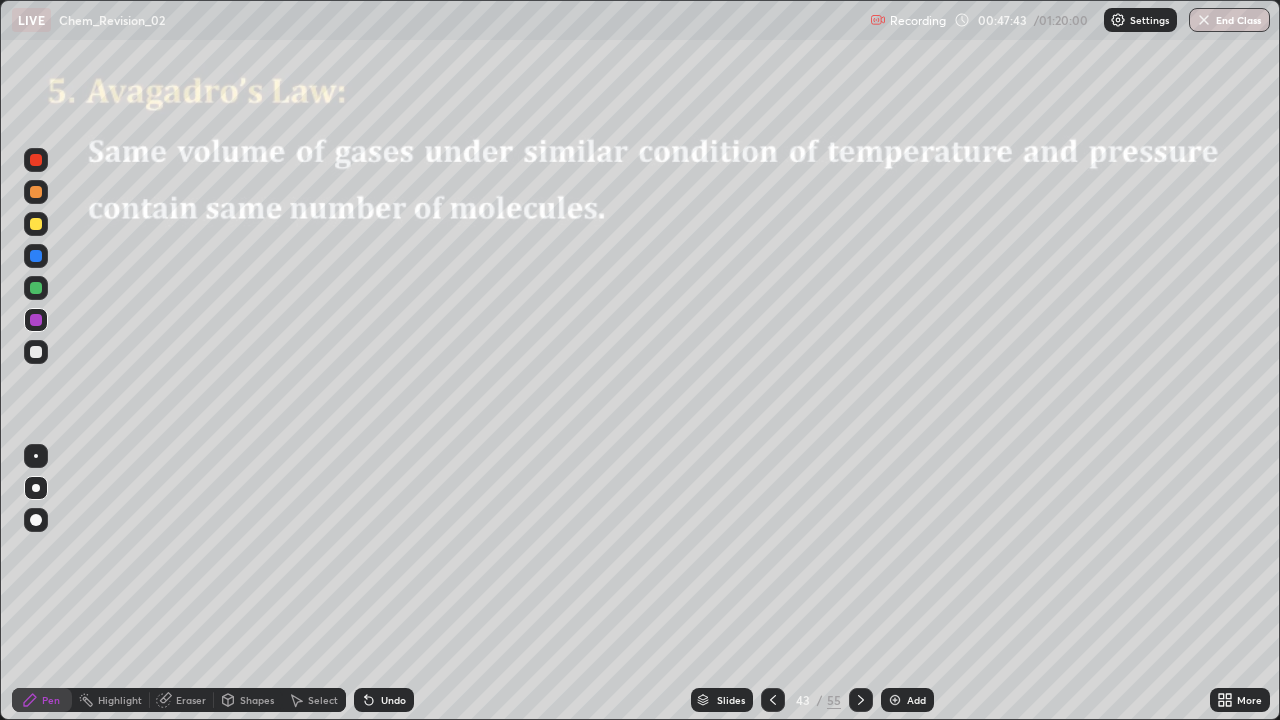 click on "Undo" at bounding box center (393, 700) 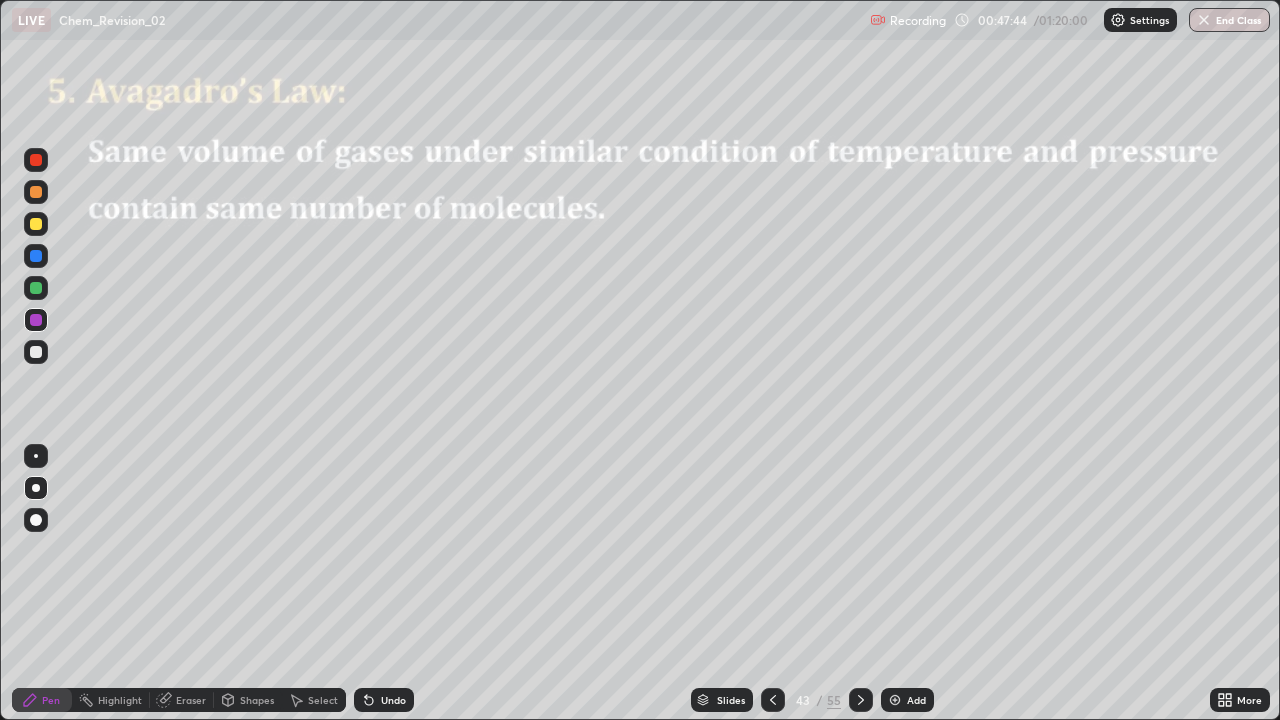 click on "Undo" at bounding box center (393, 700) 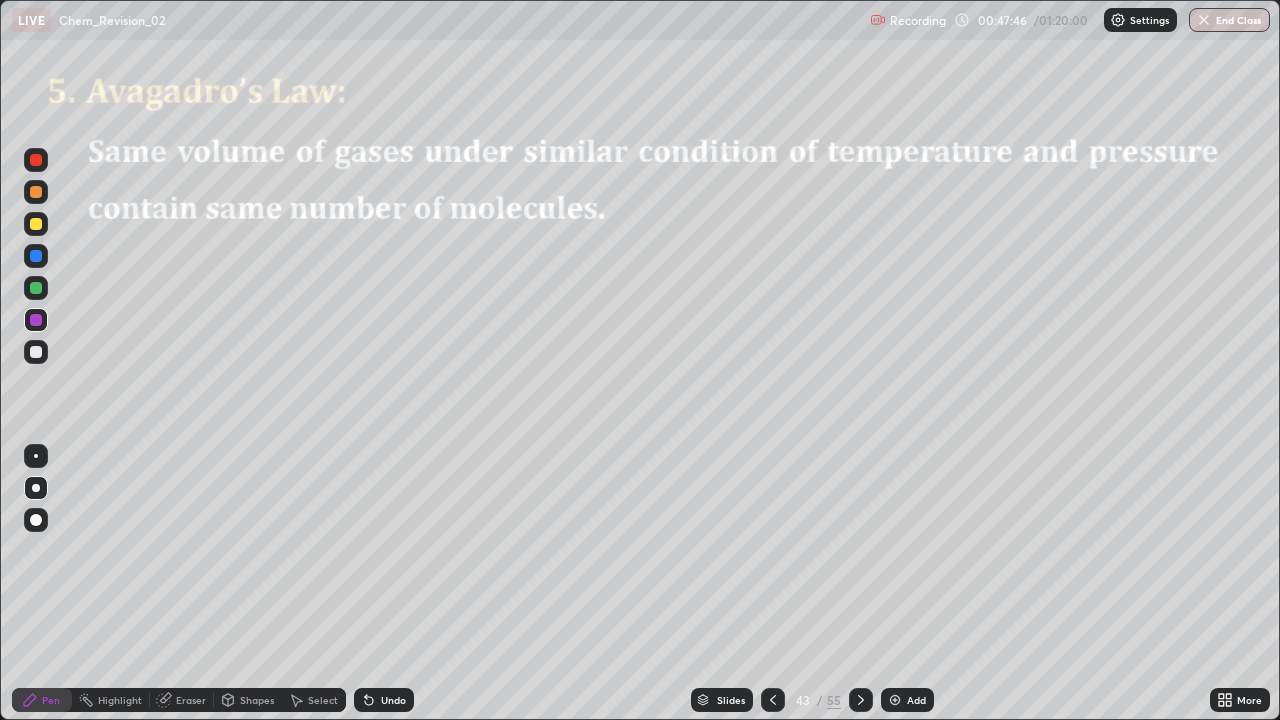 click on "Undo" at bounding box center [384, 700] 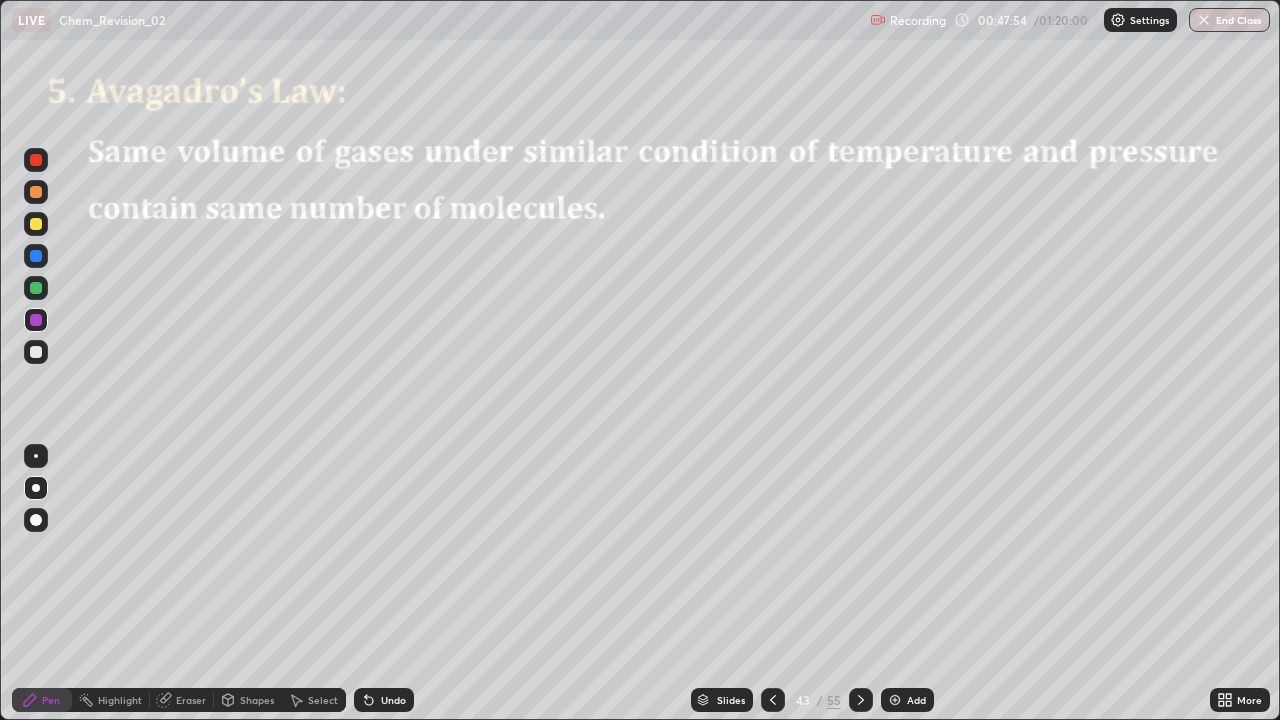 click at bounding box center [861, 700] 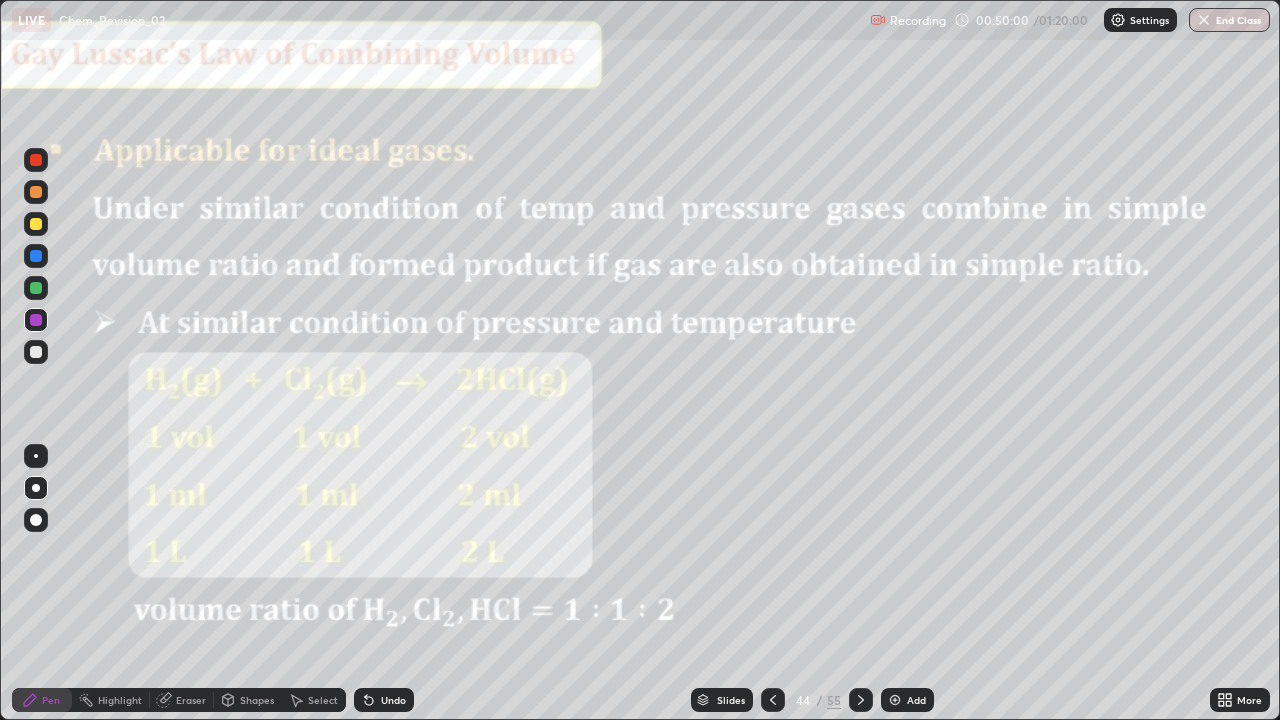 click on "Add" at bounding box center [916, 700] 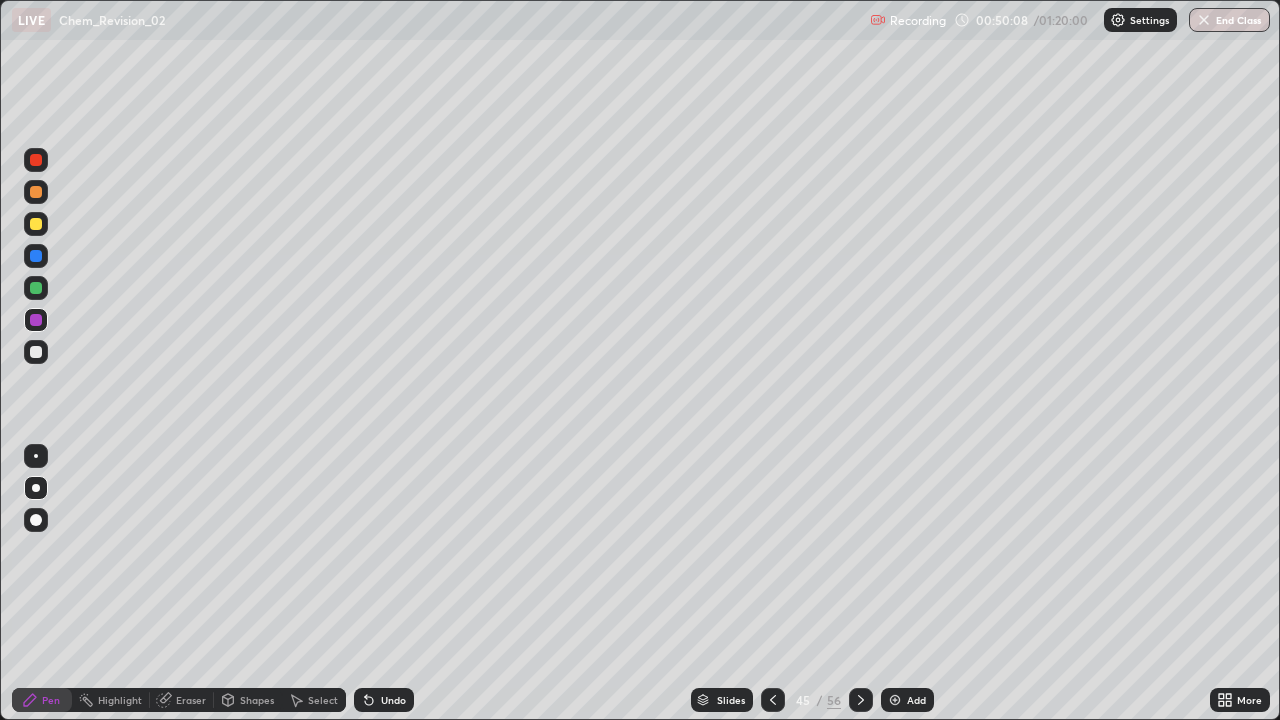 click 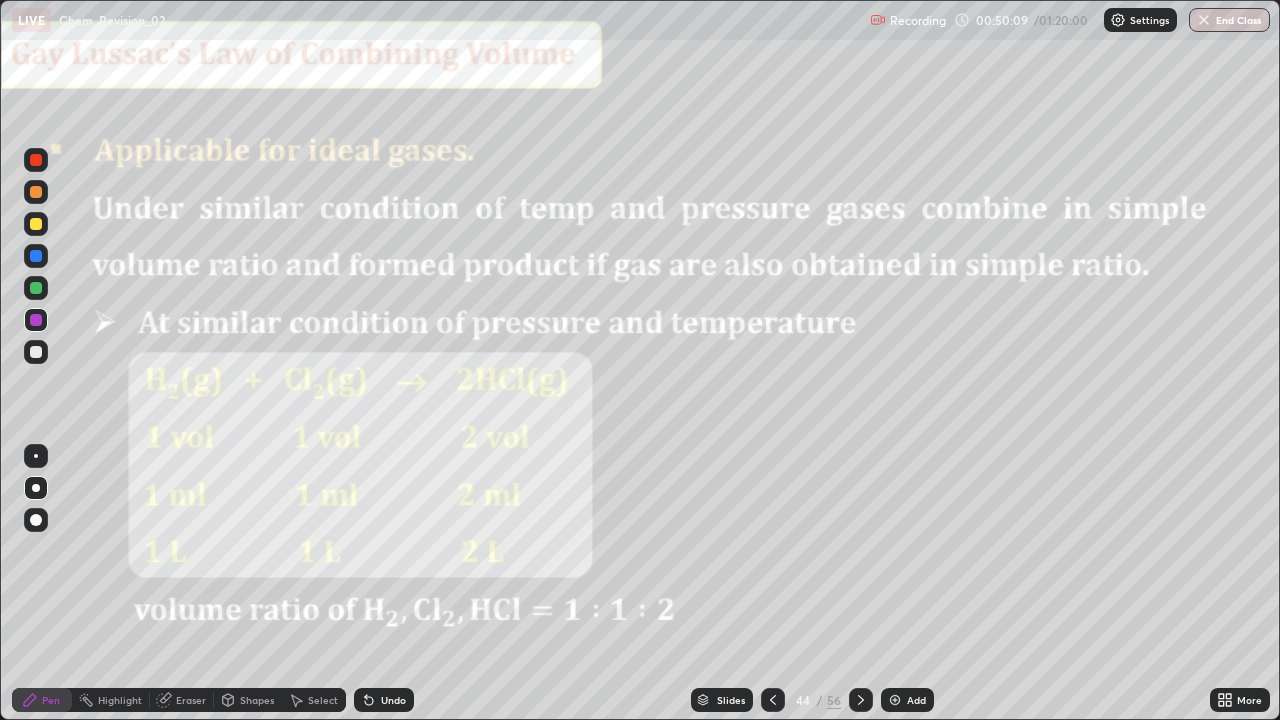 click 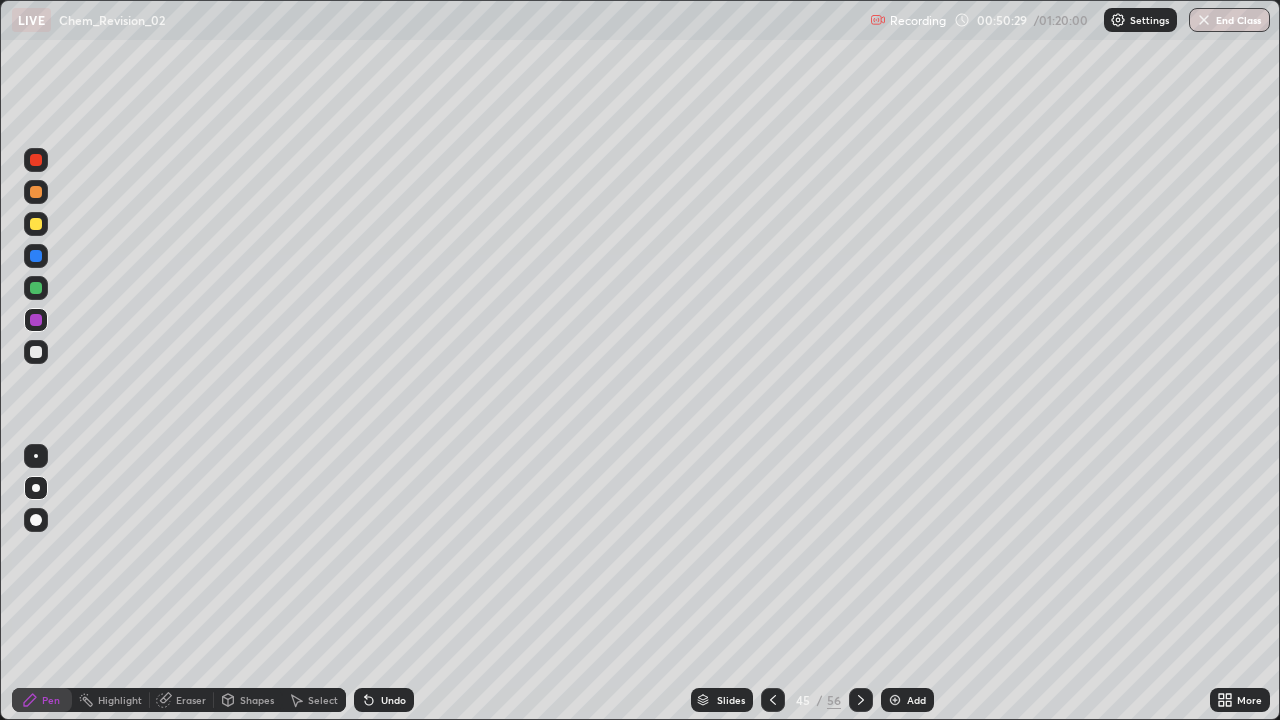 click on "Undo" at bounding box center [384, 700] 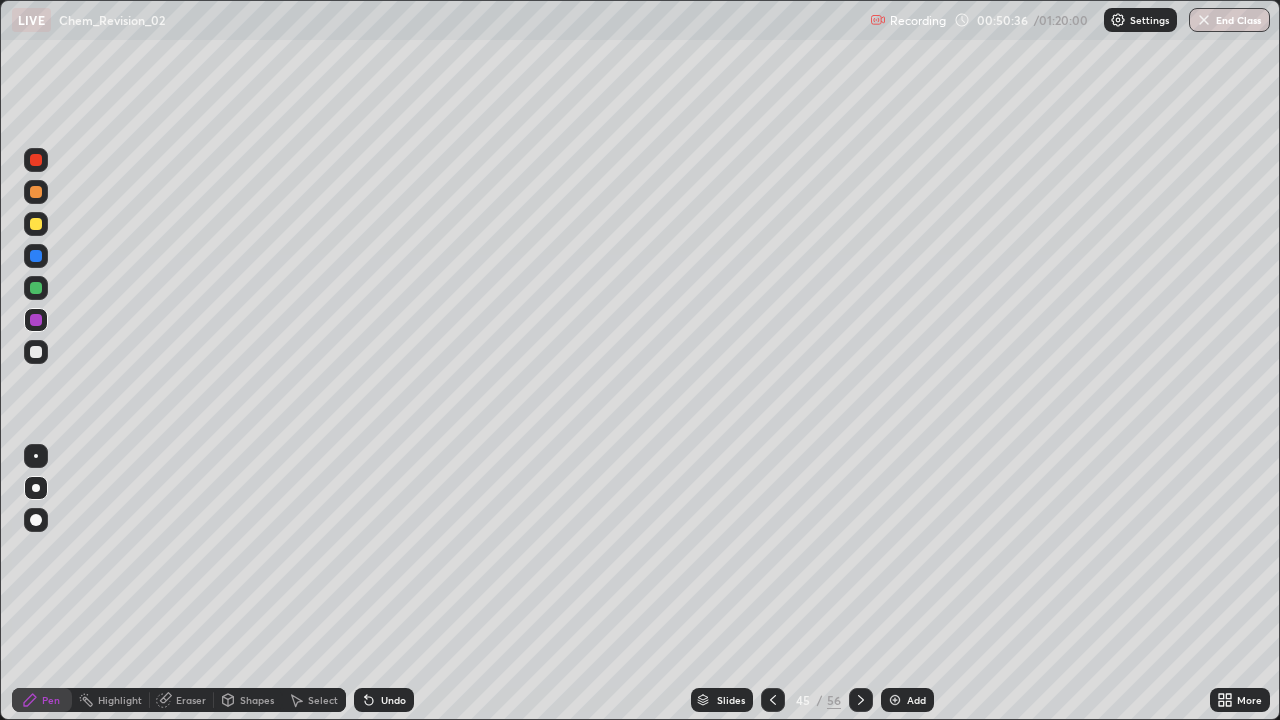 click at bounding box center (773, 700) 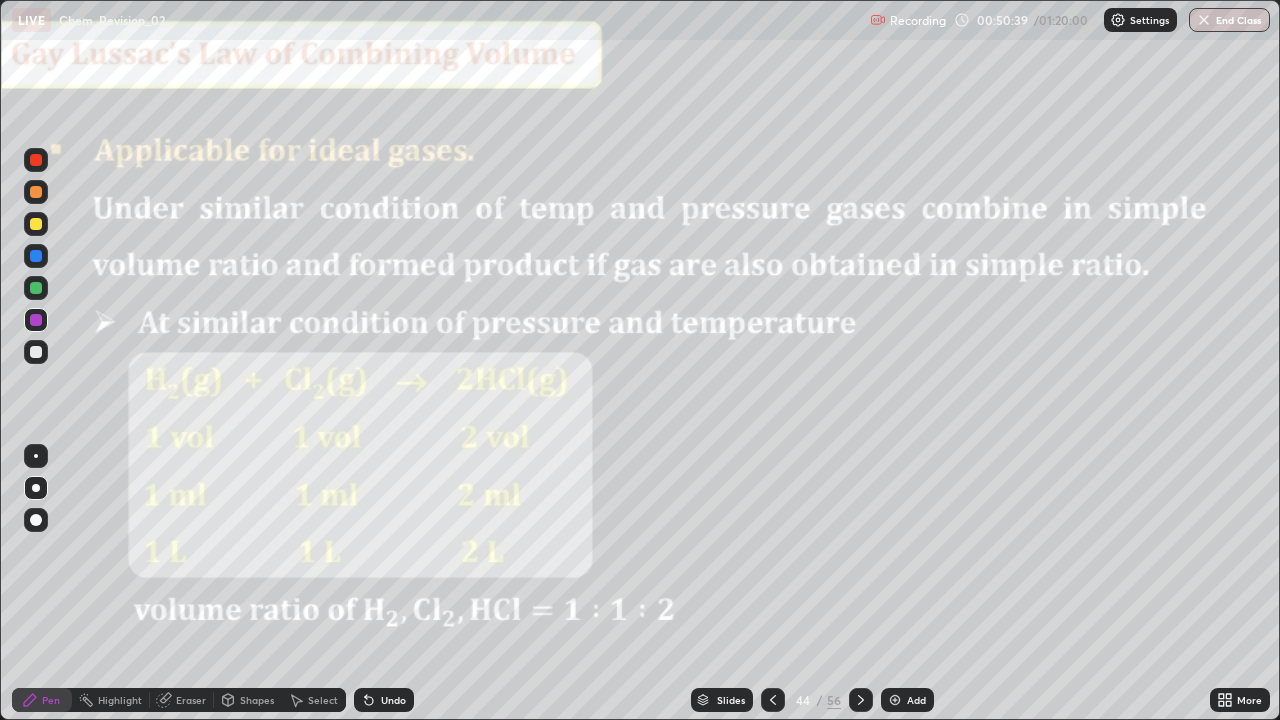 click 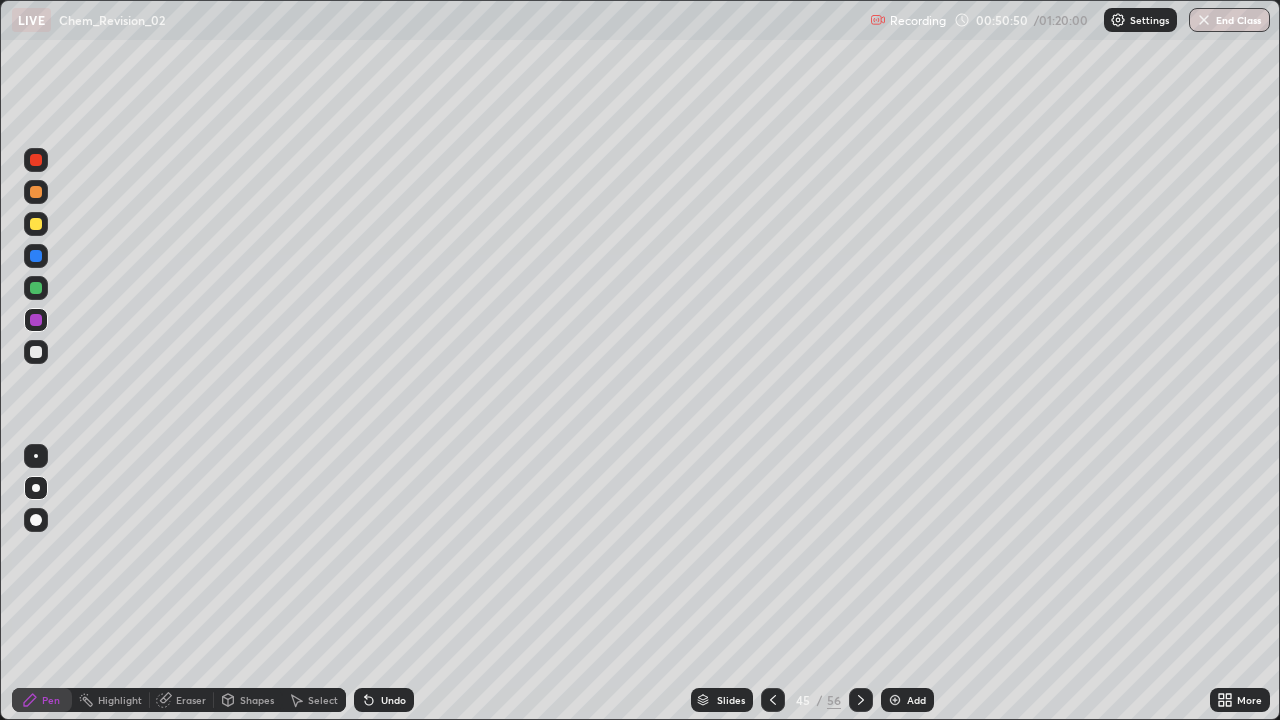 click on "Eraser" at bounding box center [191, 700] 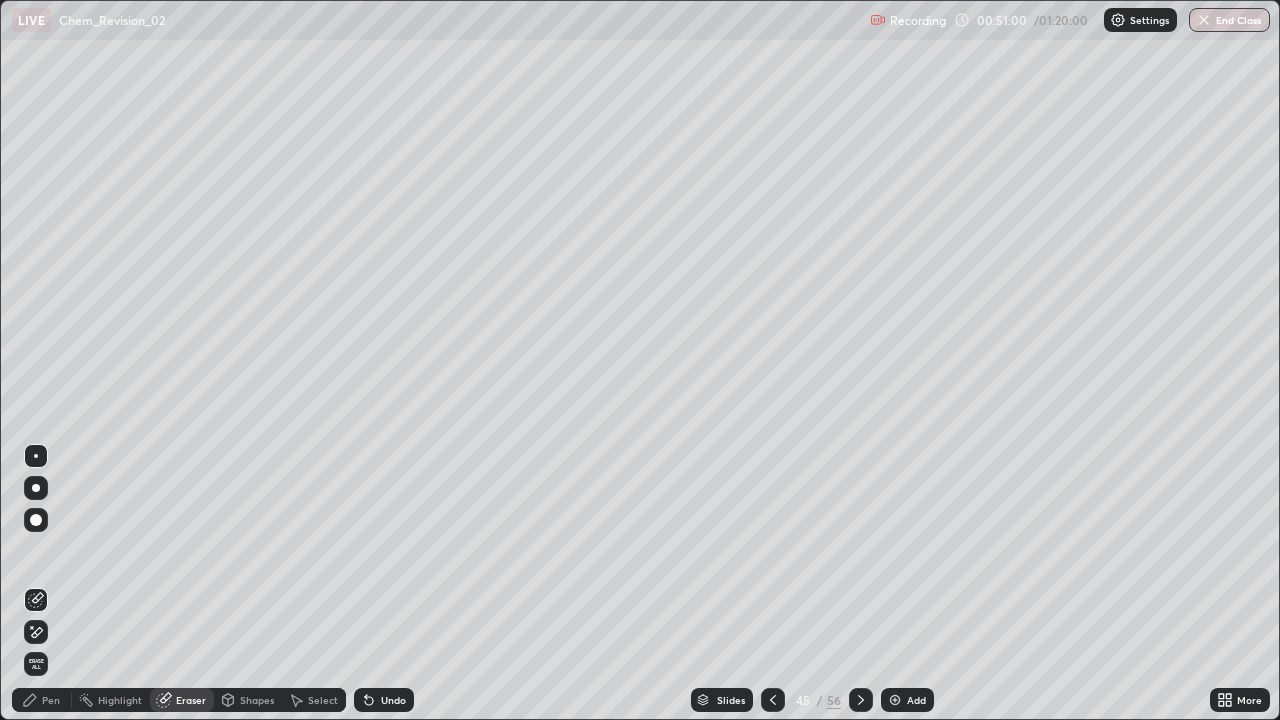 click on "Pen" at bounding box center (51, 700) 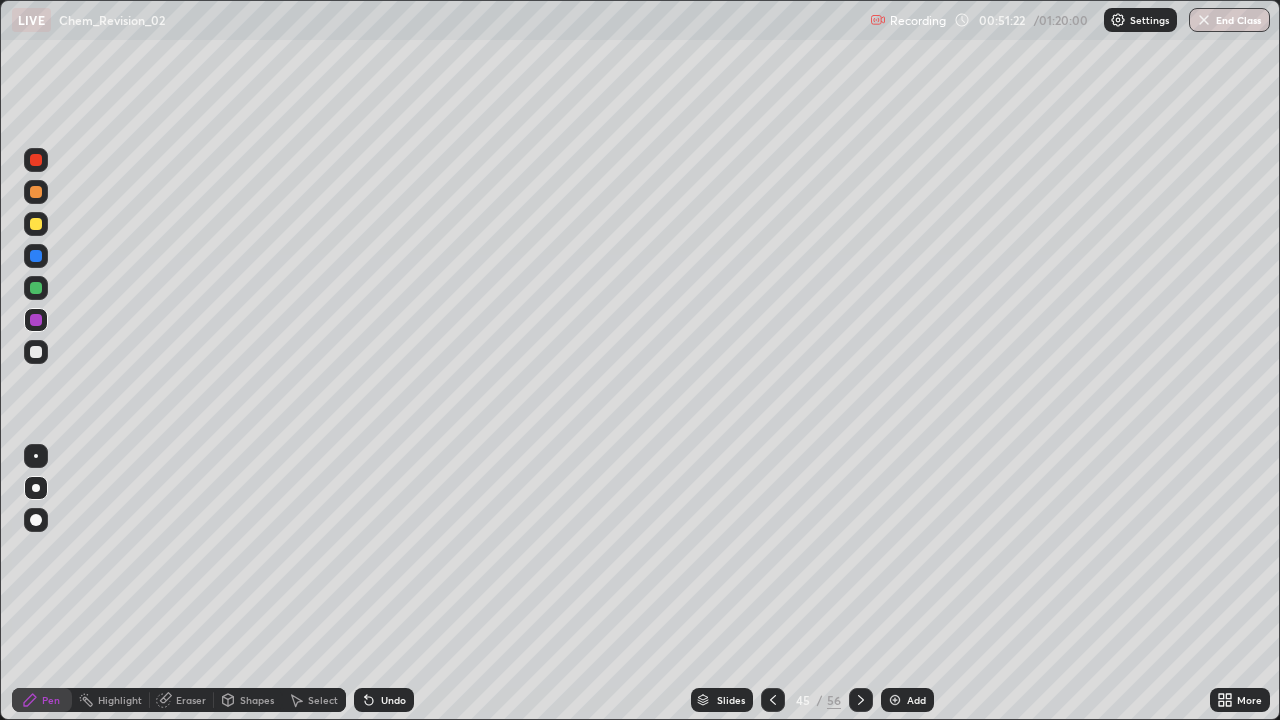 click 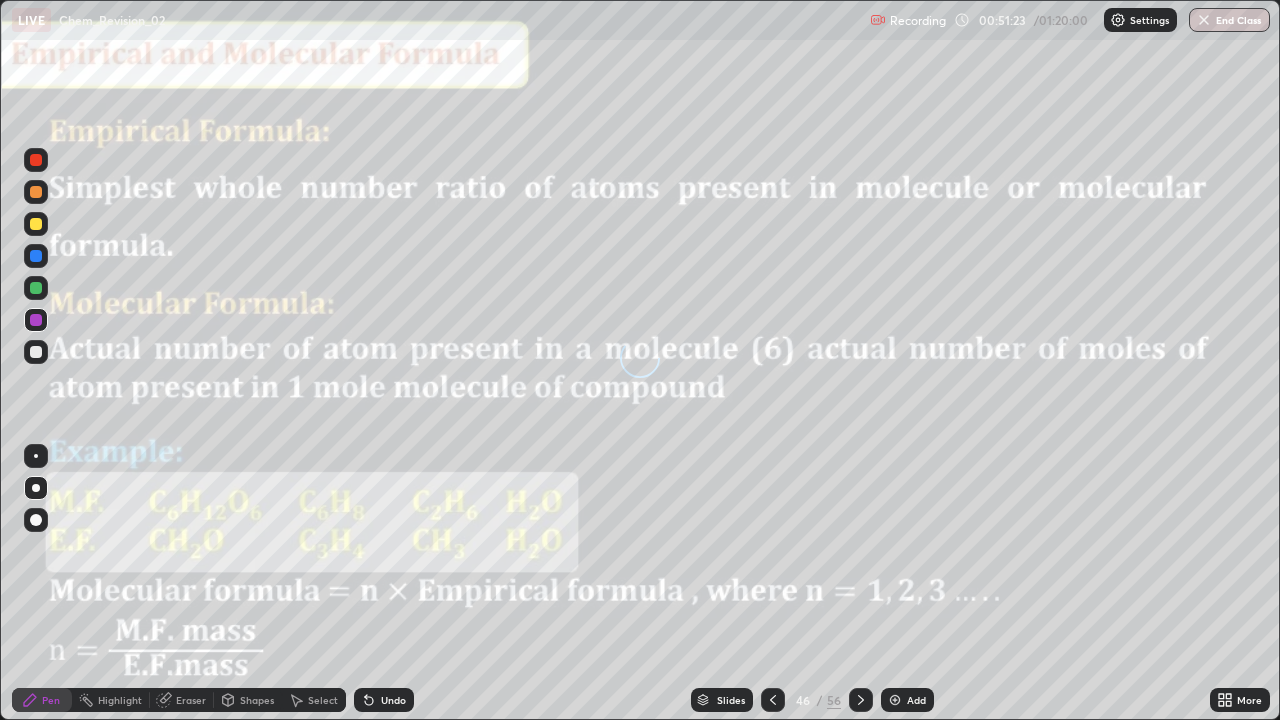 click 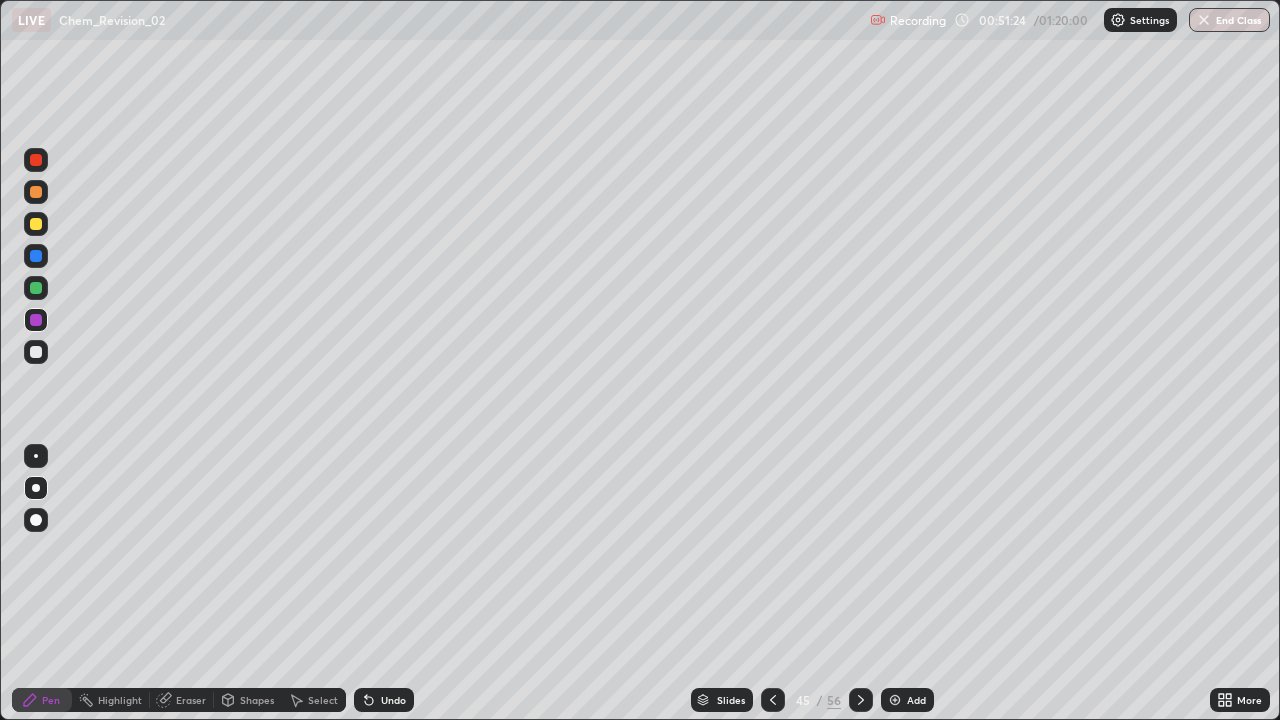 click at bounding box center [773, 700] 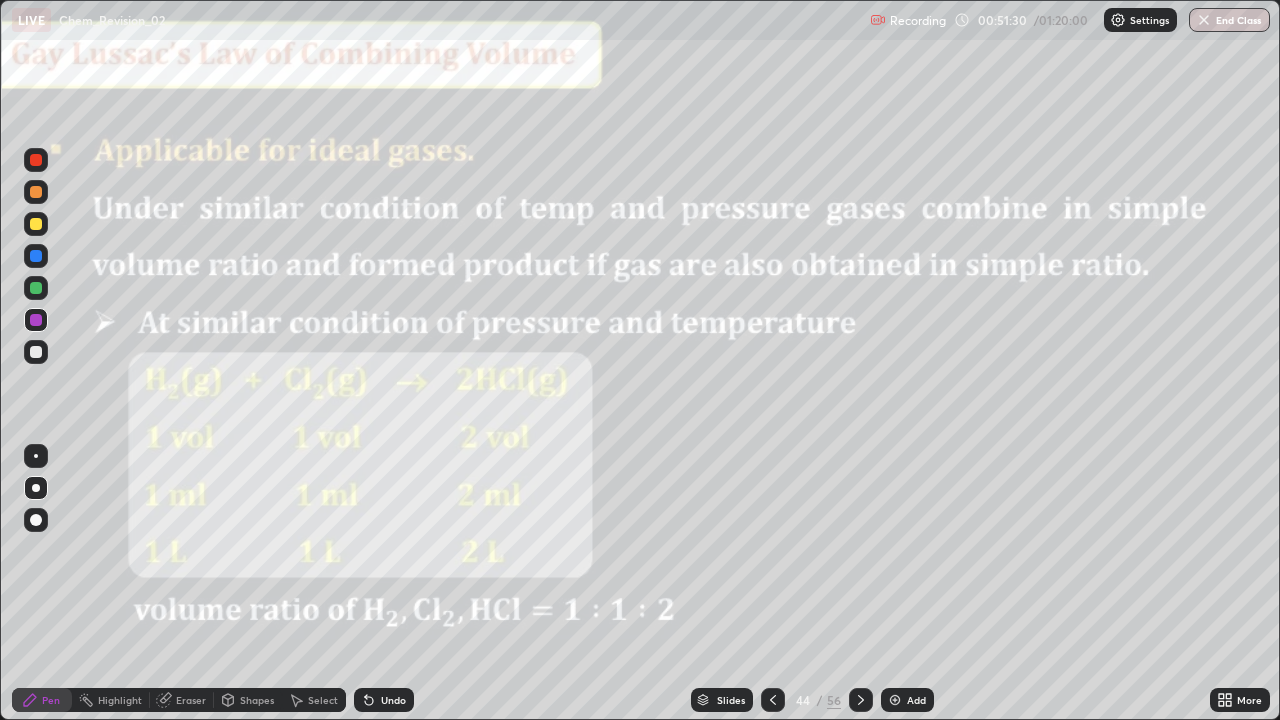click 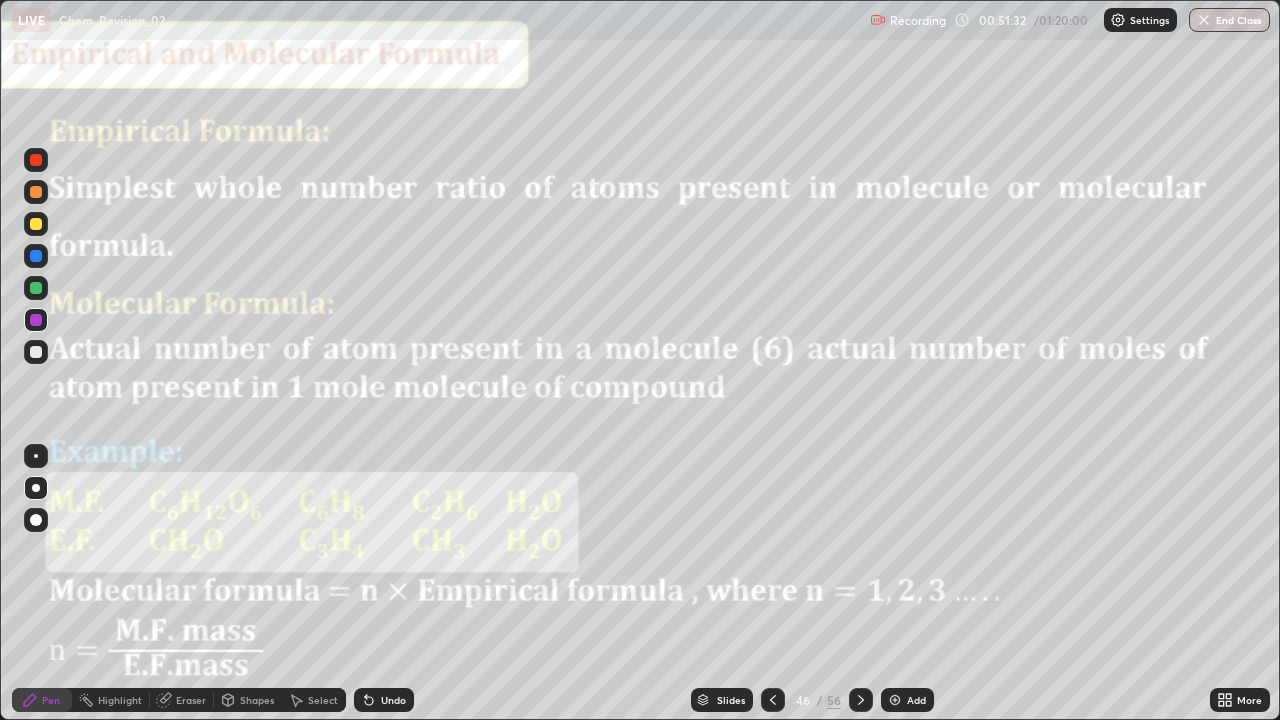 click 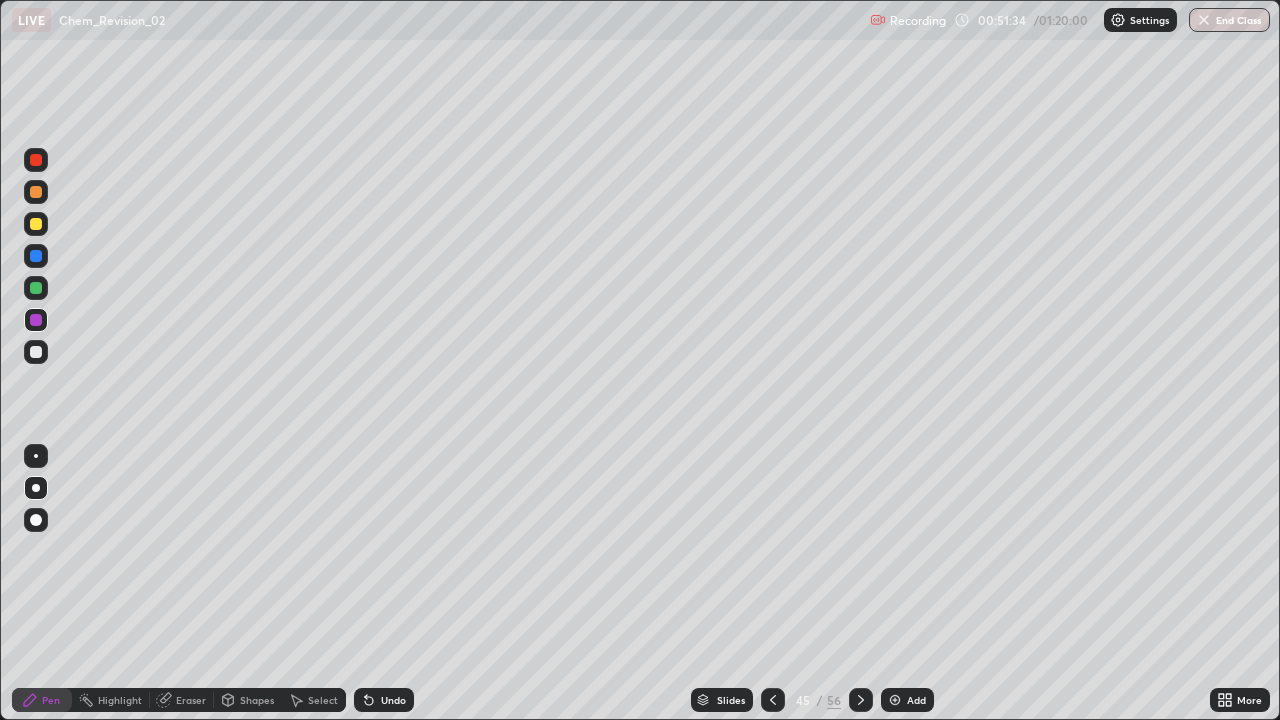 click on "Add" at bounding box center (916, 700) 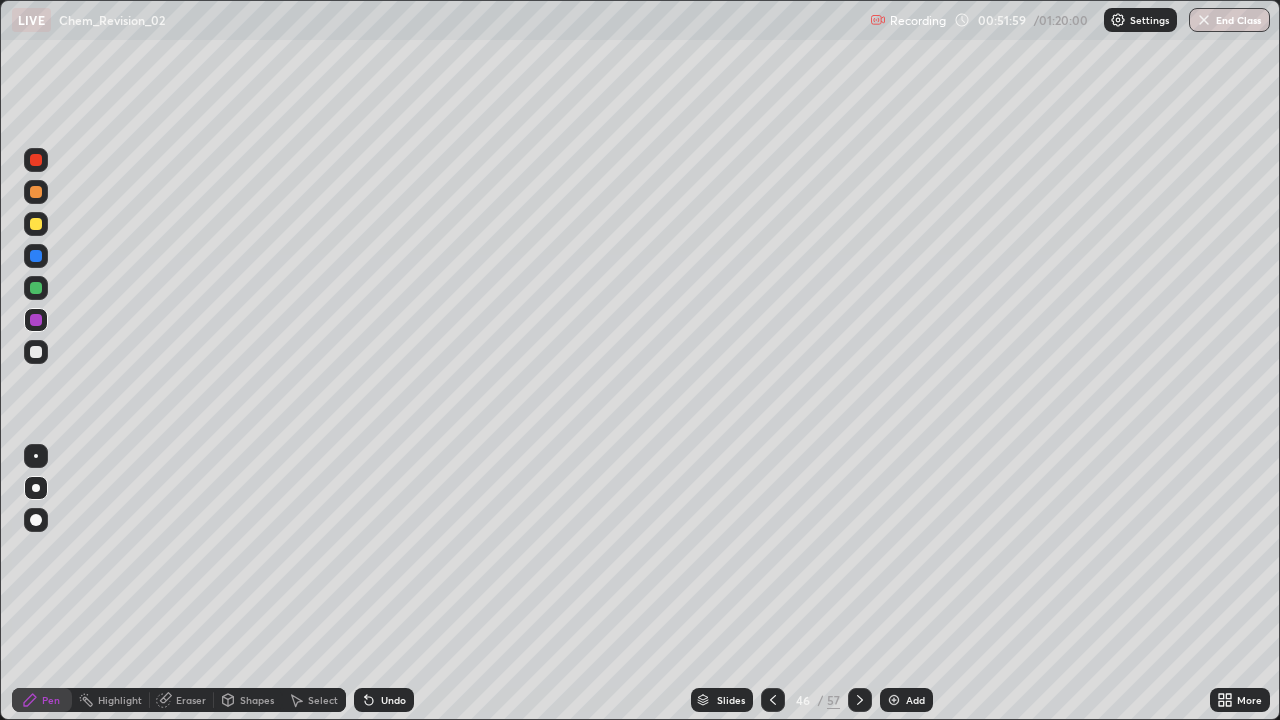 click on "Undo" at bounding box center (393, 700) 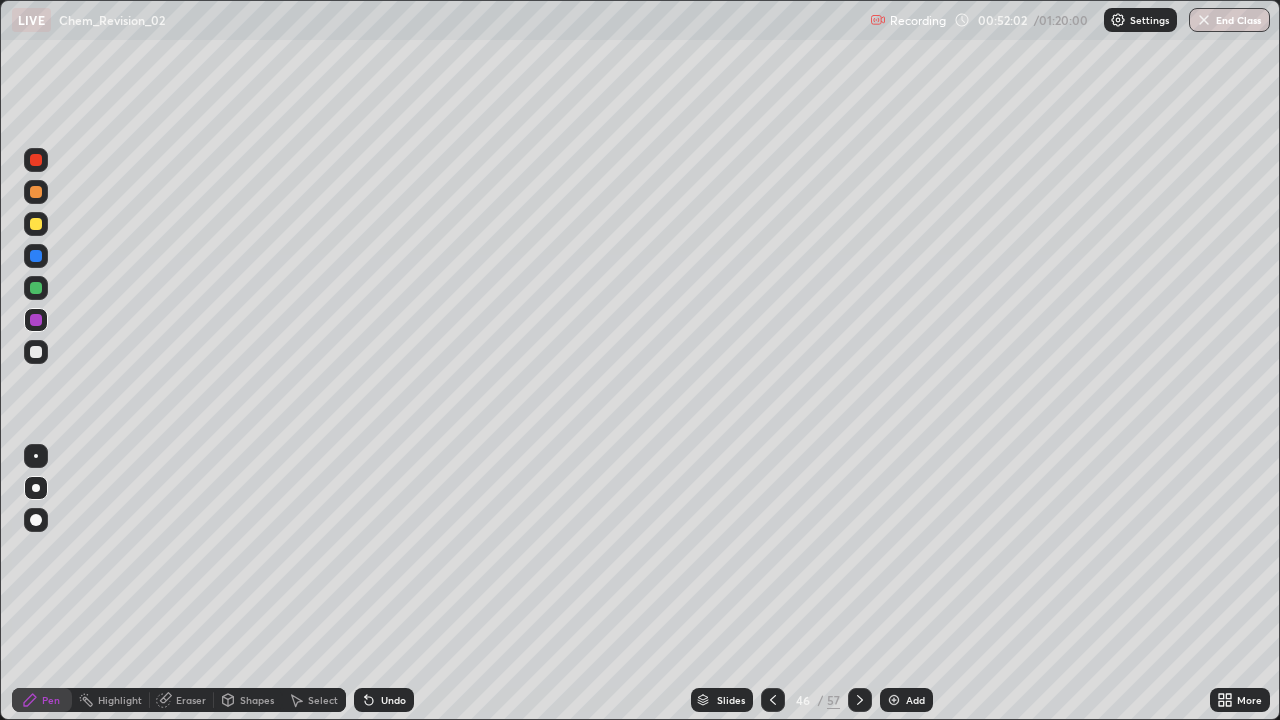 click on "Undo" at bounding box center [393, 700] 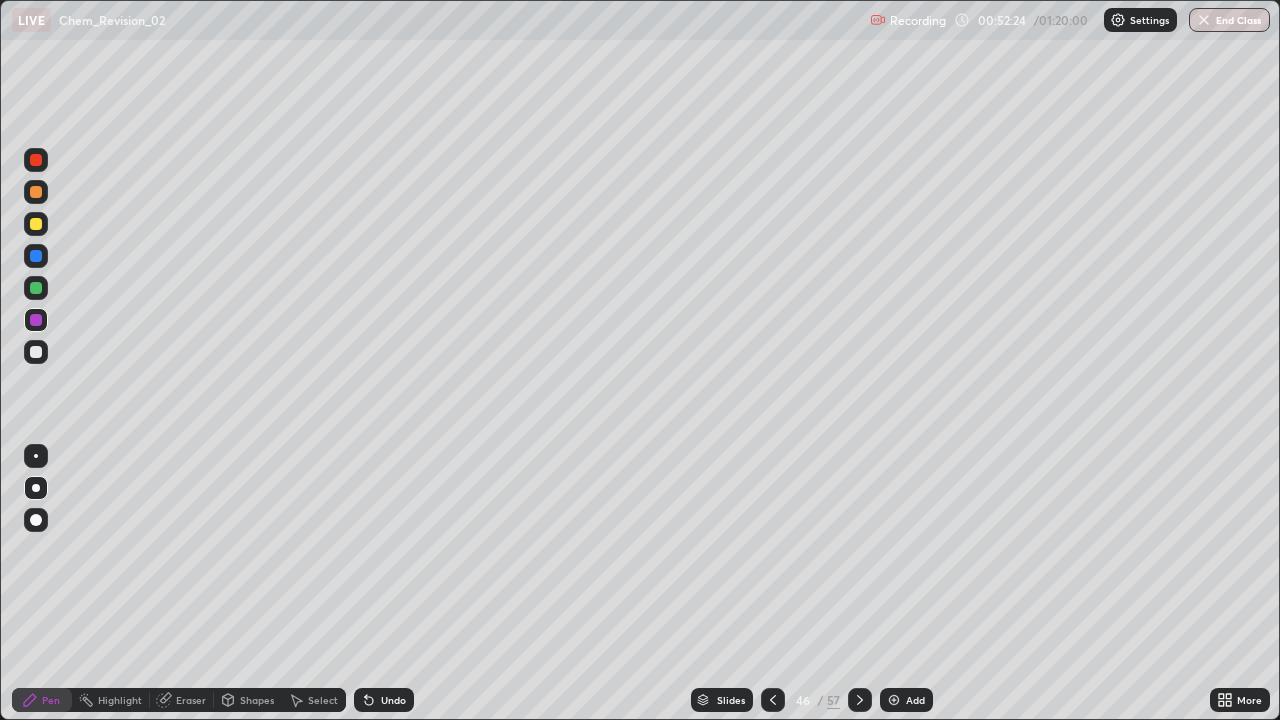 click on "Undo" at bounding box center (384, 700) 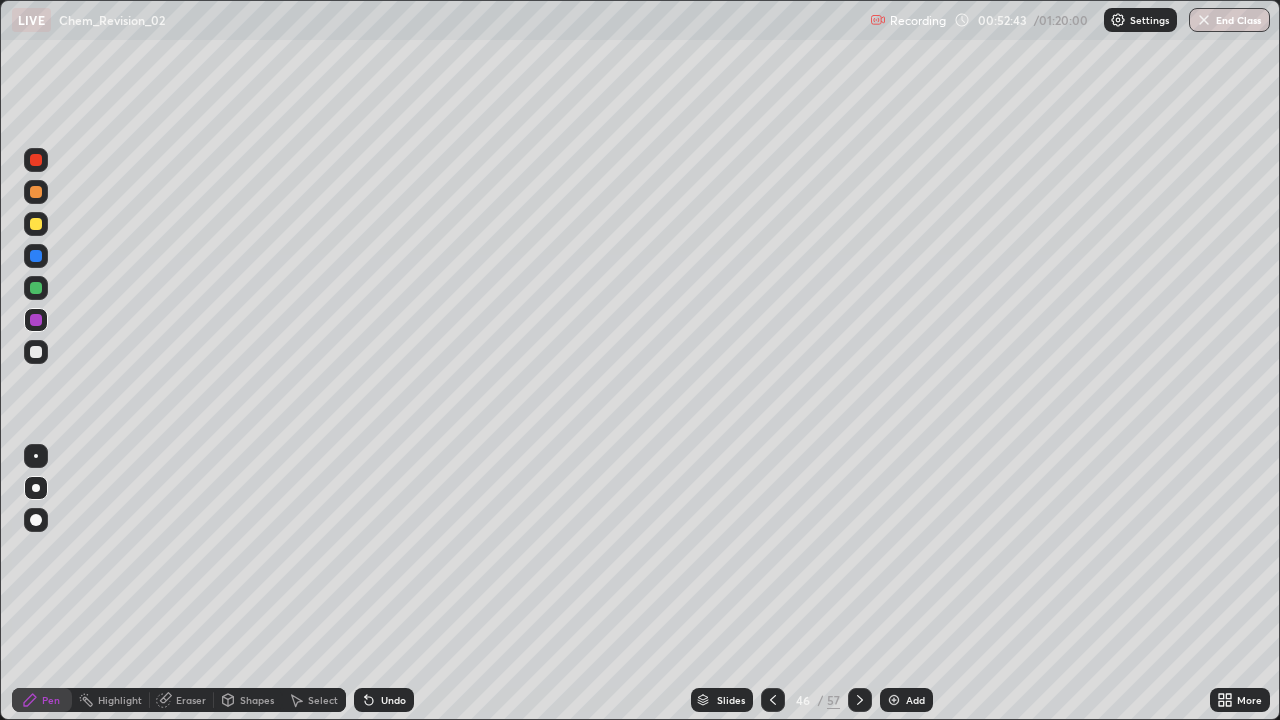 click on "Undo" at bounding box center [384, 700] 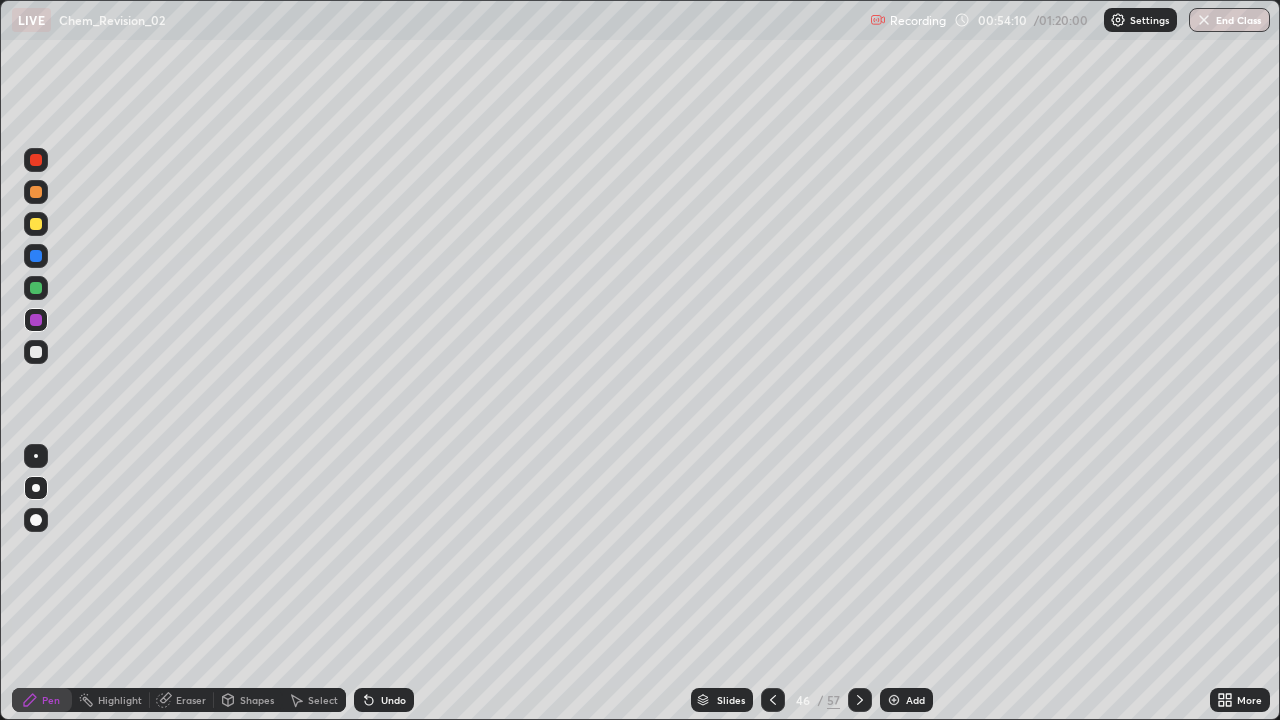 click 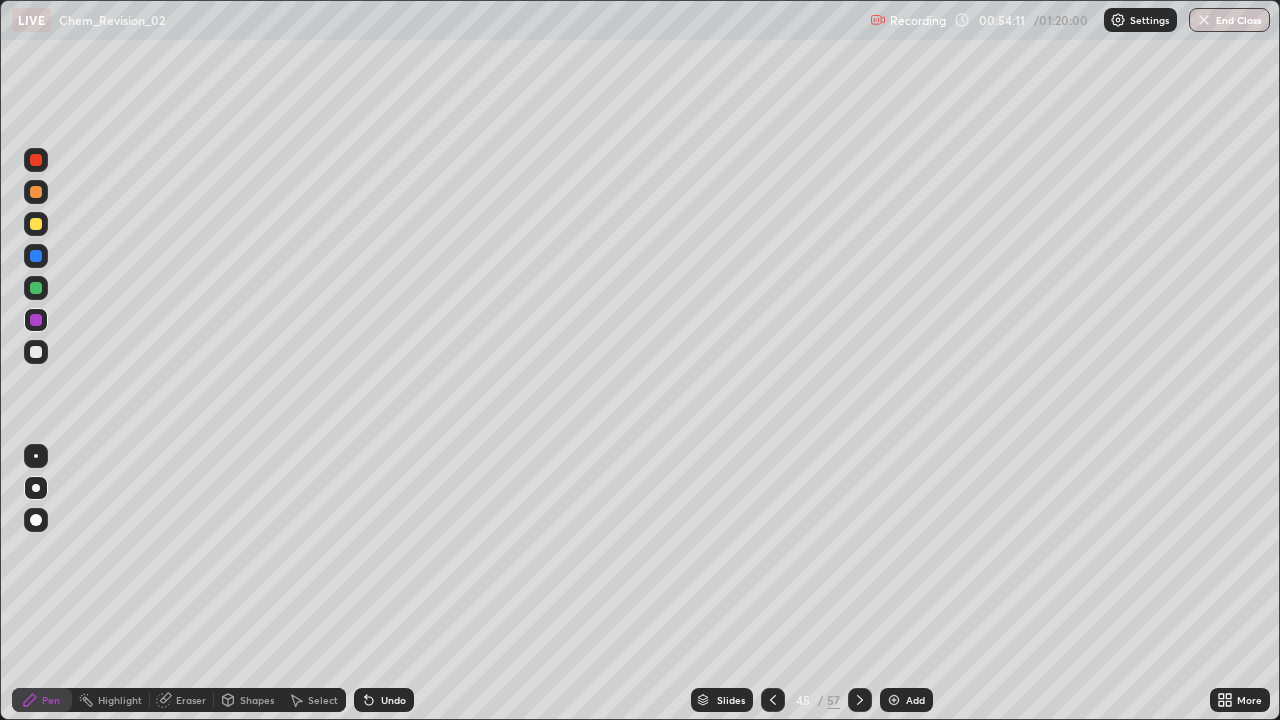 click 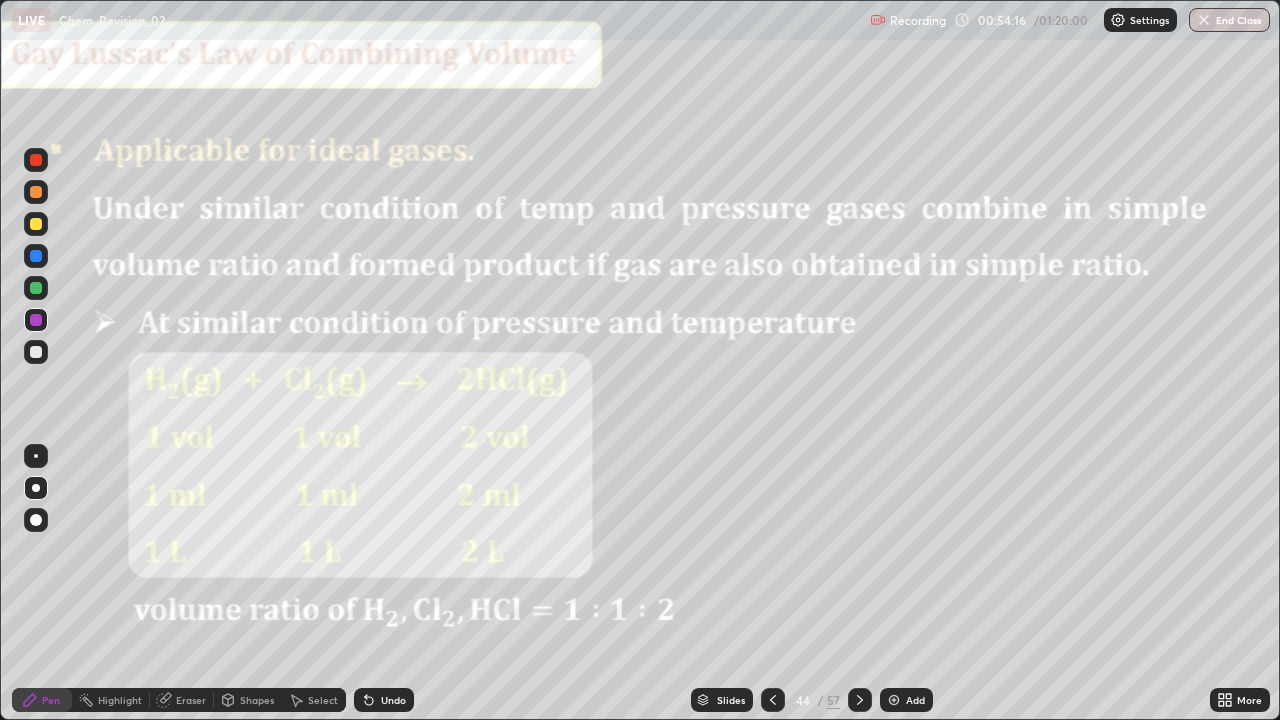 click 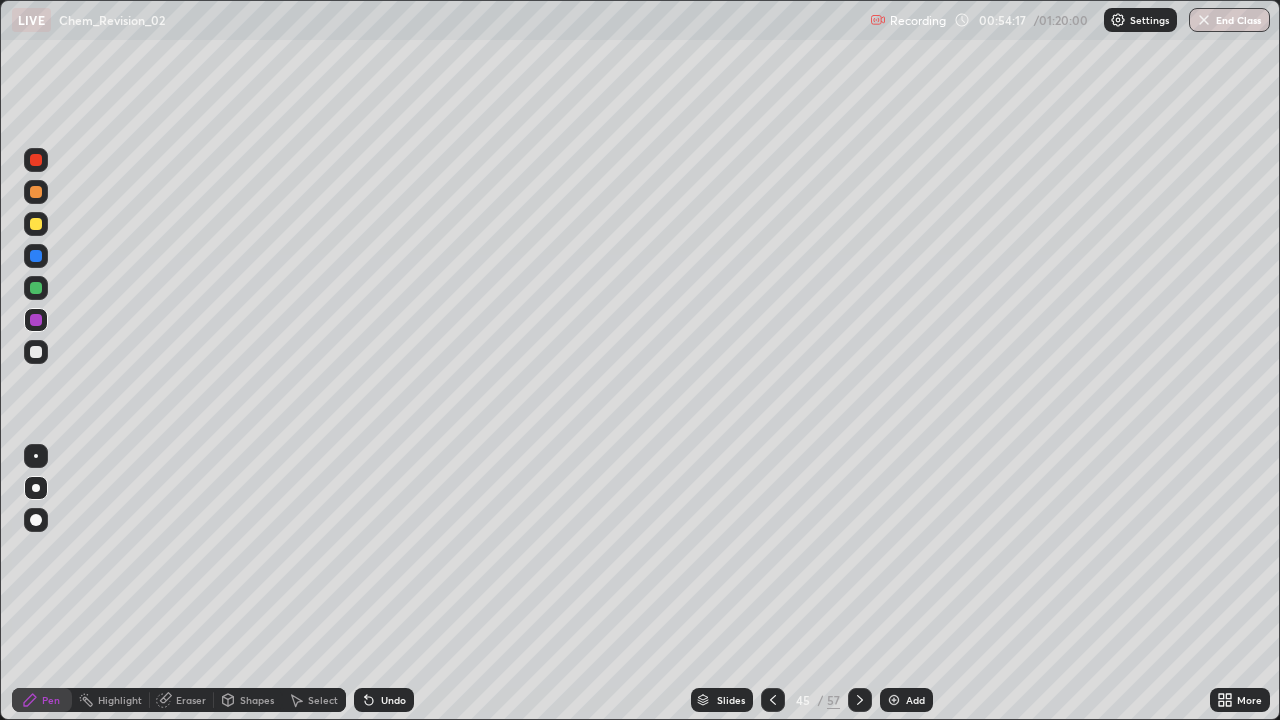 click at bounding box center (860, 700) 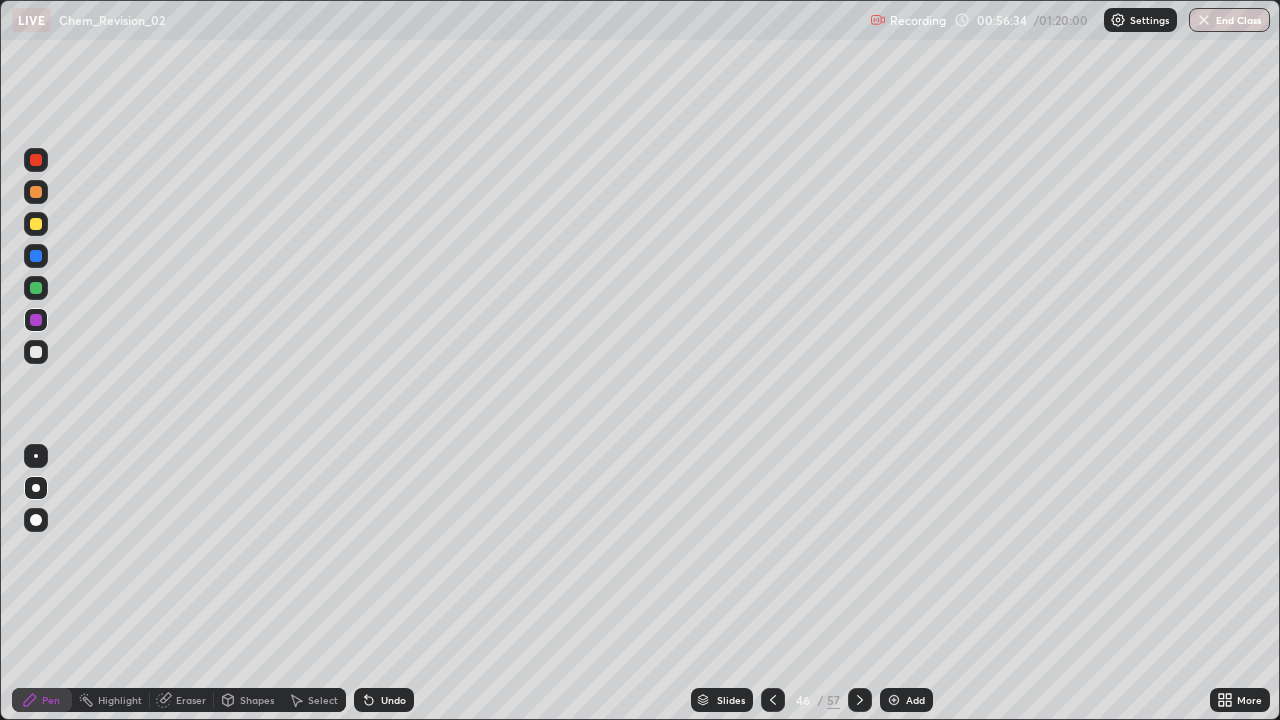 click at bounding box center [860, 700] 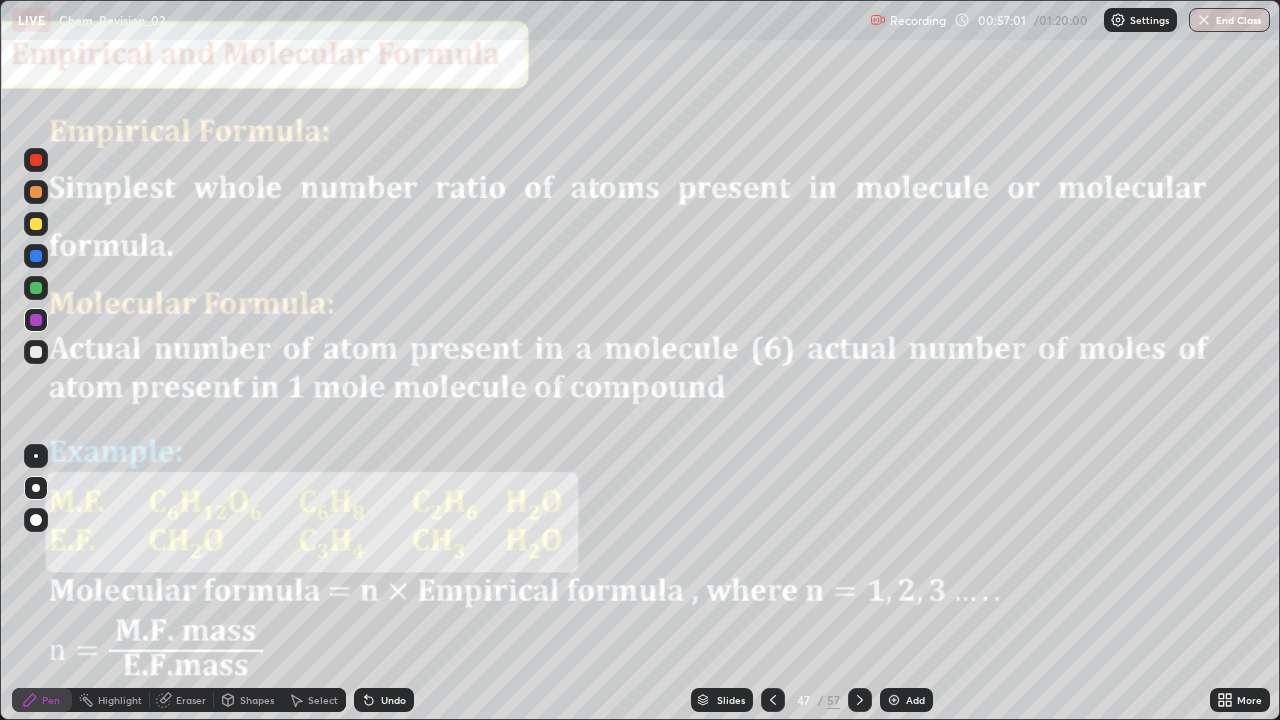 click 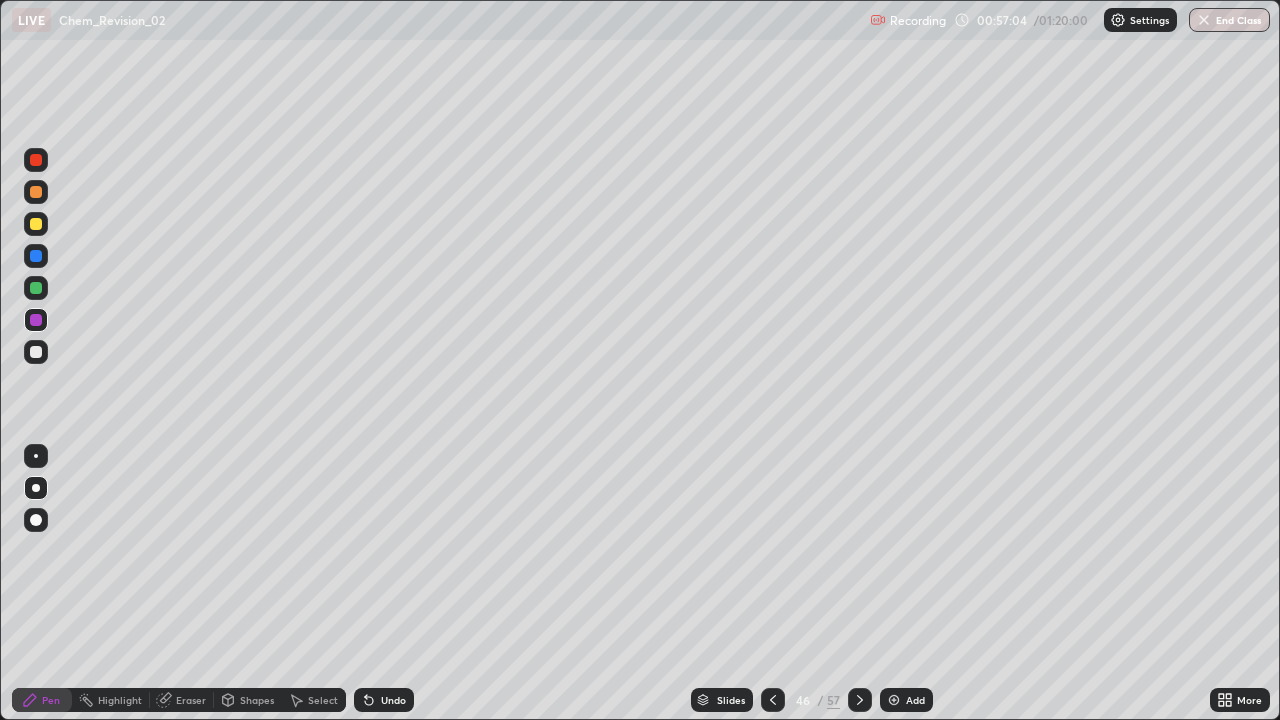 click 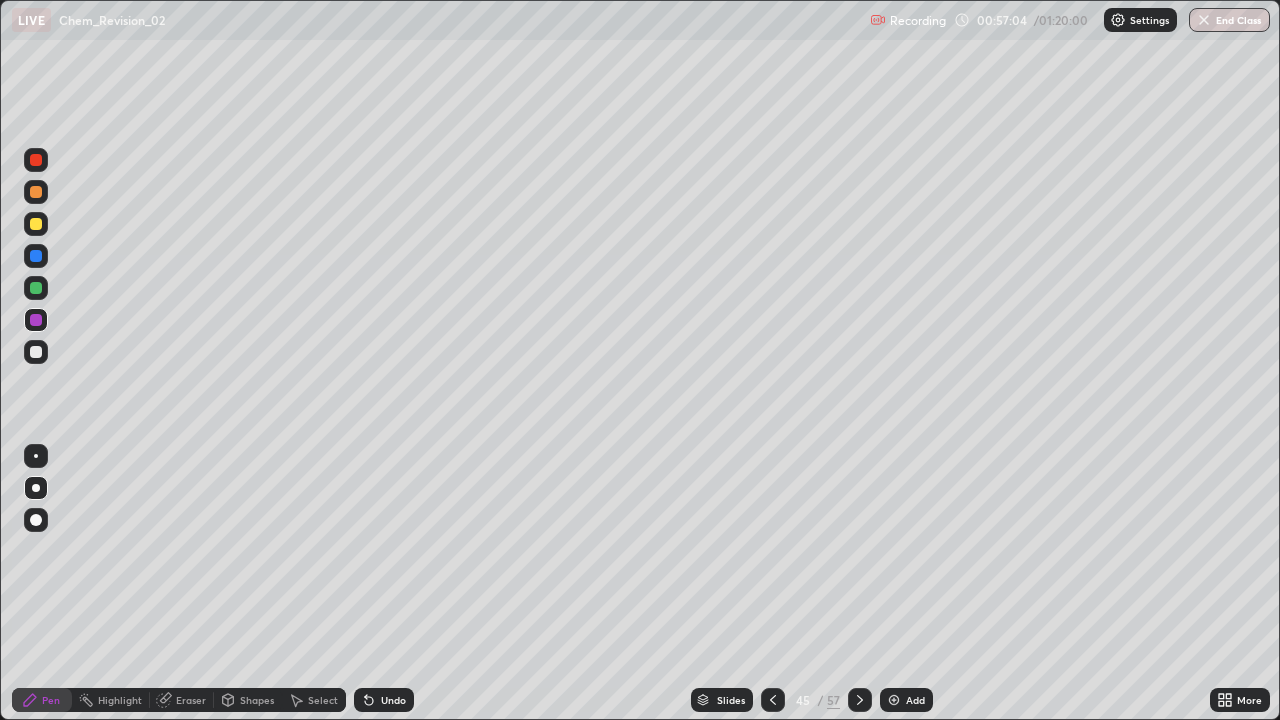 click 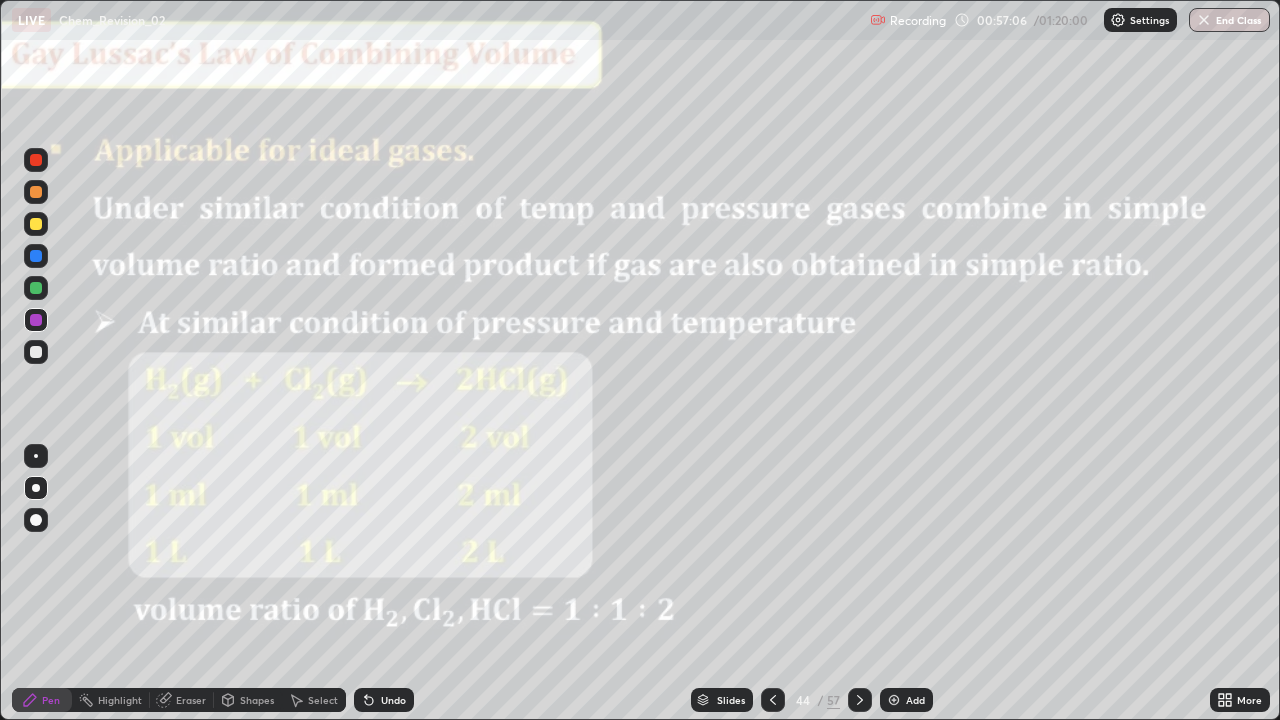 click 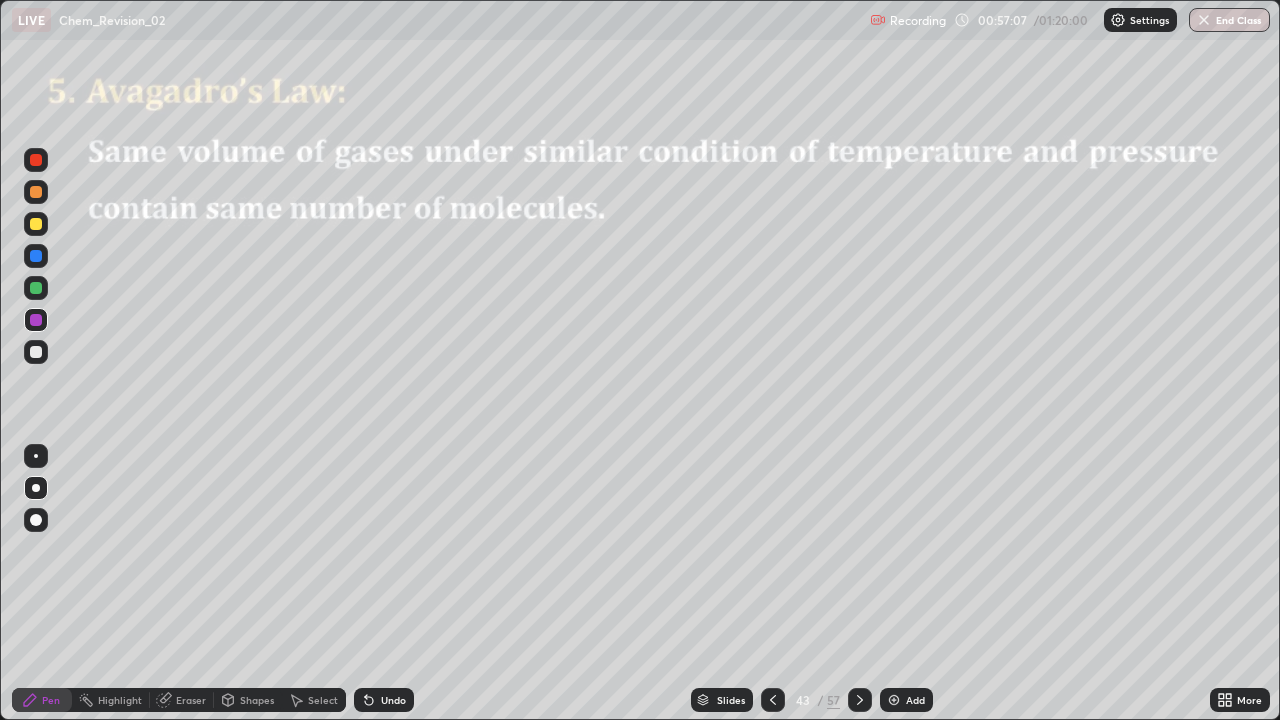 click 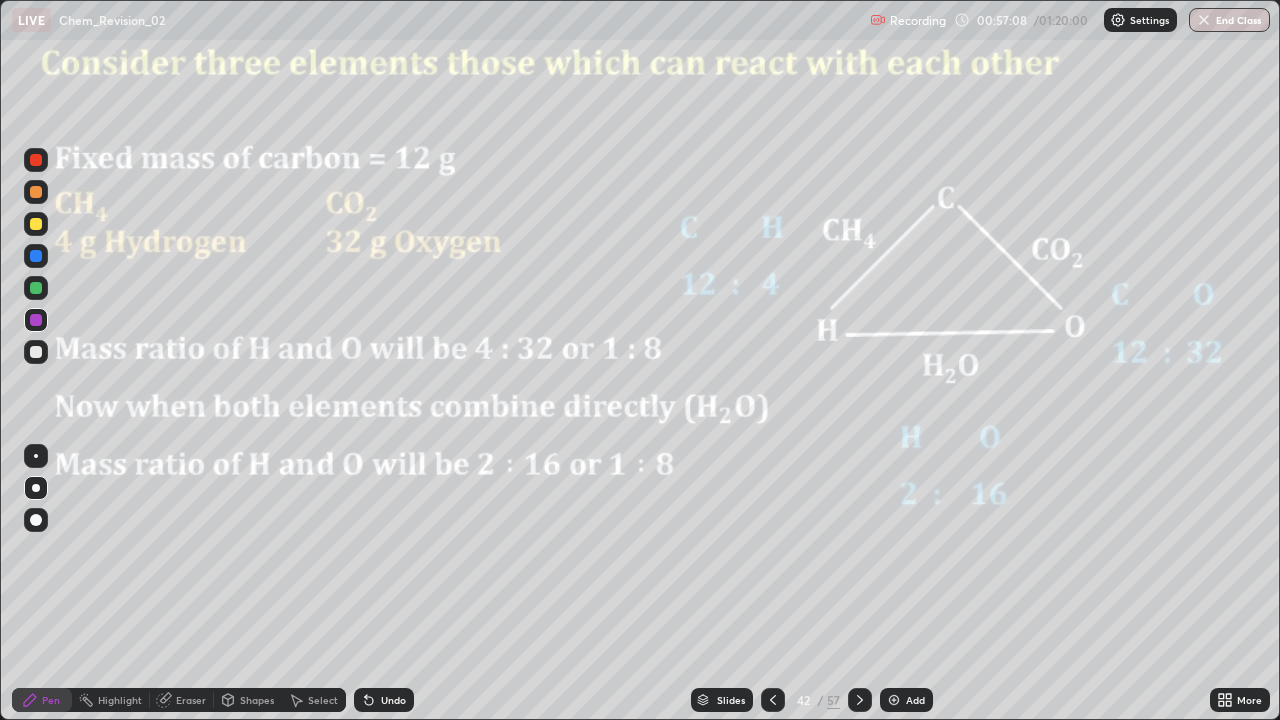 click 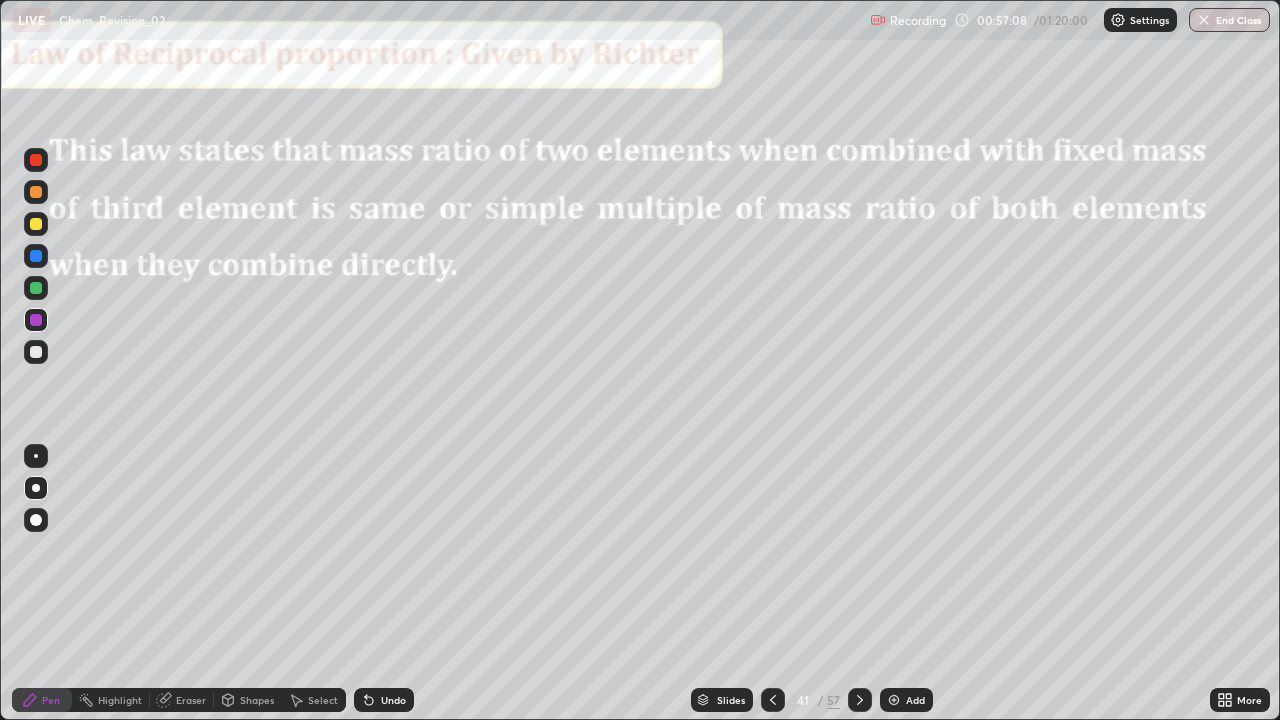 click 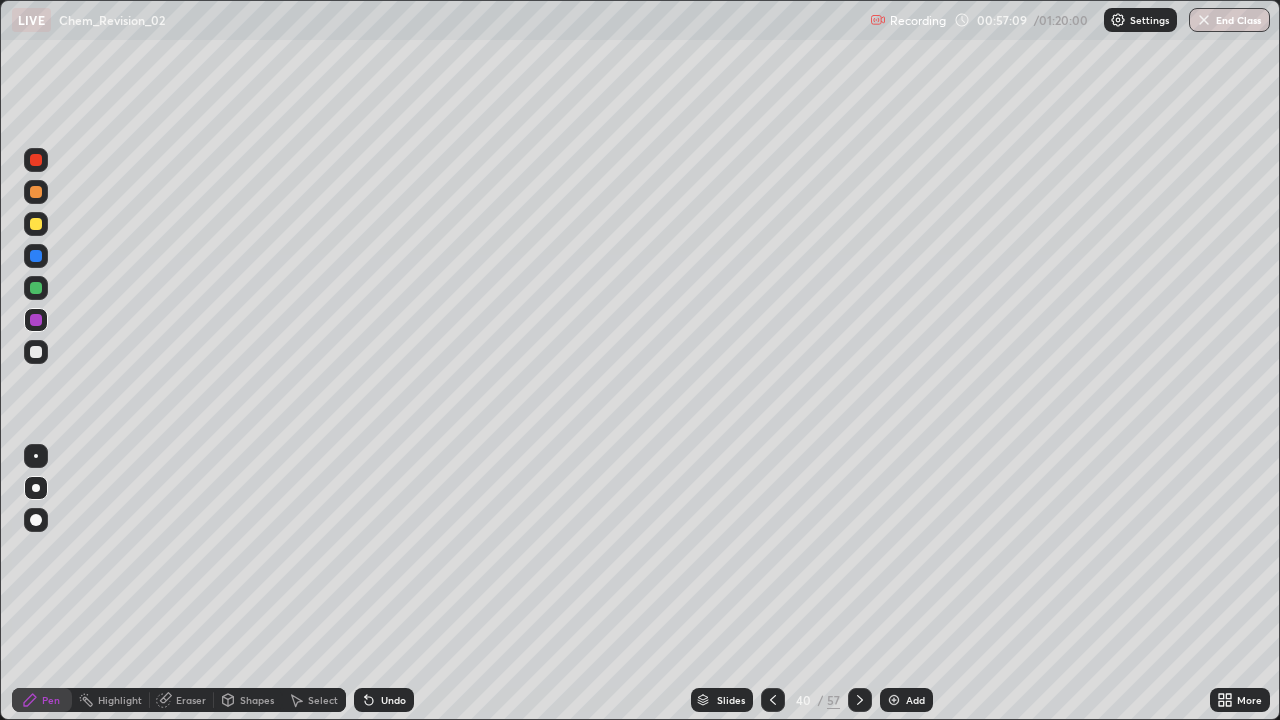 click 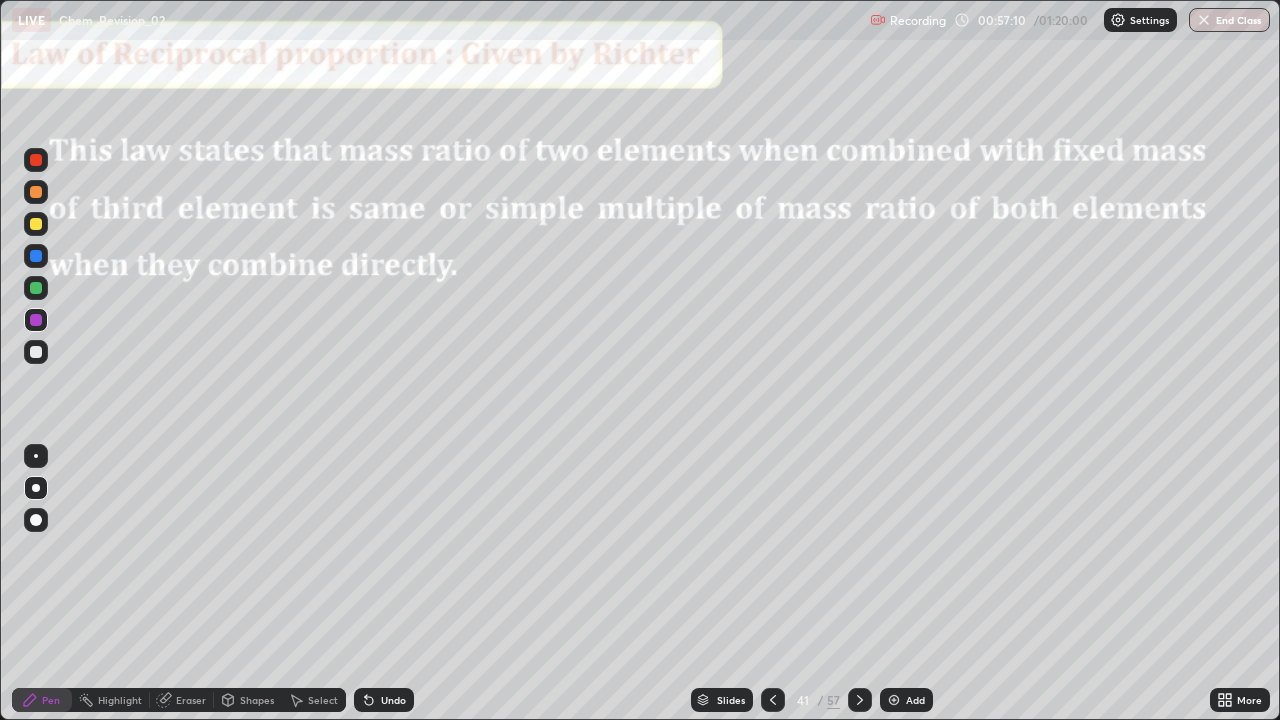 click at bounding box center [860, 700] 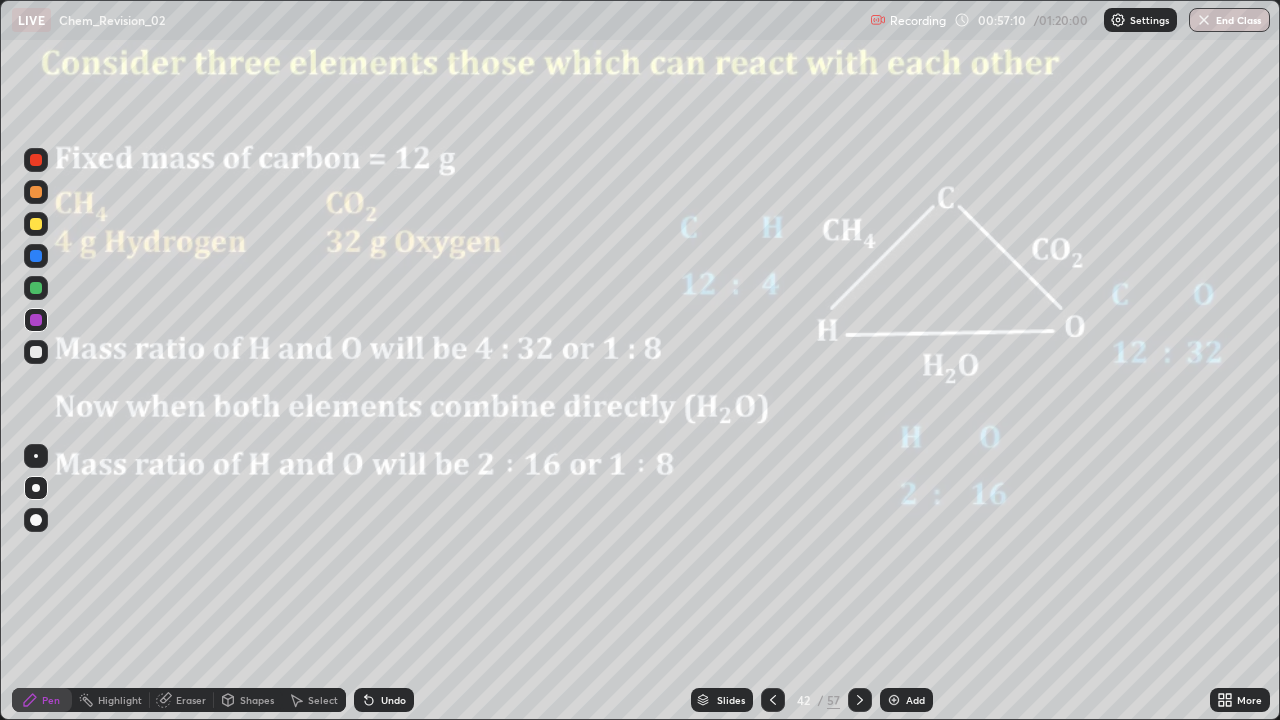 click 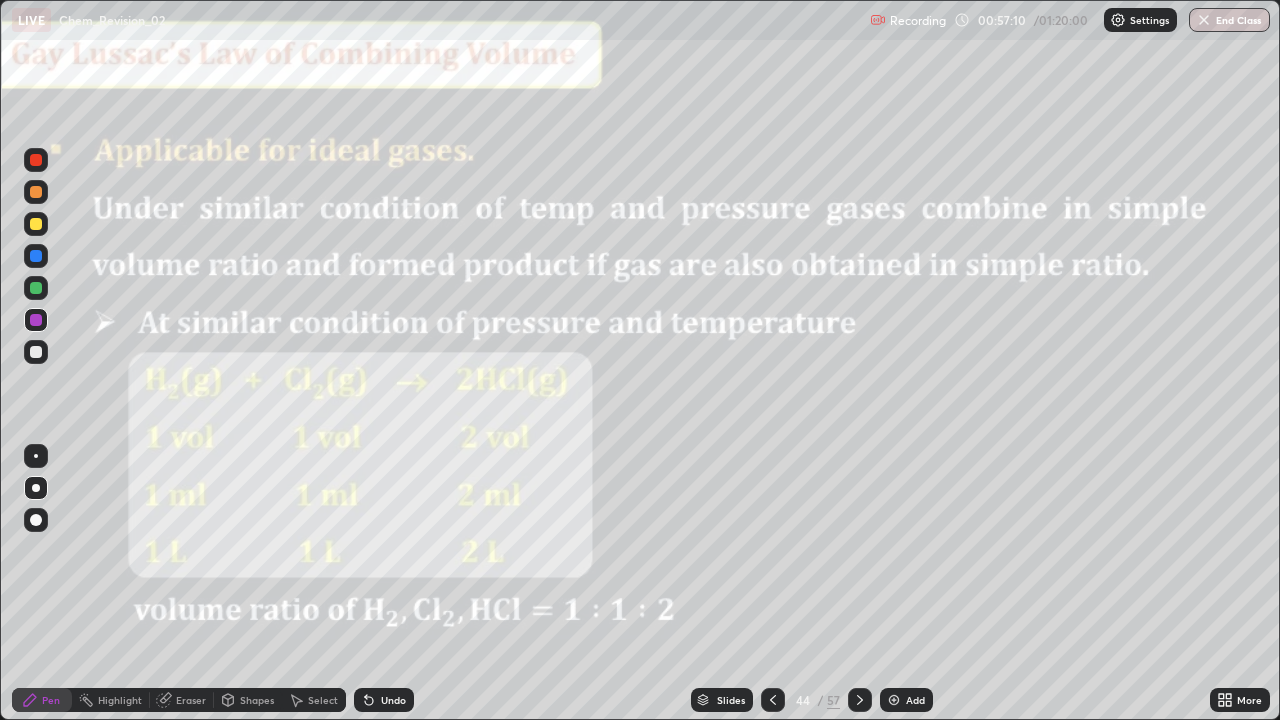 click 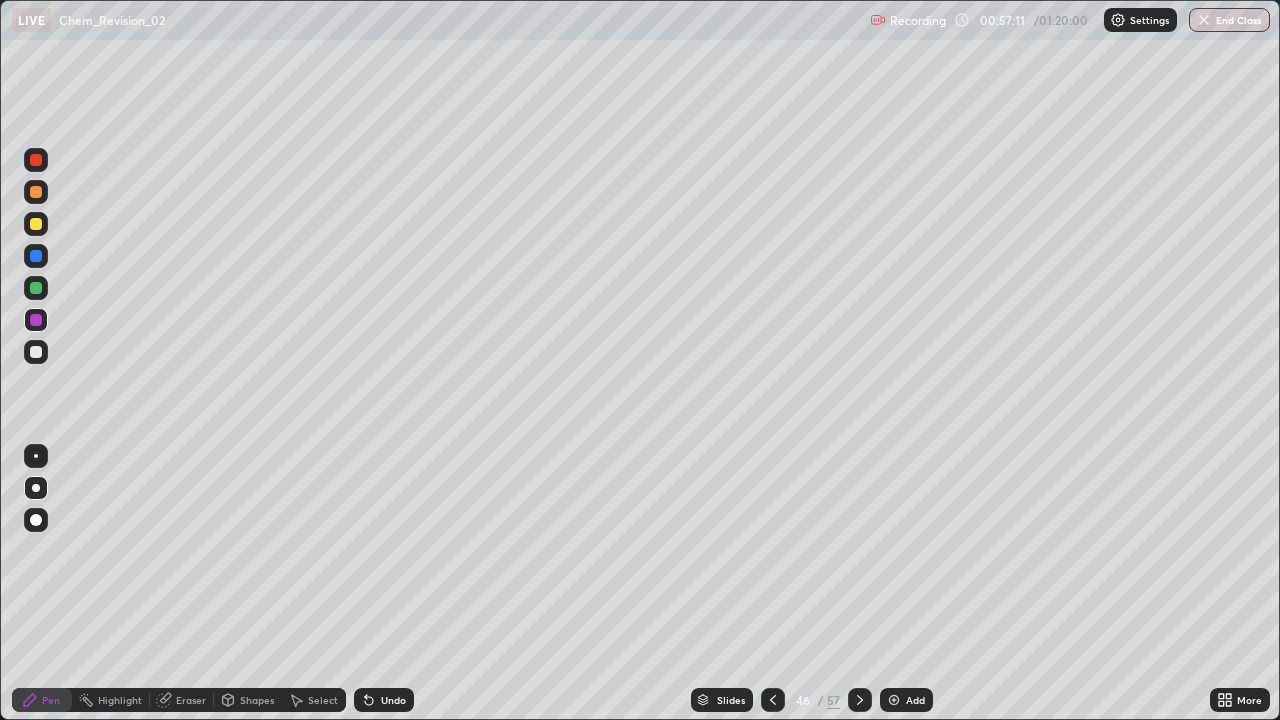 click 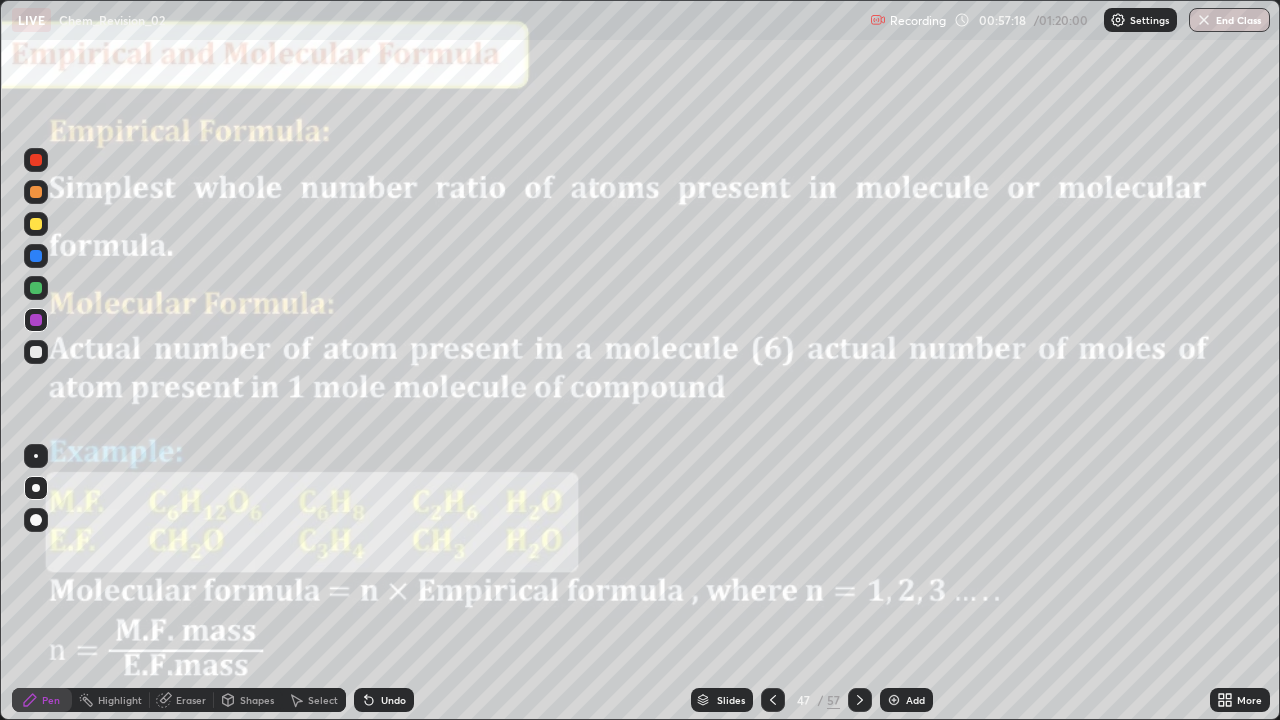 click 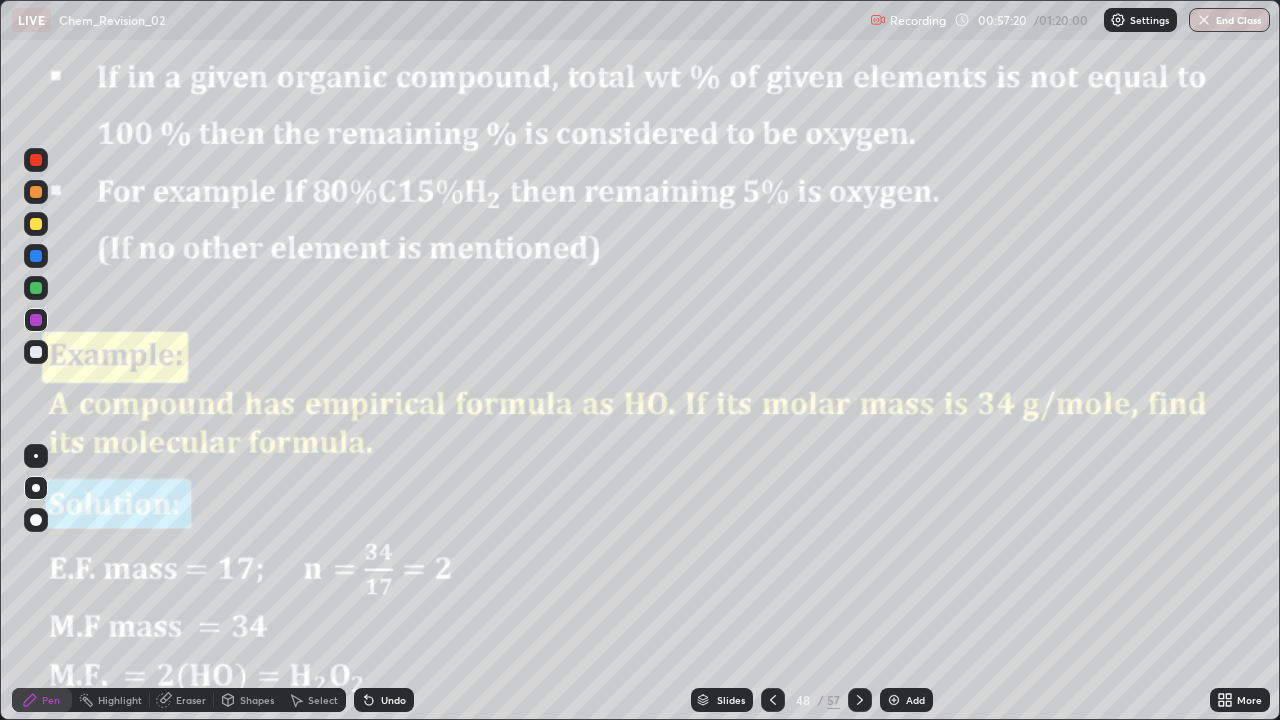 click 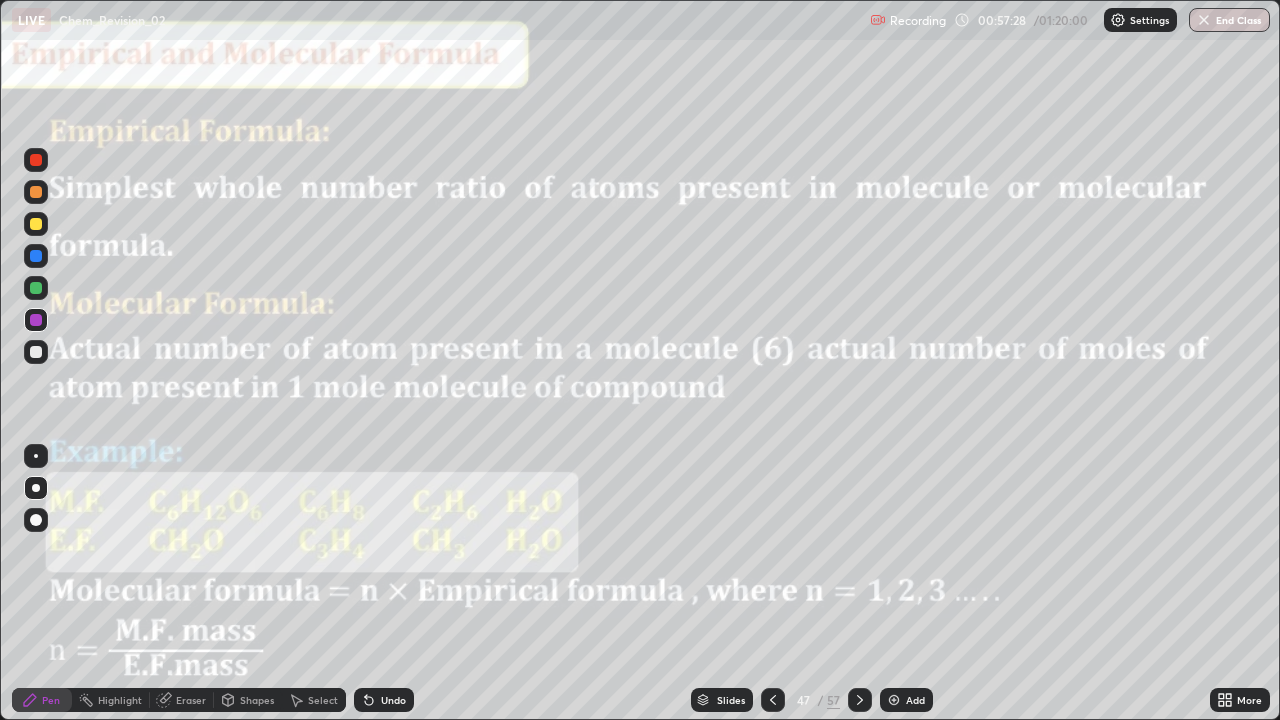 click on "Add" at bounding box center (906, 700) 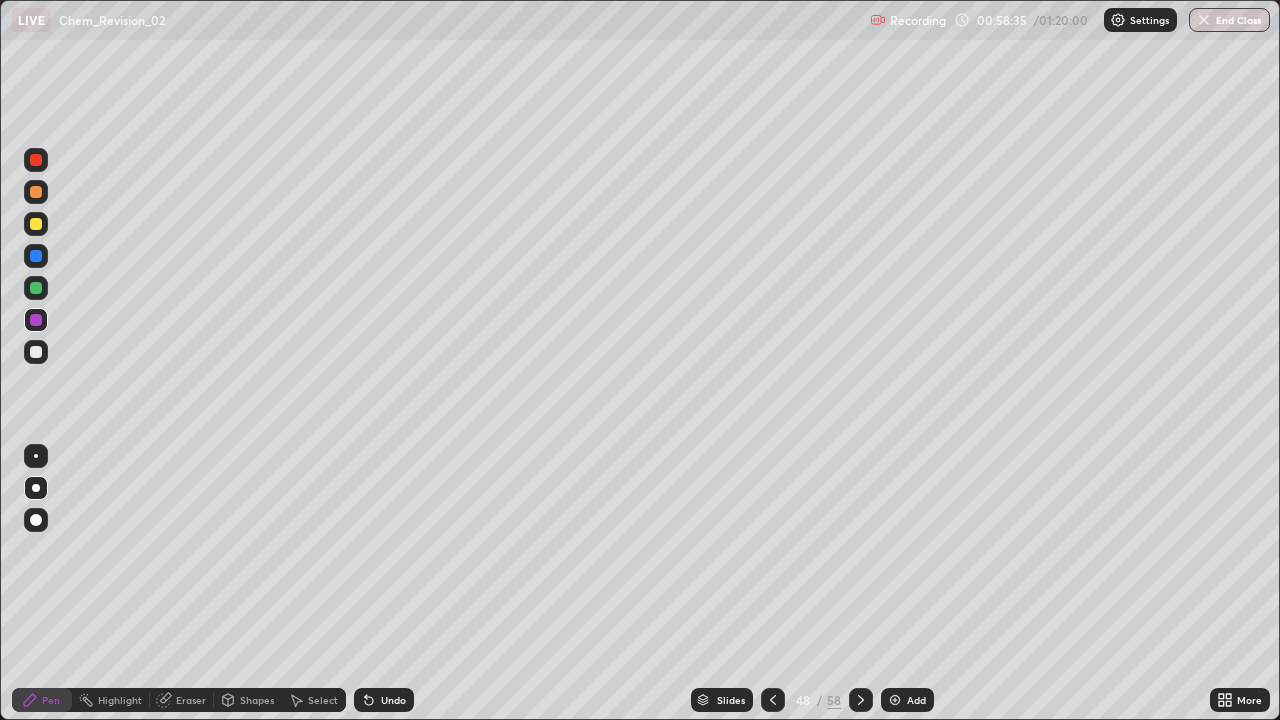 click on "Slides 48 / 58 Add" at bounding box center [812, 700] 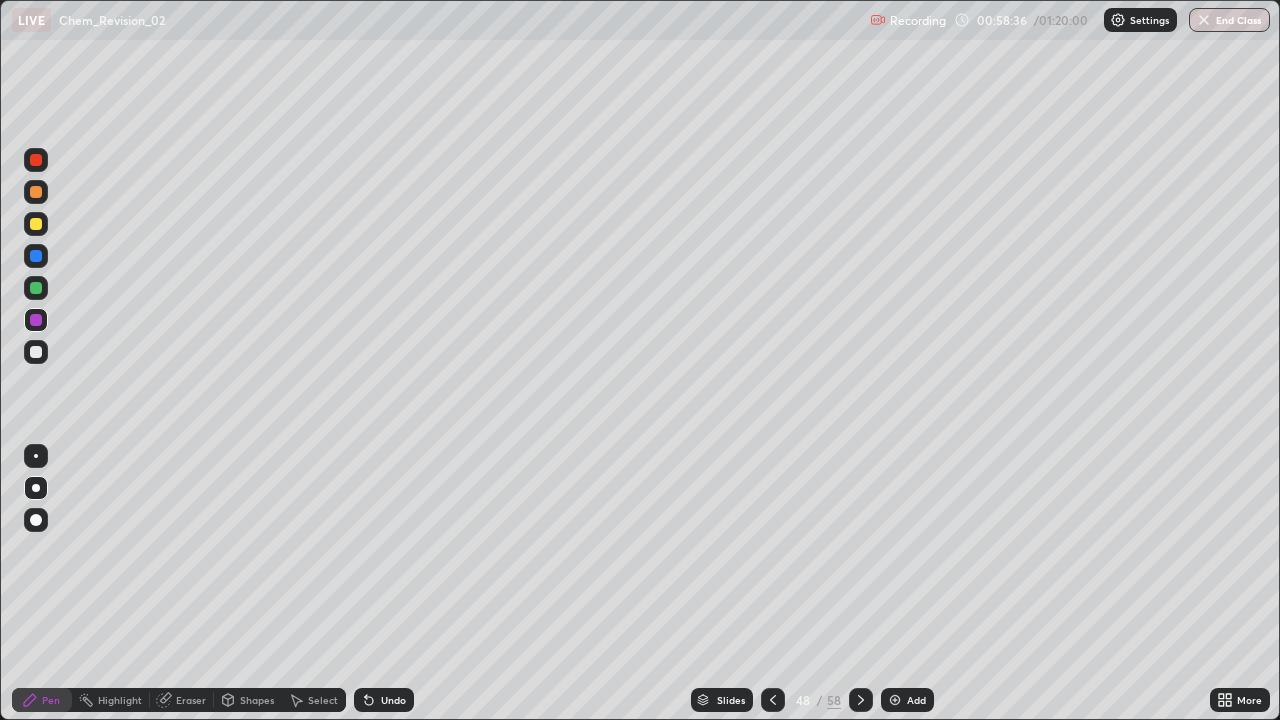 click at bounding box center (36, 256) 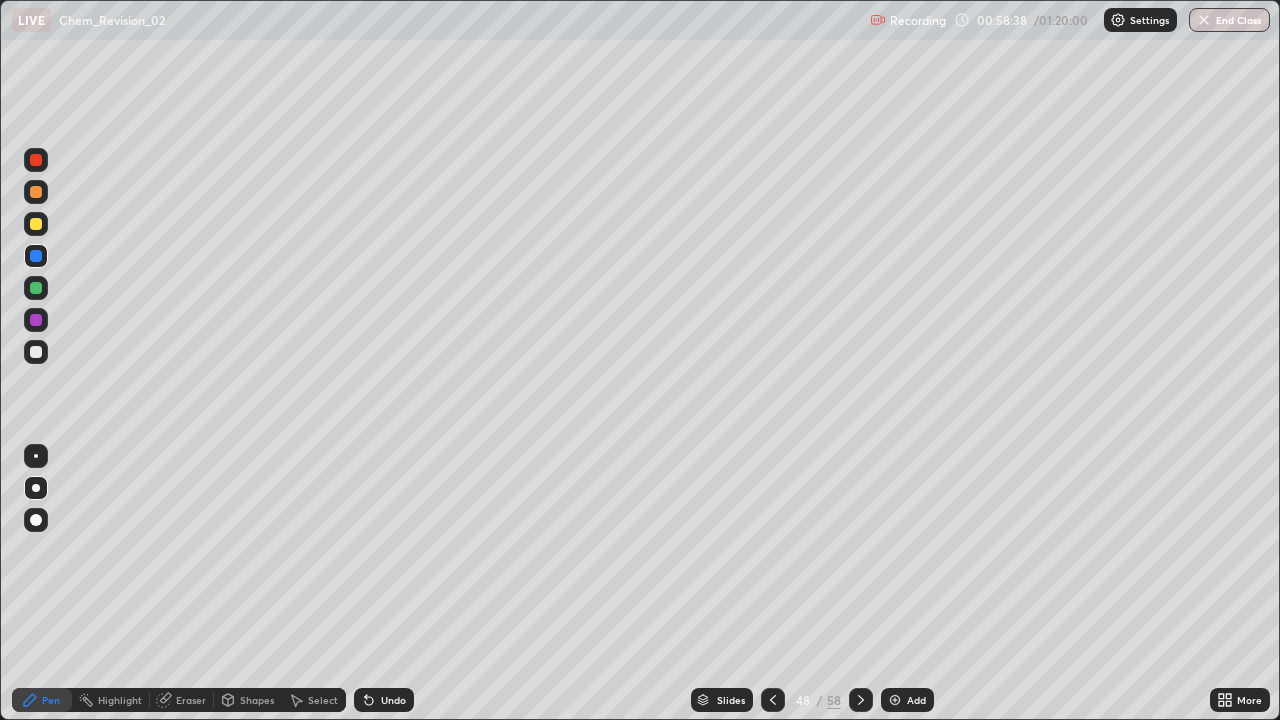 click on "Undo" at bounding box center (384, 700) 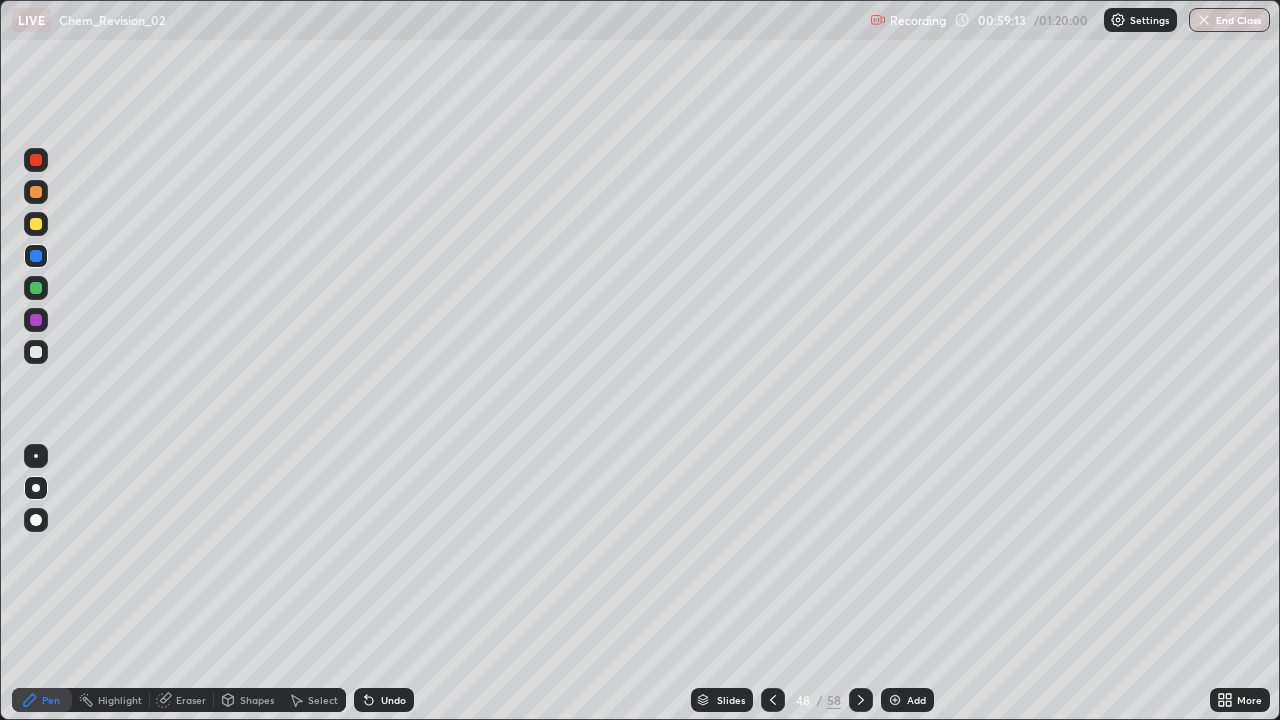 click at bounding box center (773, 700) 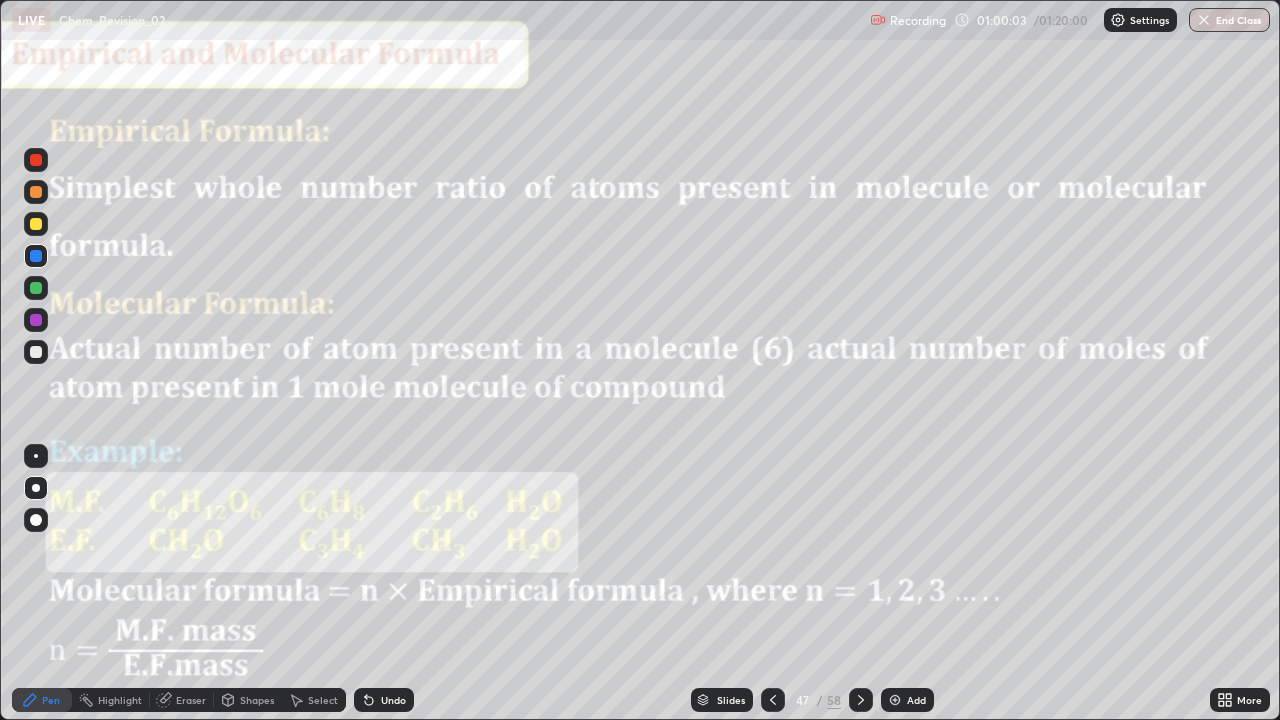 click 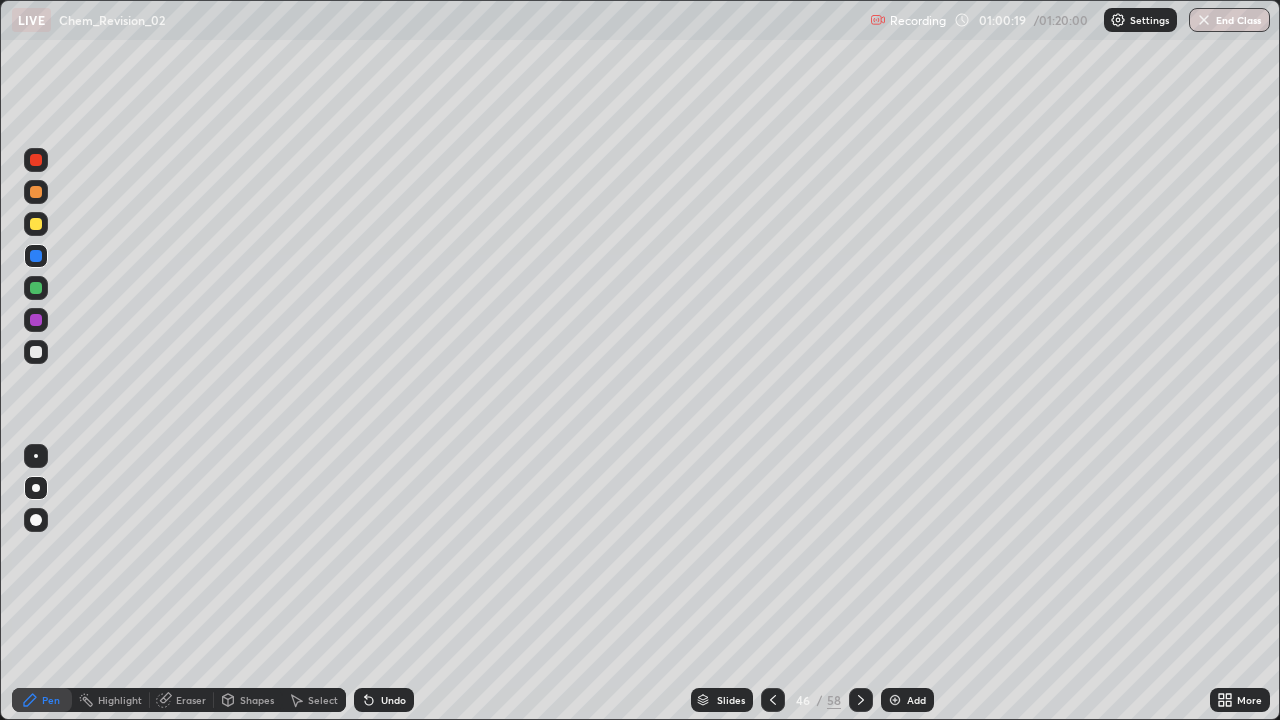 click 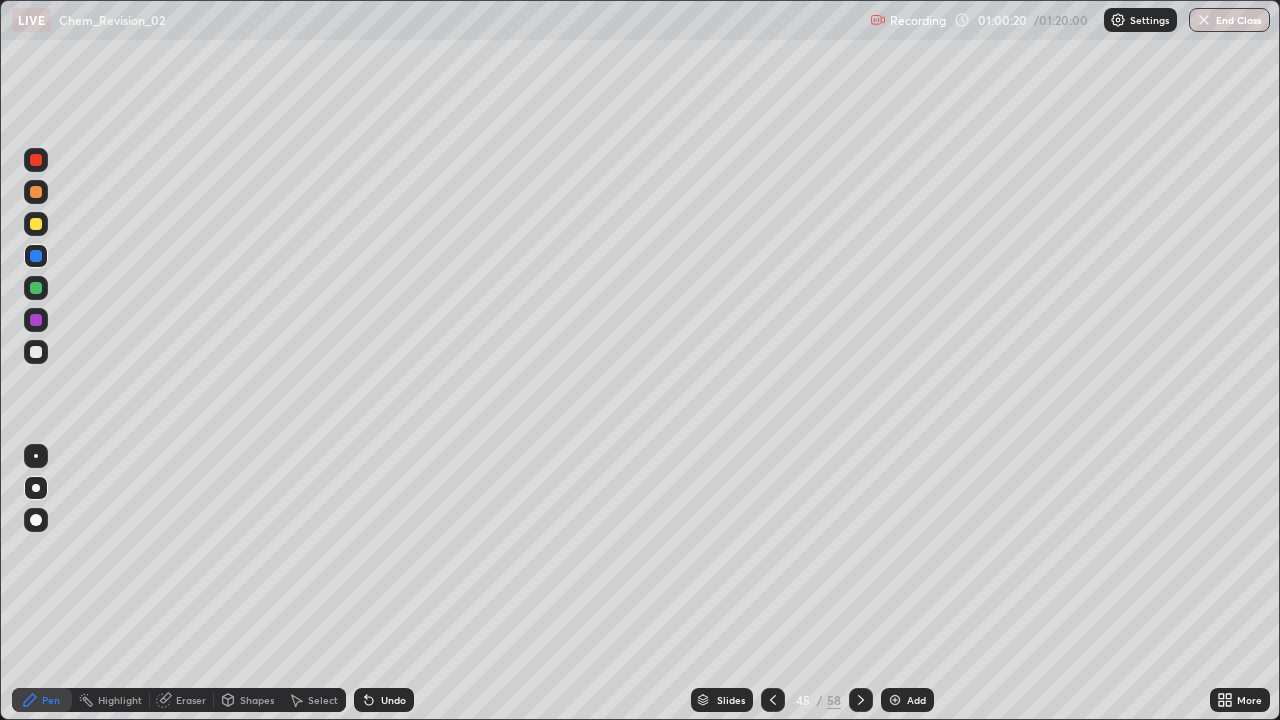 click 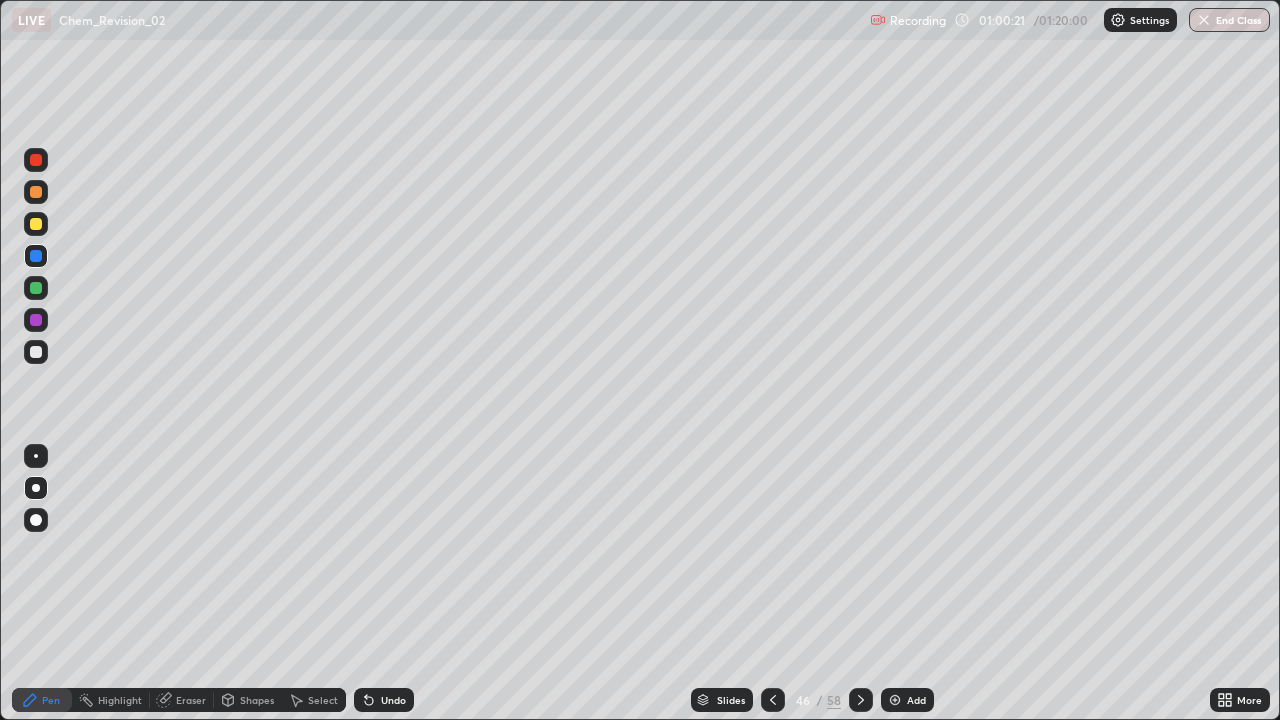 click 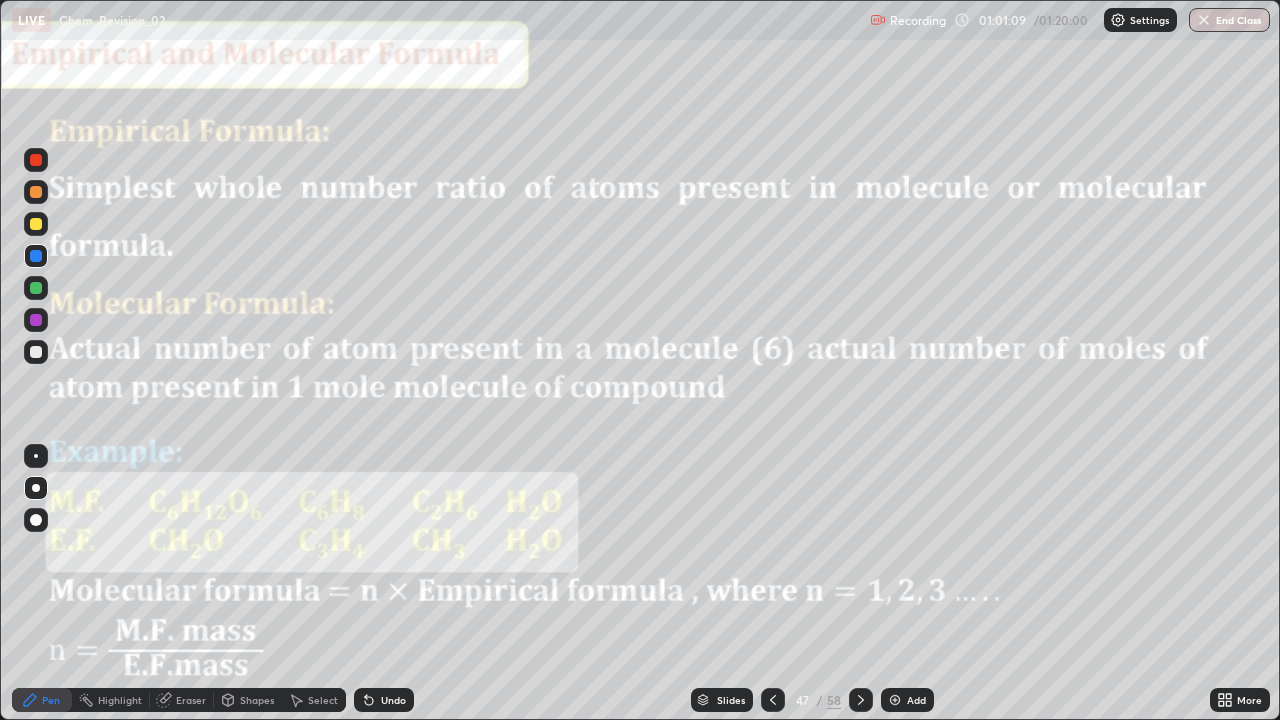 click 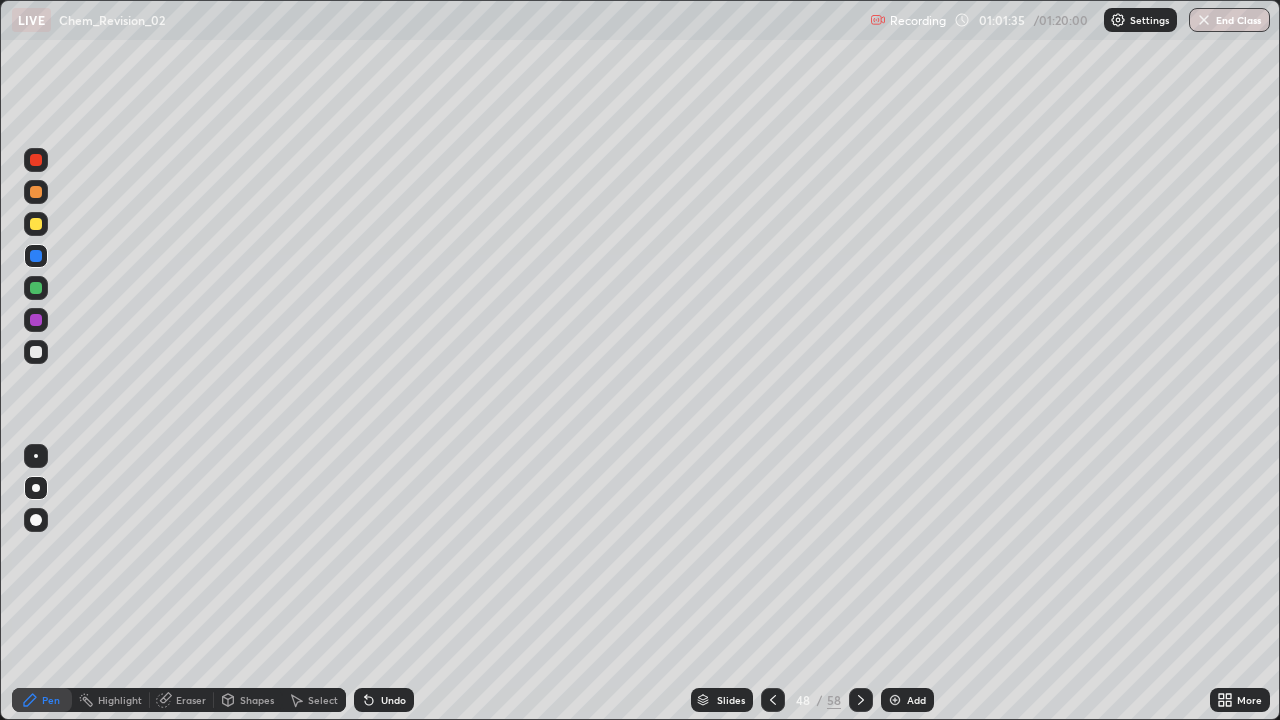 click at bounding box center [773, 700] 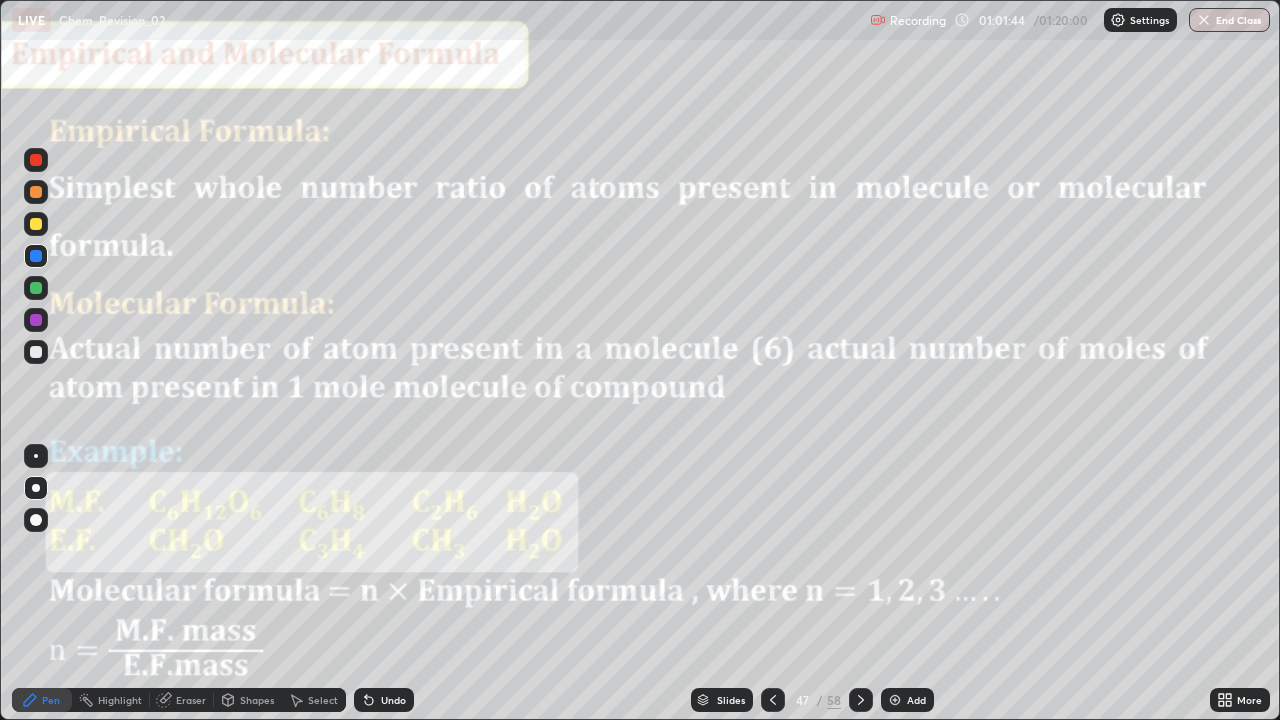click 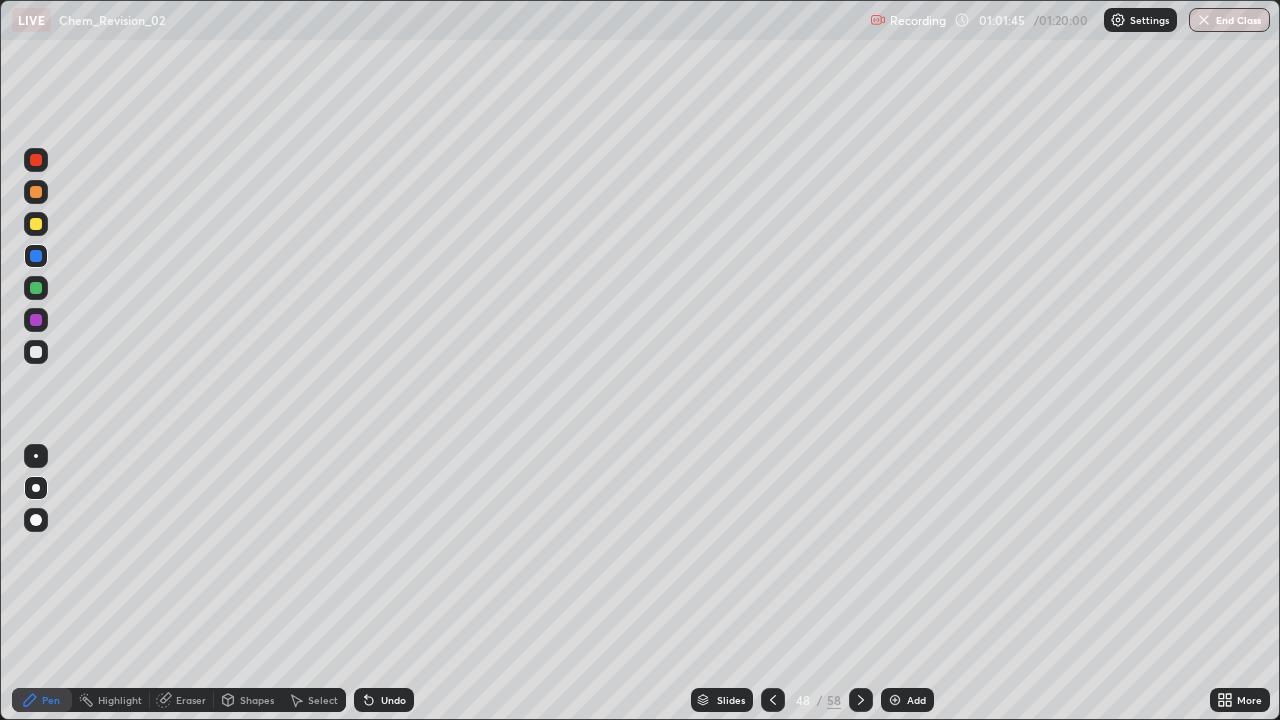 click 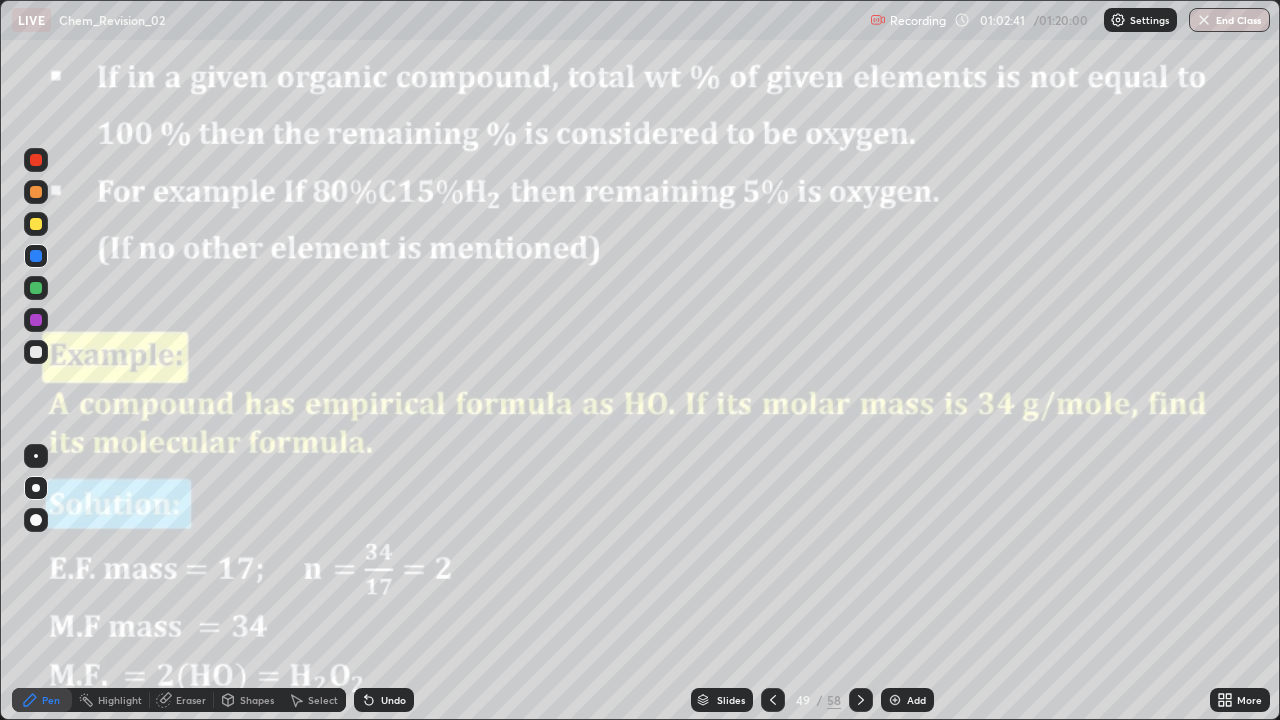 click 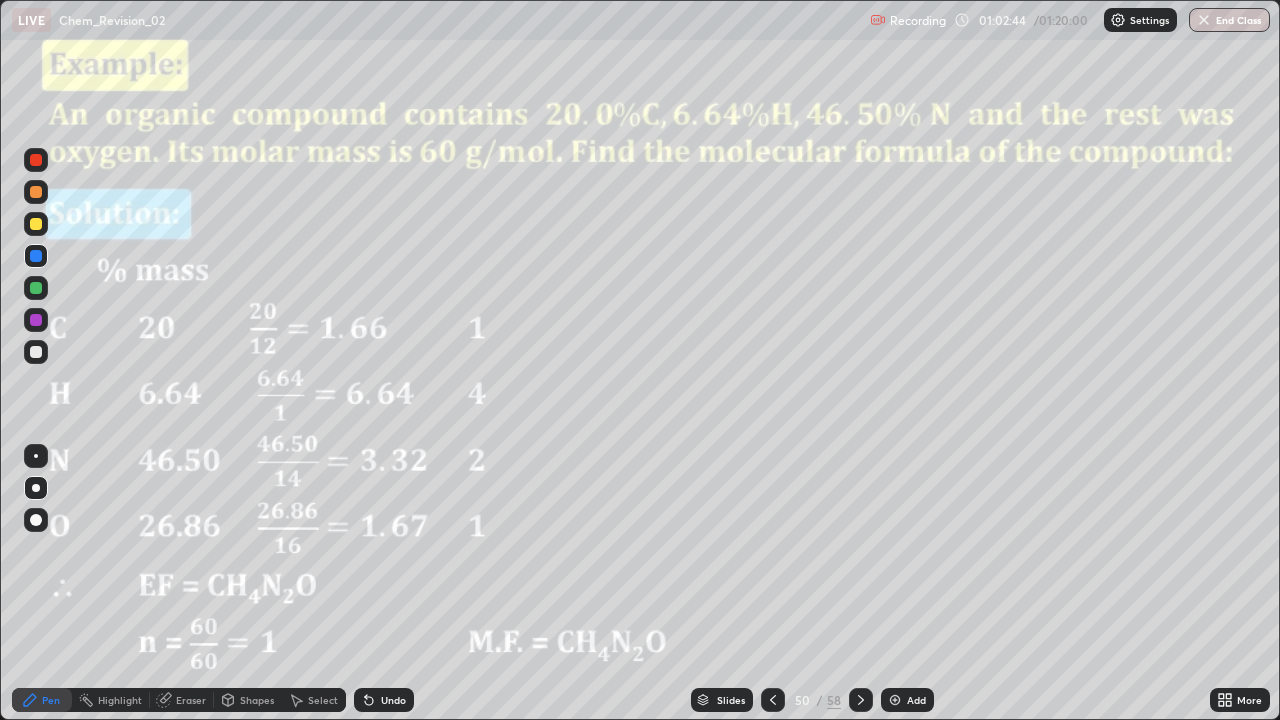 click at bounding box center [773, 700] 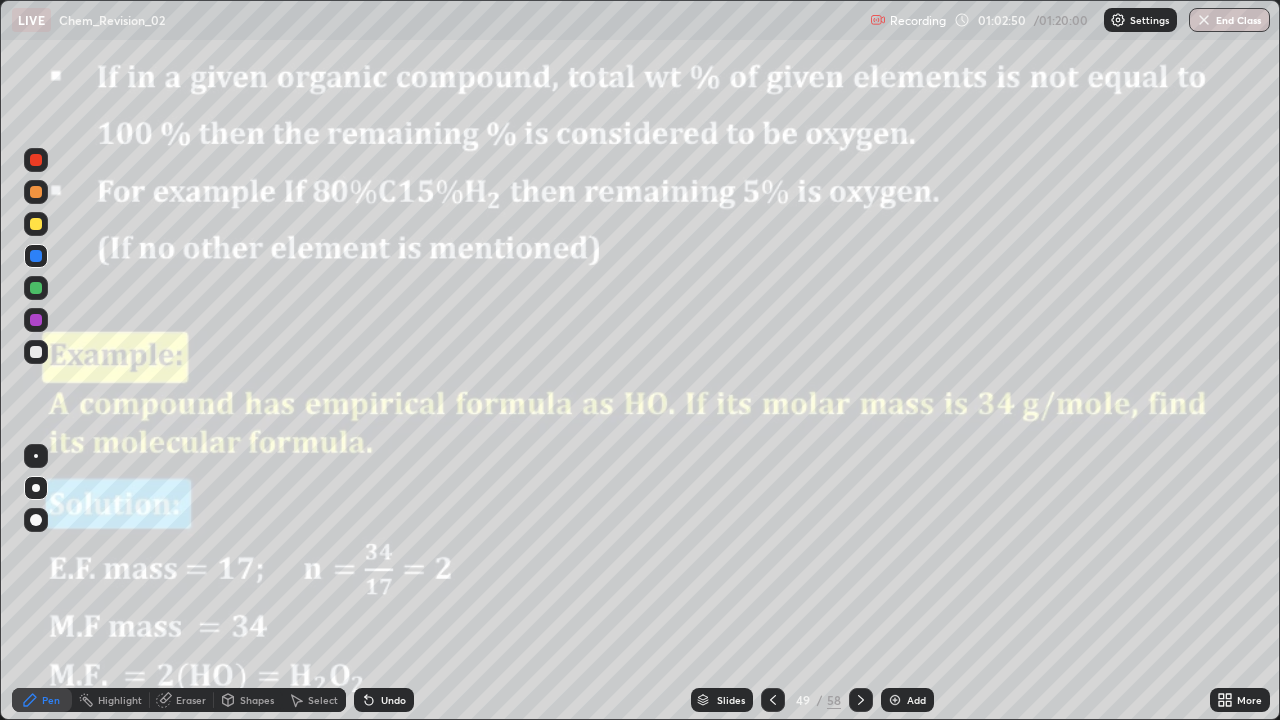 click 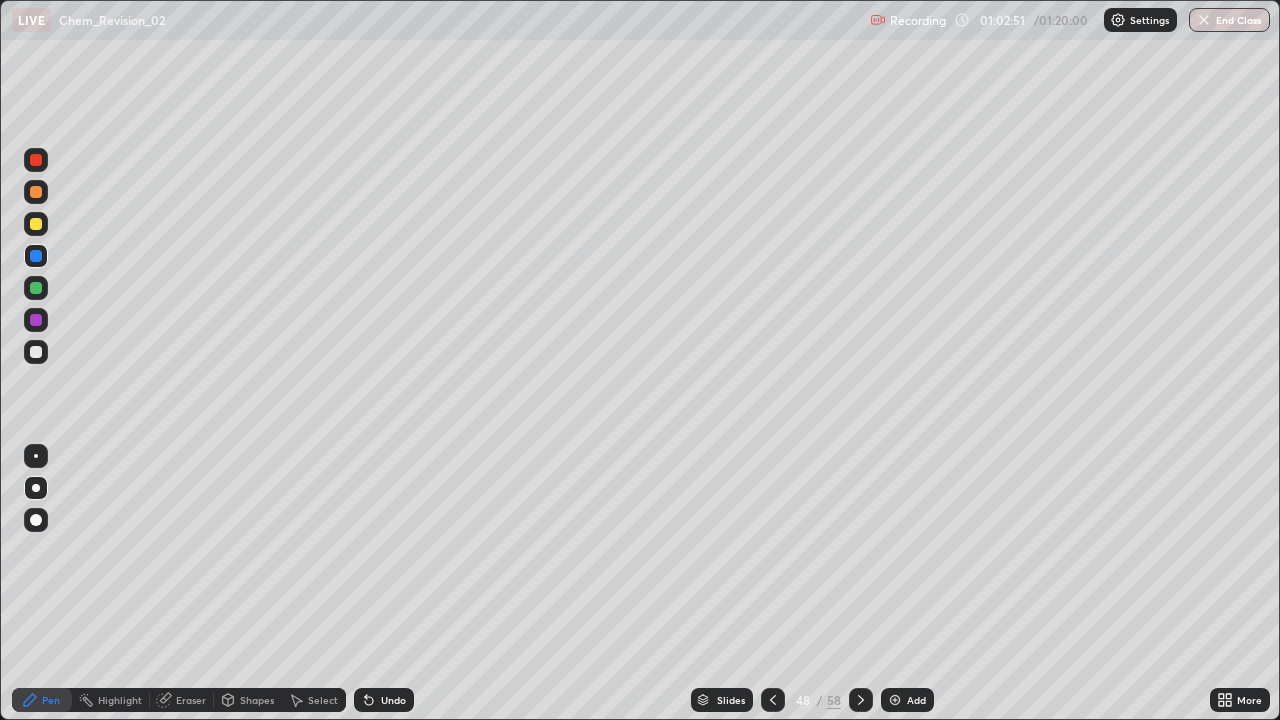 click 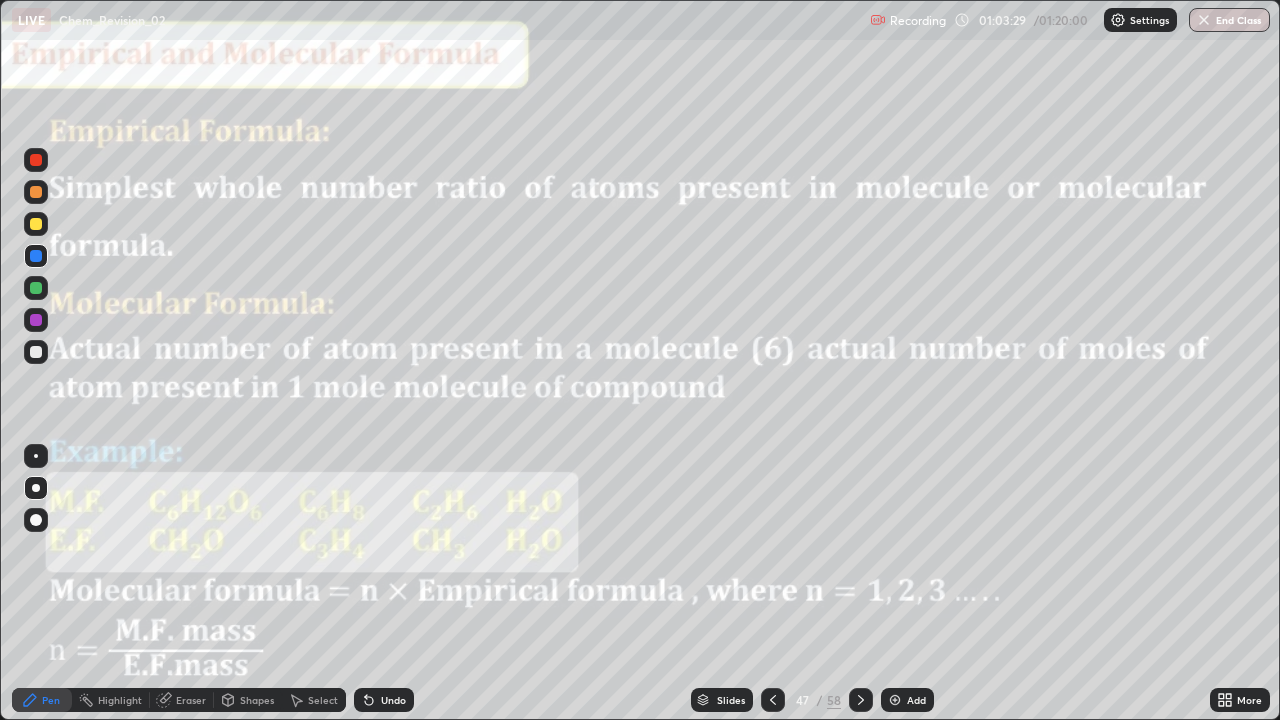 click 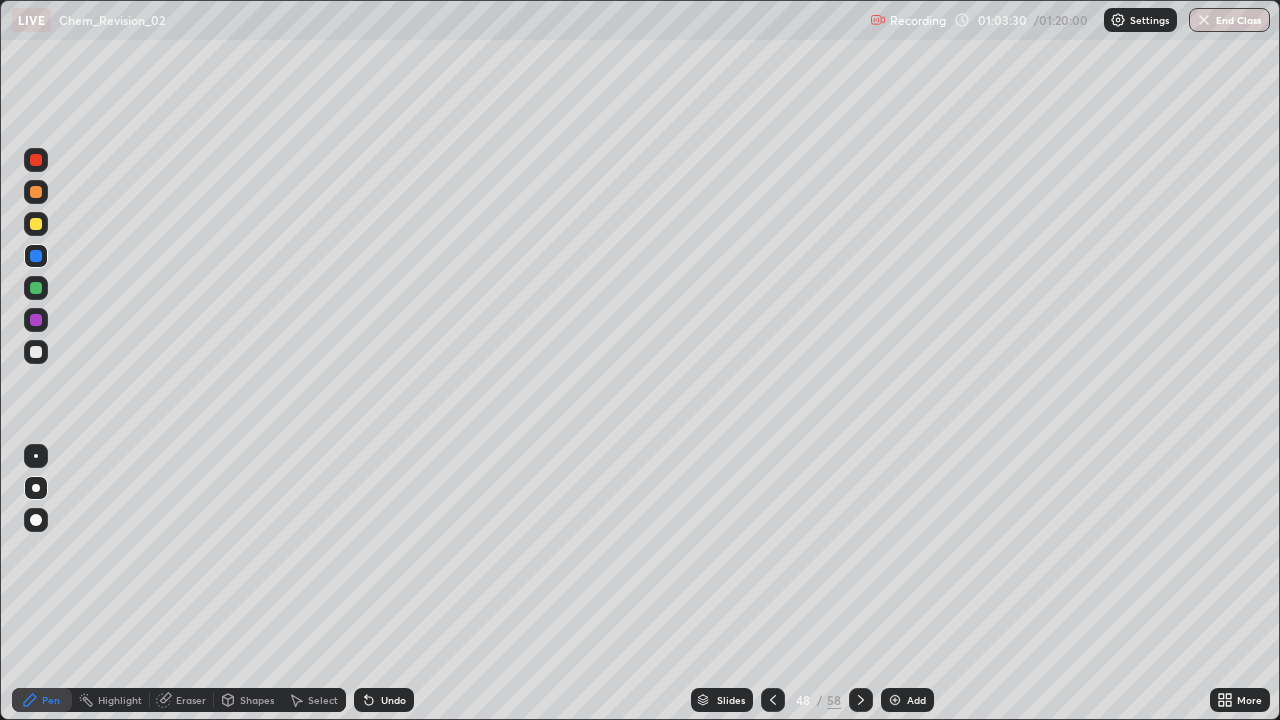 click 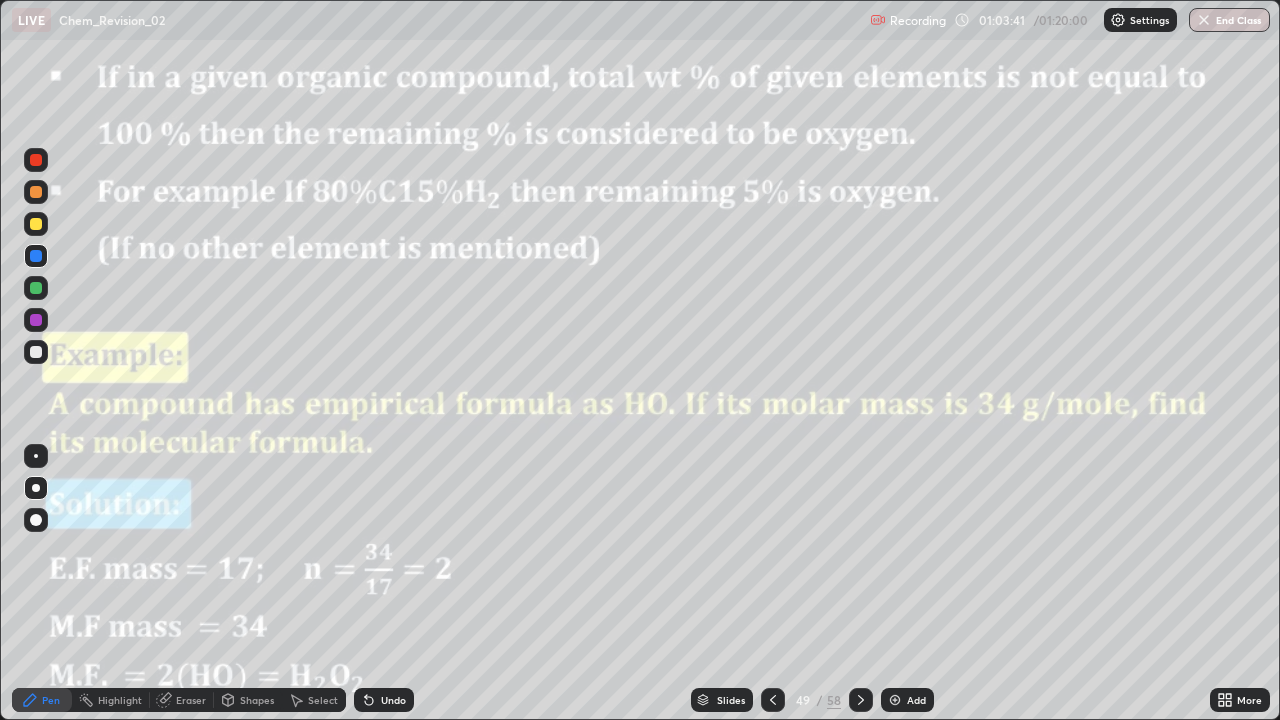 click on "Add" at bounding box center [907, 700] 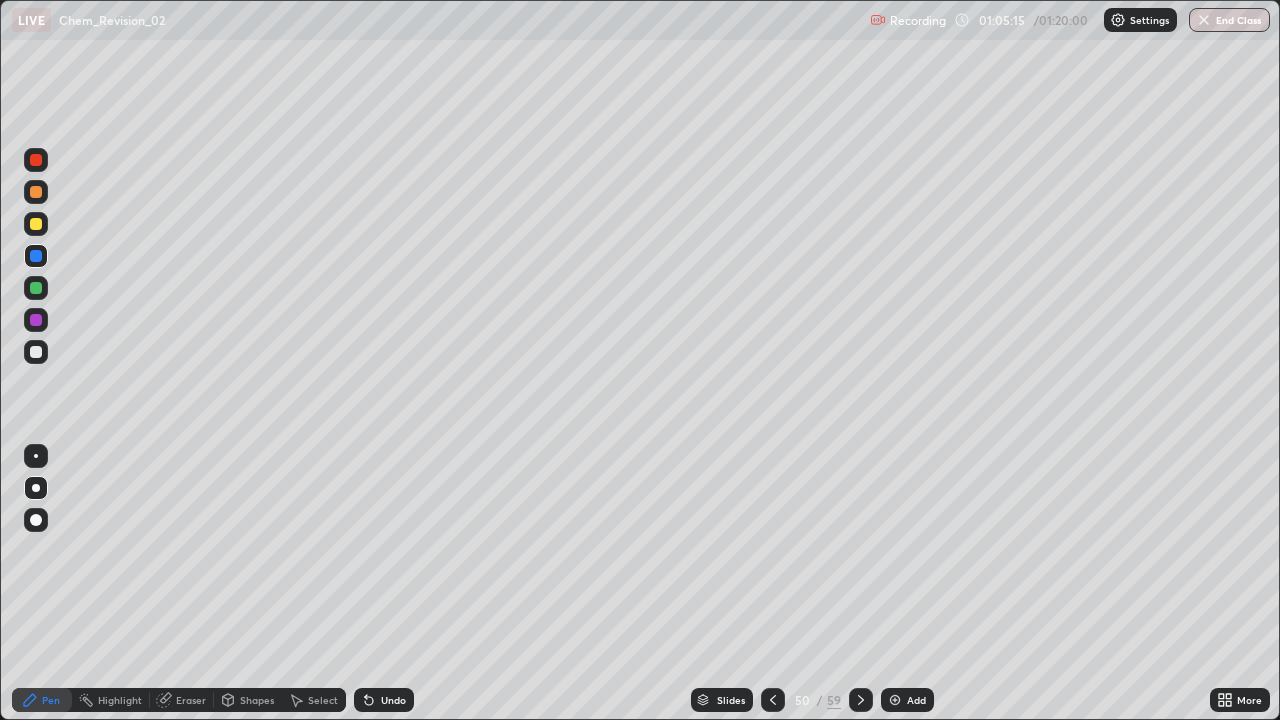 click at bounding box center [773, 700] 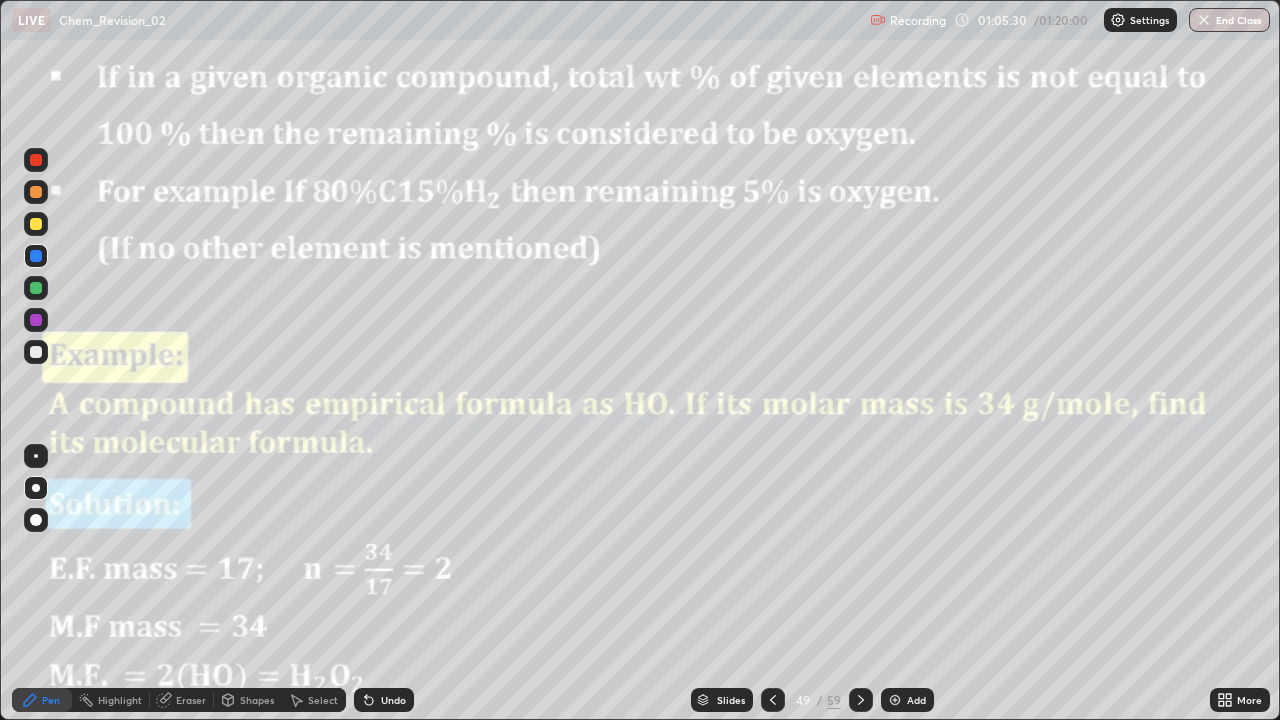 click on "Shapes" at bounding box center (257, 700) 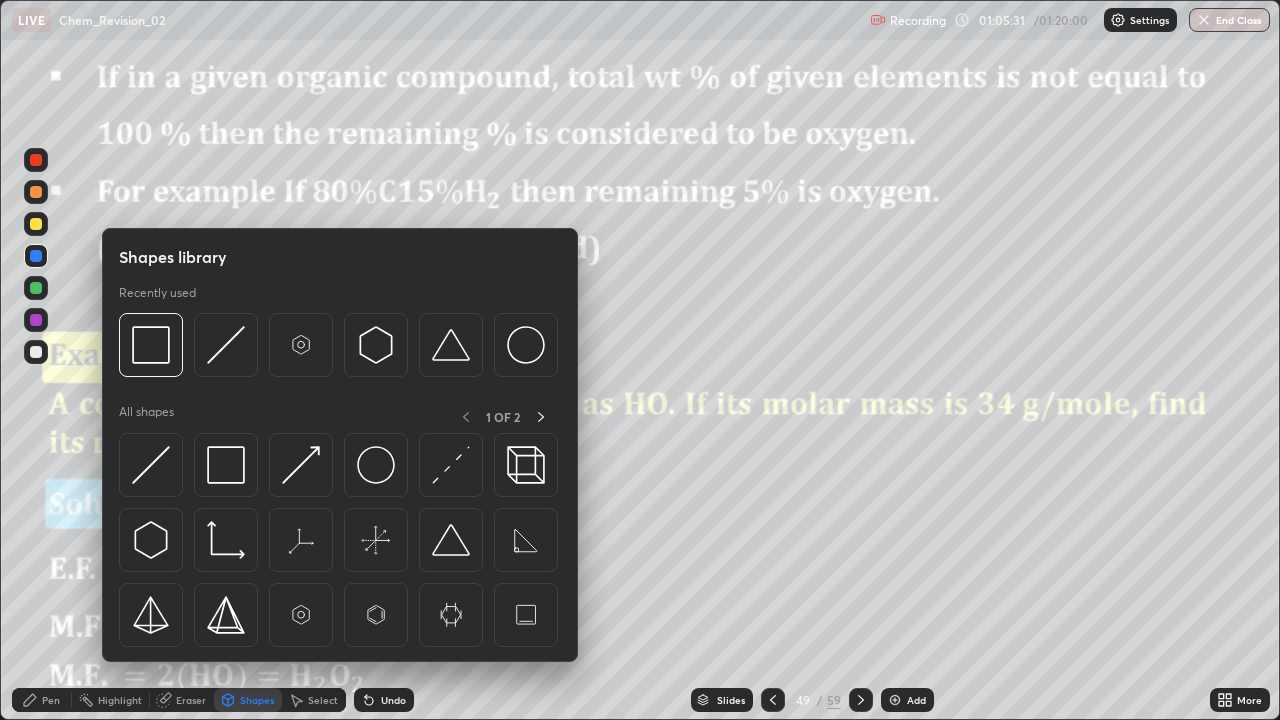 click on "Select" at bounding box center [323, 700] 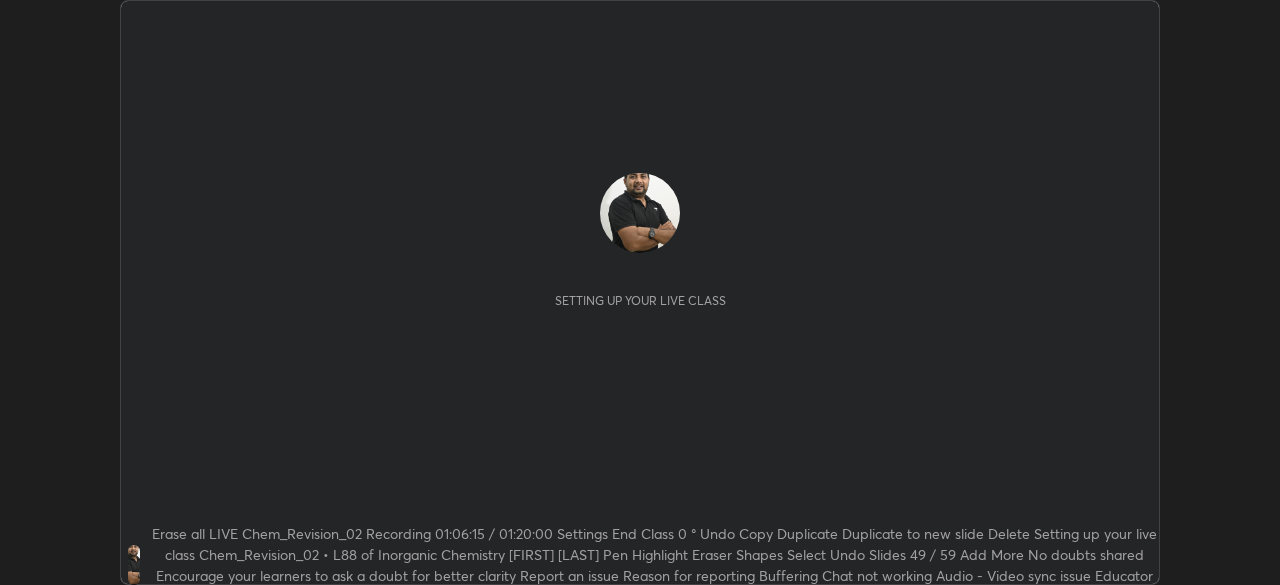 scroll, scrollTop: 0, scrollLeft: 0, axis: both 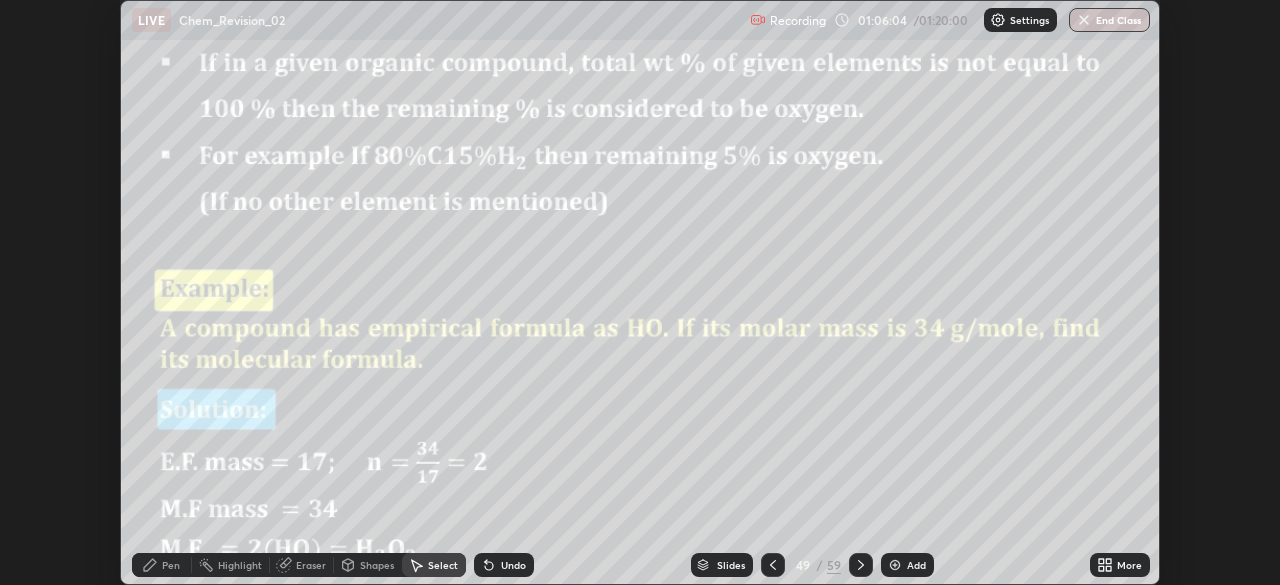 click 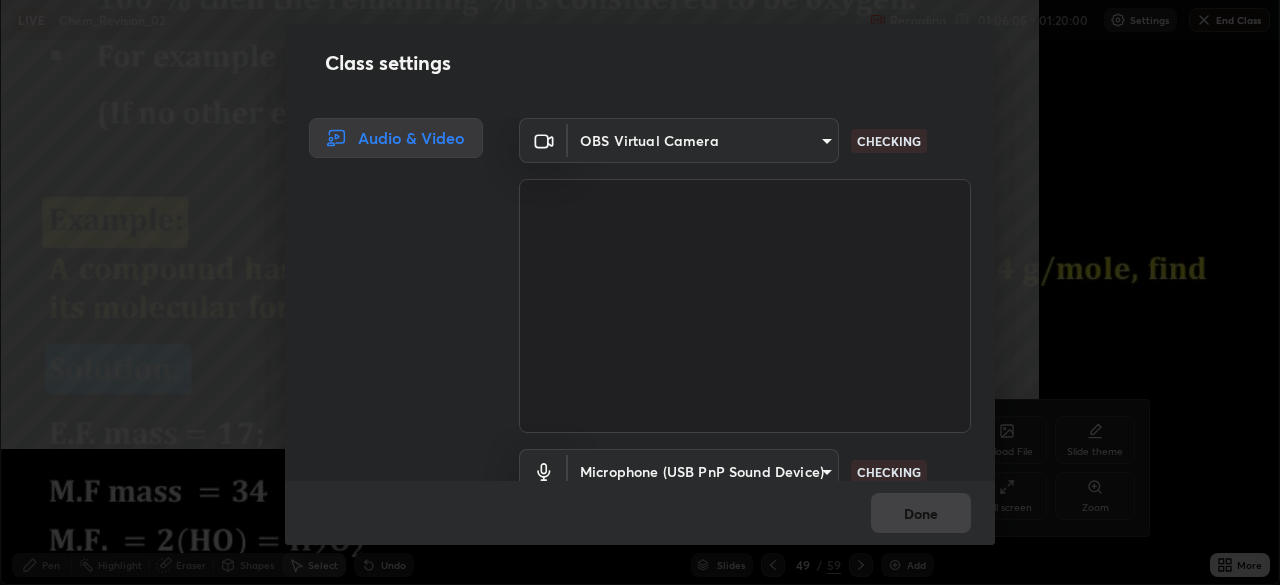 click on "Class settings Audio & Video OBS Virtual Camera 9d859b0dc9df3993e45d71748640ef8916b2c21d6ac1b4416f64a69378af508e CHECKING Microphone (USB PnP Sound Device) 4d26097e33b8ebea178fbc8b272f60208f53cf3a655a810c75e1aa622e542609 CHECKING Done" at bounding box center [640, 292] 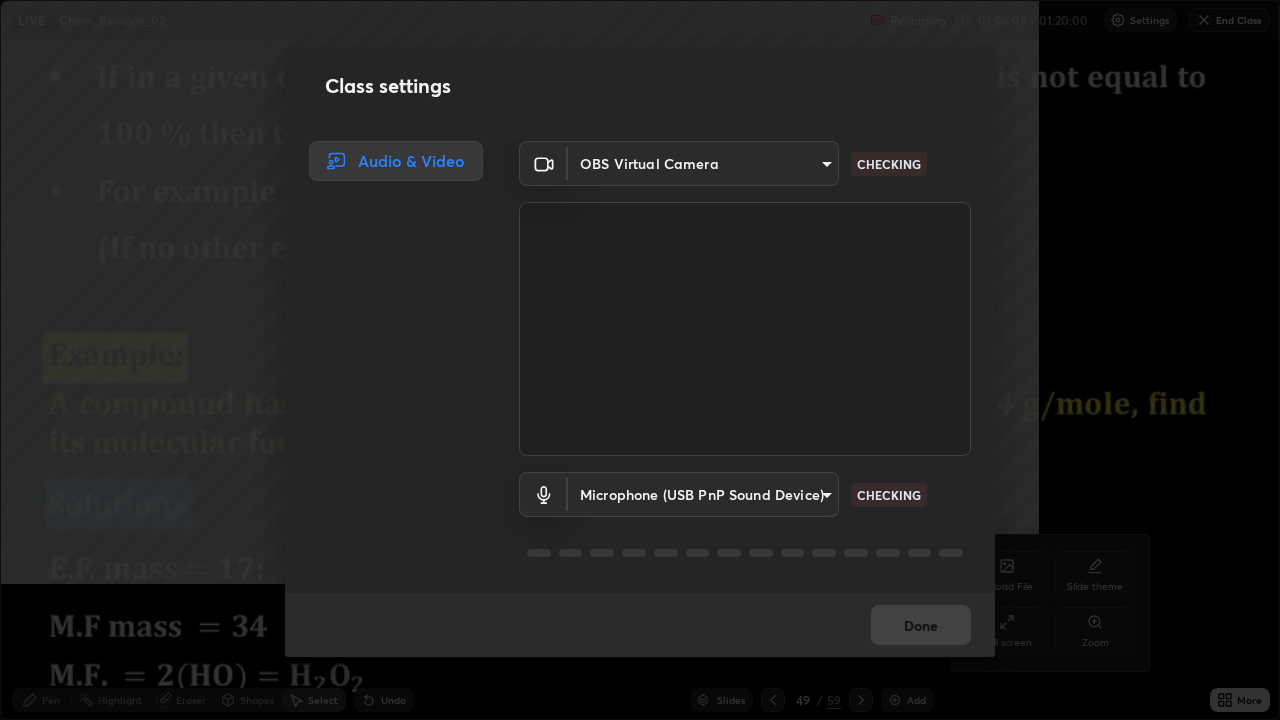 scroll, scrollTop: 99280, scrollLeft: 98720, axis: both 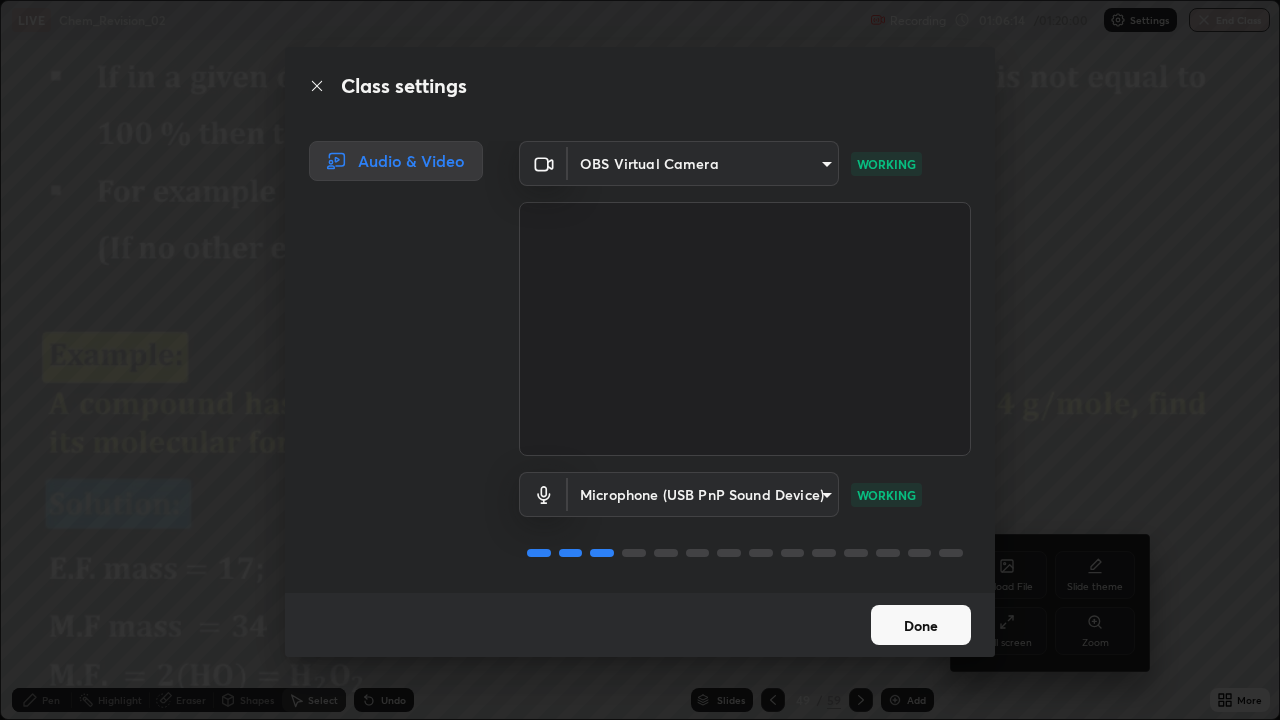 click on "Done" at bounding box center [921, 625] 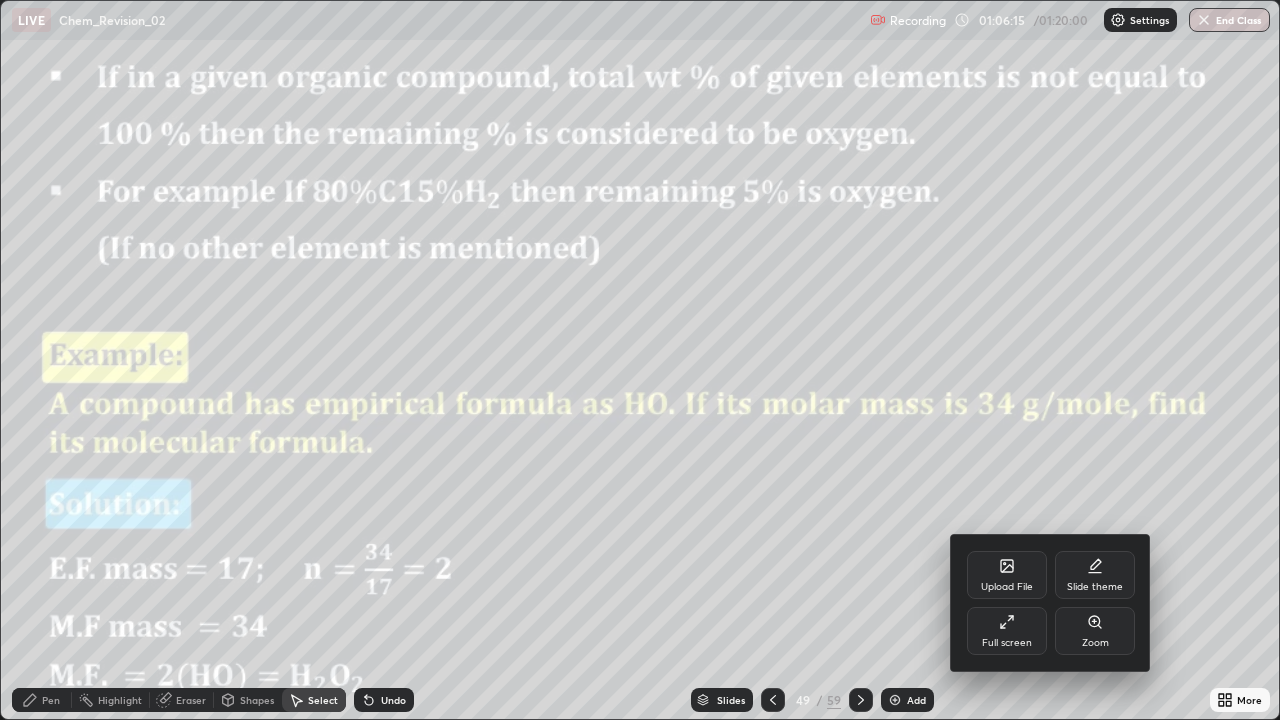 click at bounding box center (640, 360) 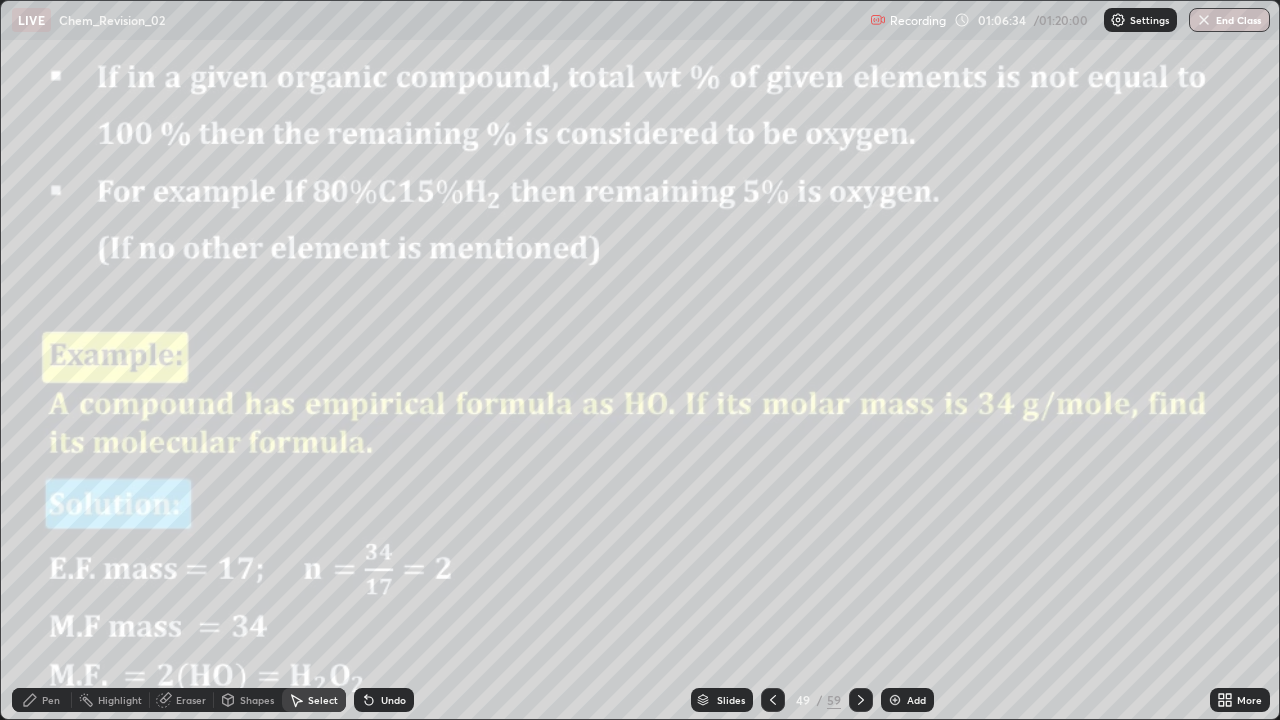 click 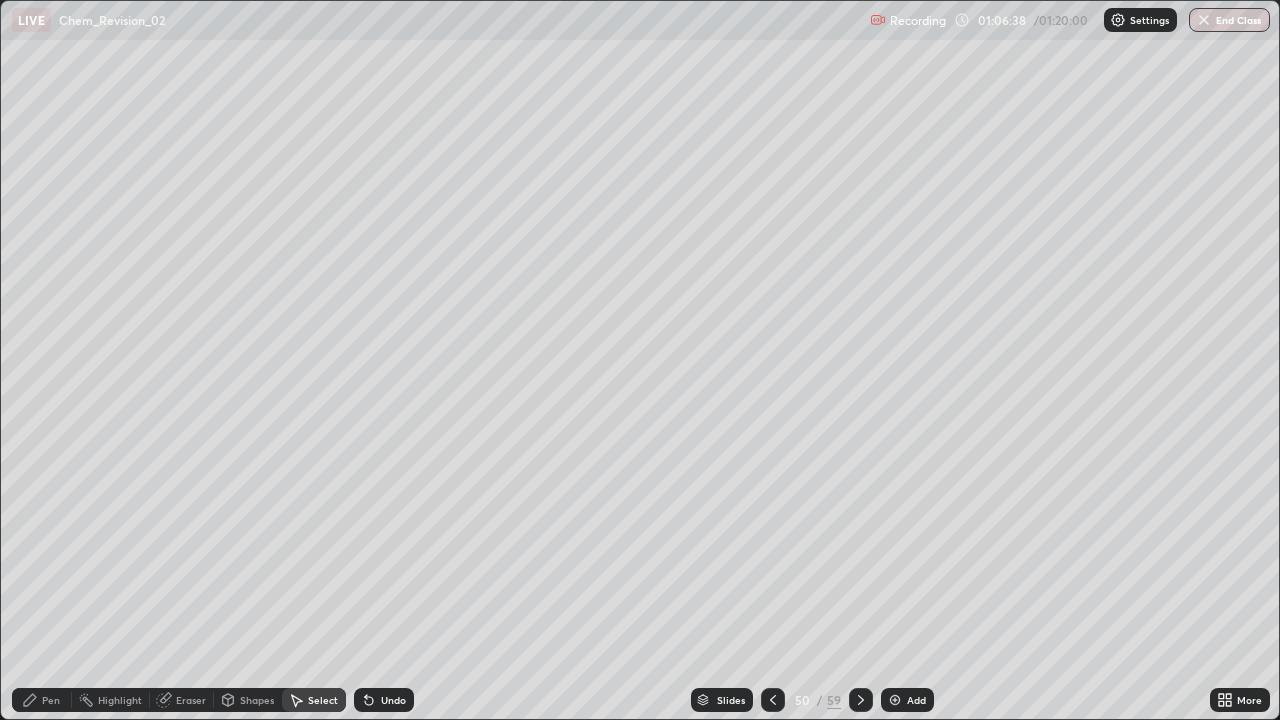 click on "Pen" at bounding box center (51, 700) 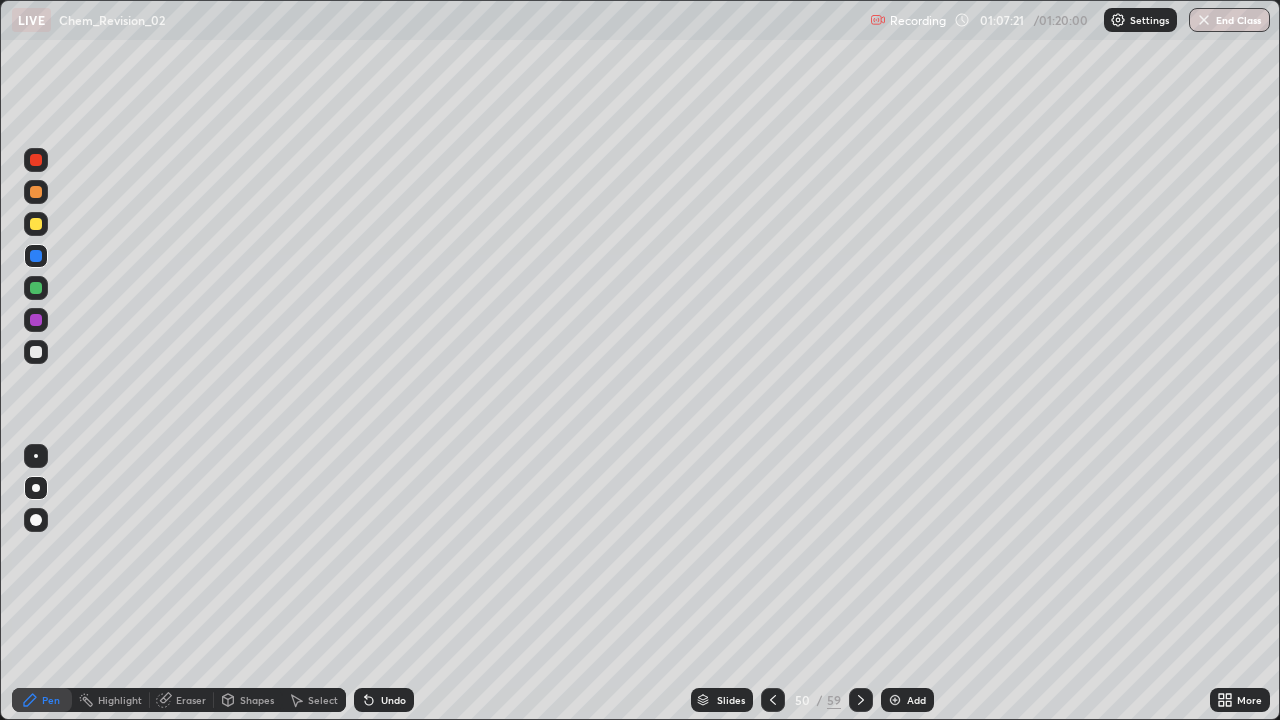 click on "Undo" at bounding box center (384, 700) 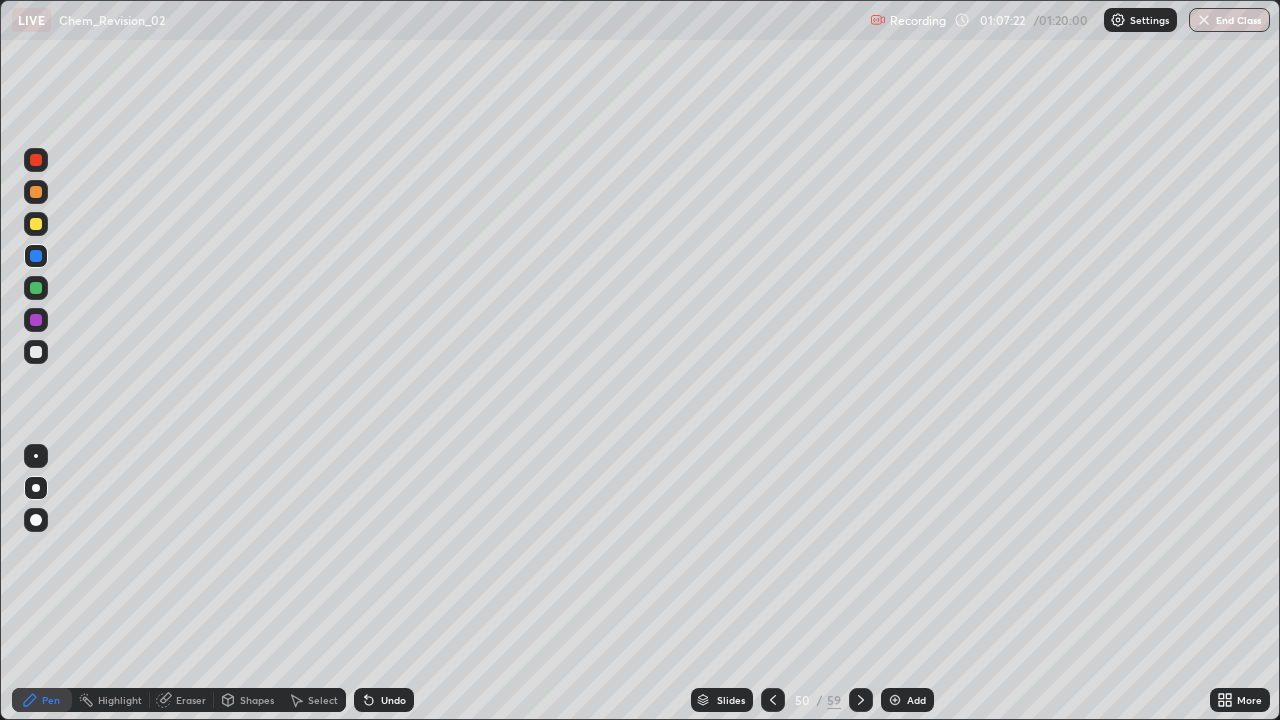 click on "Undo" at bounding box center [384, 700] 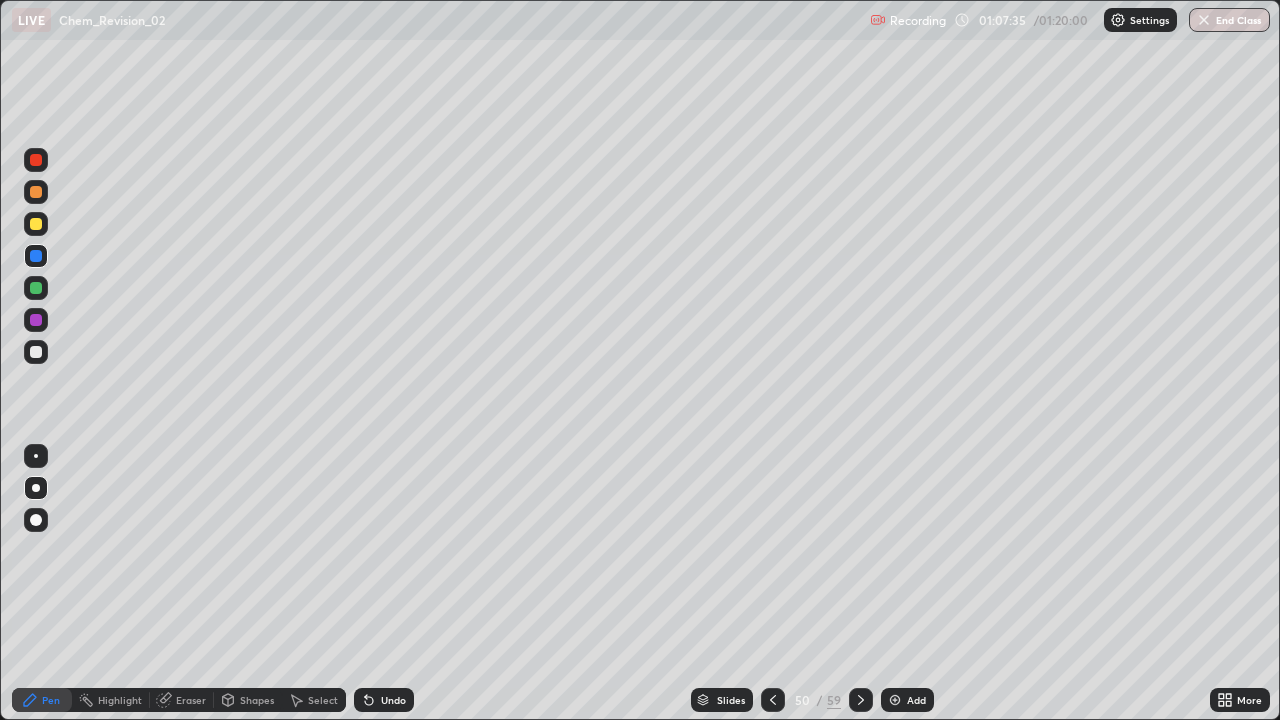 click 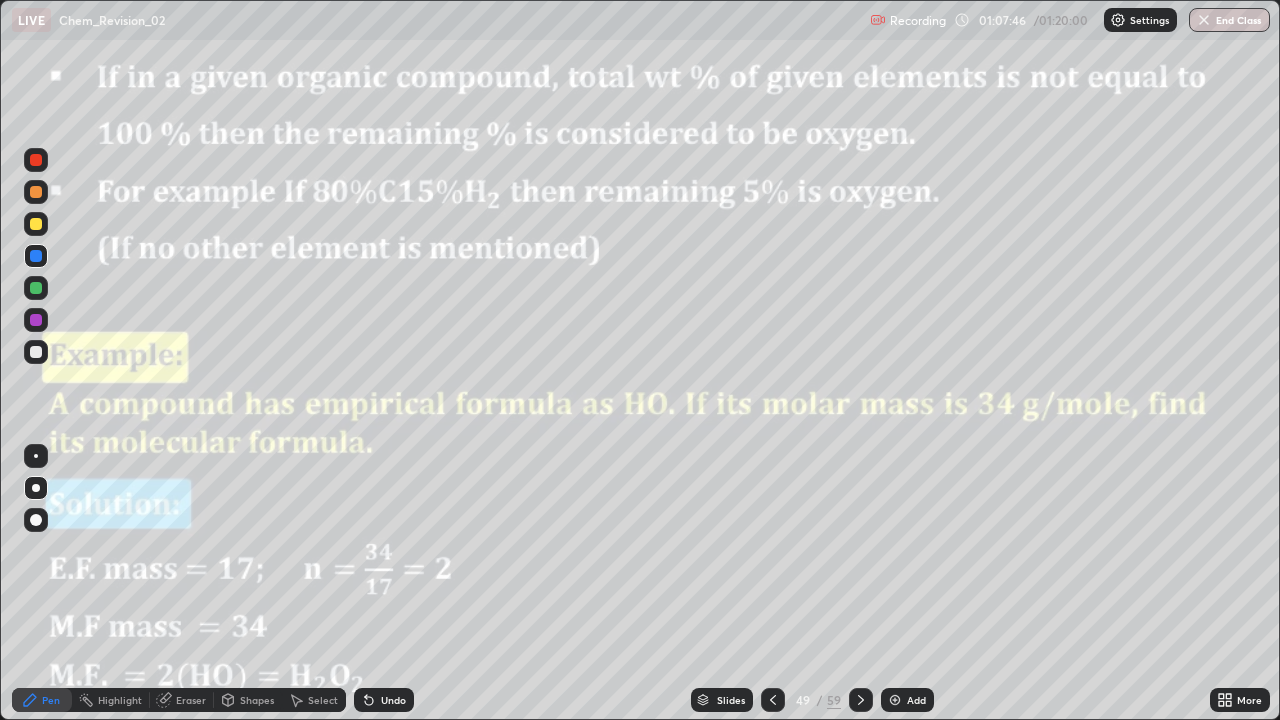 click 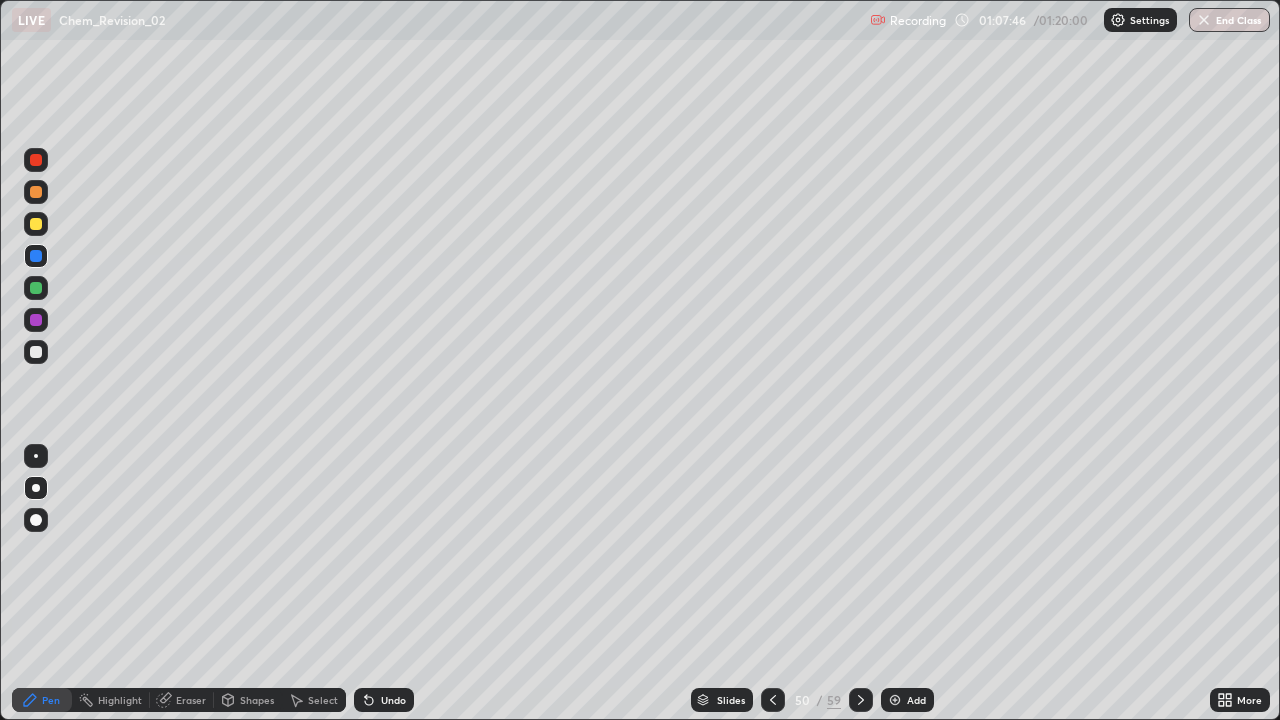 click 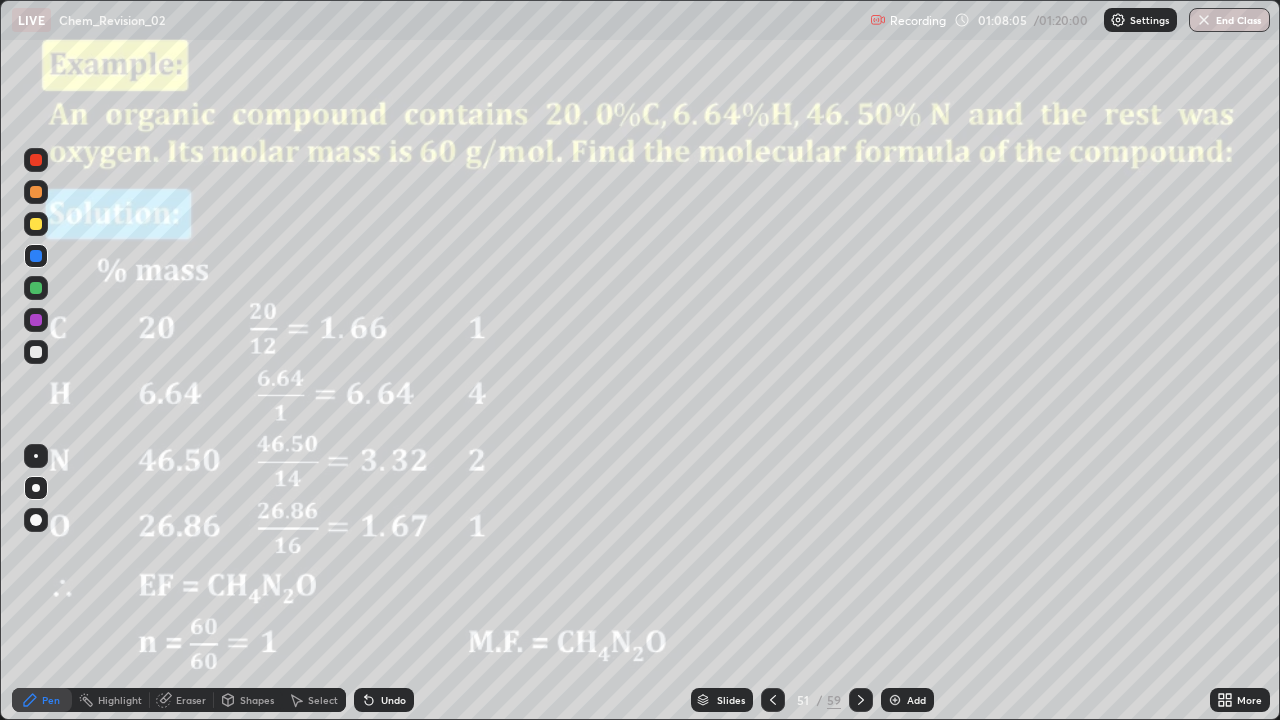 click on "Undo" at bounding box center [393, 700] 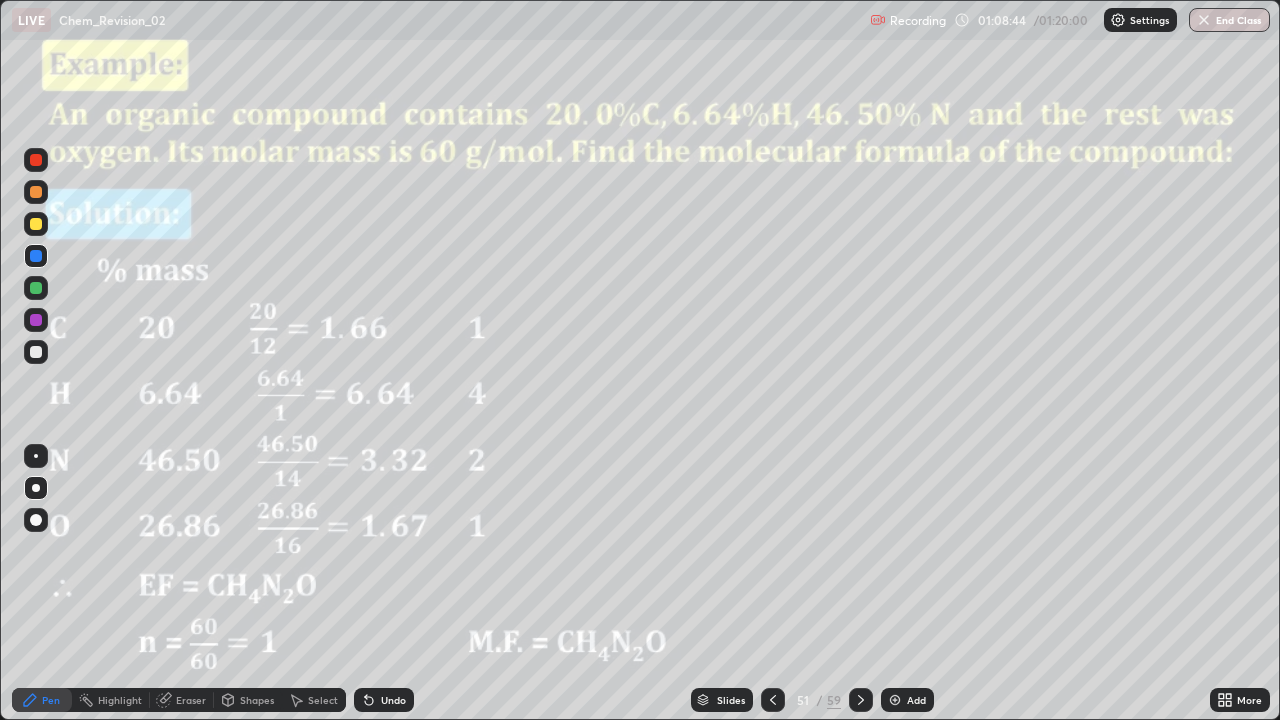 click on "Undo" at bounding box center [393, 700] 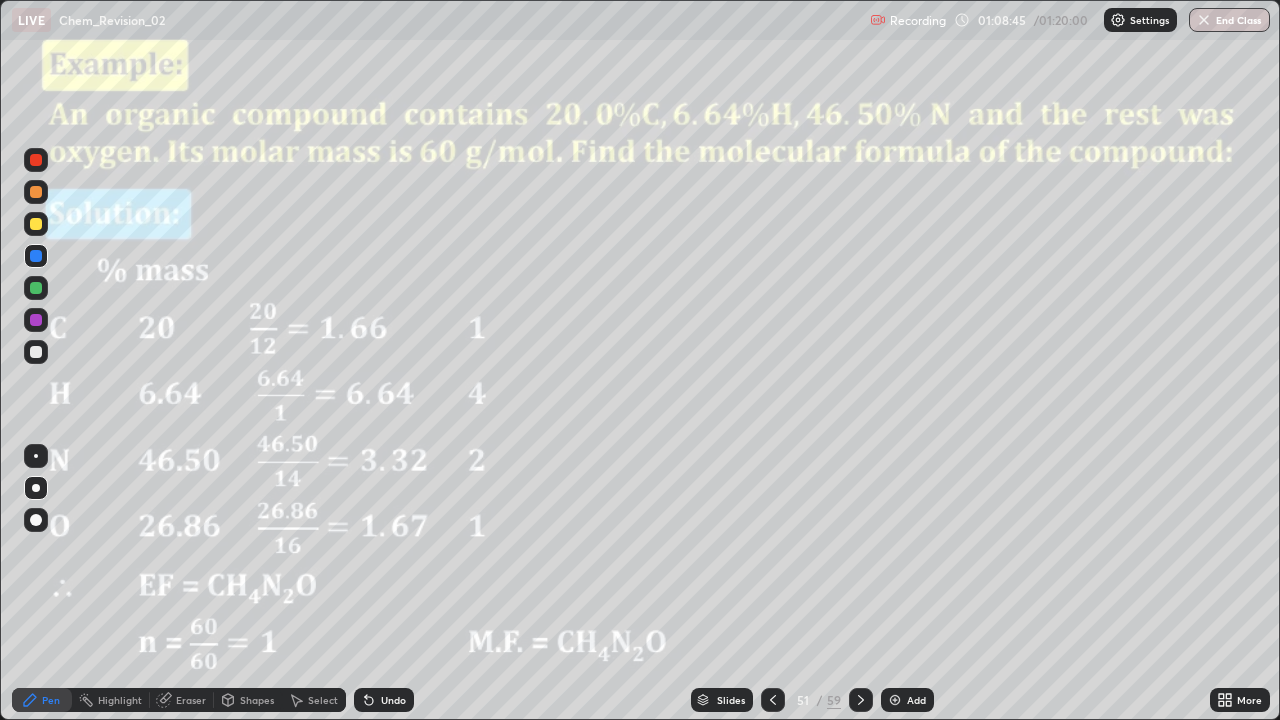 click on "Undo" at bounding box center (393, 700) 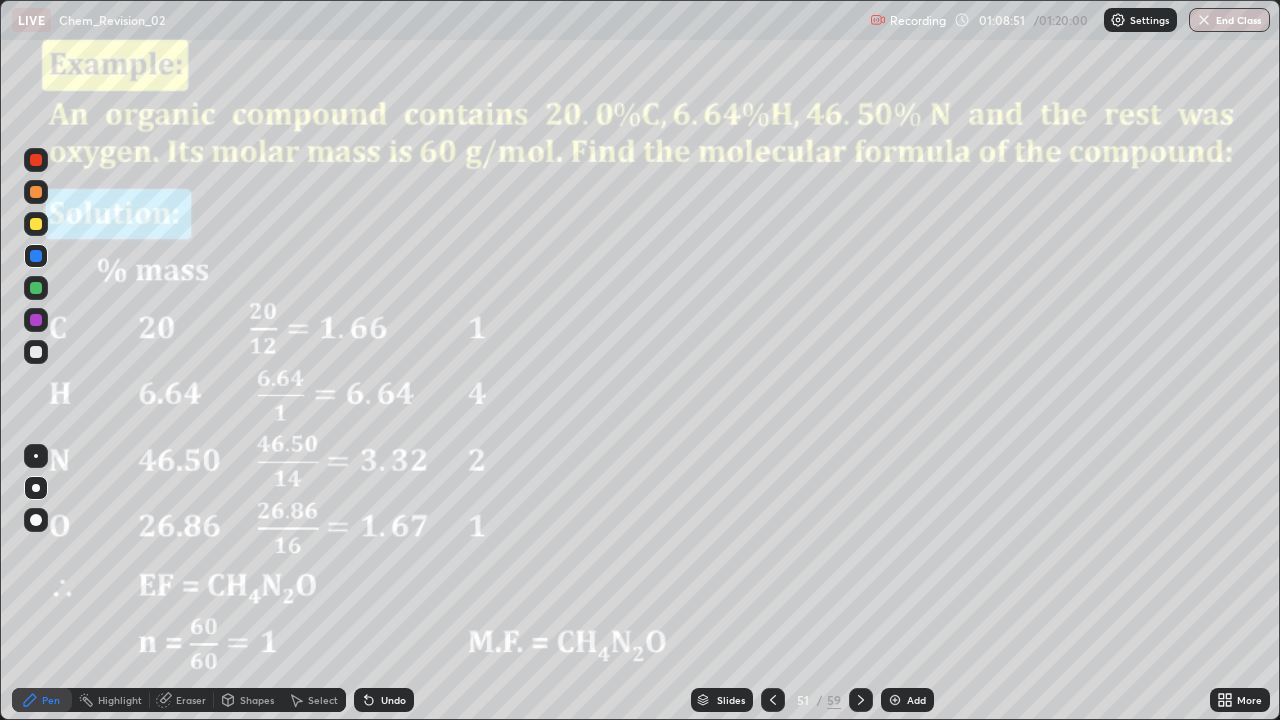 click on "Undo" at bounding box center (384, 700) 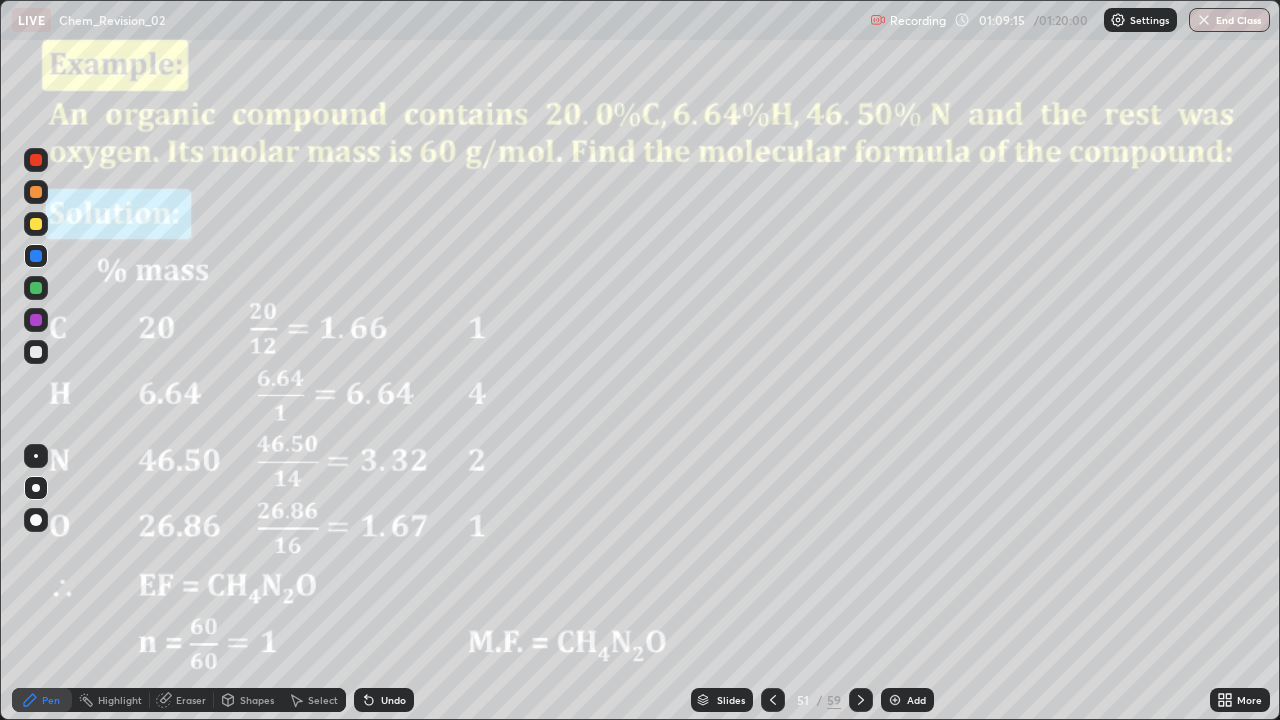 click at bounding box center (36, 352) 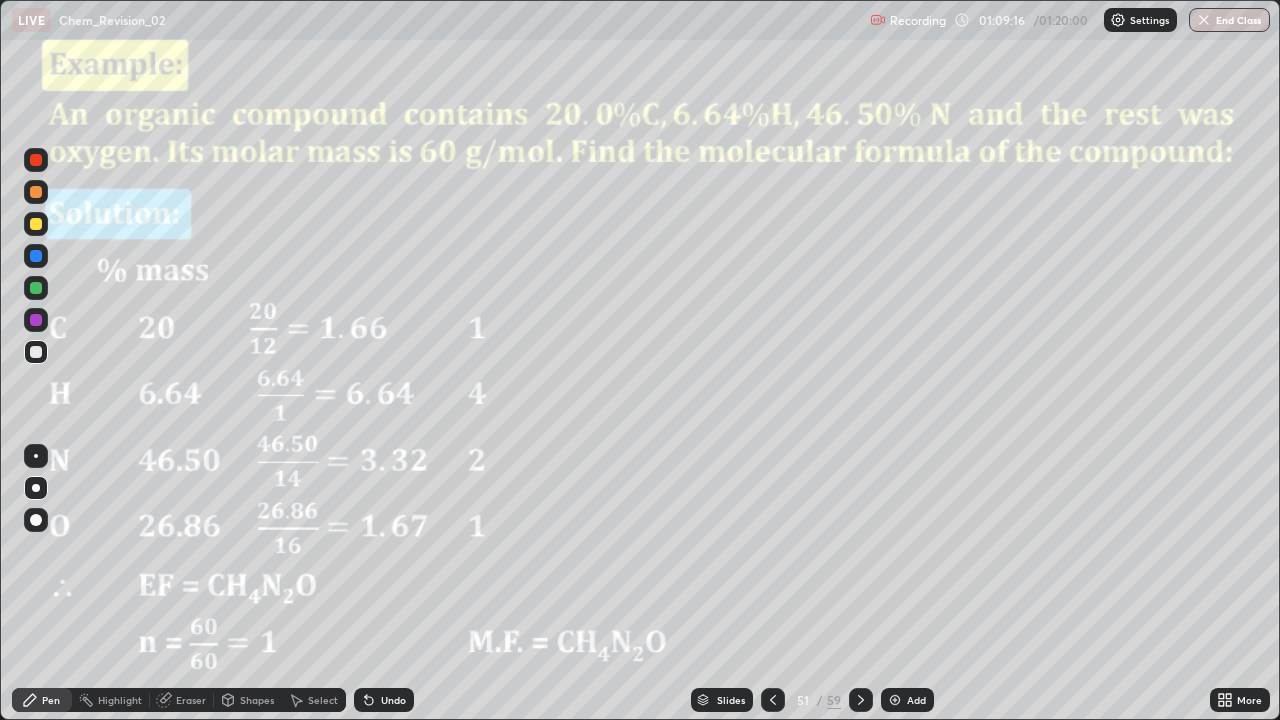 click at bounding box center (36, 256) 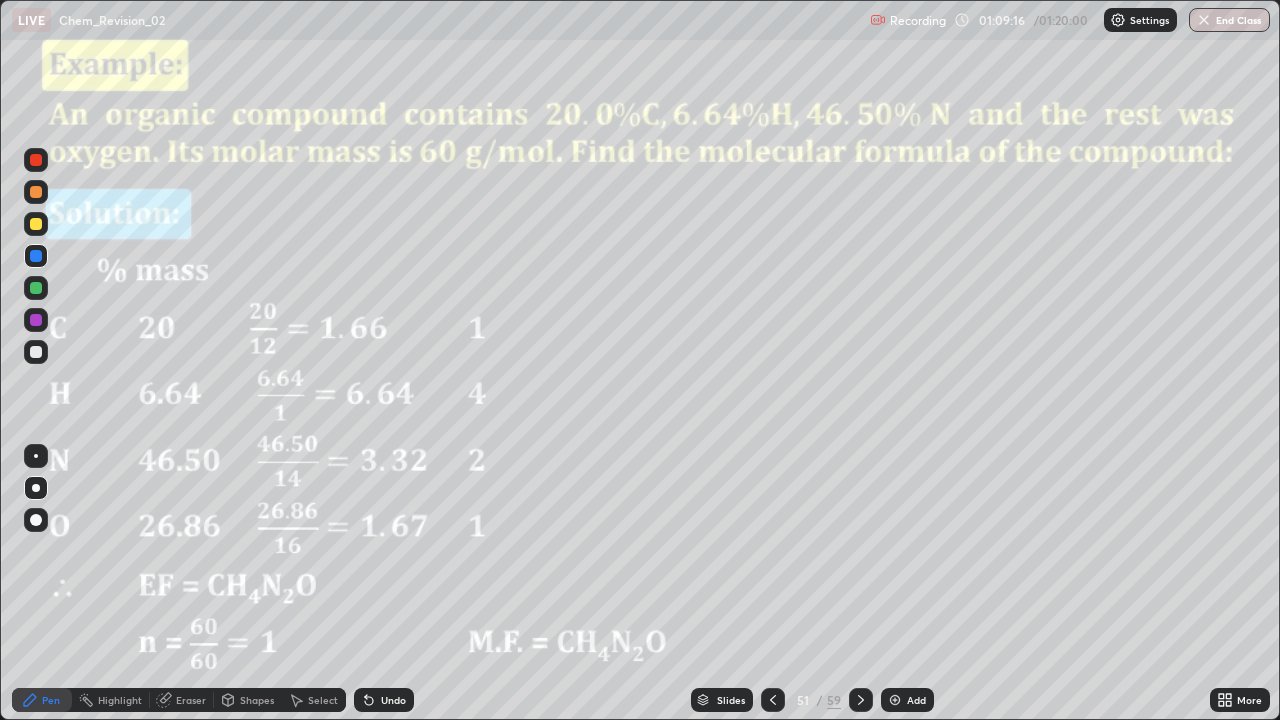 click at bounding box center [36, 224] 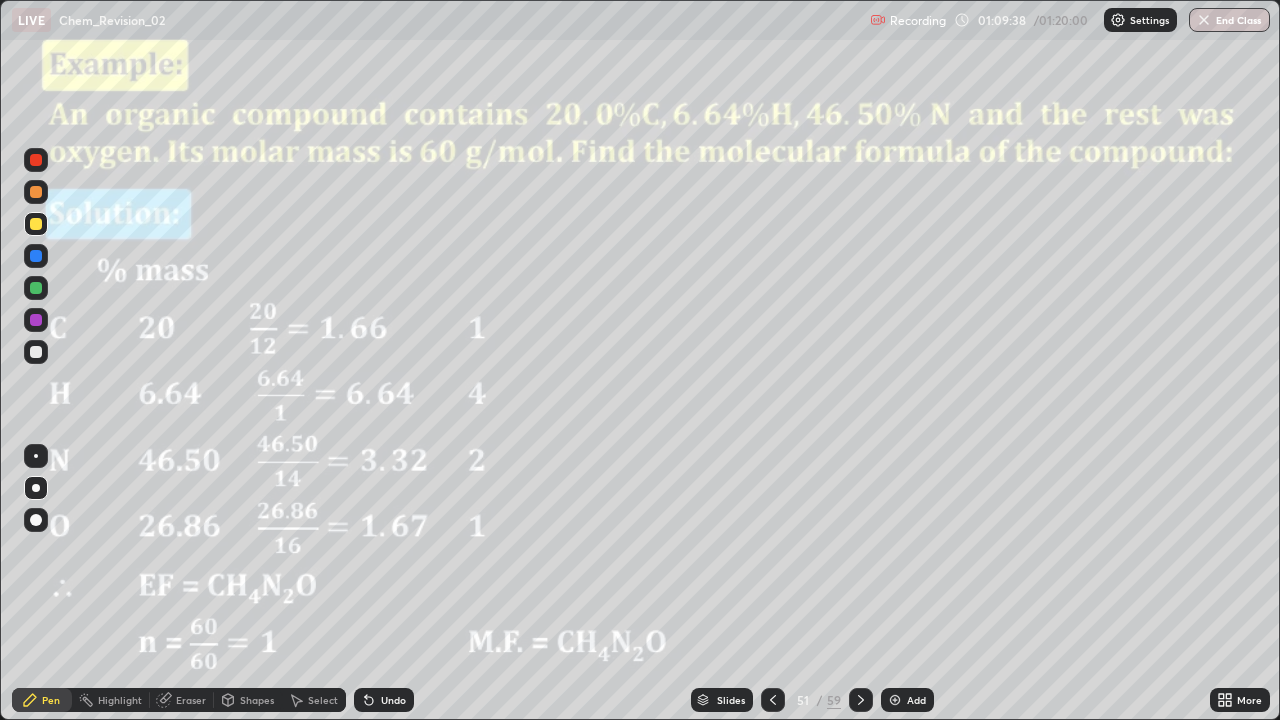click on "Undo" at bounding box center [393, 700] 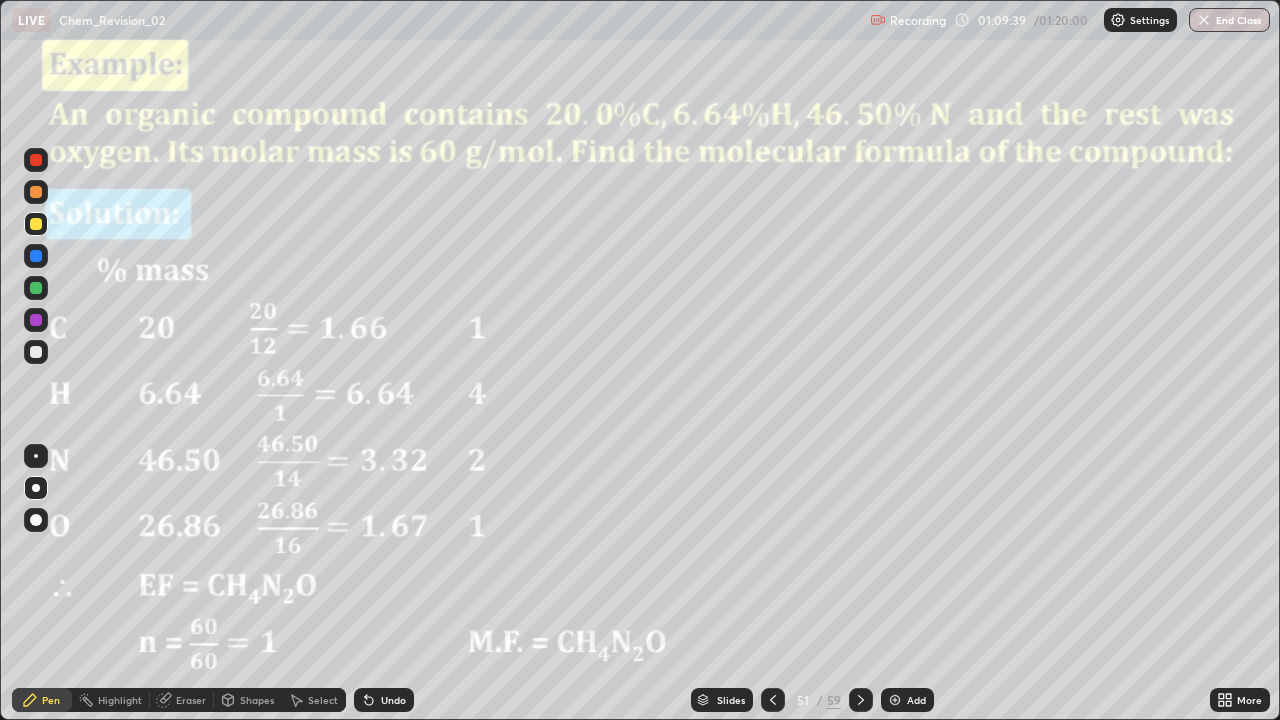 click on "Undo" at bounding box center [393, 700] 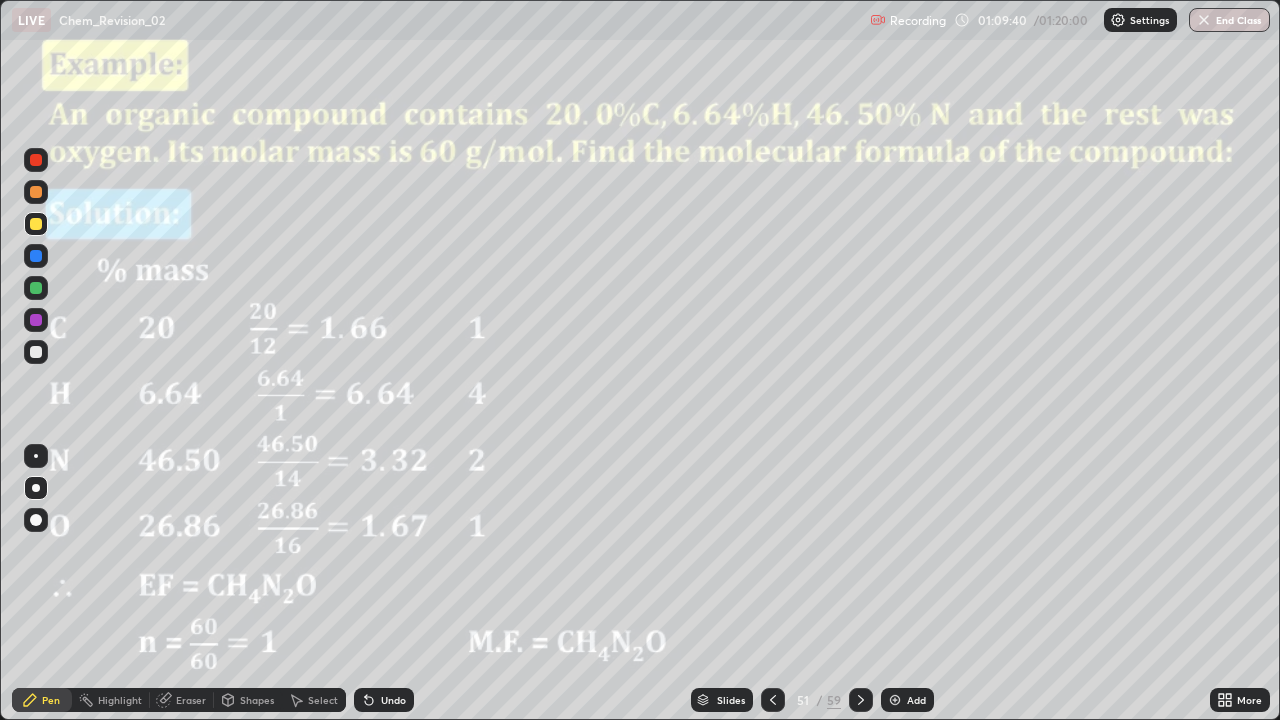 click on "Undo" at bounding box center [393, 700] 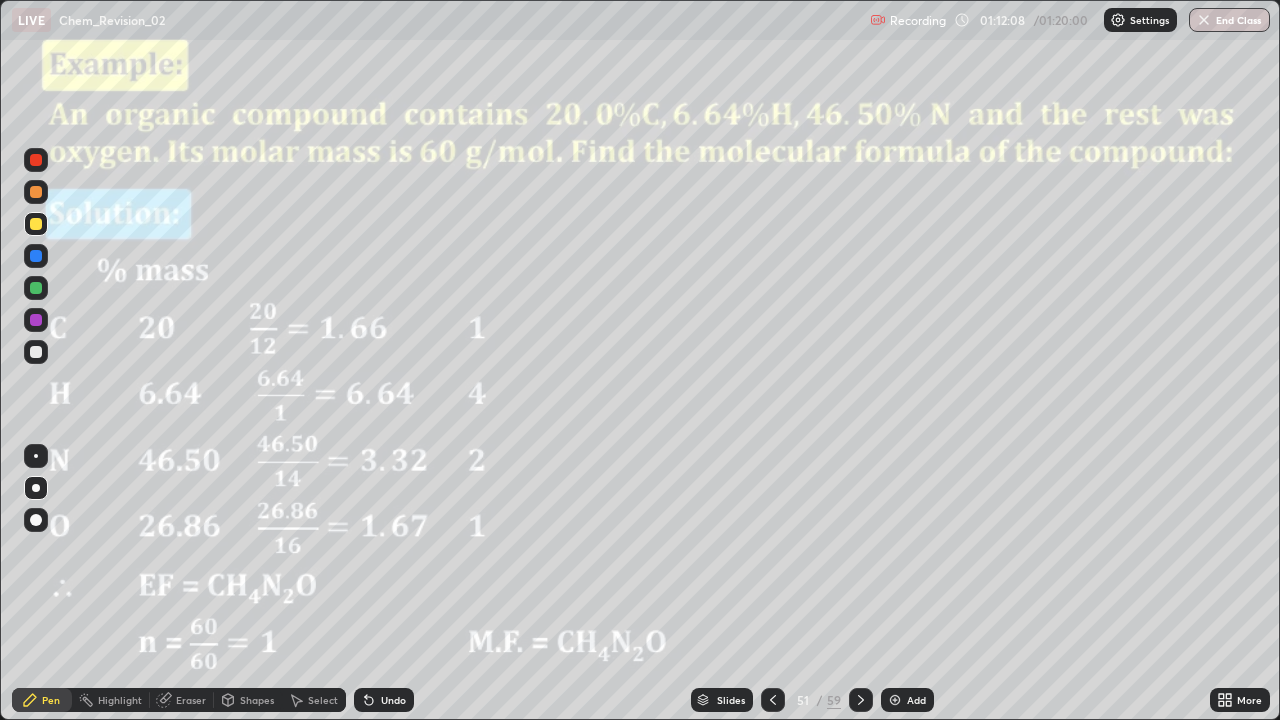 click 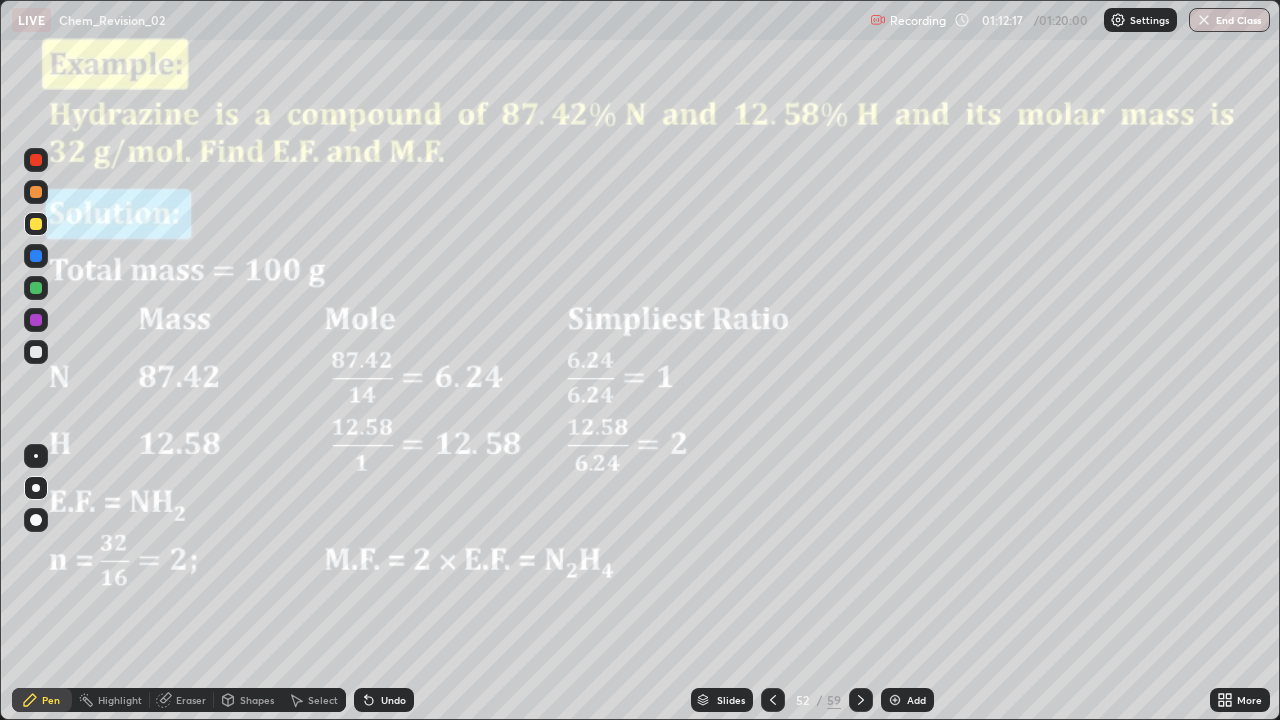 click at bounding box center (861, 700) 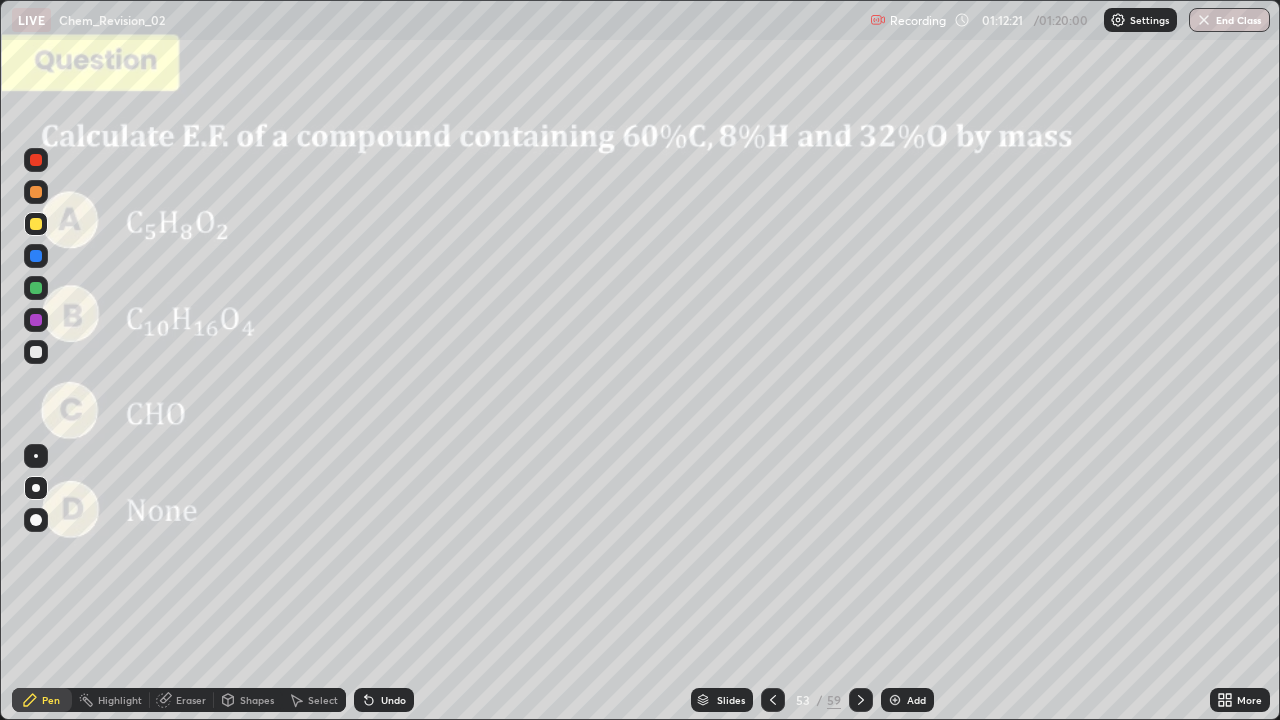 click 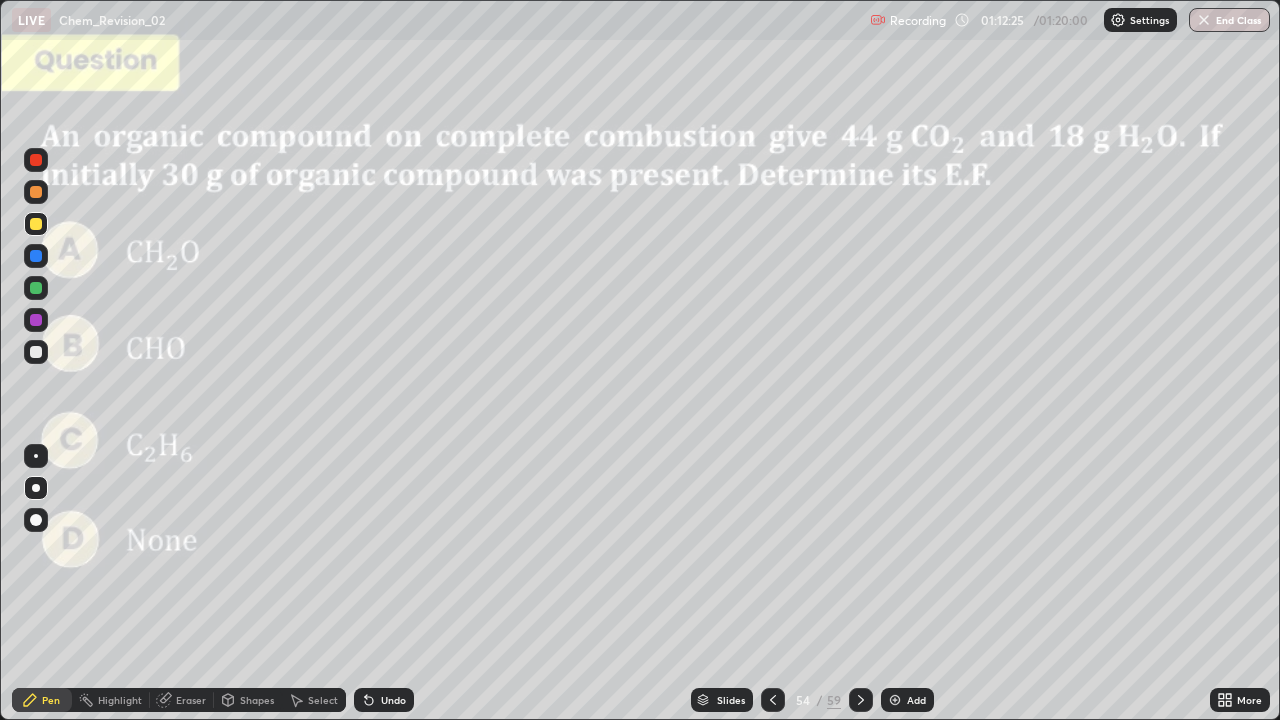 click 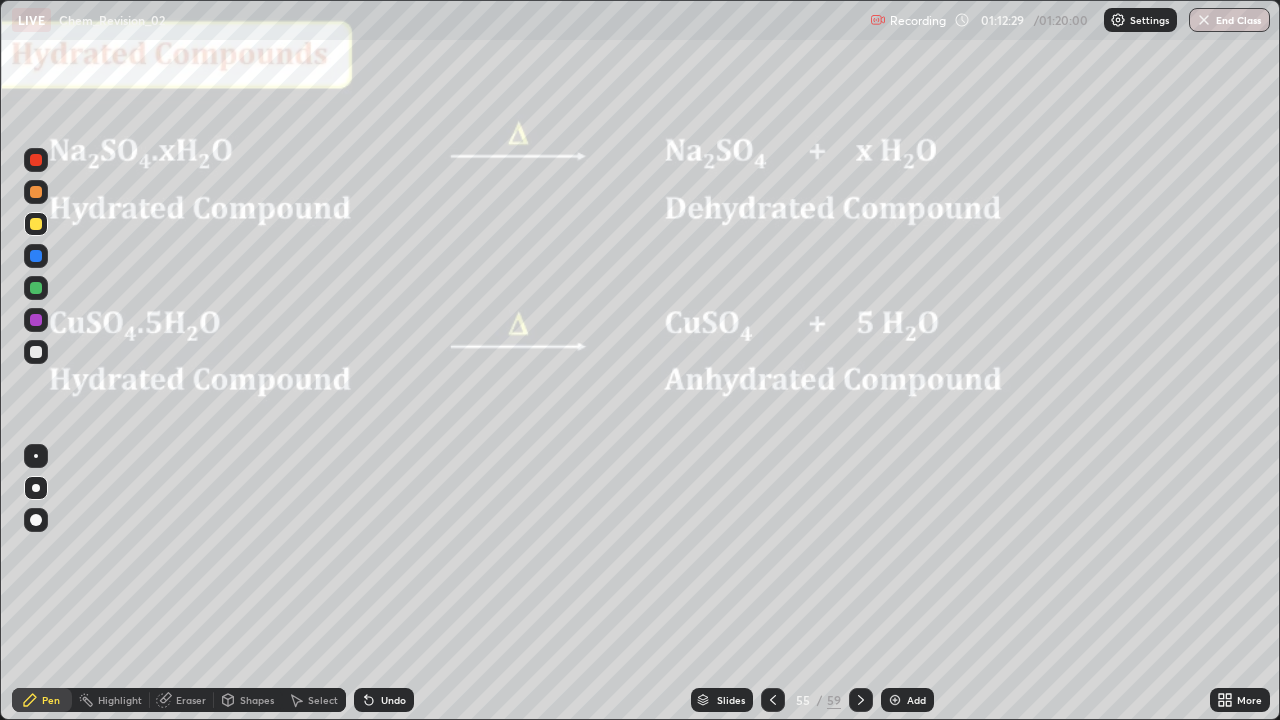click at bounding box center [773, 700] 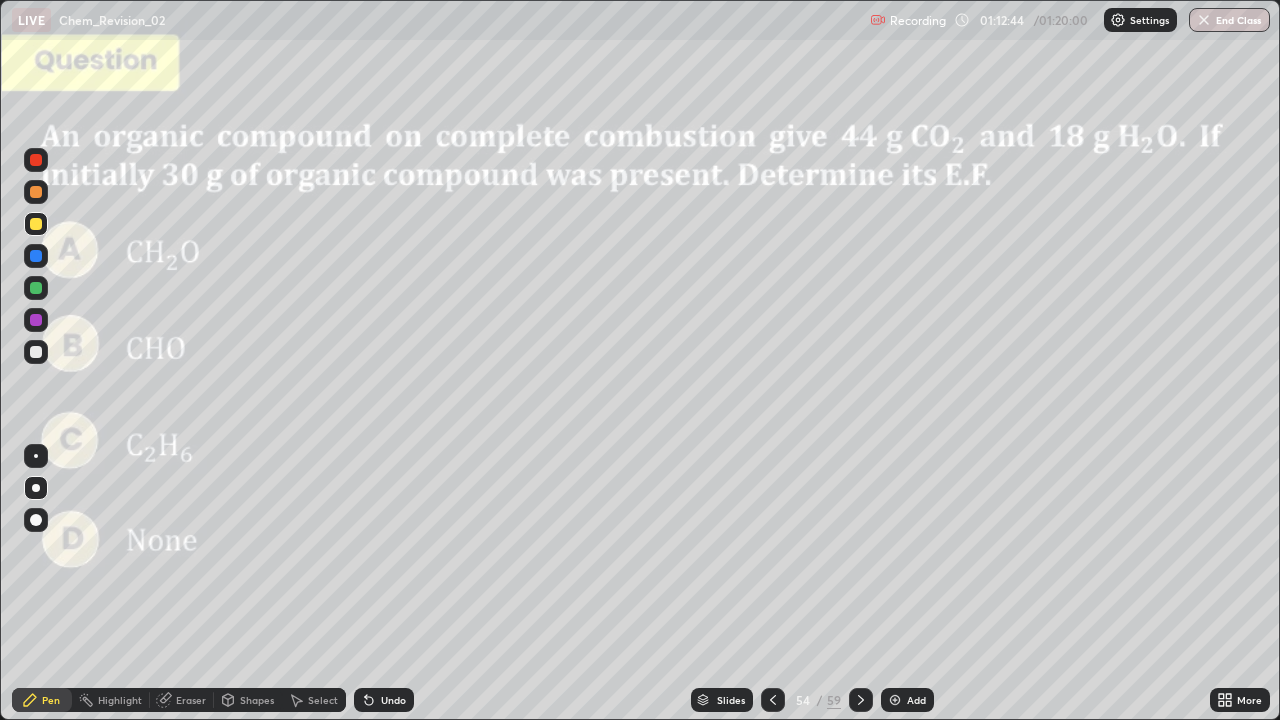 click 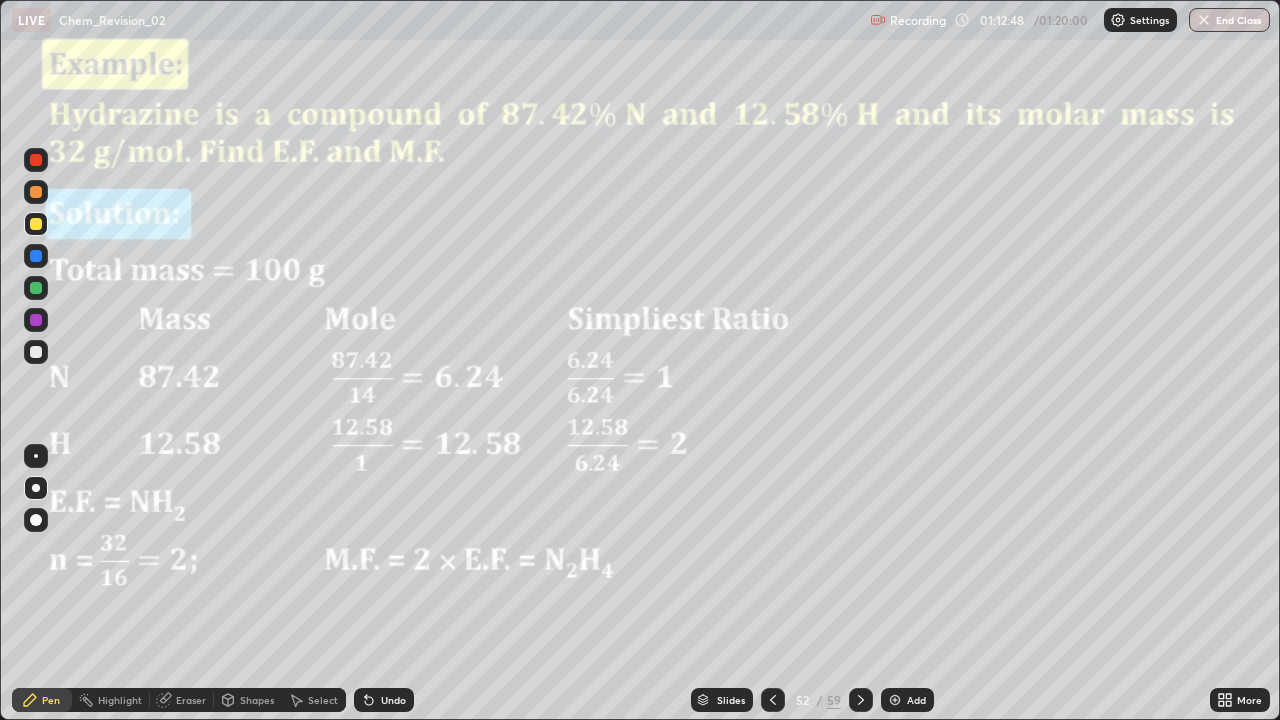 click on "Shapes" at bounding box center (257, 700) 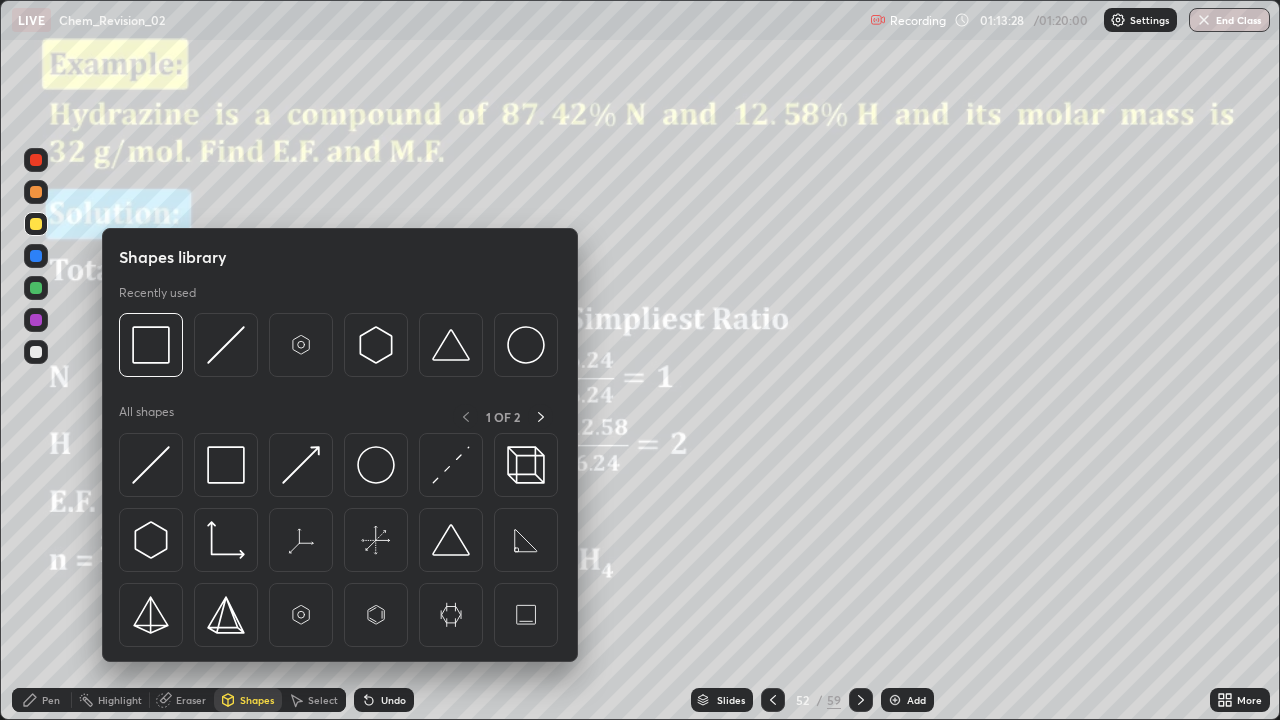click on "Shapes" at bounding box center (257, 700) 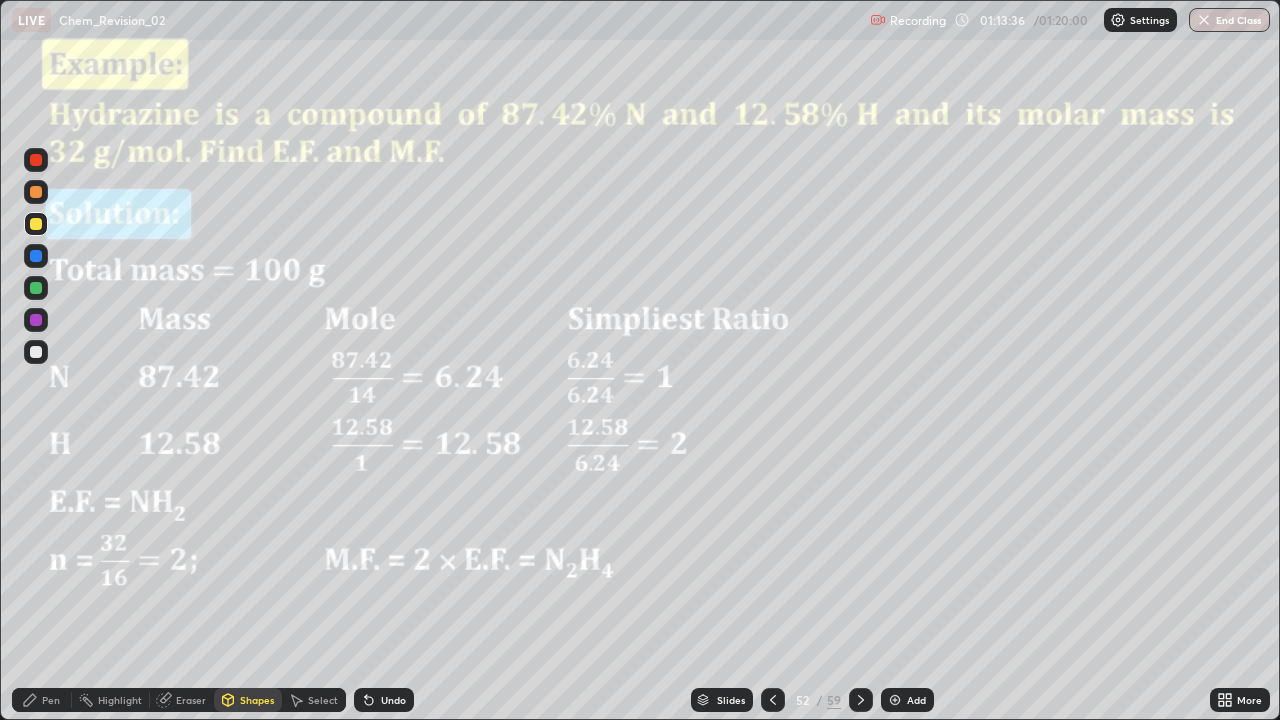 click on "Shapes" at bounding box center (257, 700) 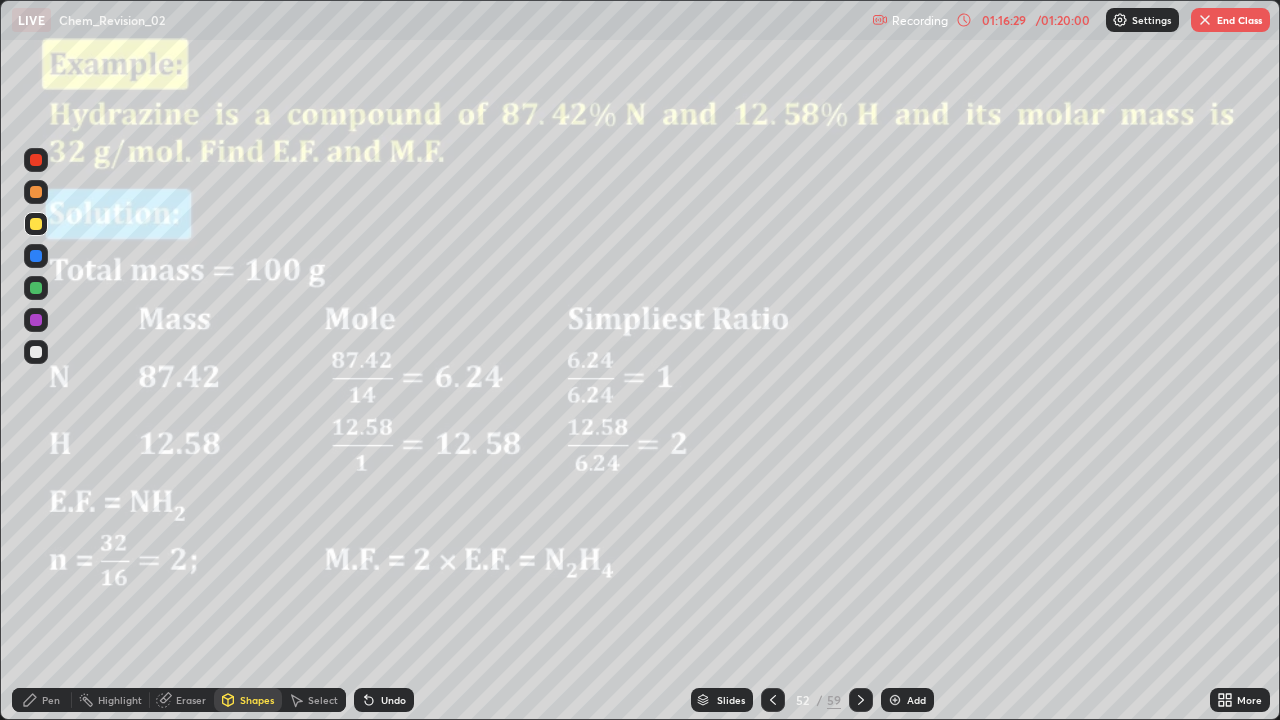 click 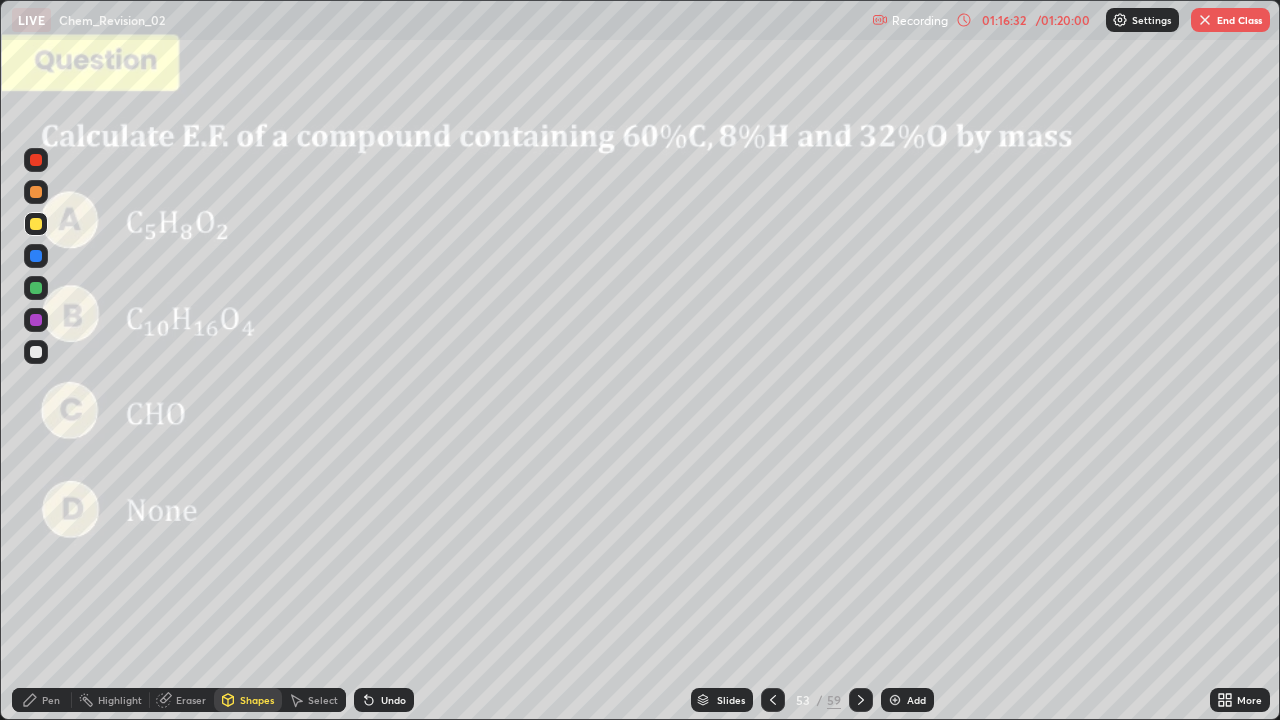 click 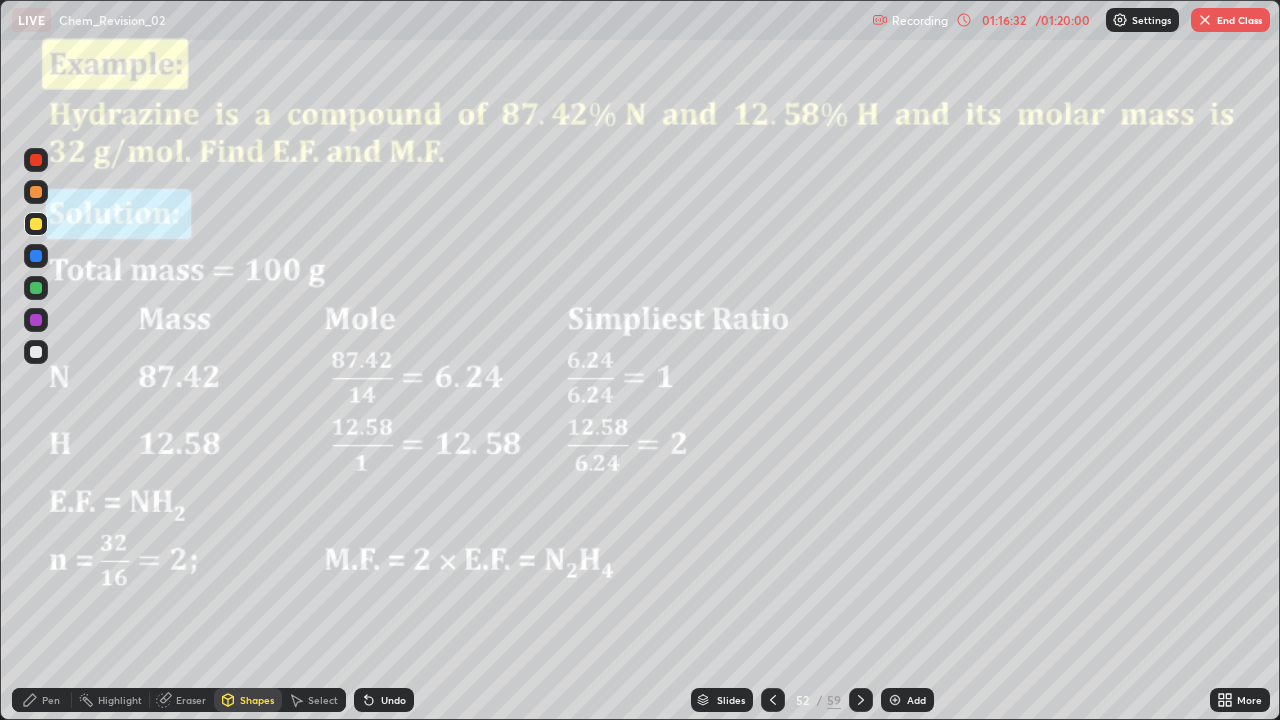 click 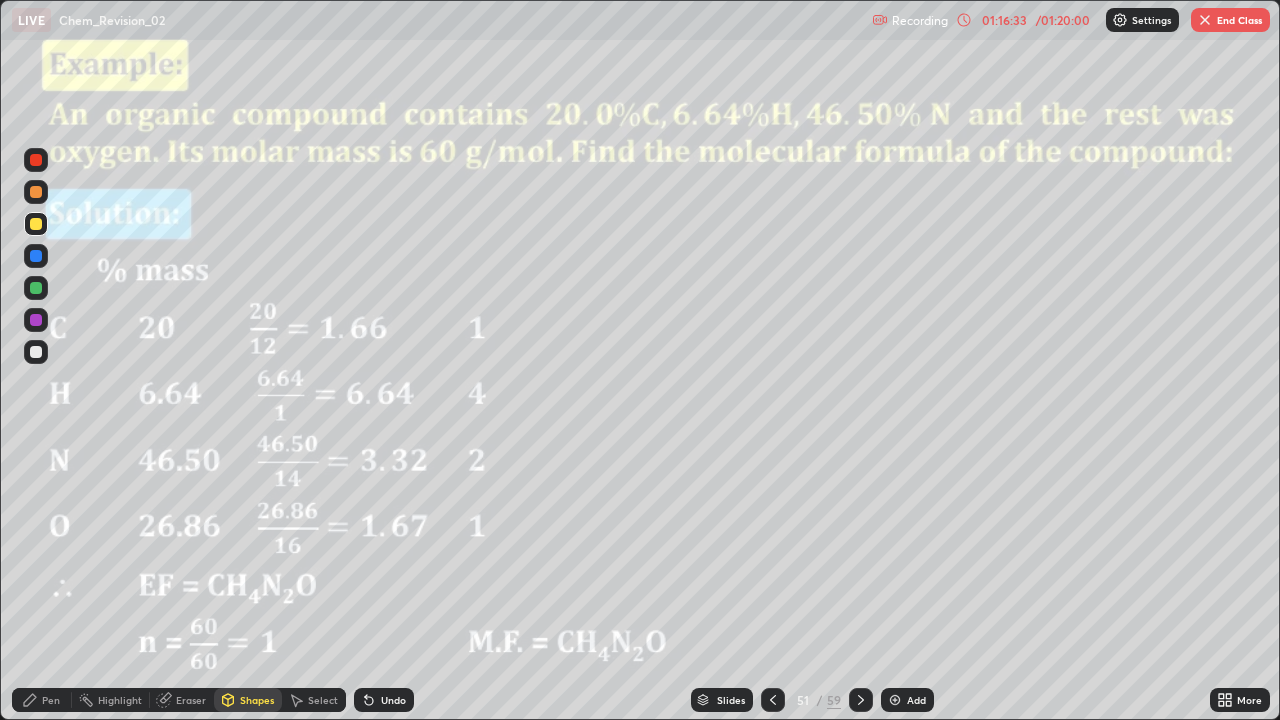 click 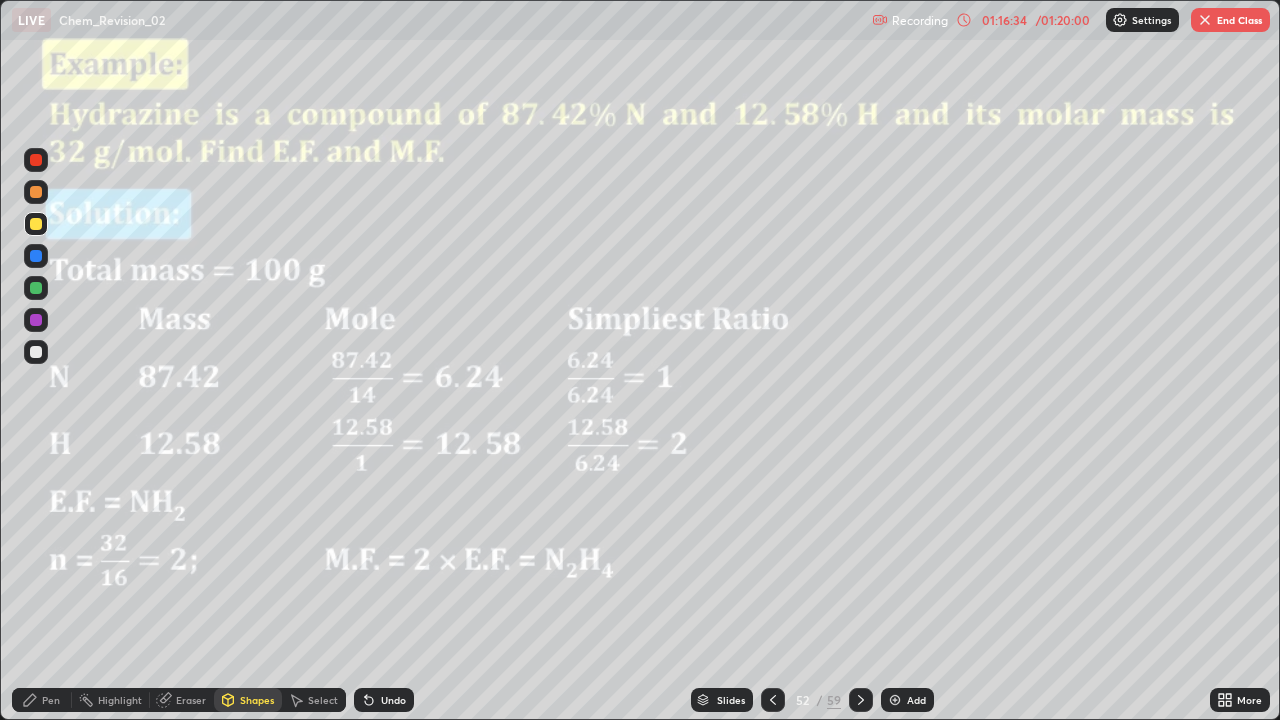 click 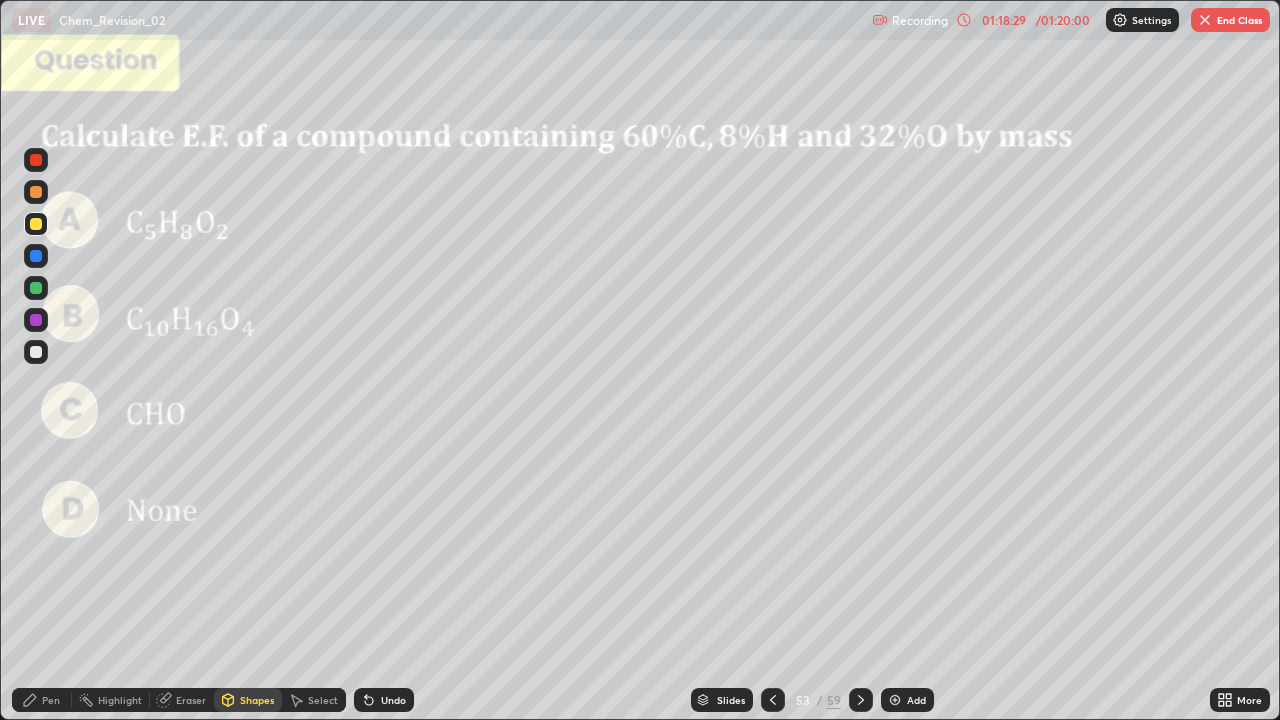 click on "End Class" at bounding box center [1230, 20] 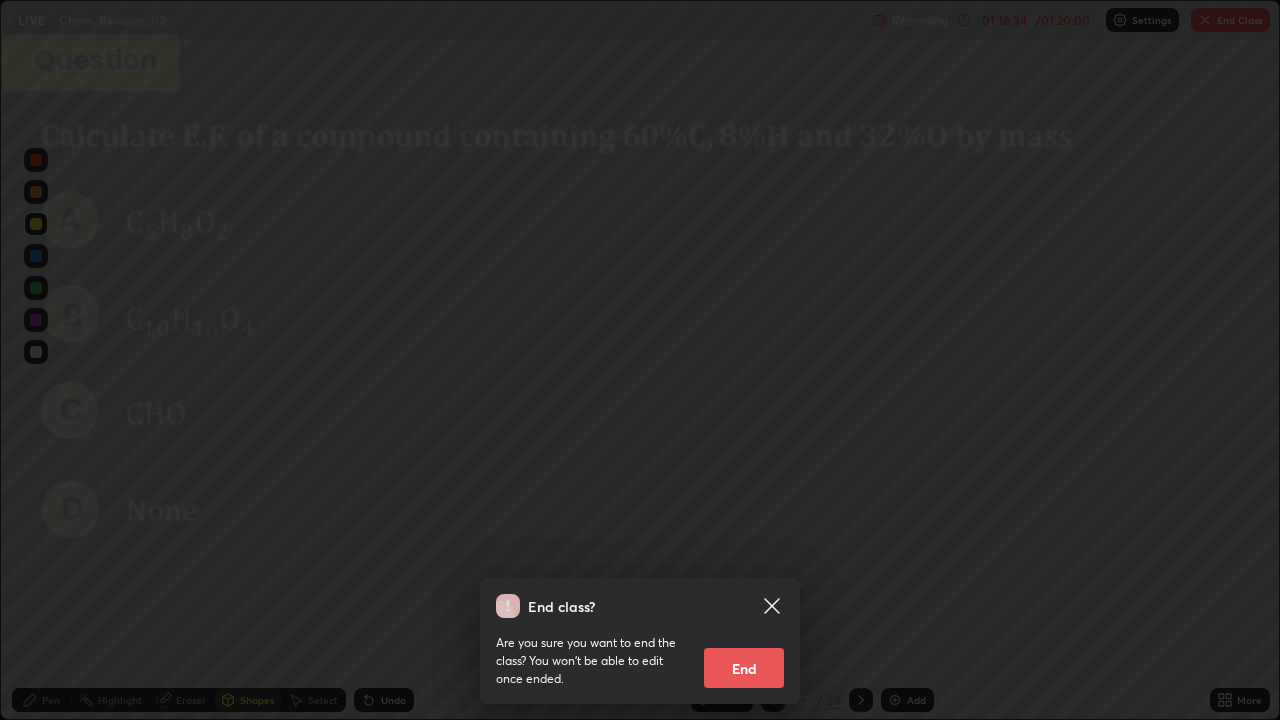 click on "End" at bounding box center [744, 668] 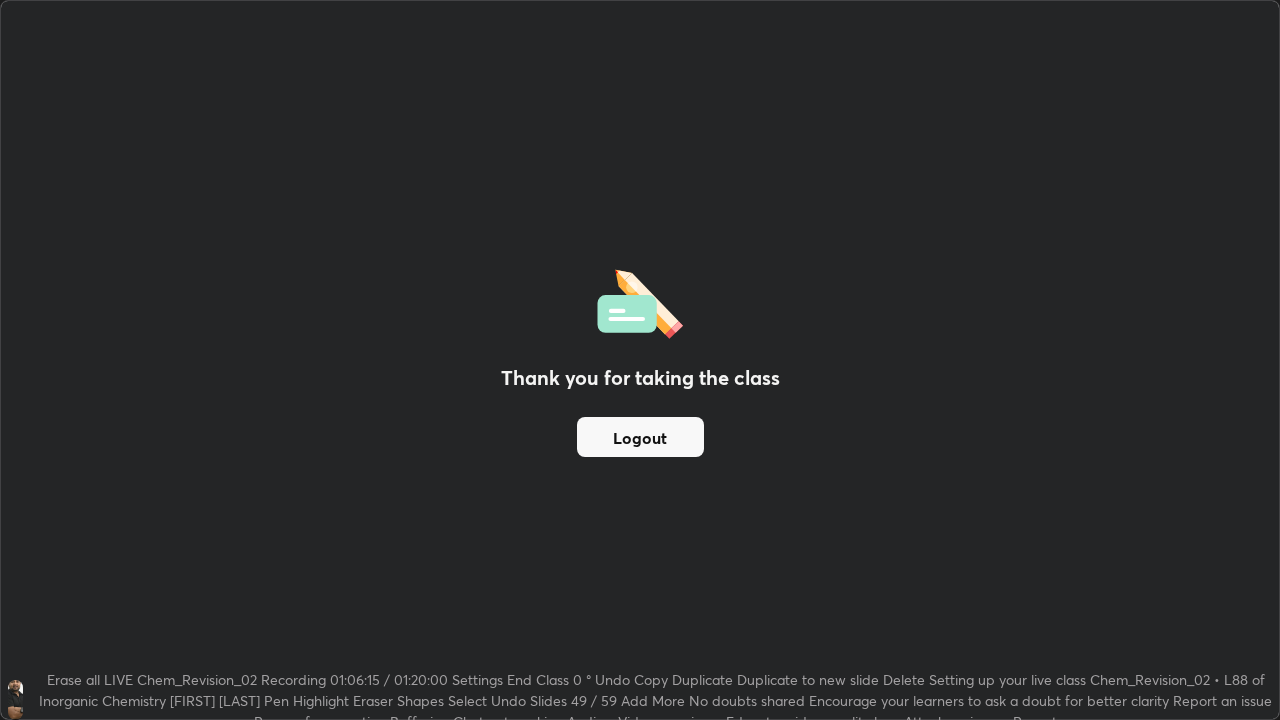 click on "Logout" at bounding box center (640, 437) 